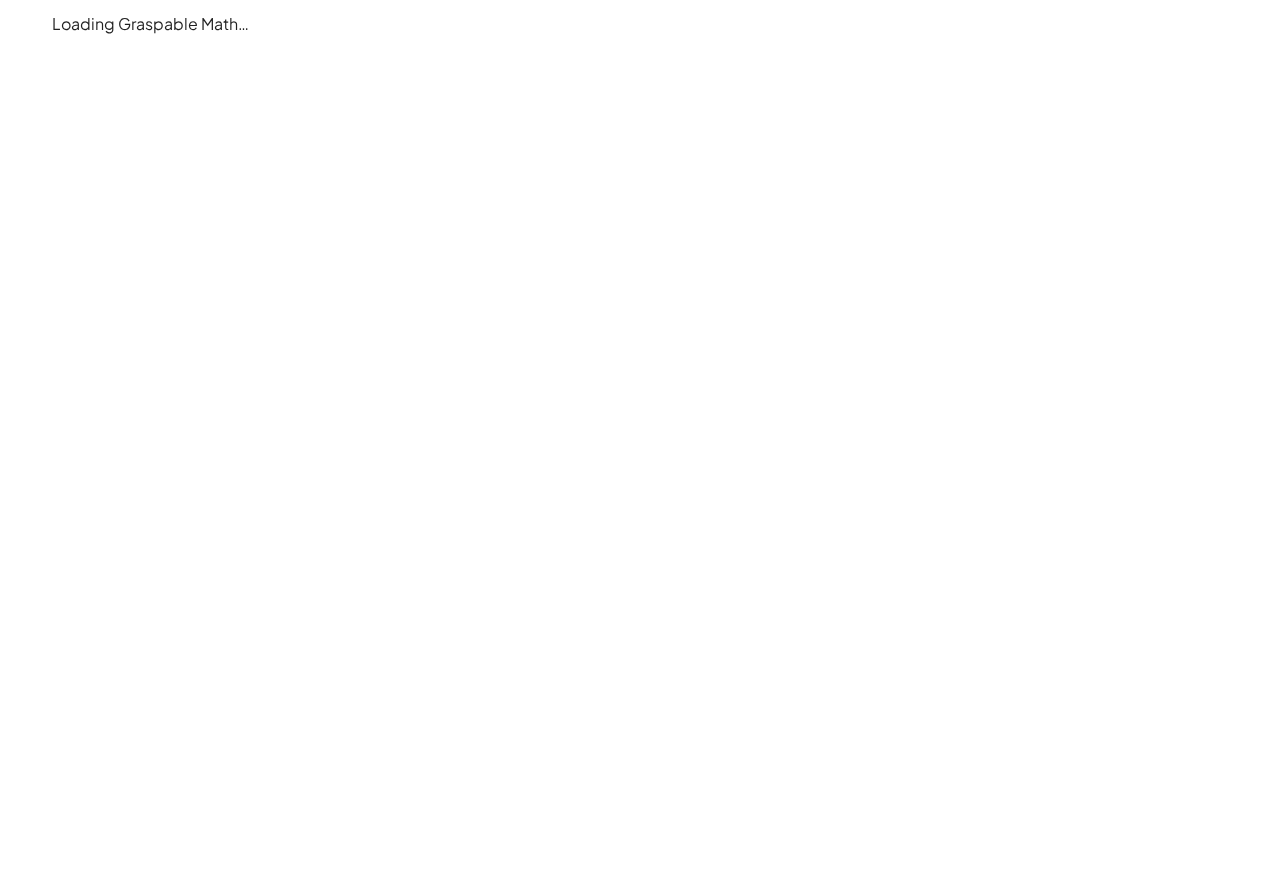 scroll, scrollTop: 0, scrollLeft: 0, axis: both 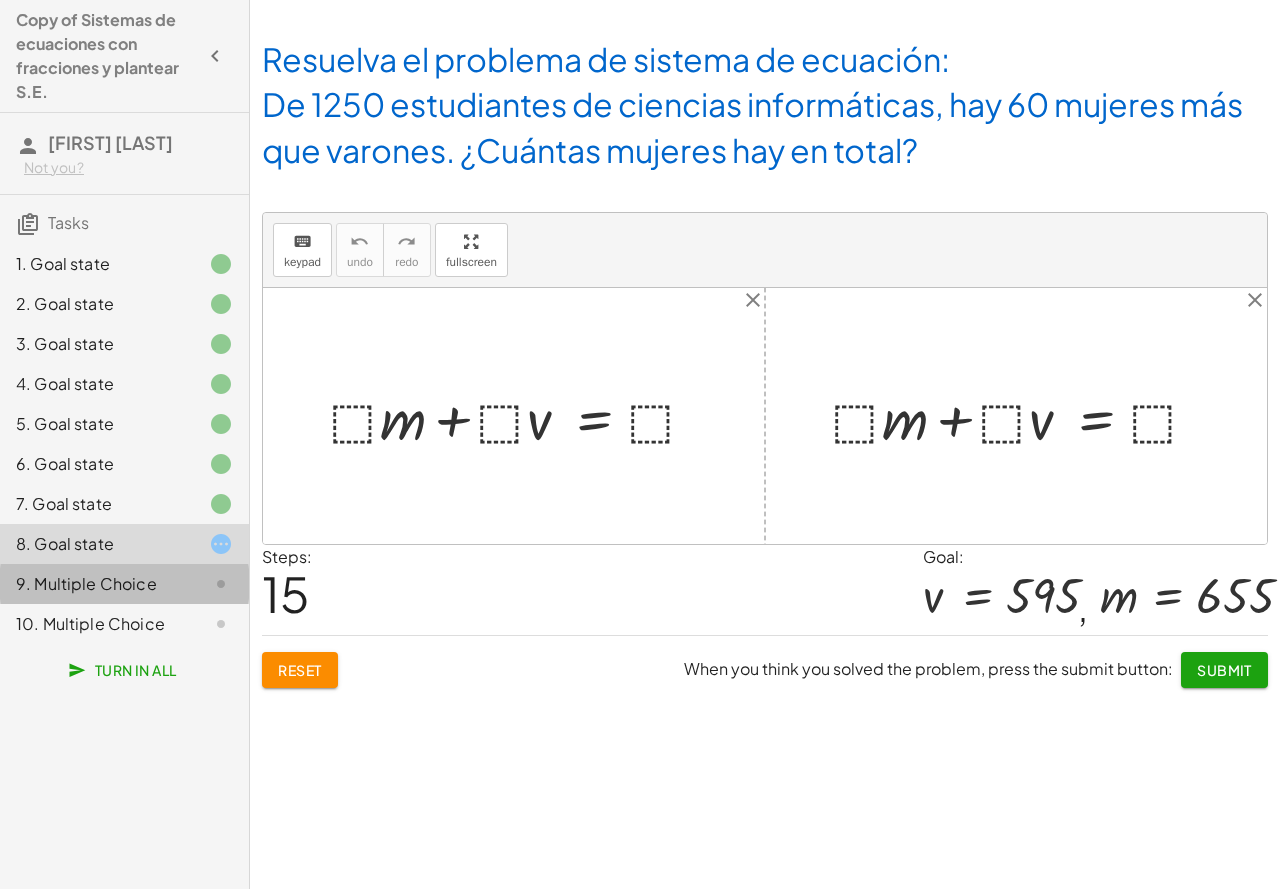 click on "9. Multiple Choice" 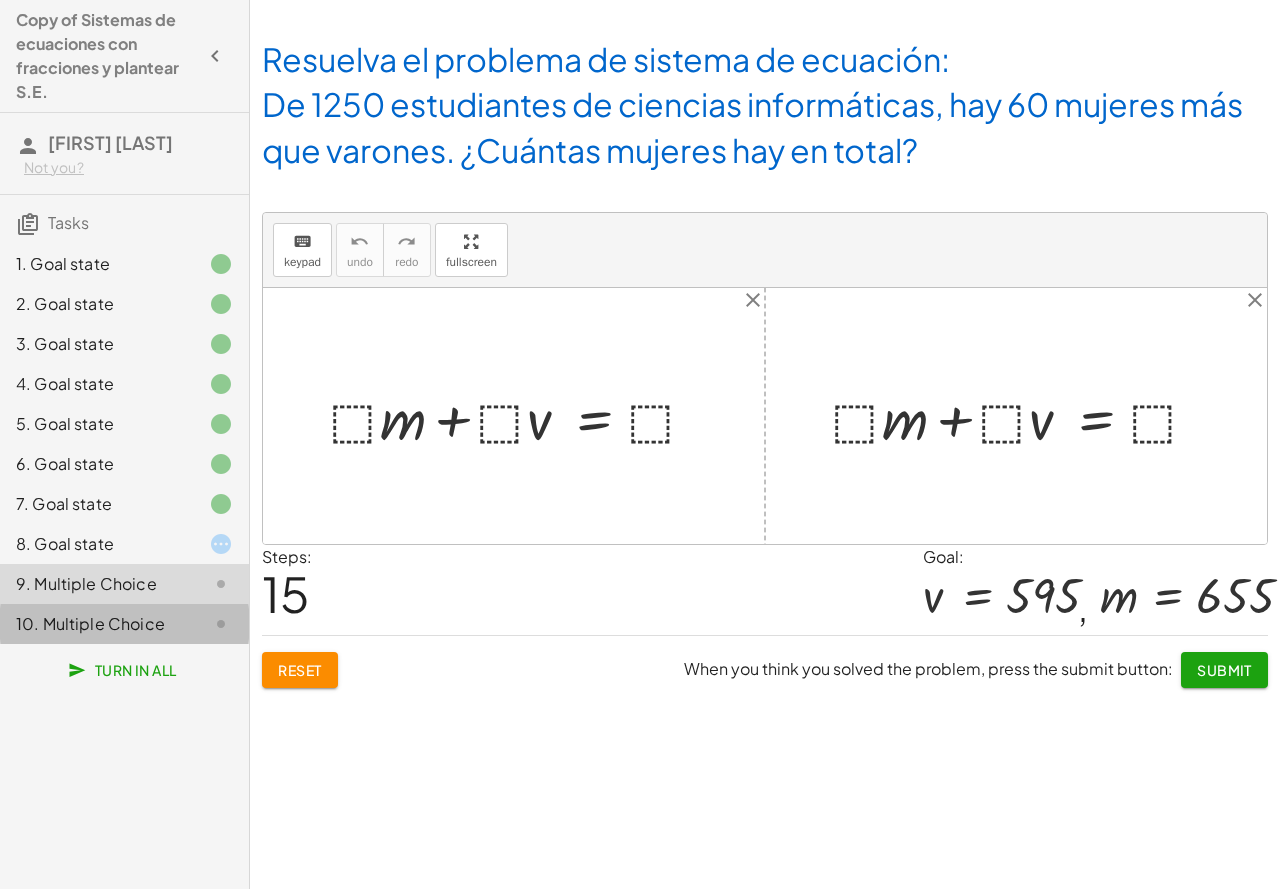 click on "10. Multiple Choice" 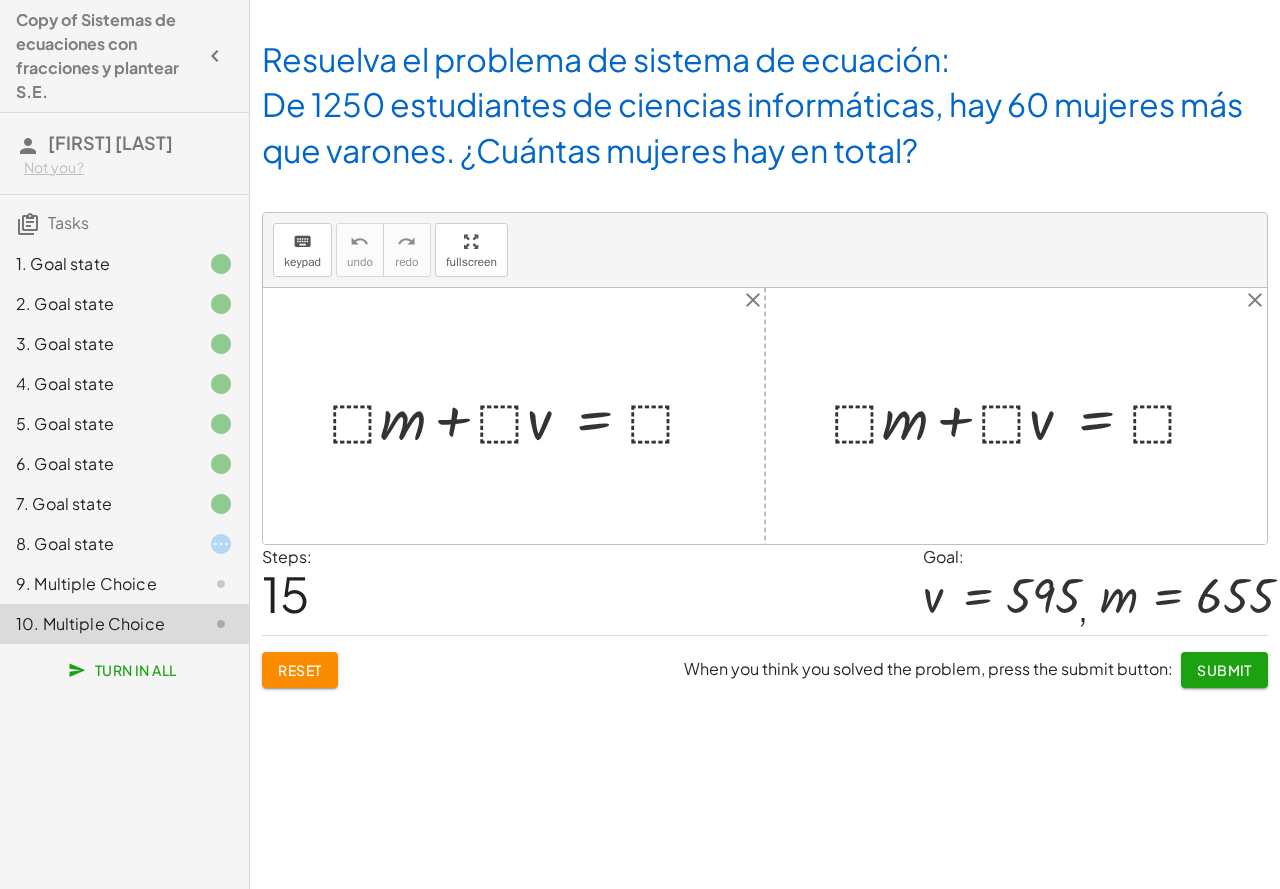 click on "8. Goal state" 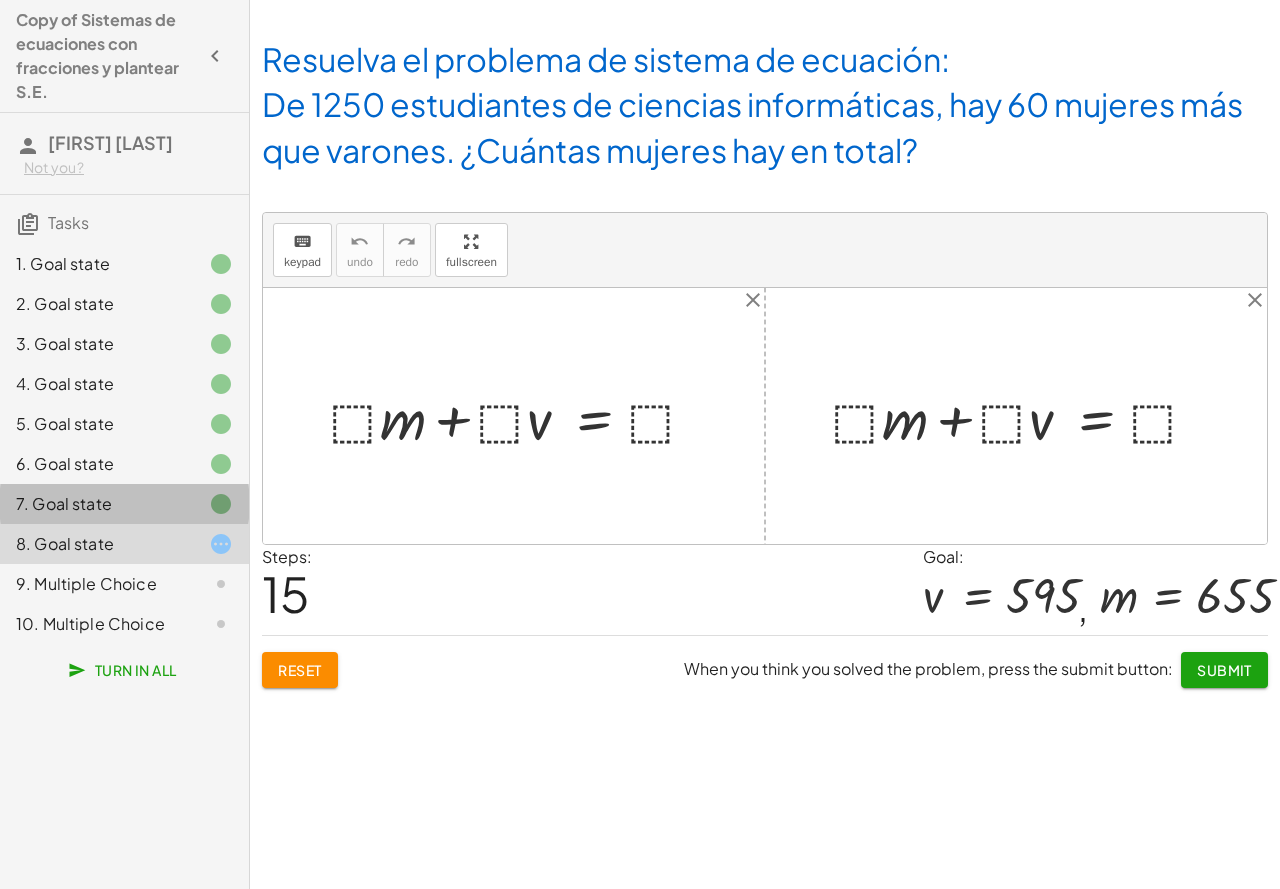 click on "7. Goal state" 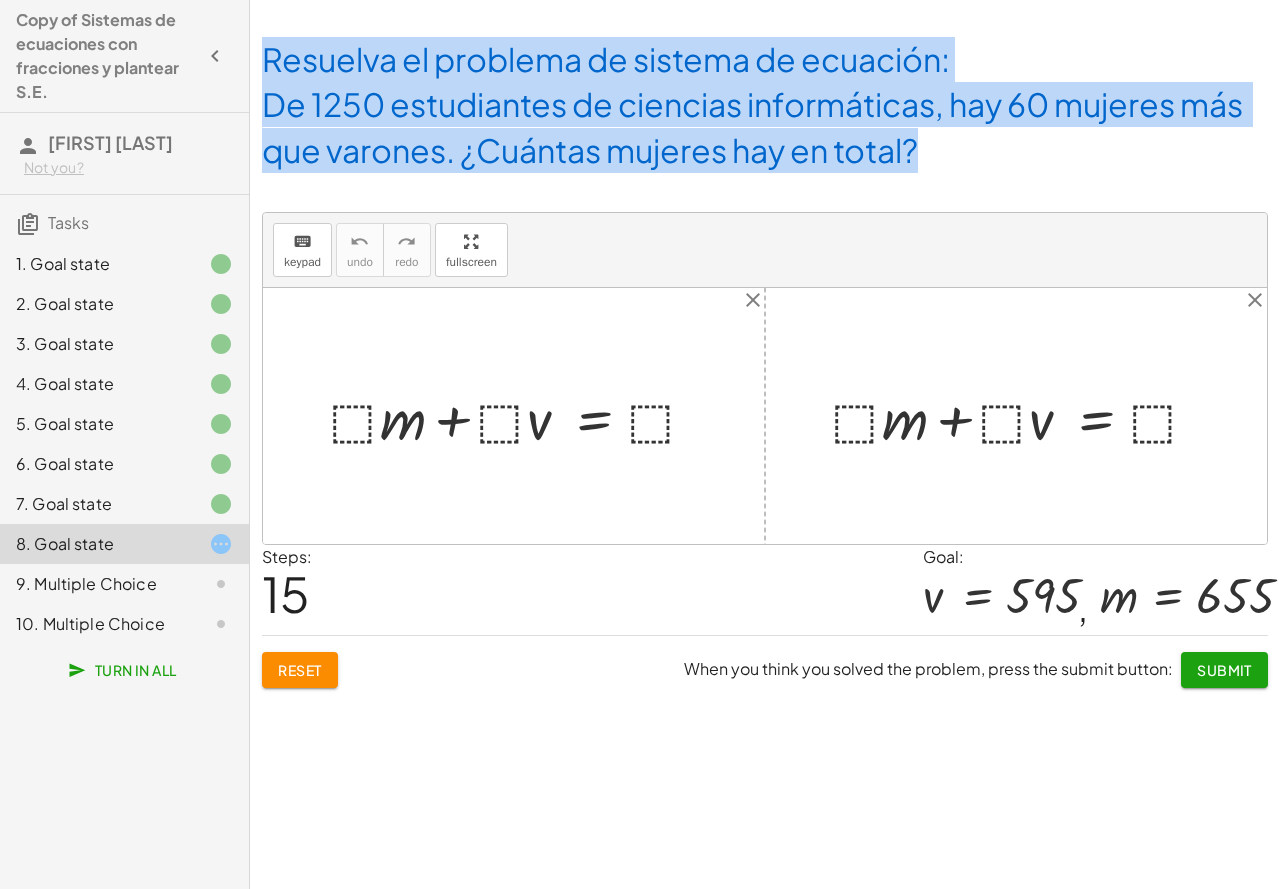 drag, startPoint x: 264, startPoint y: 53, endPoint x: 918, endPoint y: 171, distance: 664.56 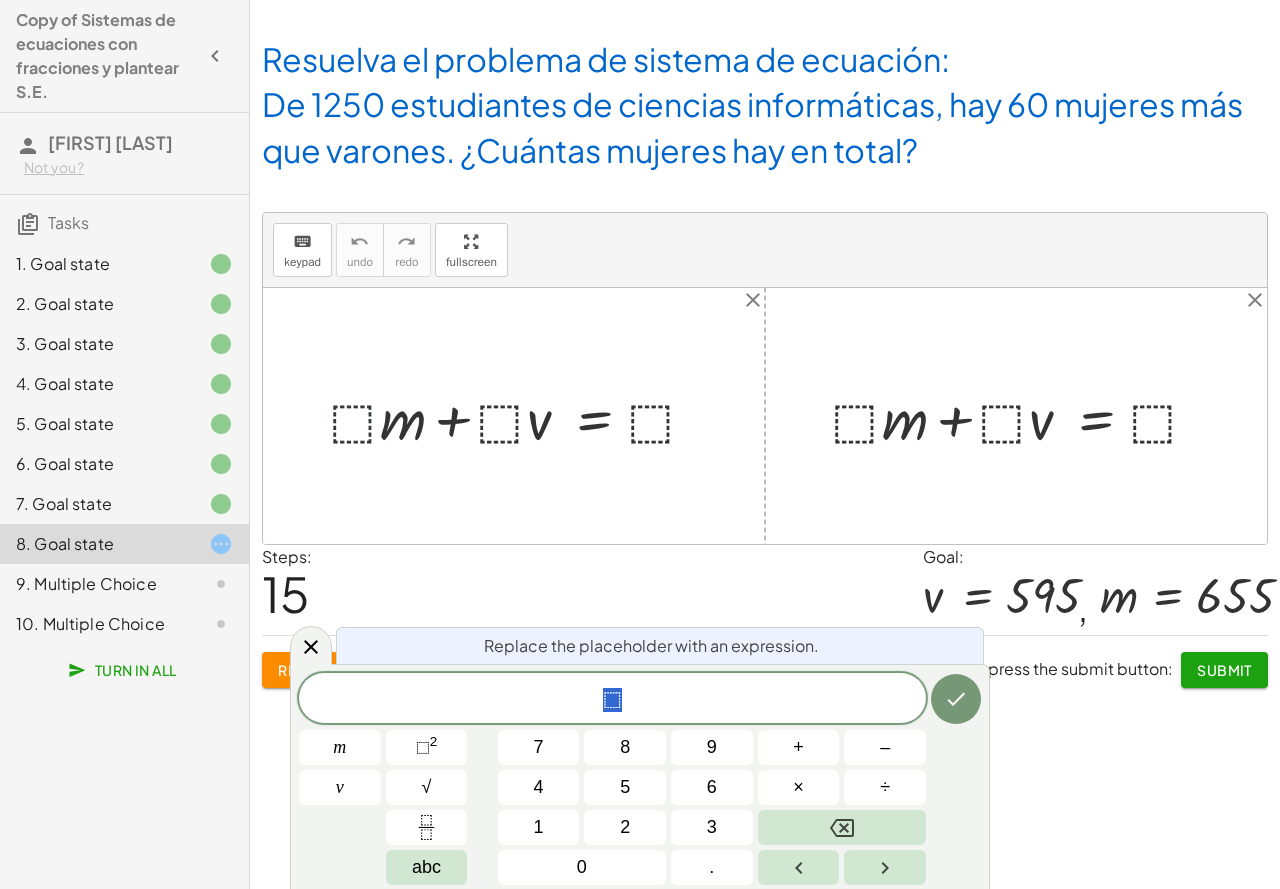 click at bounding box center (521, 415) 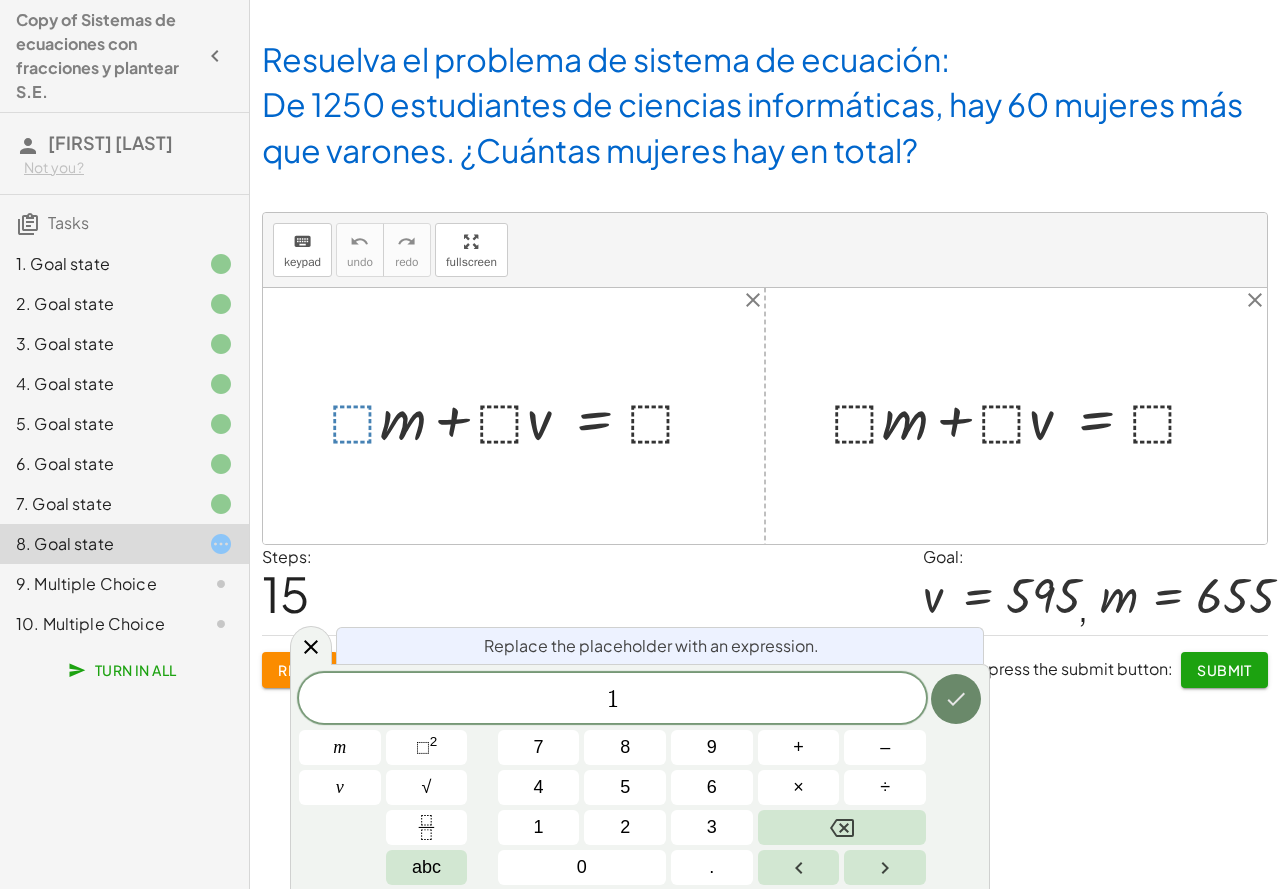 click 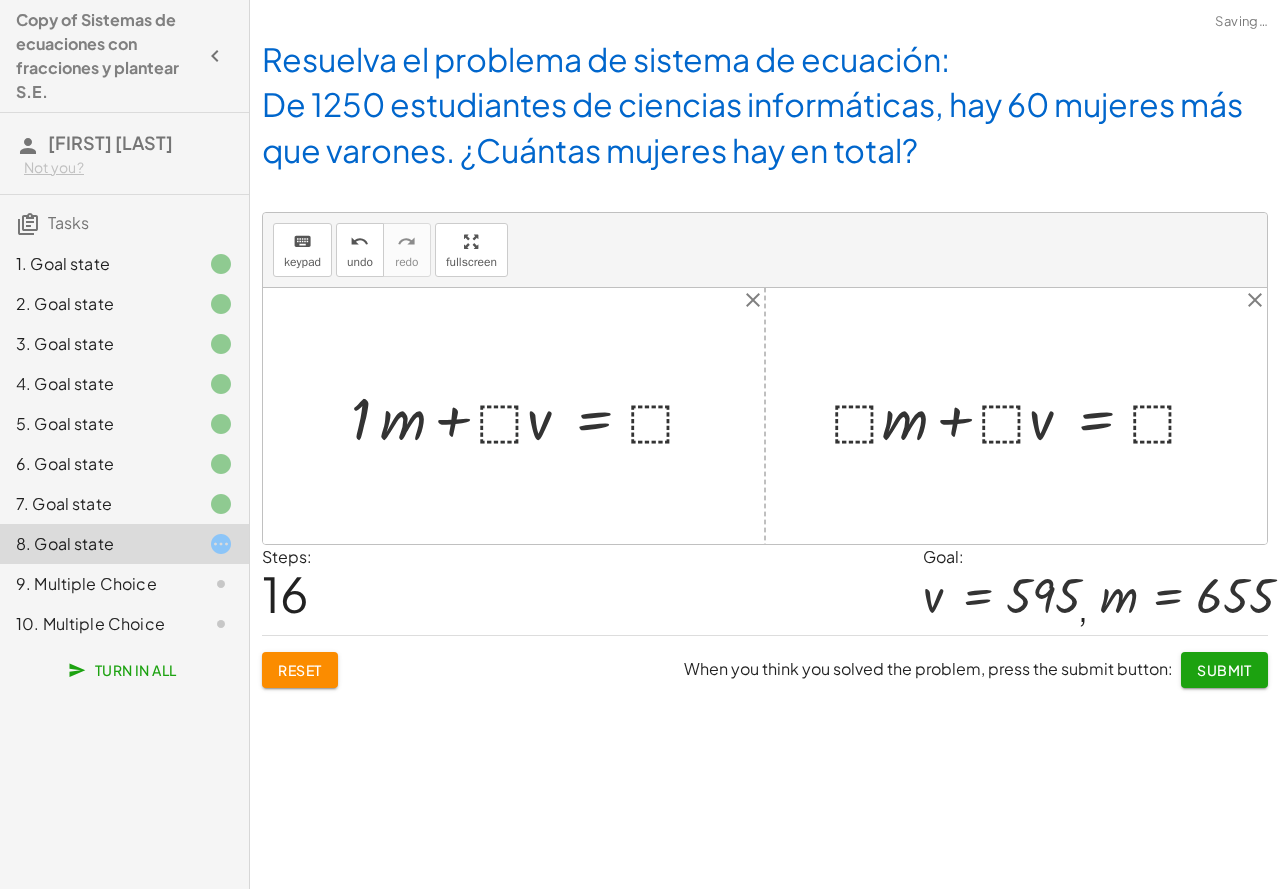 click at bounding box center [532, 415] 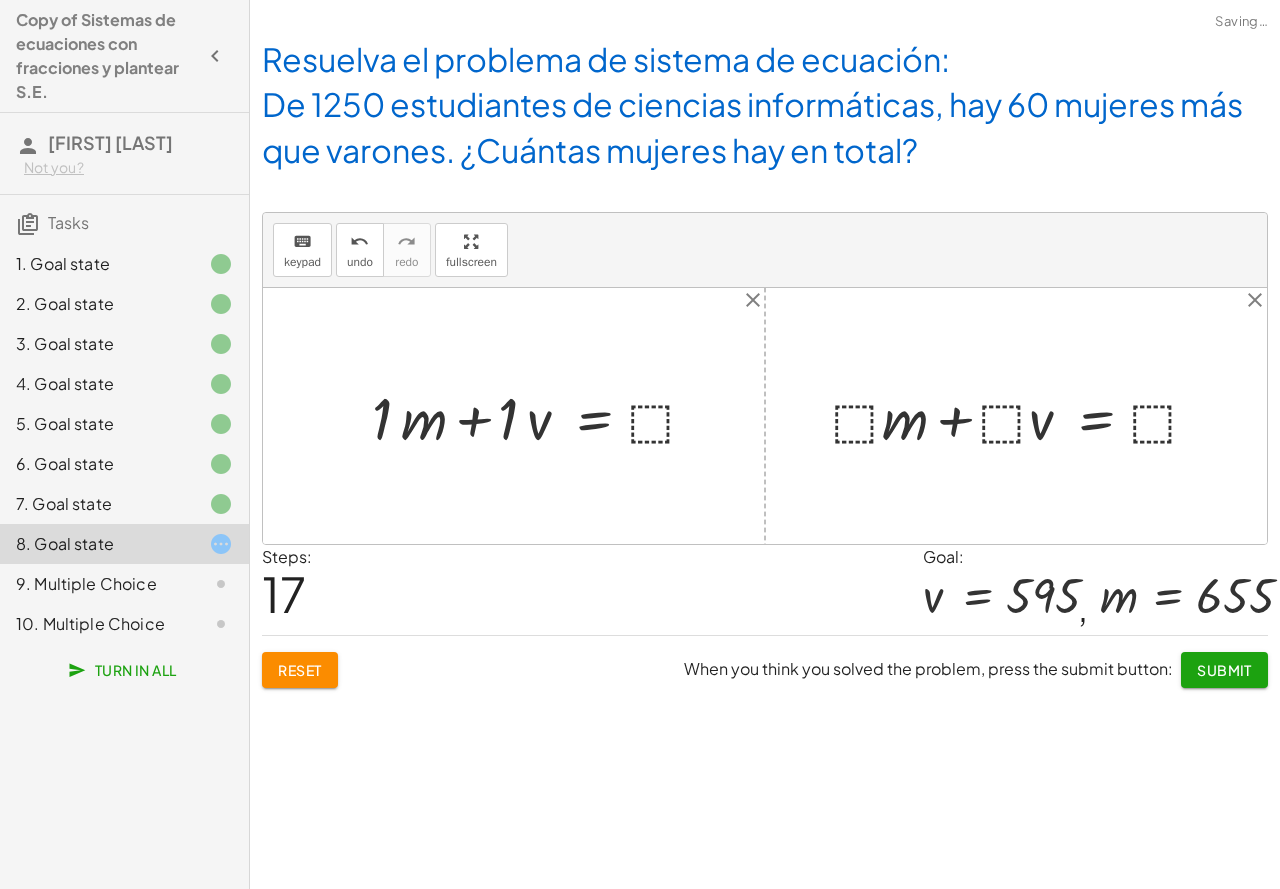 click at bounding box center [542, 415] 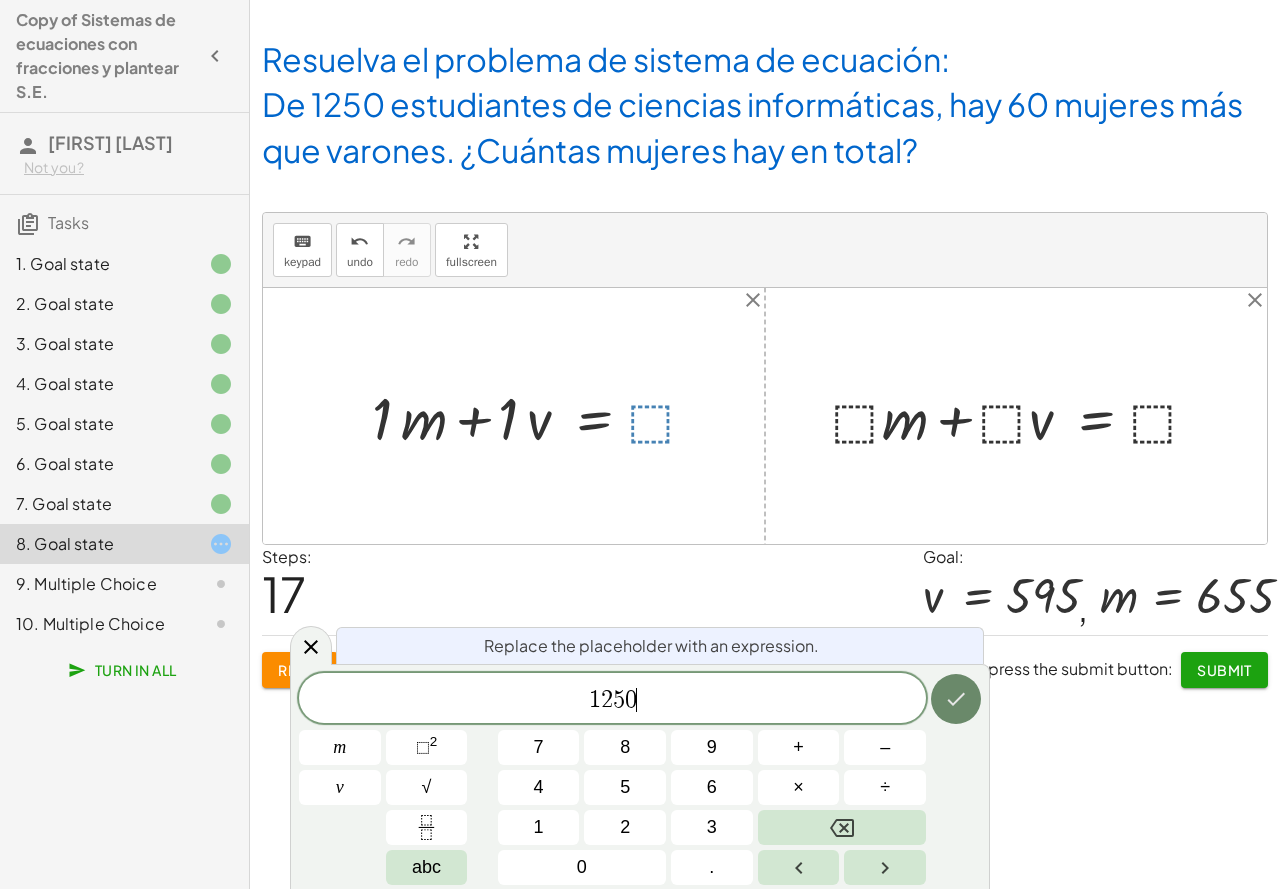 click at bounding box center (956, 699) 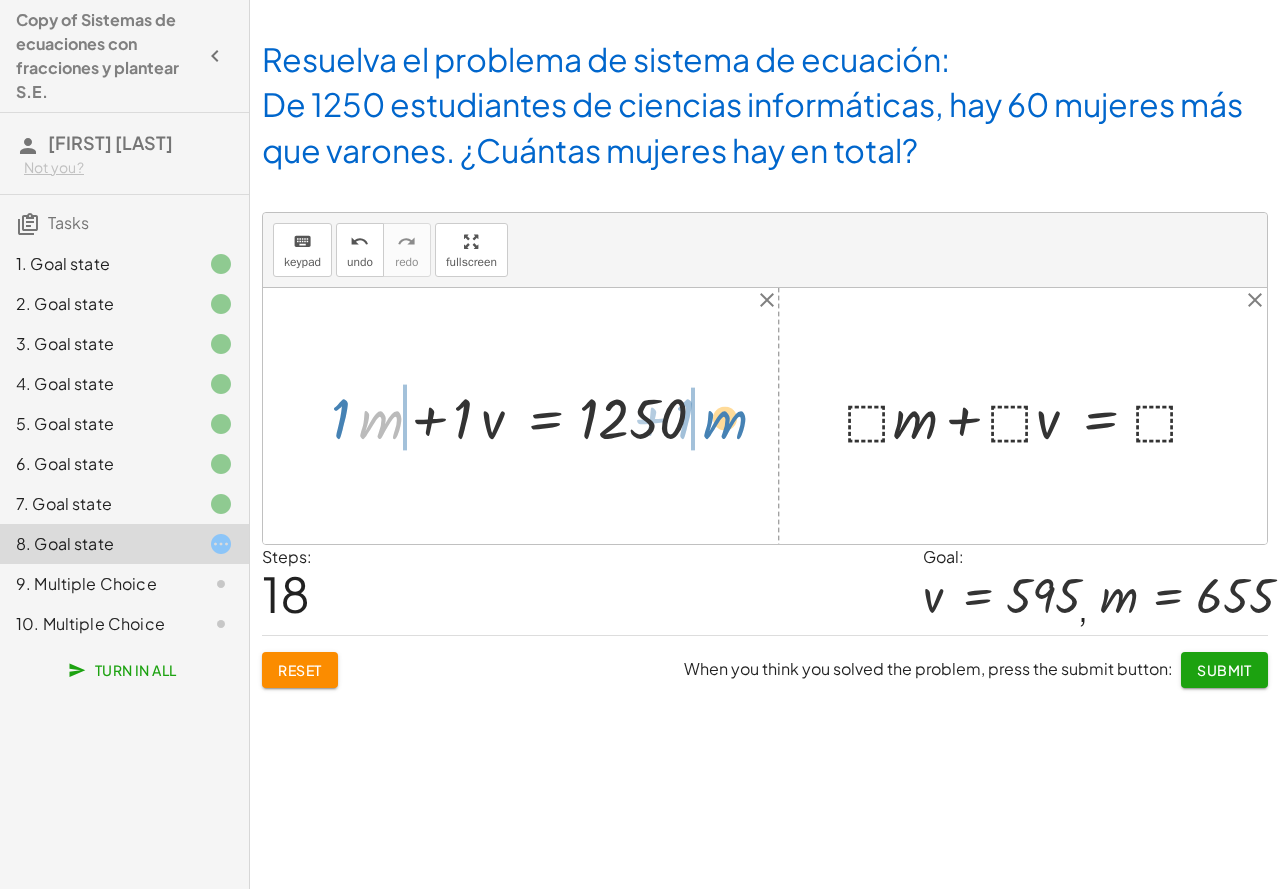 drag, startPoint x: 375, startPoint y: 422, endPoint x: 719, endPoint y: 422, distance: 344 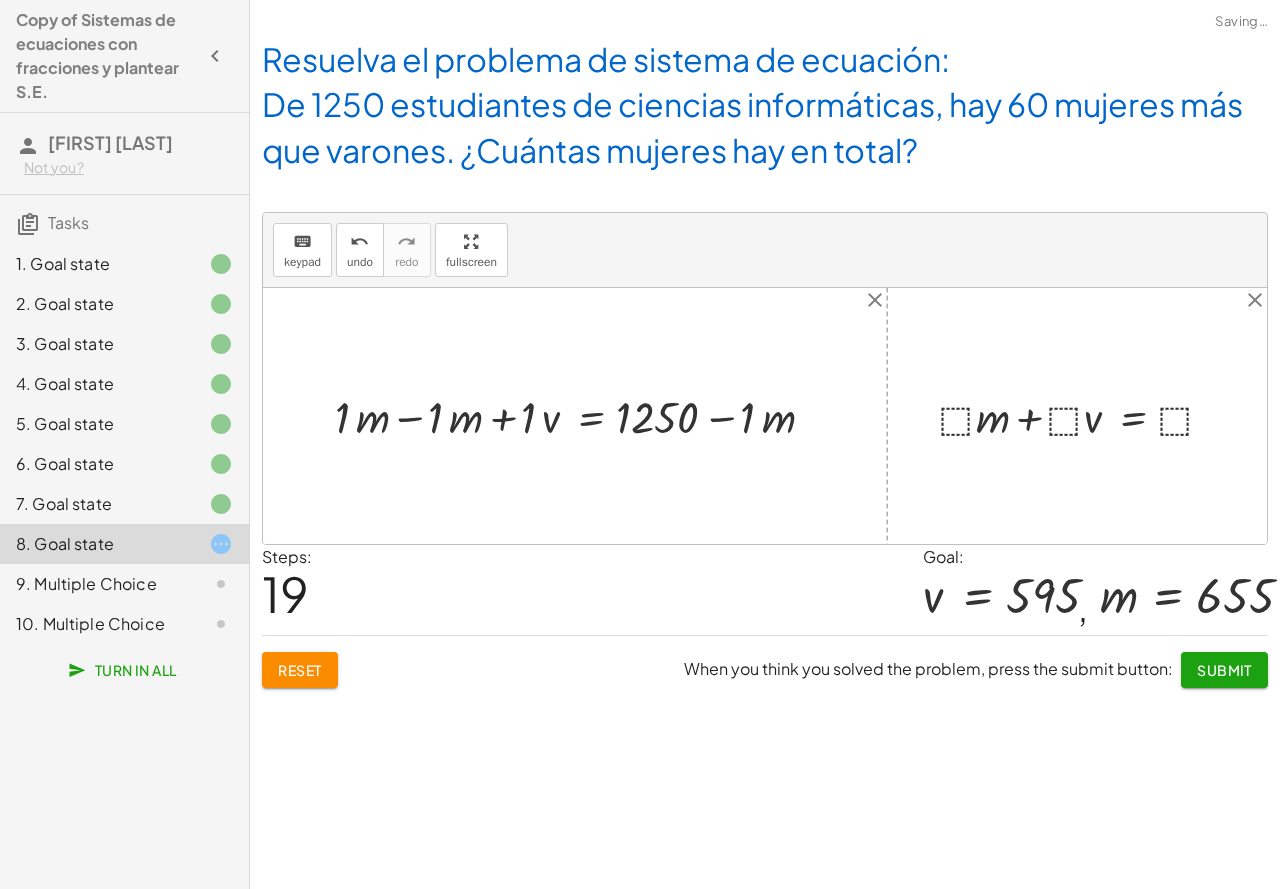 click at bounding box center (582, 416) 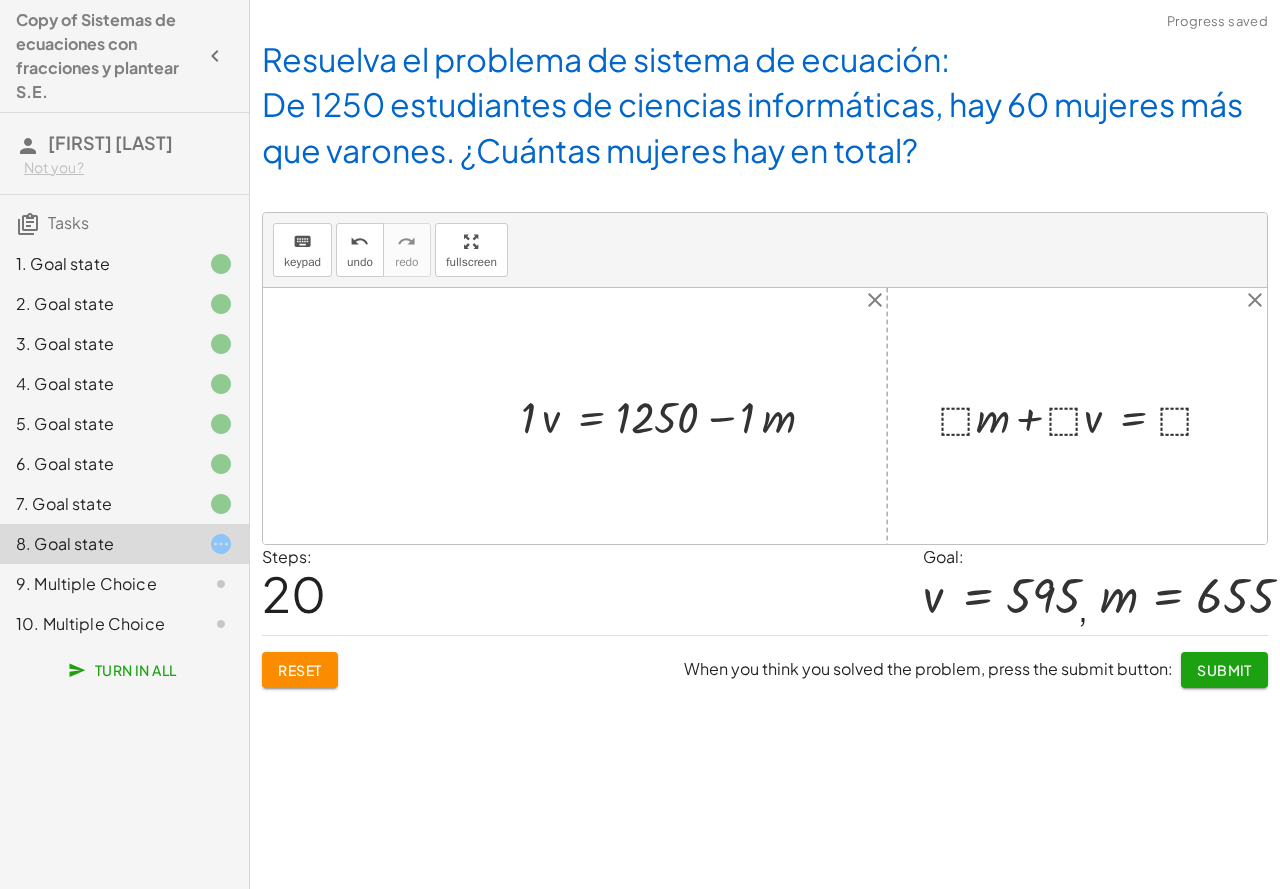 click at bounding box center (675, 416) 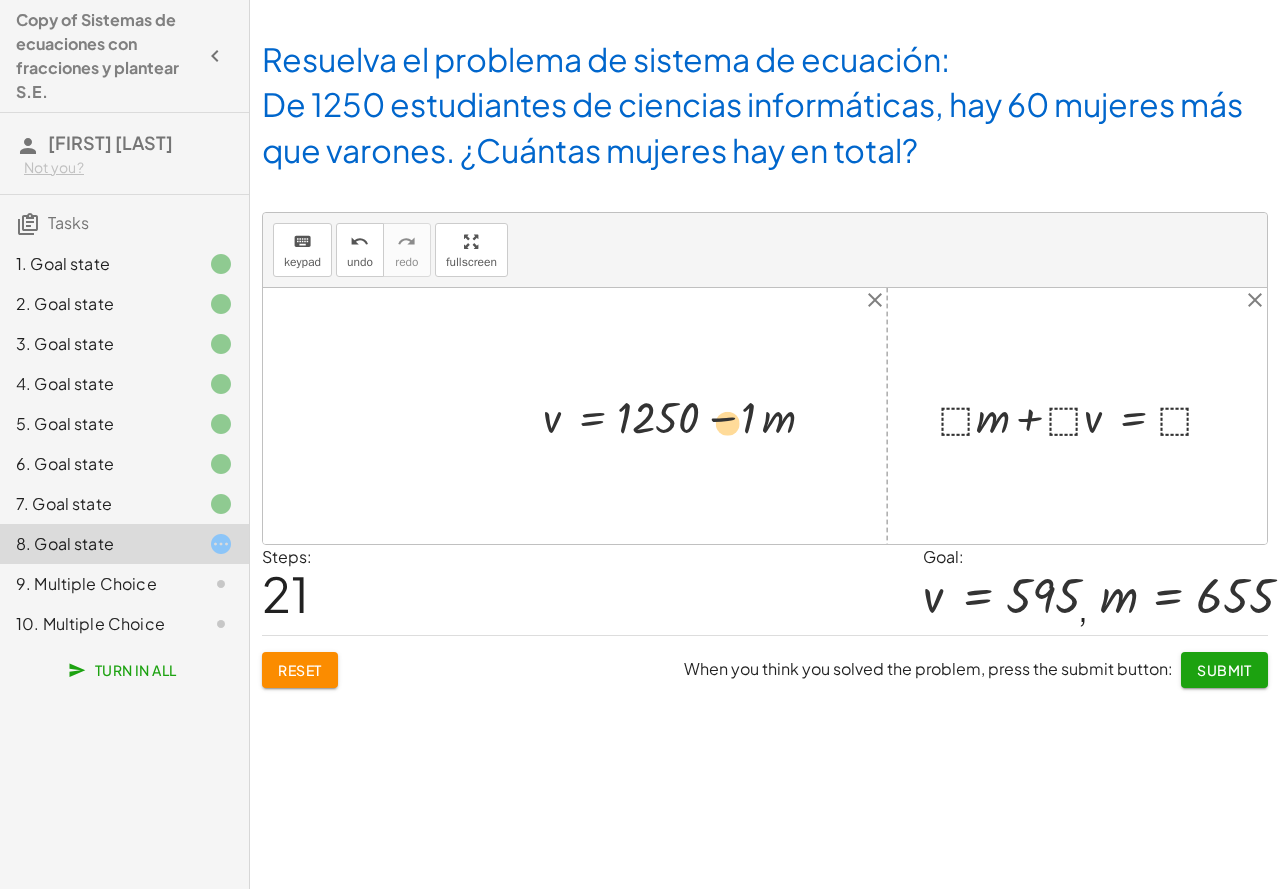 drag, startPoint x: 754, startPoint y: 429, endPoint x: 730, endPoint y: 434, distance: 24.5153 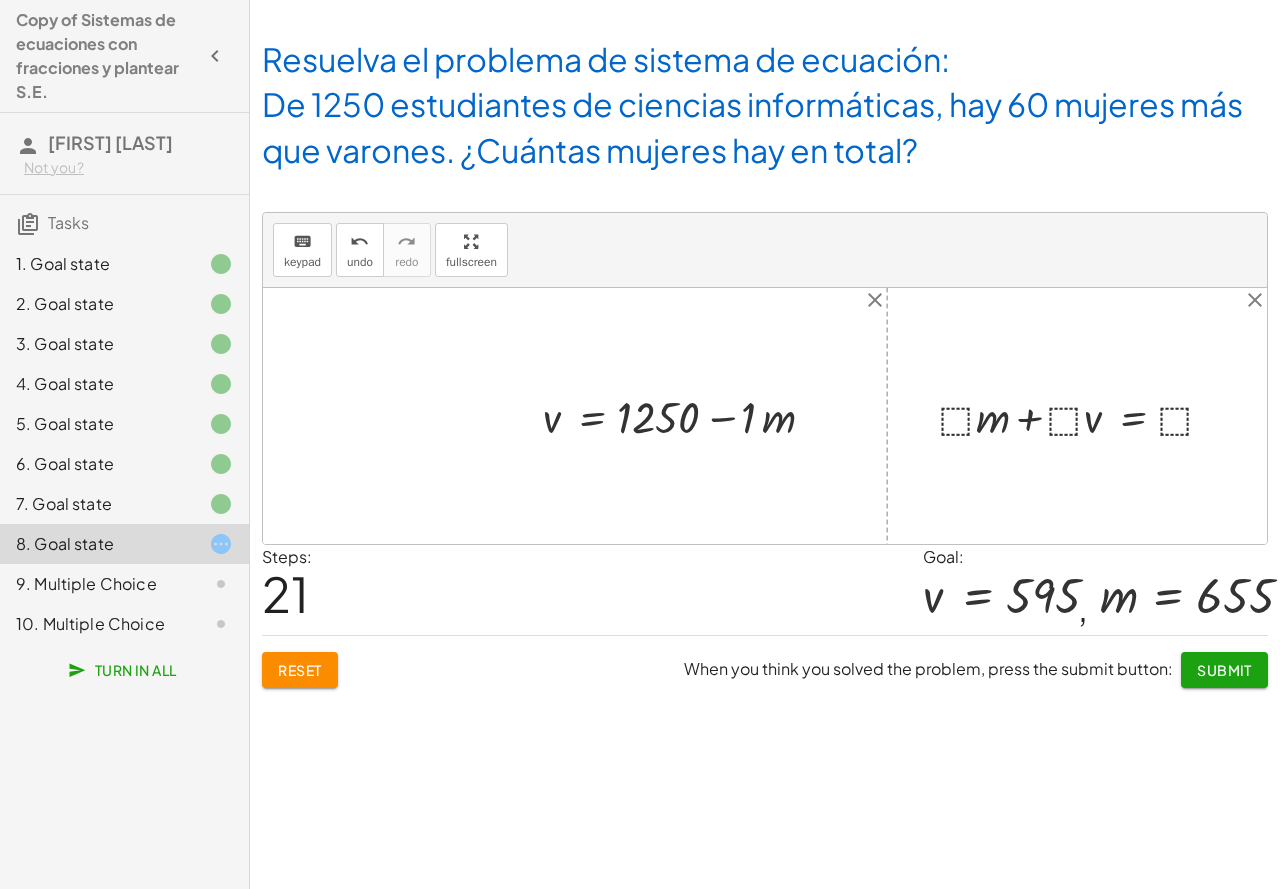 click at bounding box center [1084, 416] 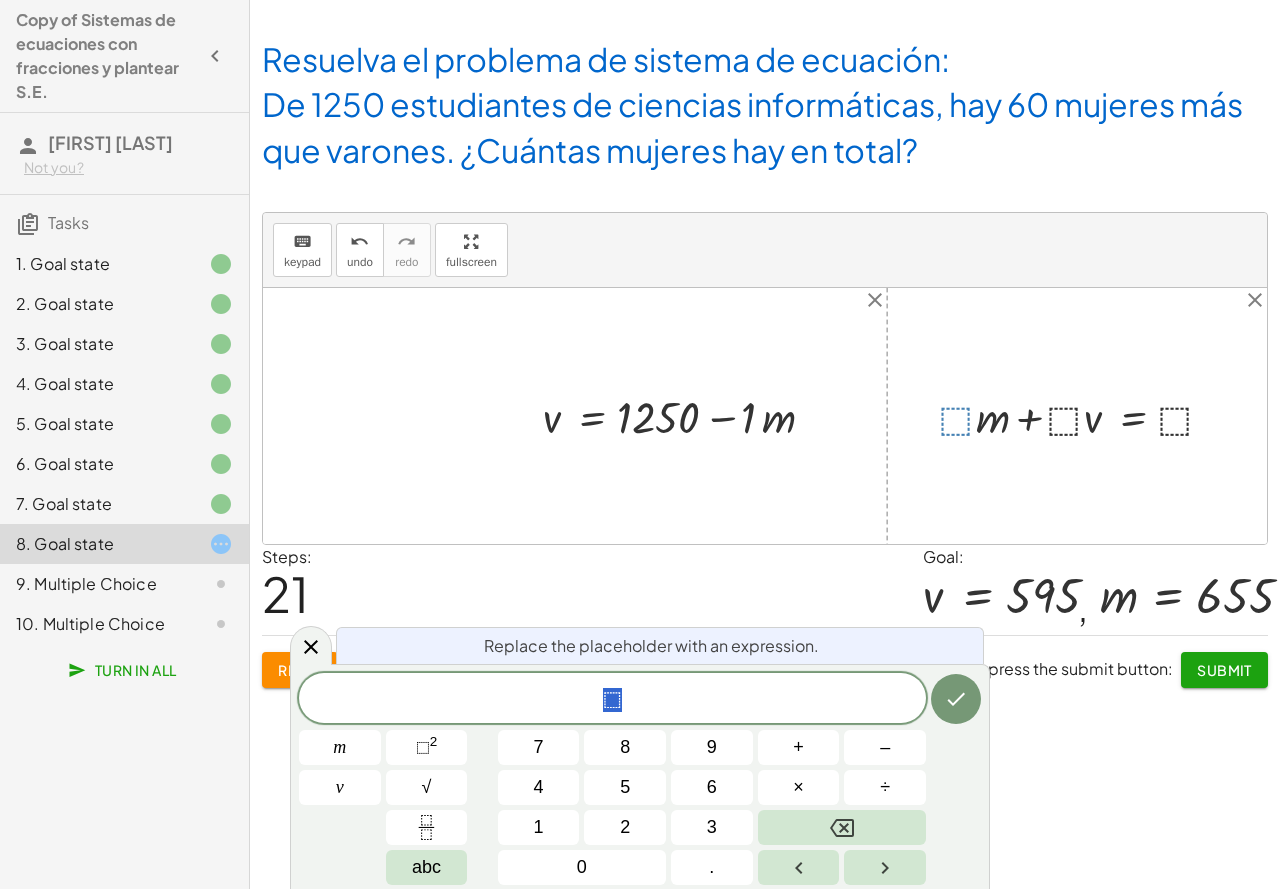 click at bounding box center [765, 416] 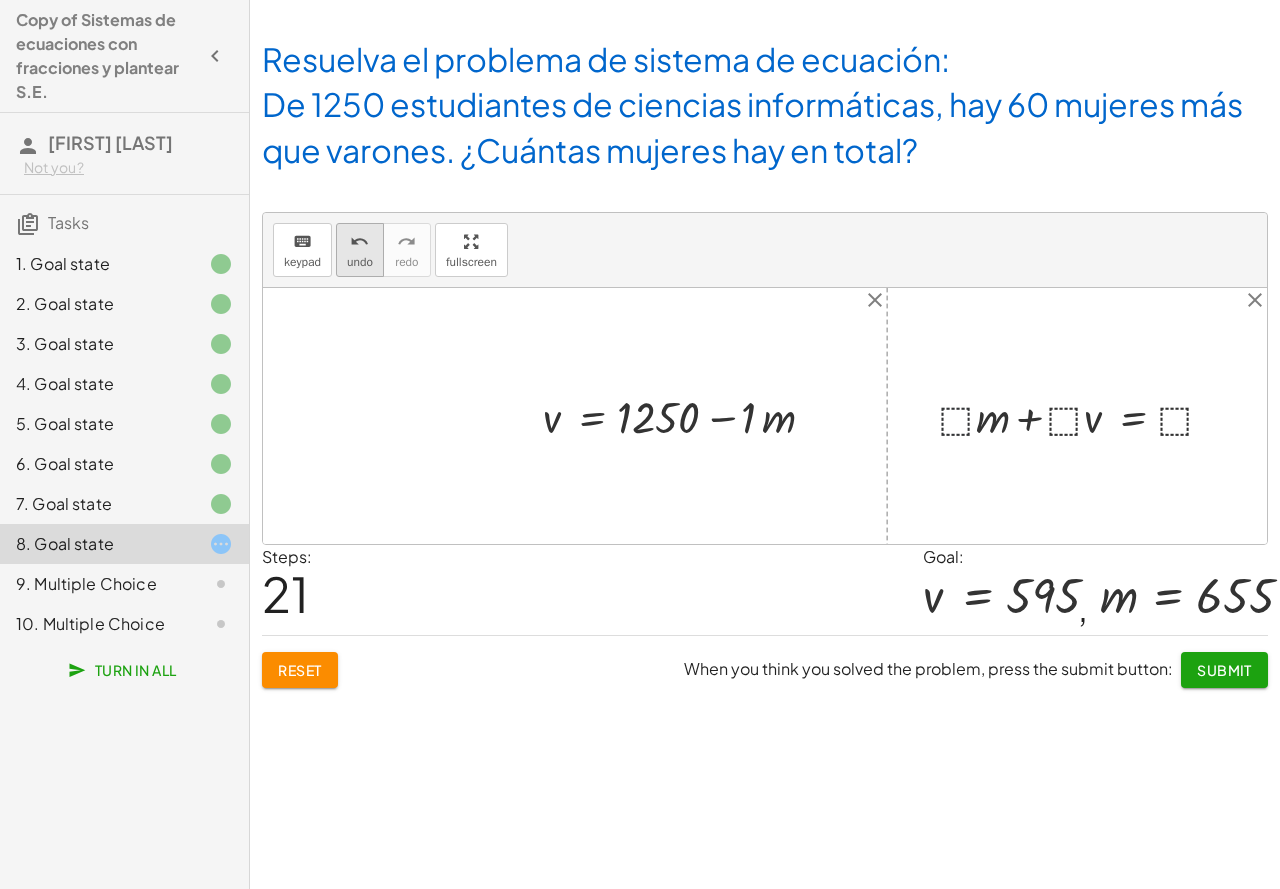 click on "undo" at bounding box center (360, 262) 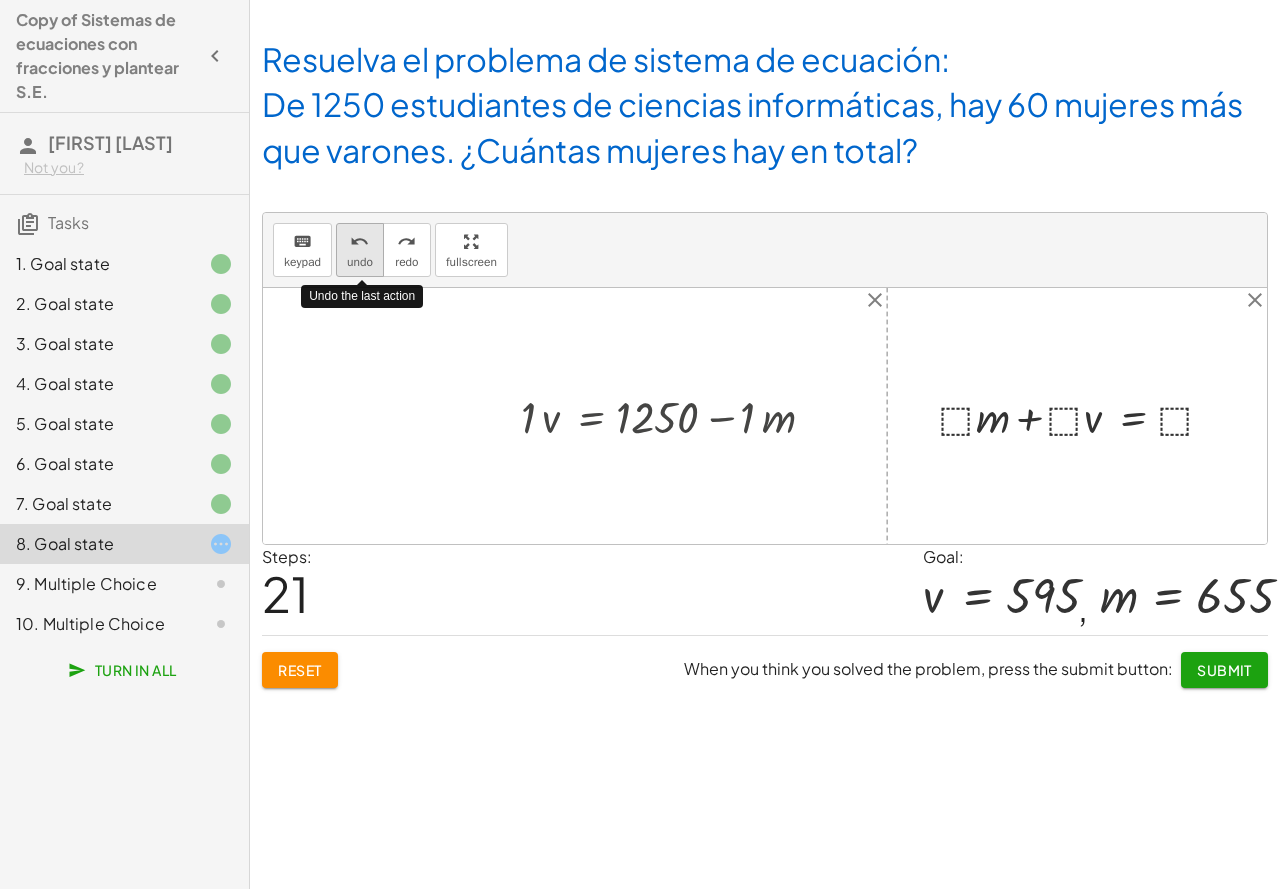 click on "undo" at bounding box center [360, 262] 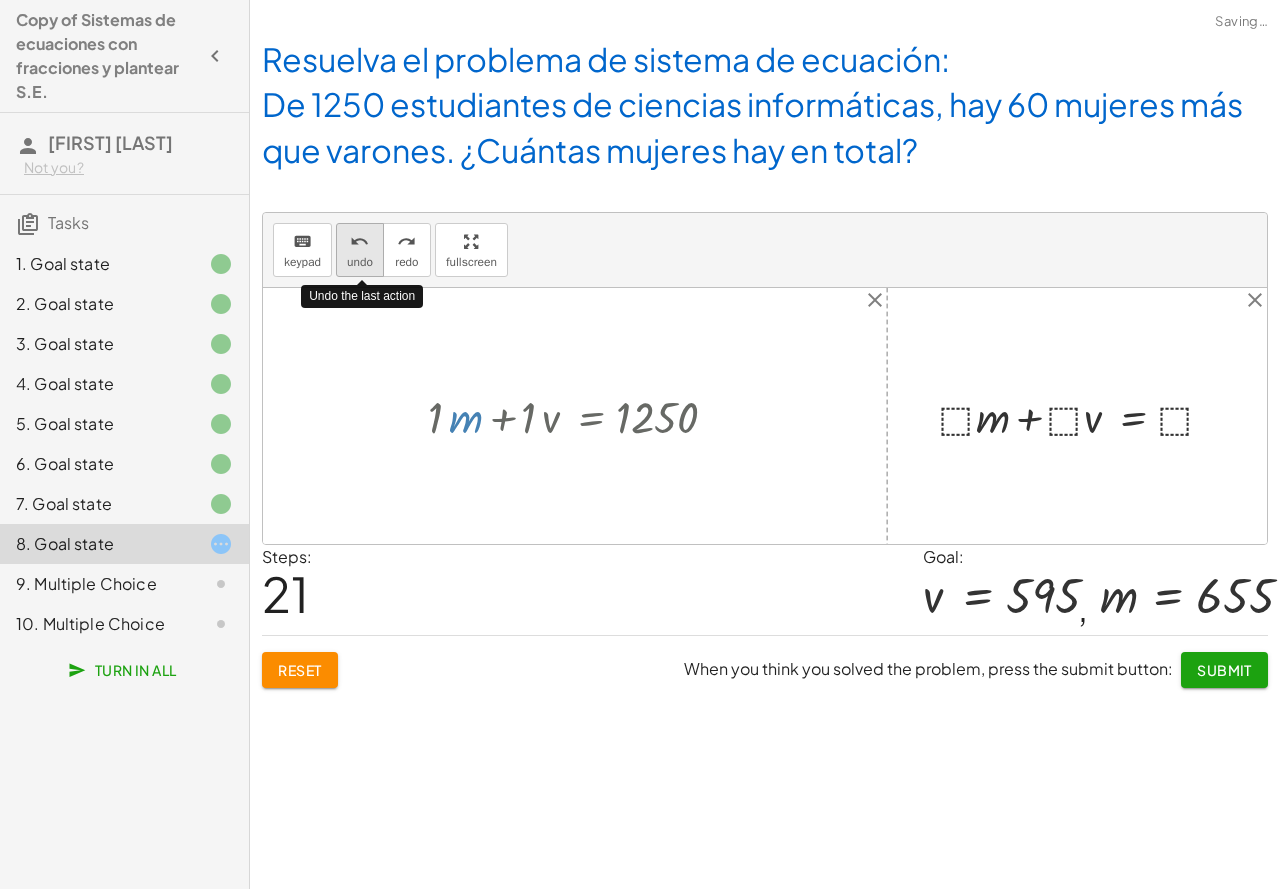 click on "undo" at bounding box center (360, 262) 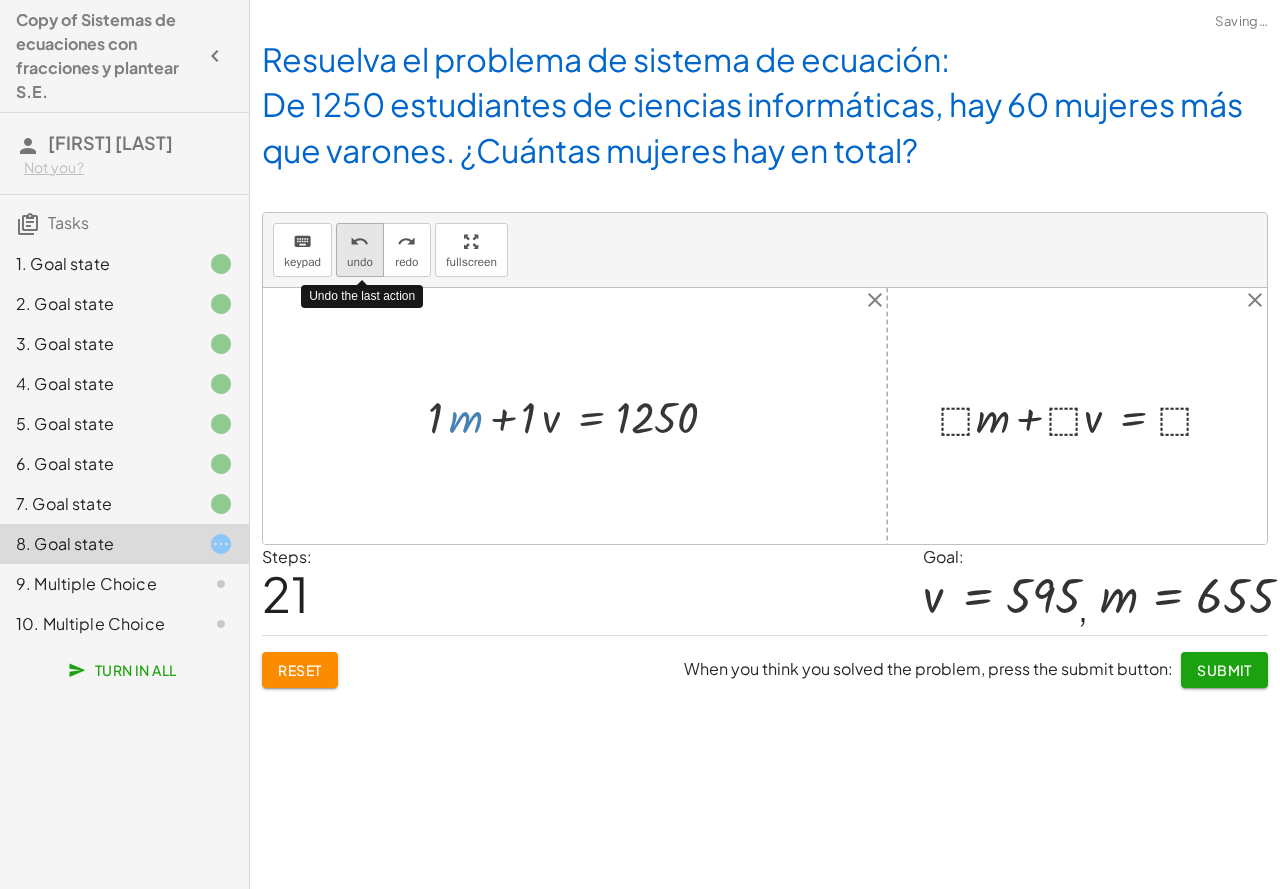 click on "undo" at bounding box center (360, 262) 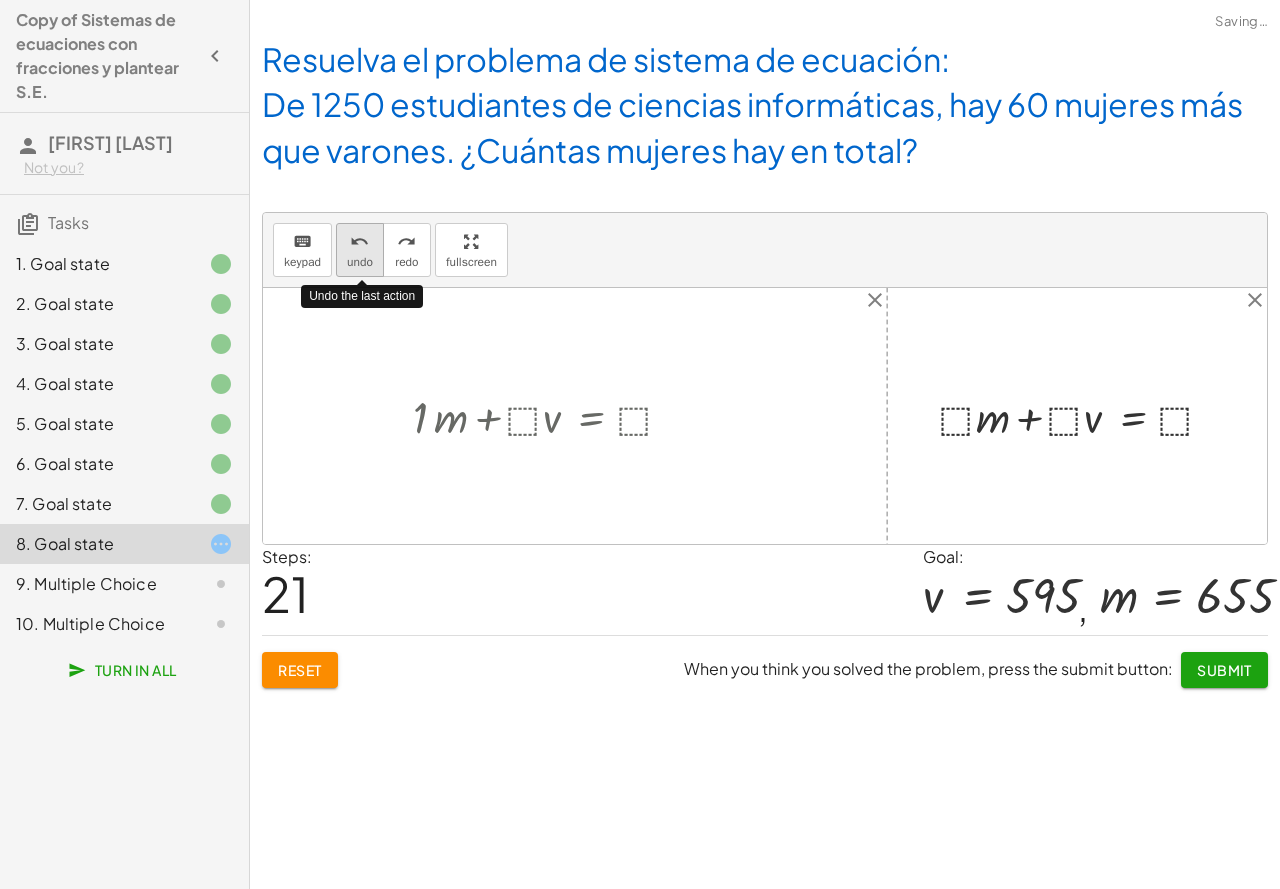 click on "undo" at bounding box center [360, 262] 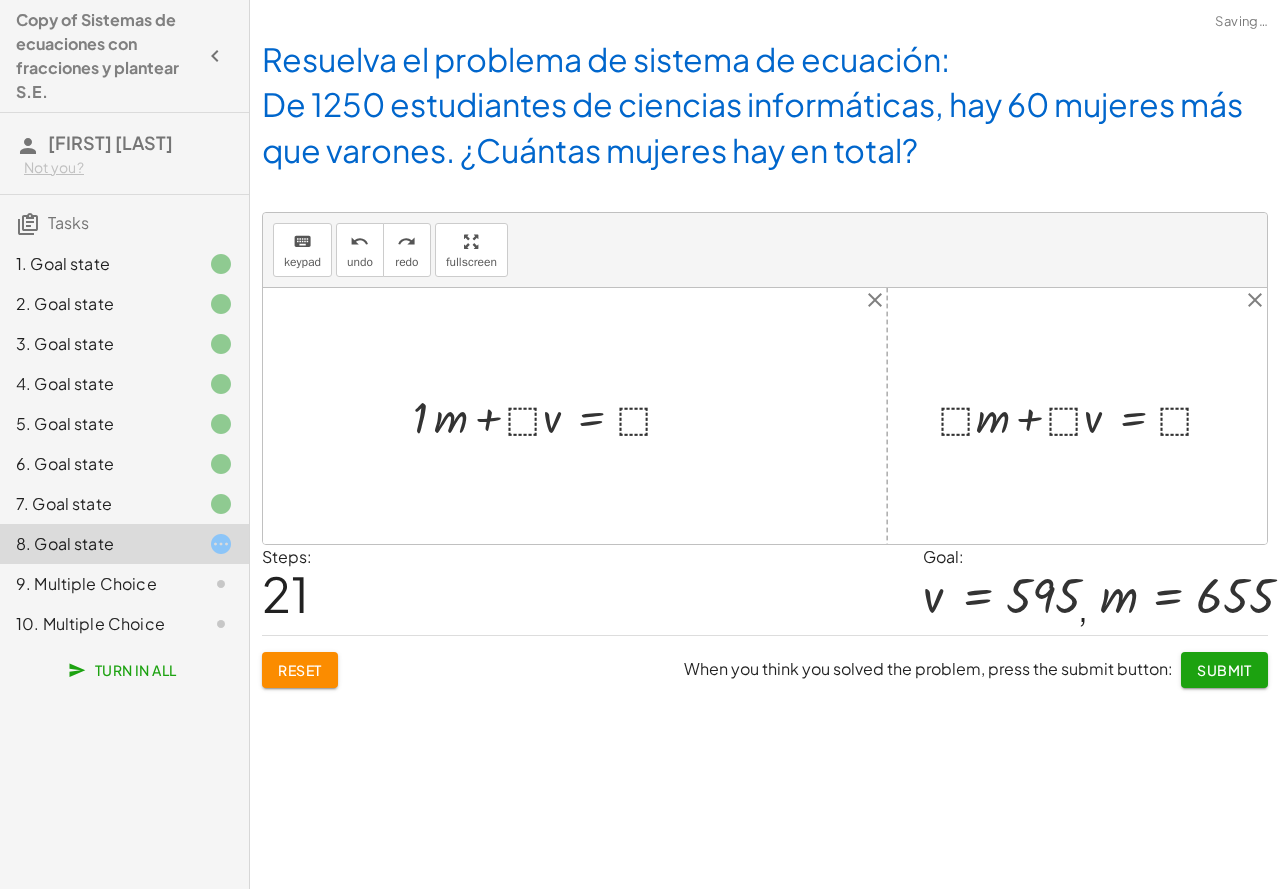 click at bounding box center [551, 416] 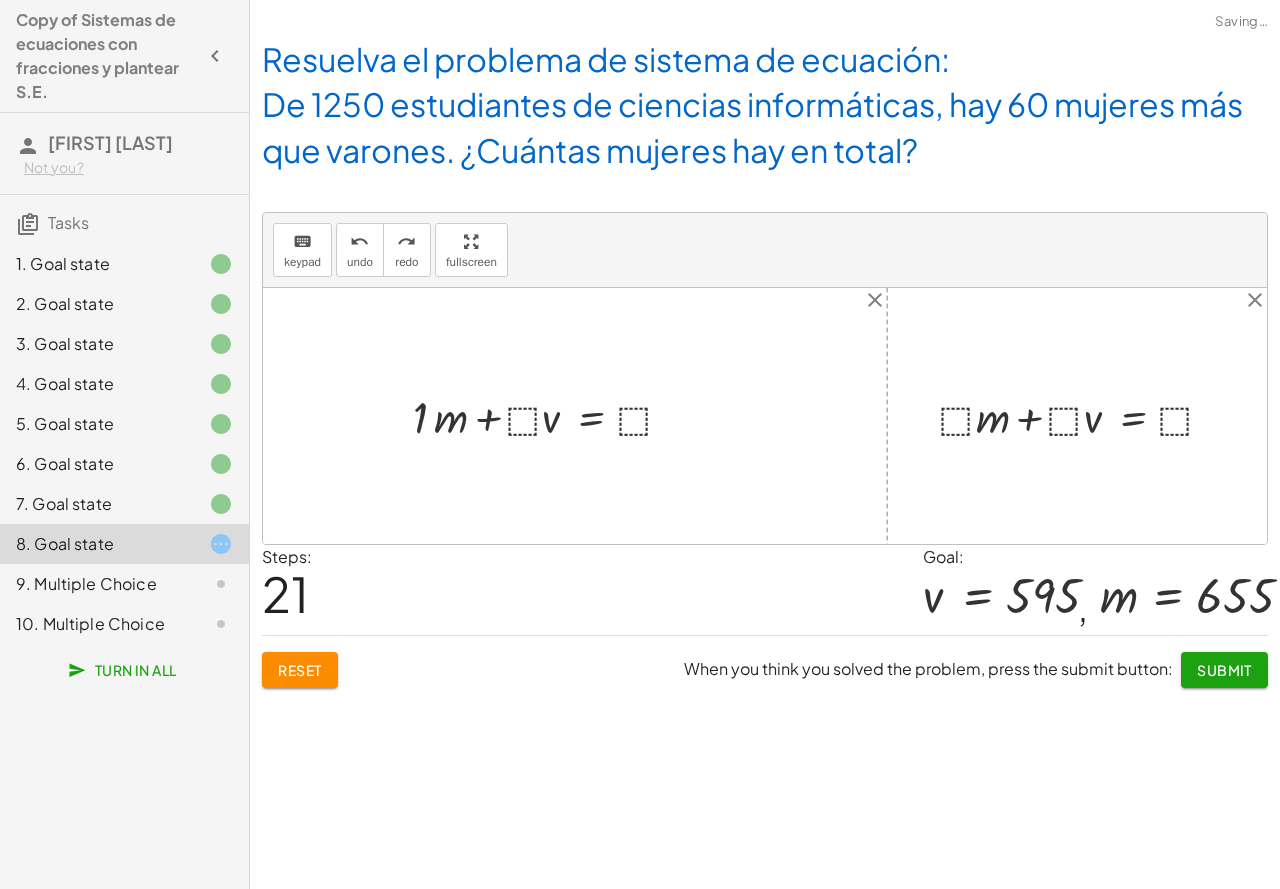 click at bounding box center [551, 416] 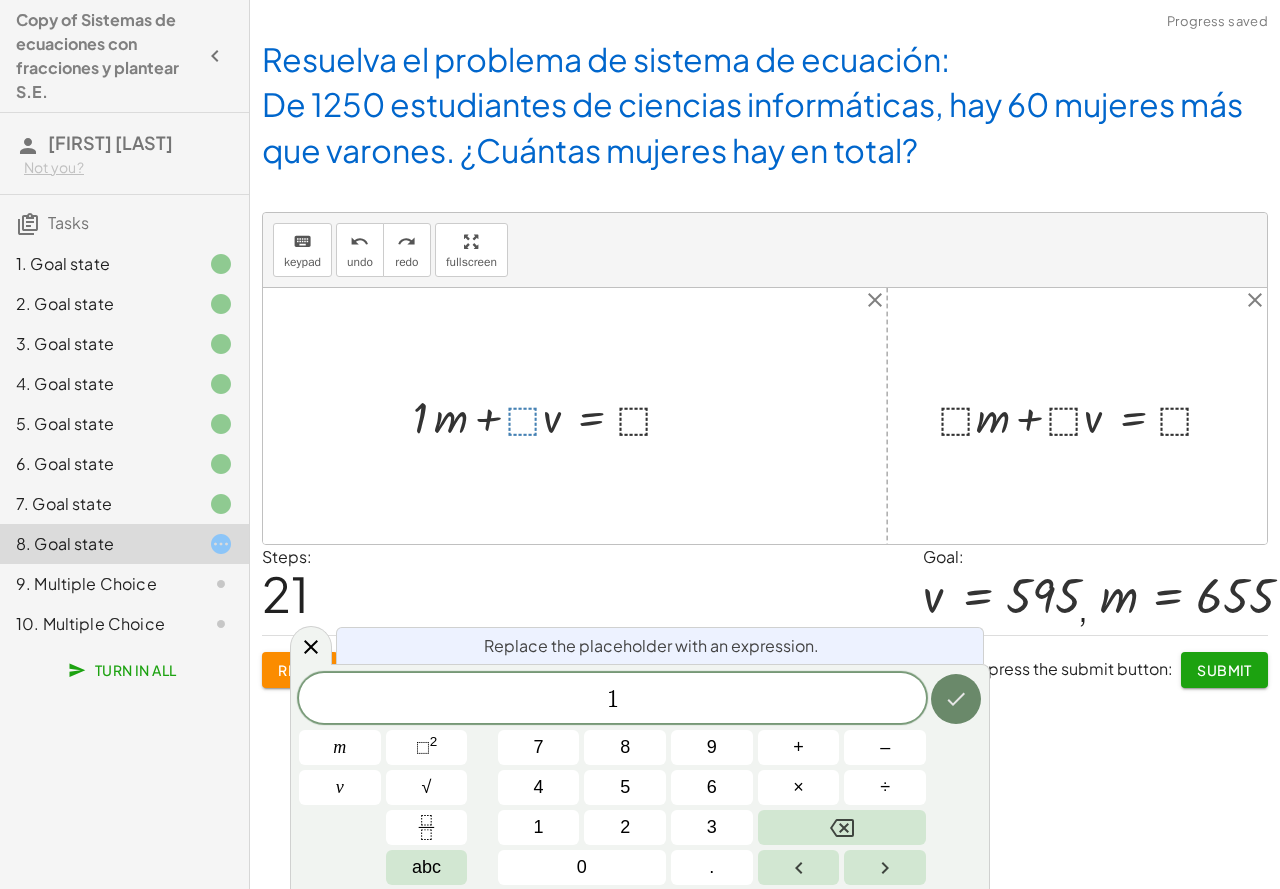 click at bounding box center [956, 699] 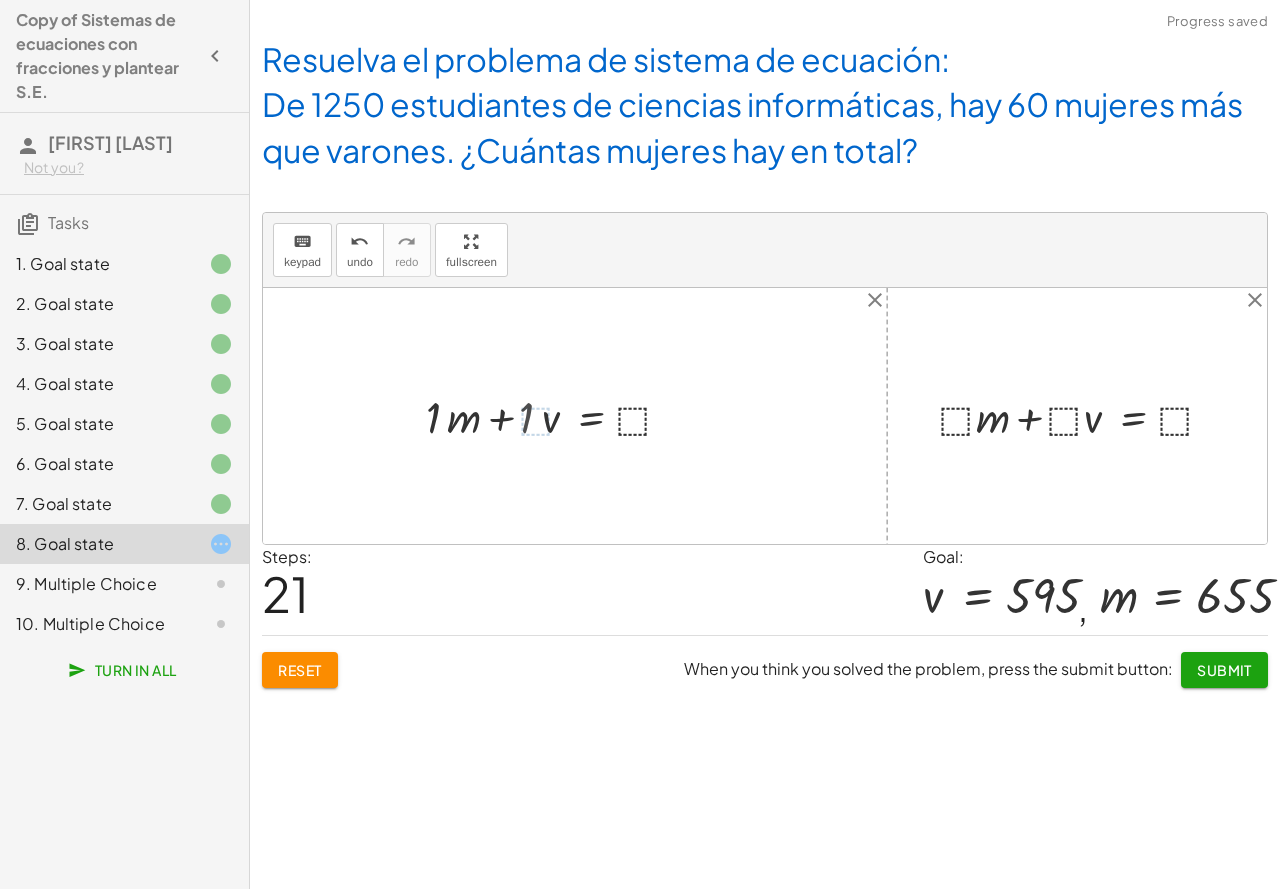 click at bounding box center (558, 416) 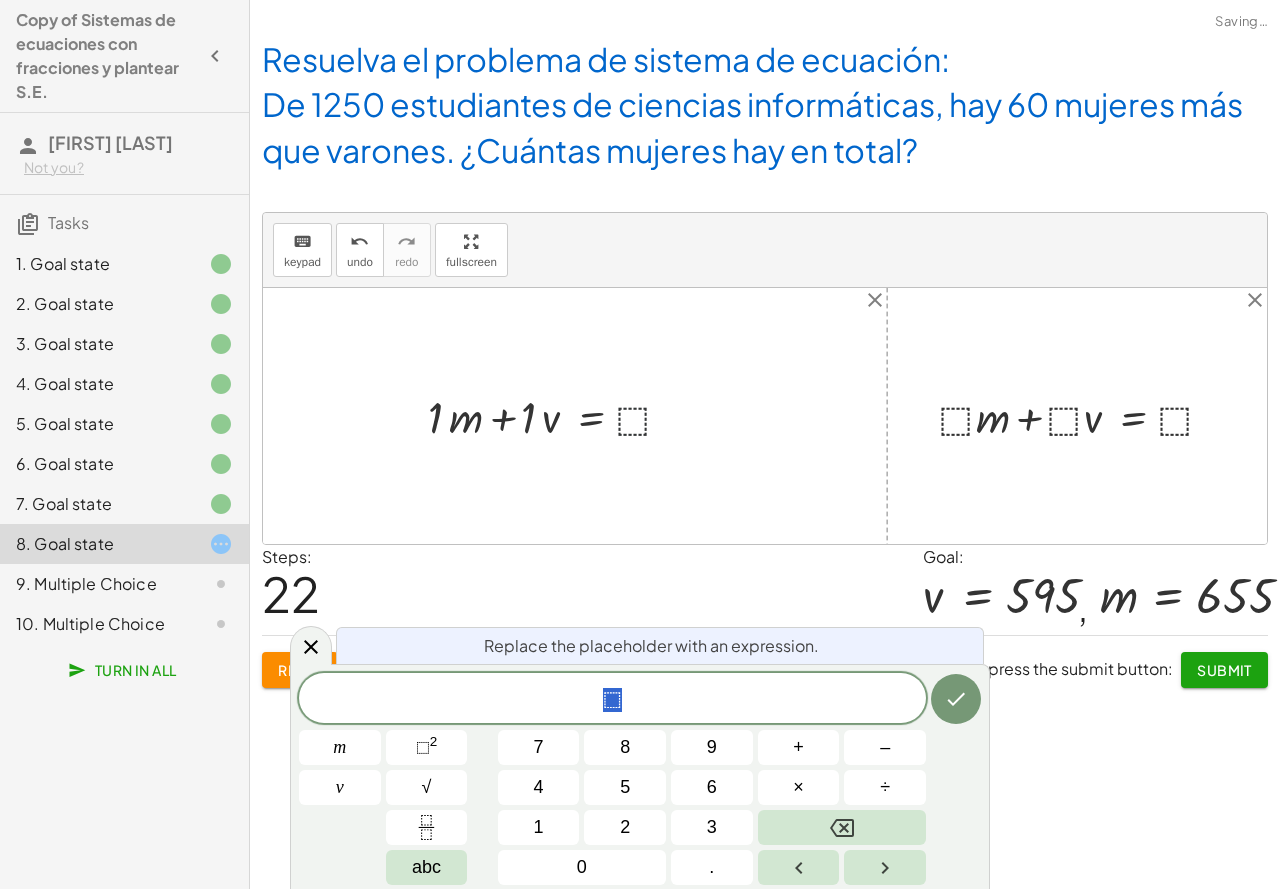 click at bounding box center [558, 416] 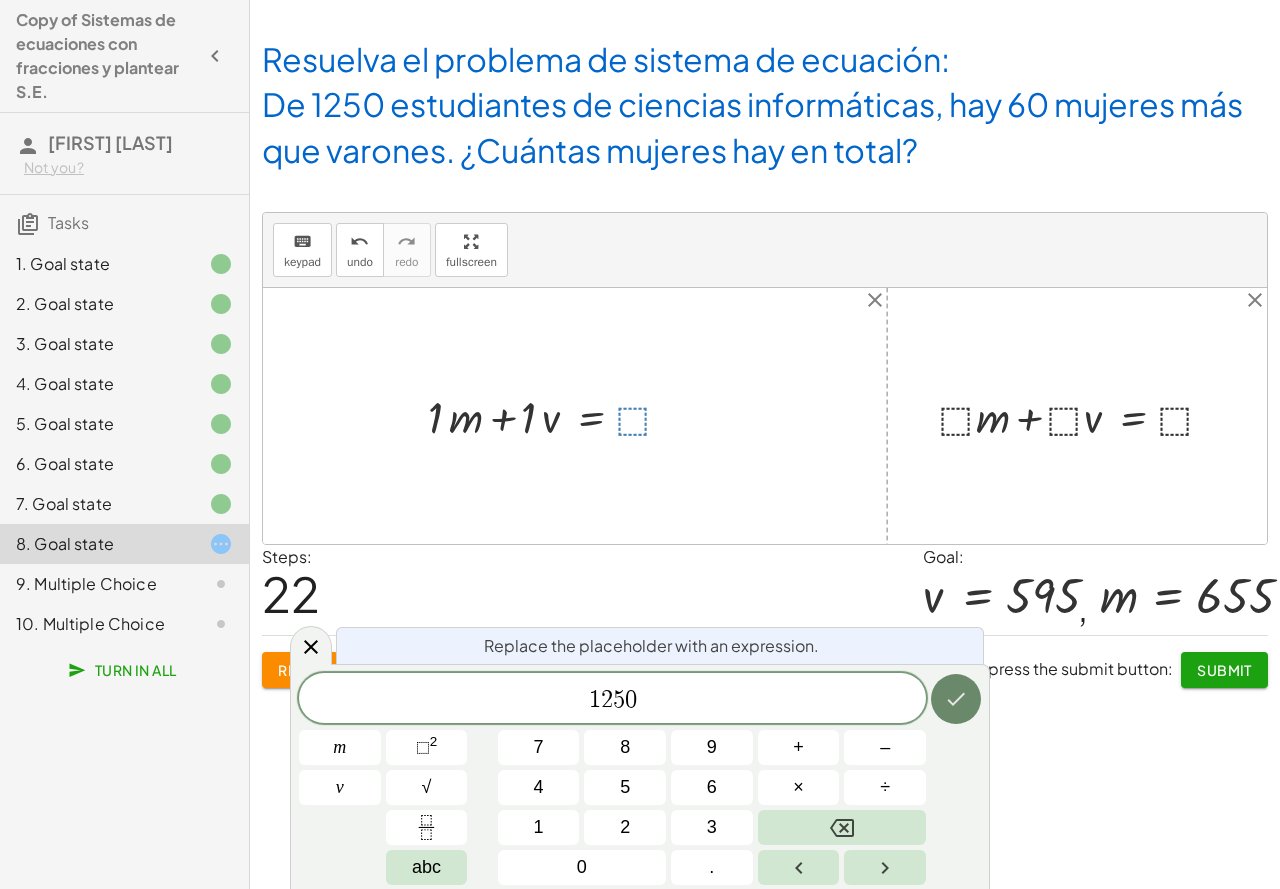 click at bounding box center [956, 699] 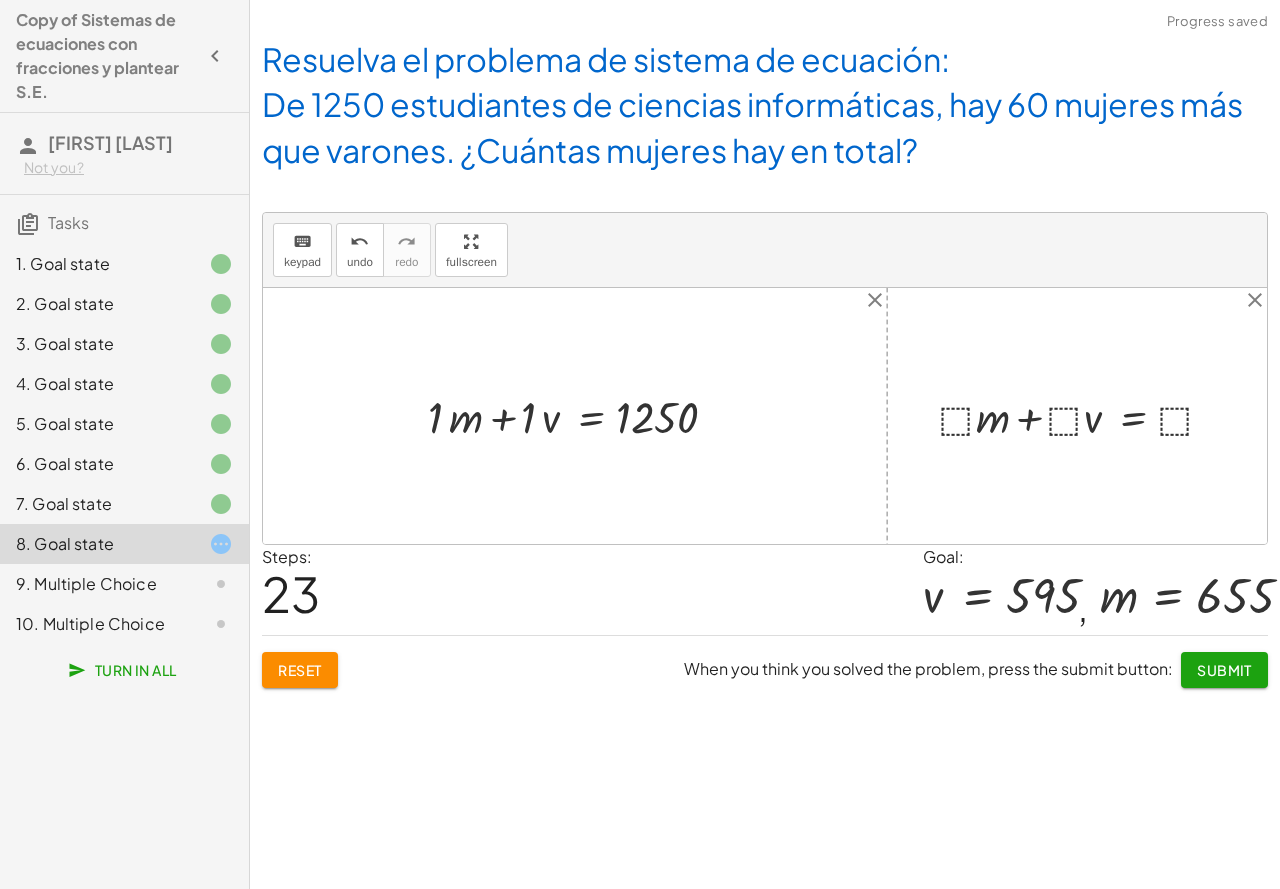 click at bounding box center [1084, 416] 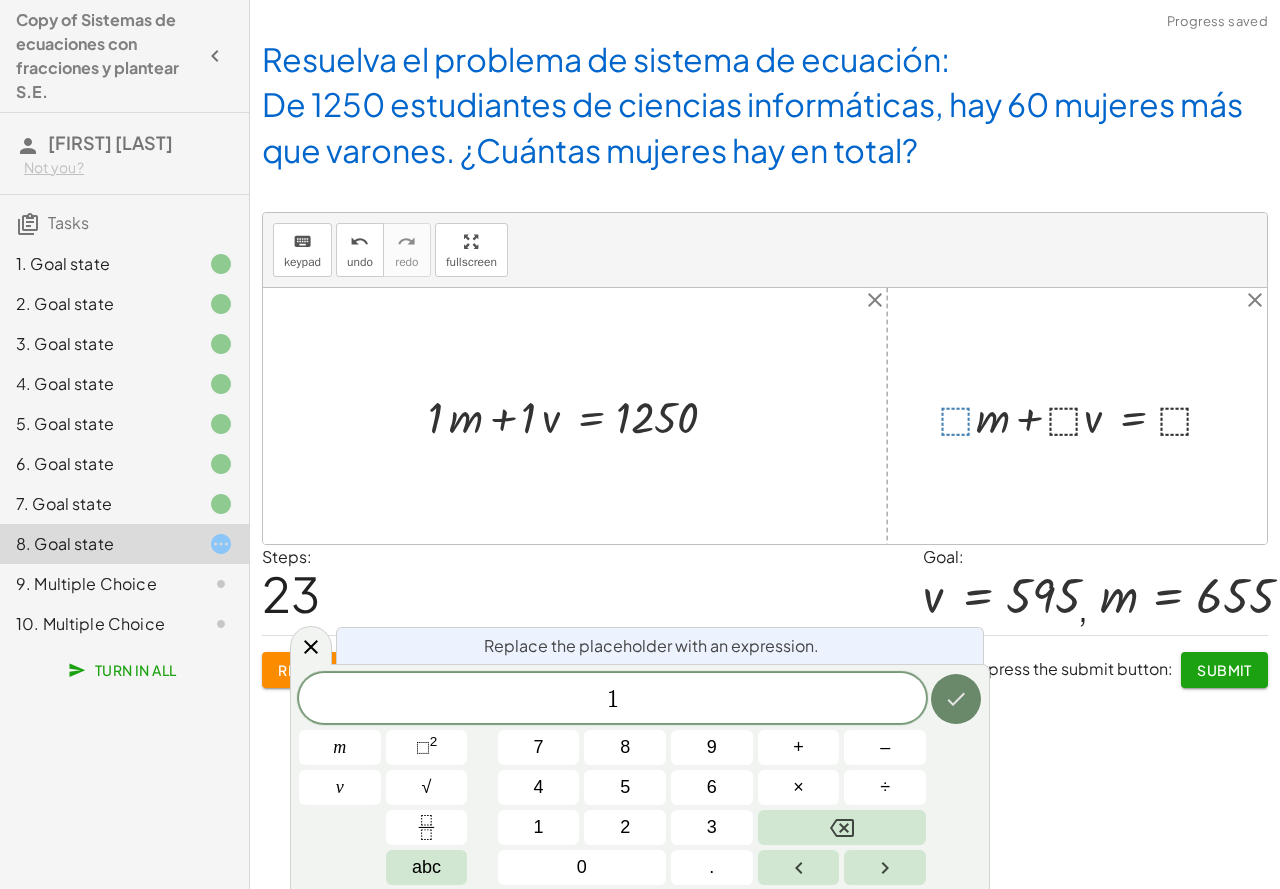 click at bounding box center [956, 699] 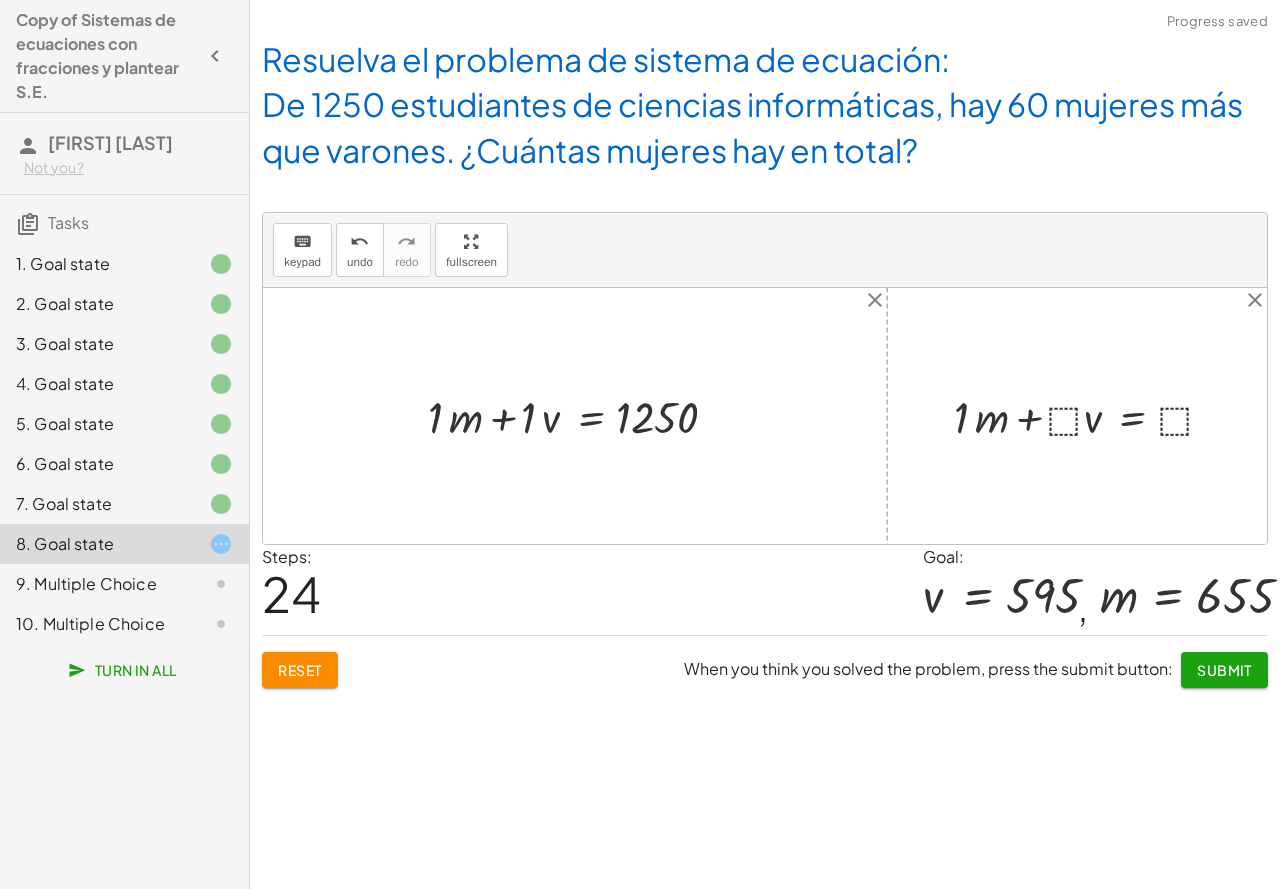 click at bounding box center [1092, 416] 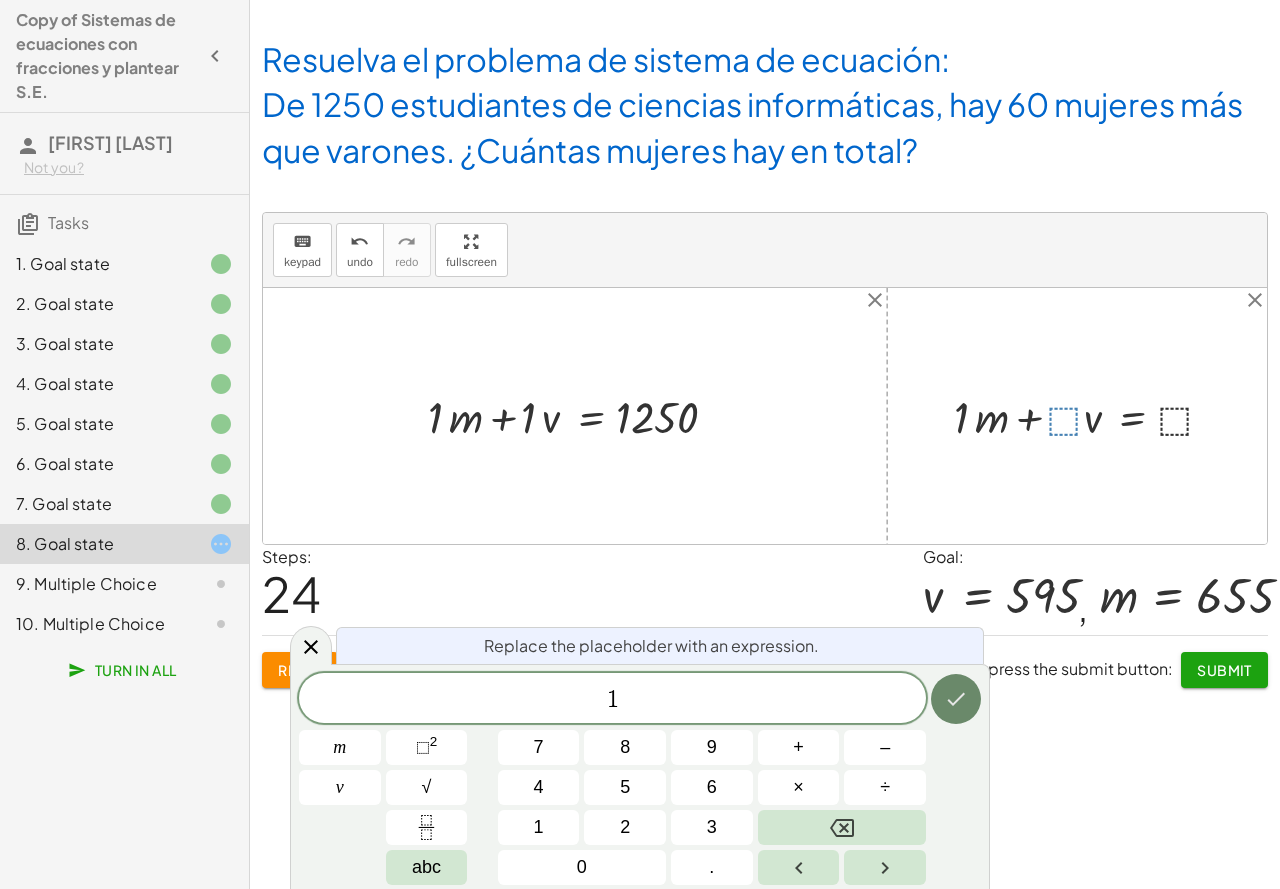 click at bounding box center [956, 699] 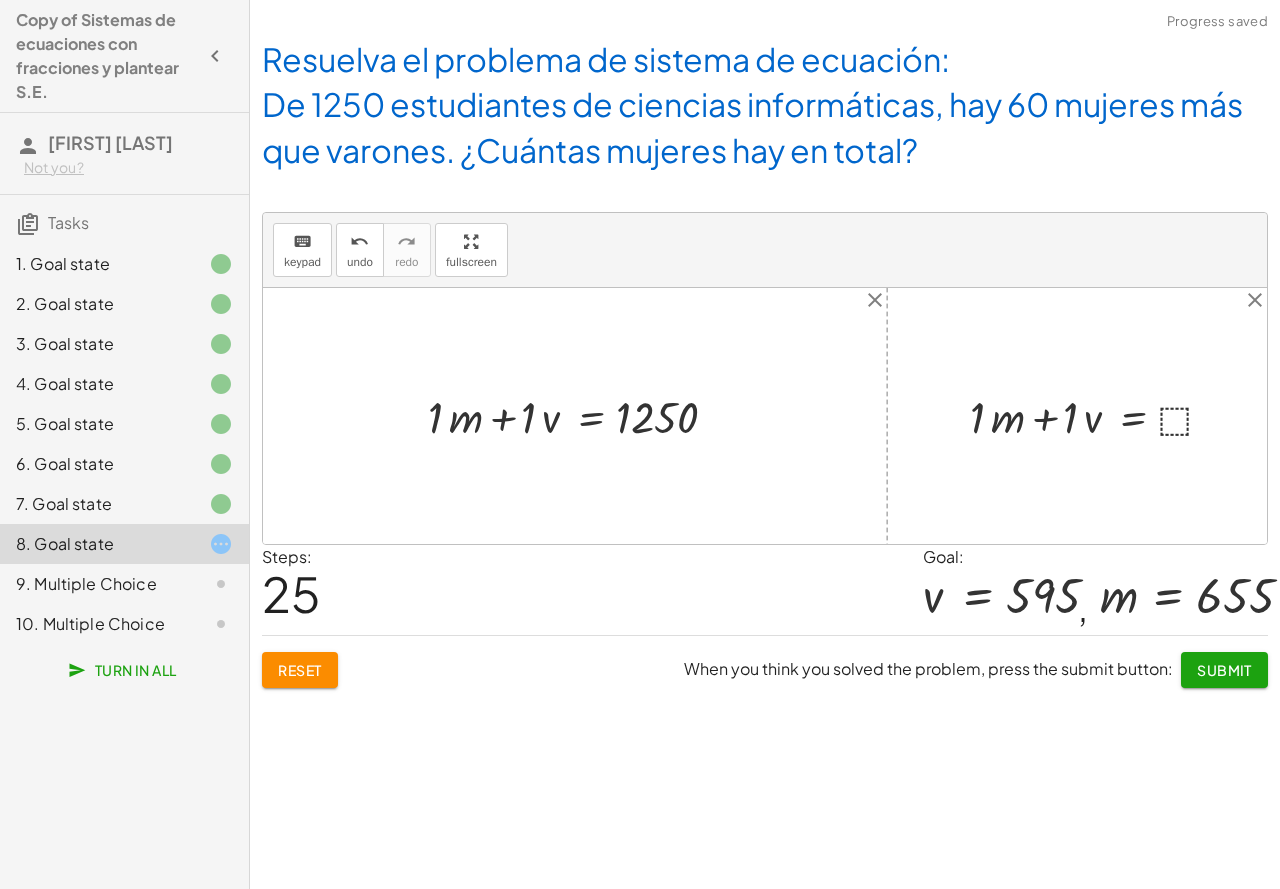 click at bounding box center (1100, 416) 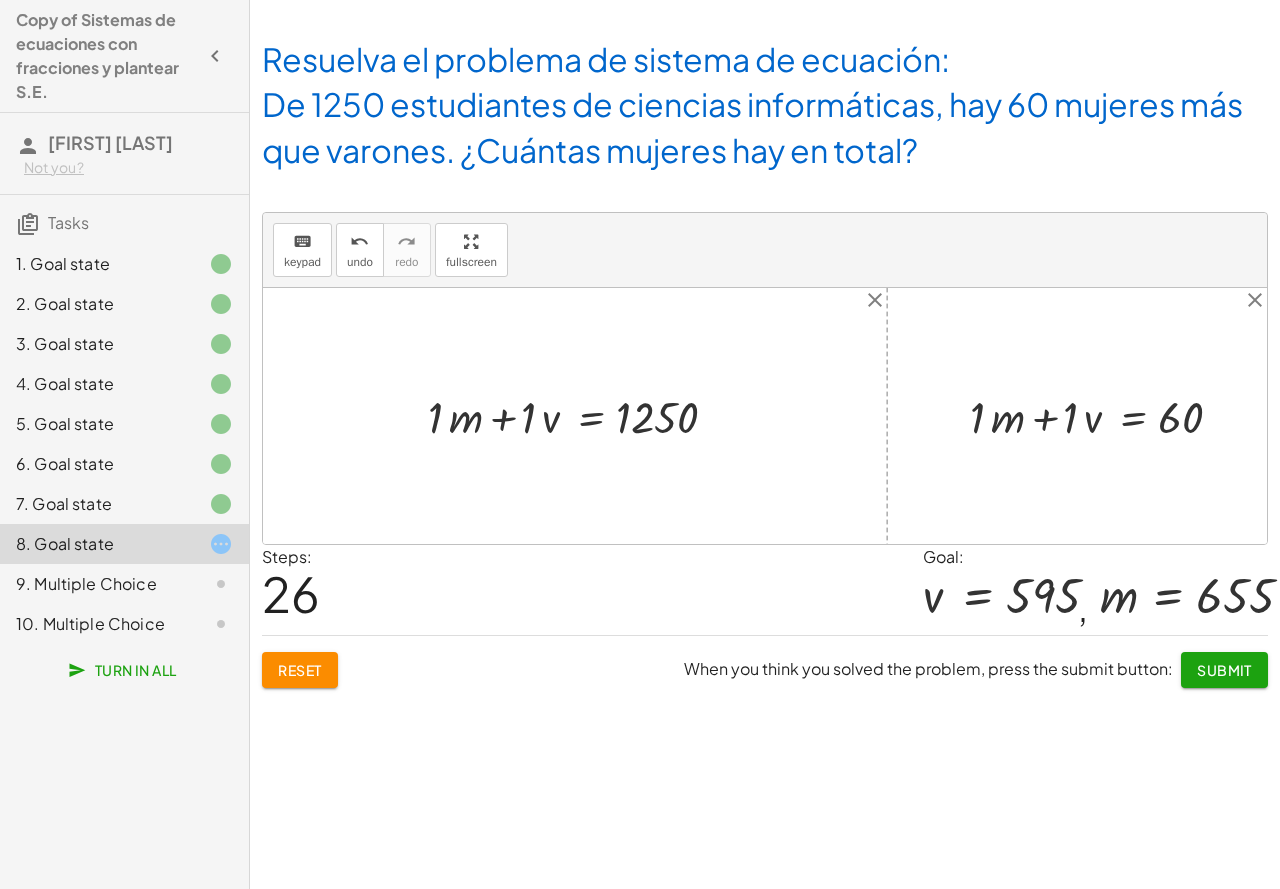 click on "Reset" at bounding box center [300, 670] 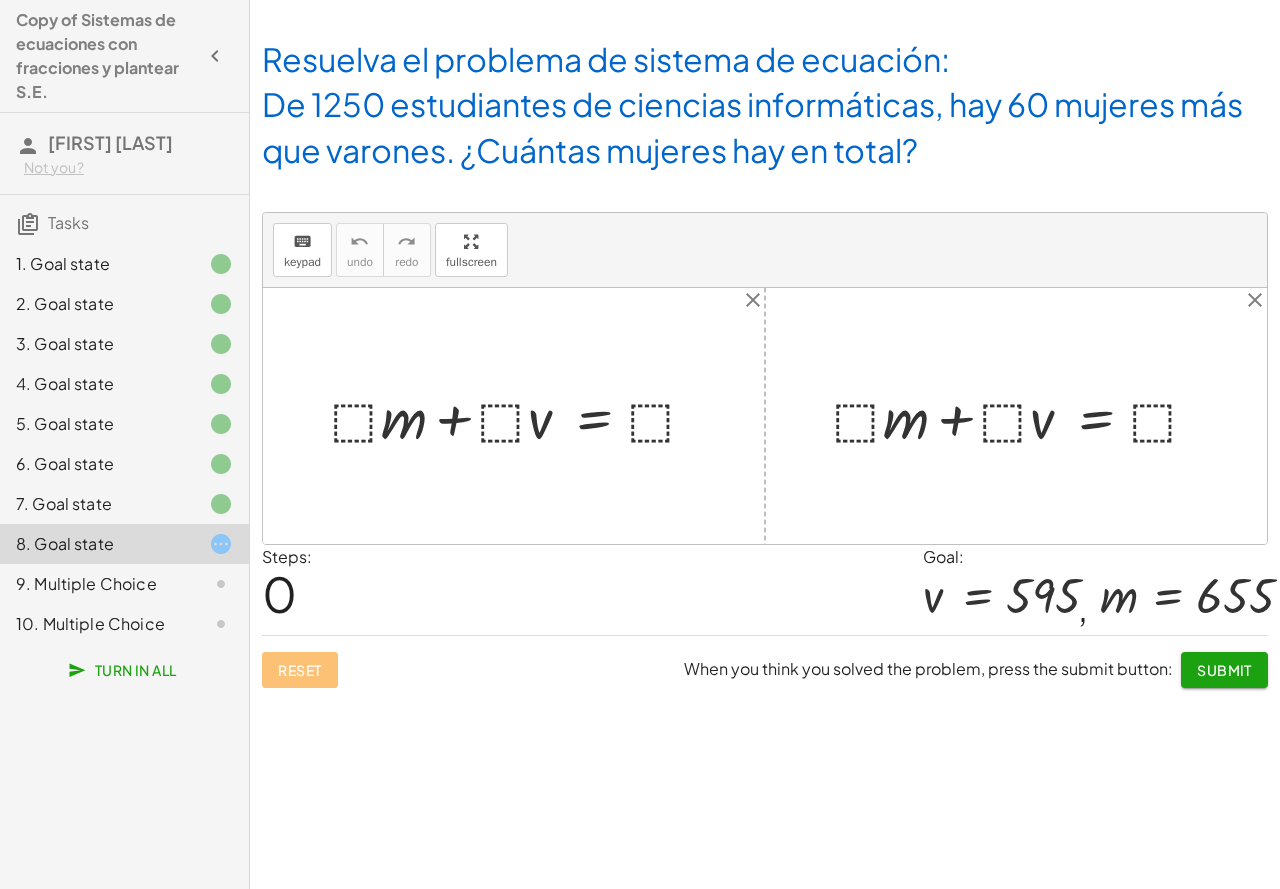 click at bounding box center [522, 415] 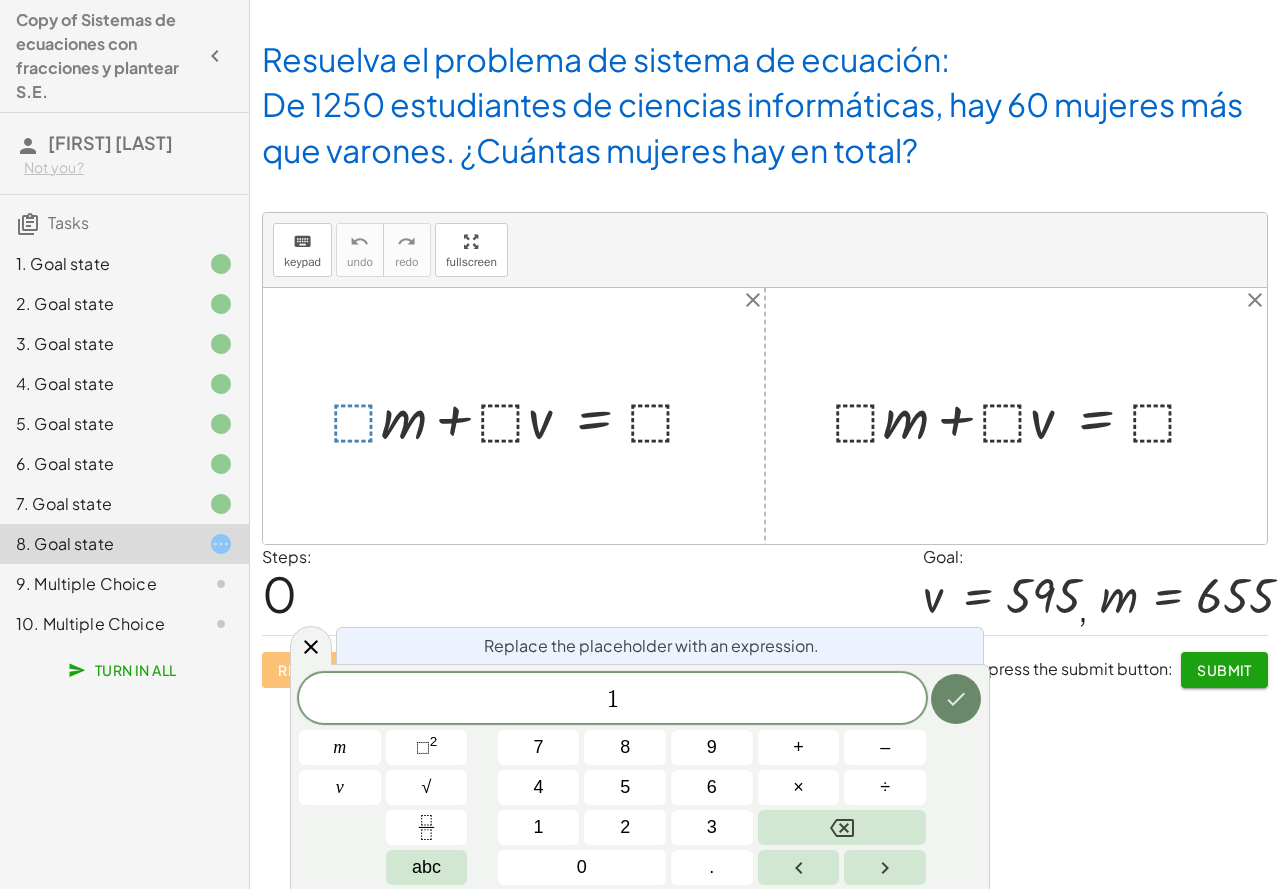 click at bounding box center (956, 699) 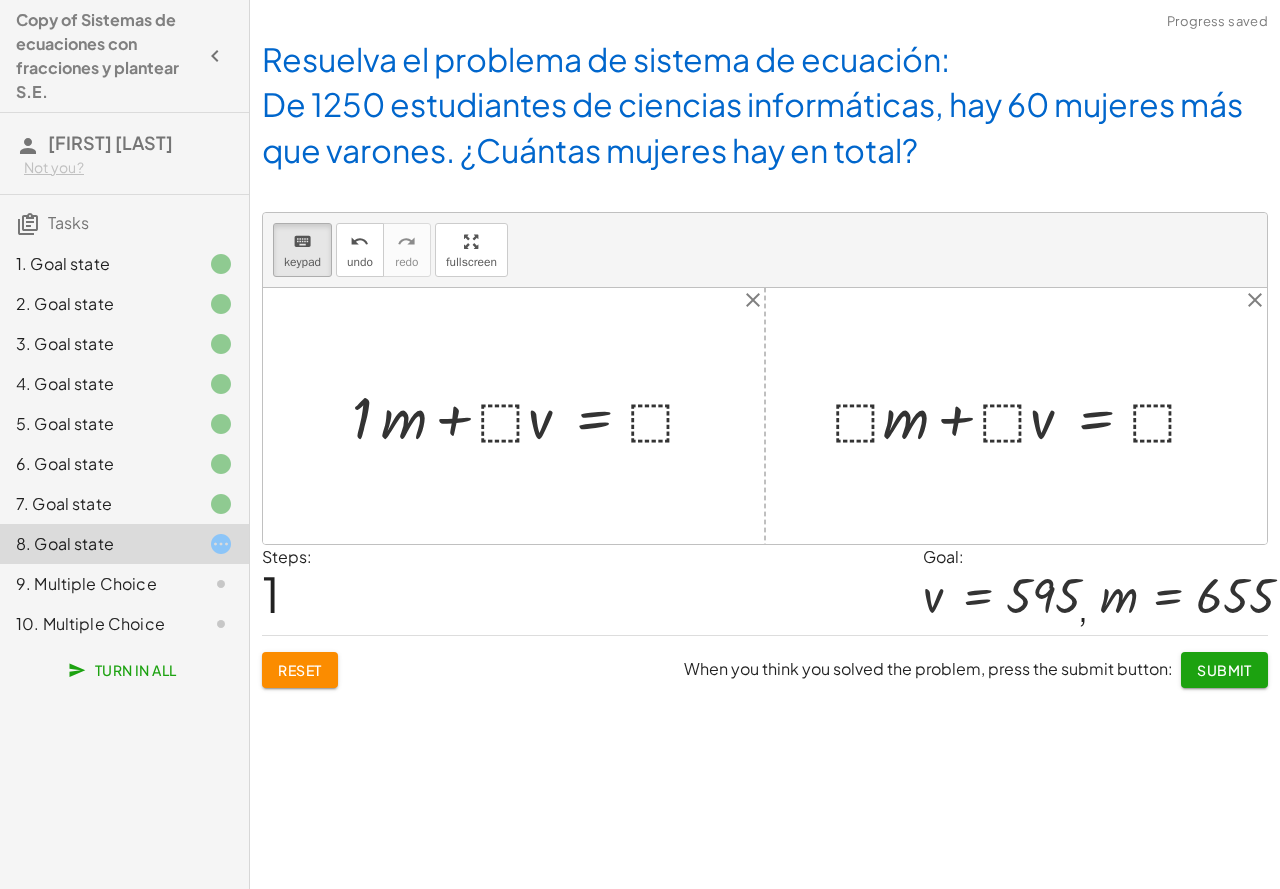 click at bounding box center (532, 415) 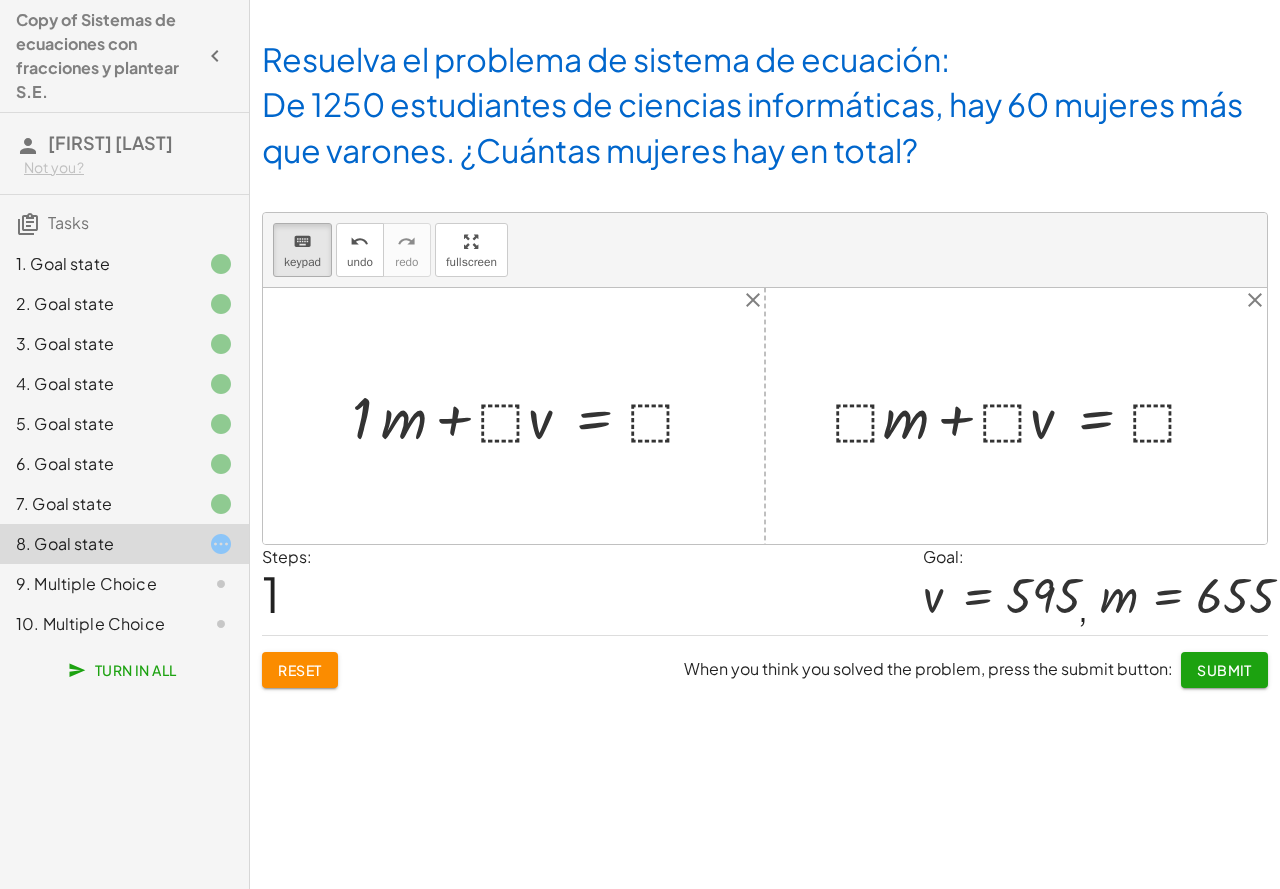click at bounding box center [532, 415] 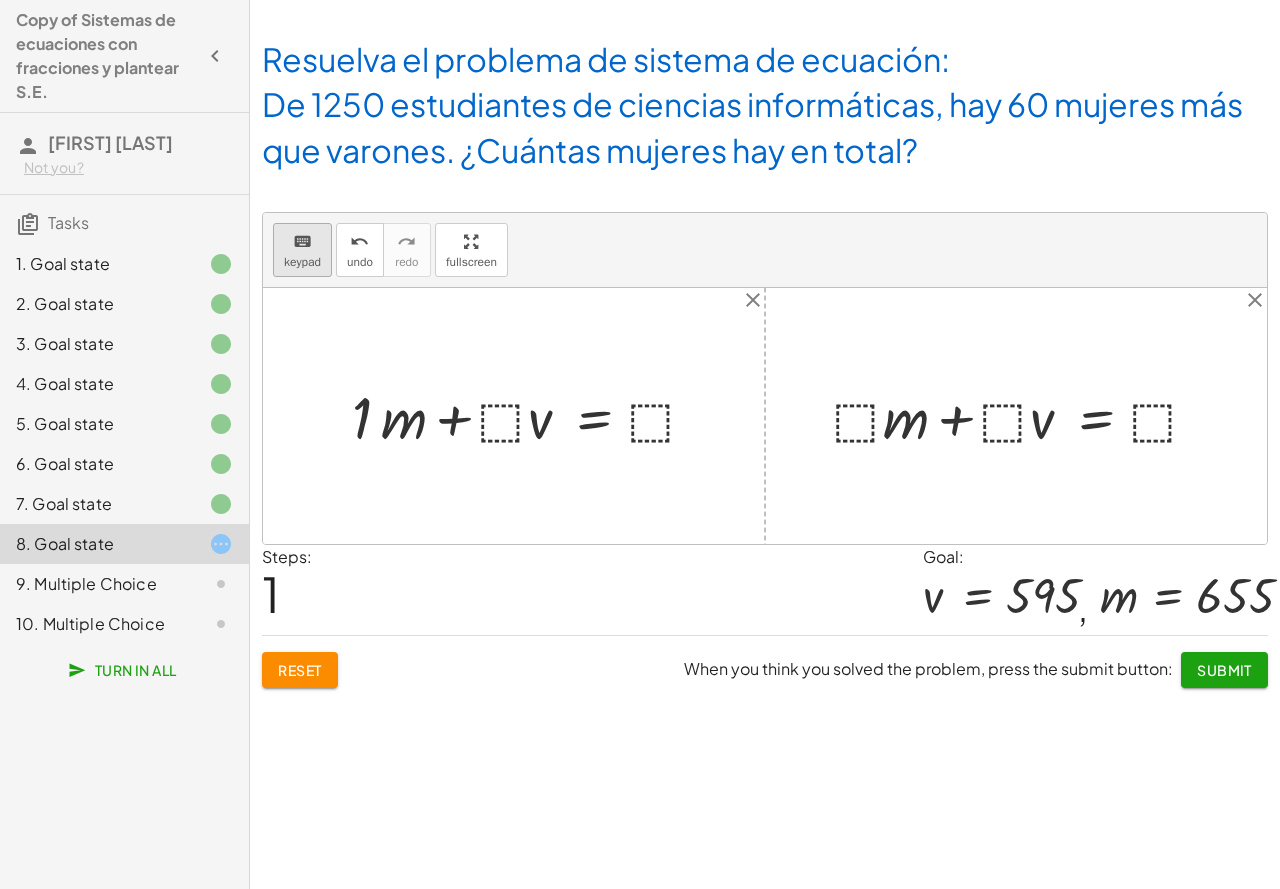click on "keypad" at bounding box center (302, 262) 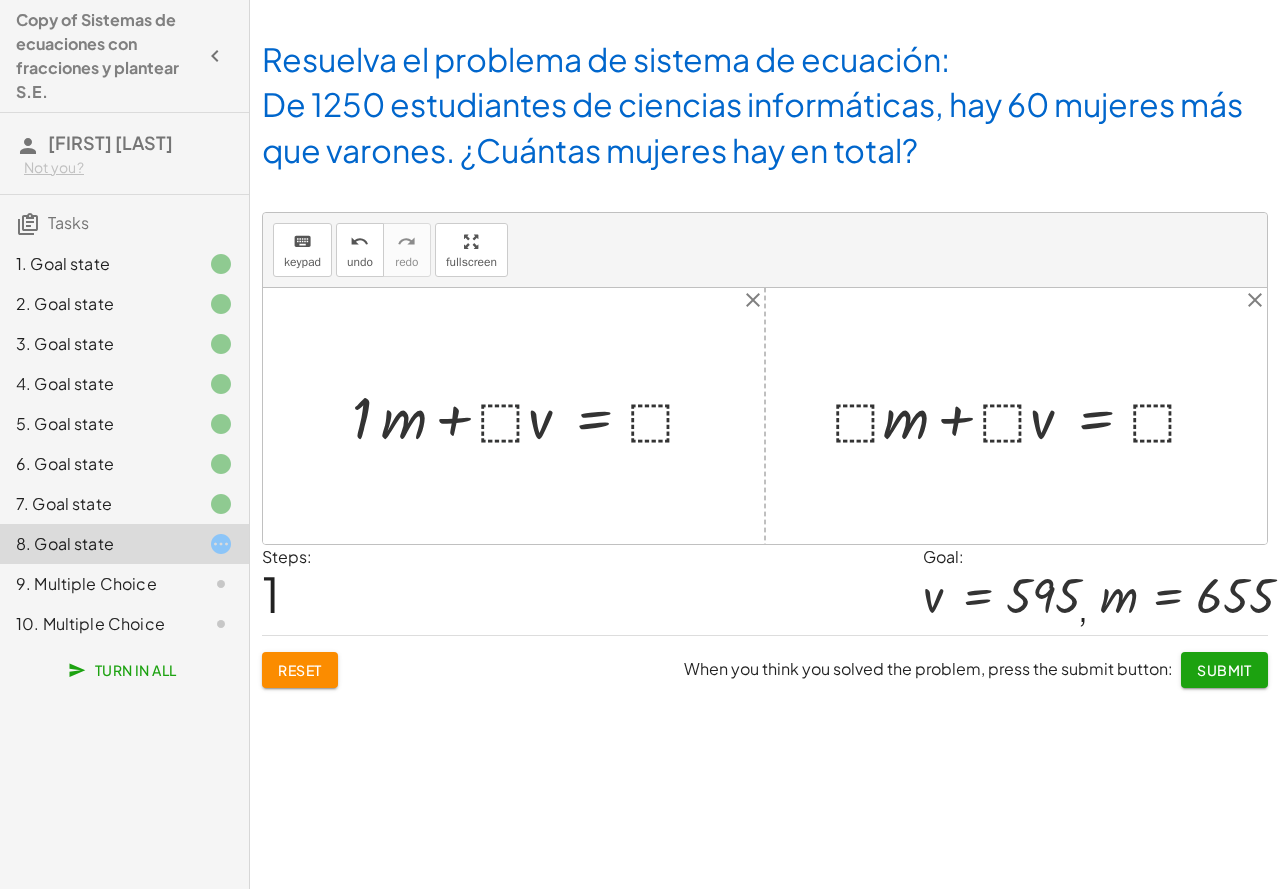 click at bounding box center [532, 415] 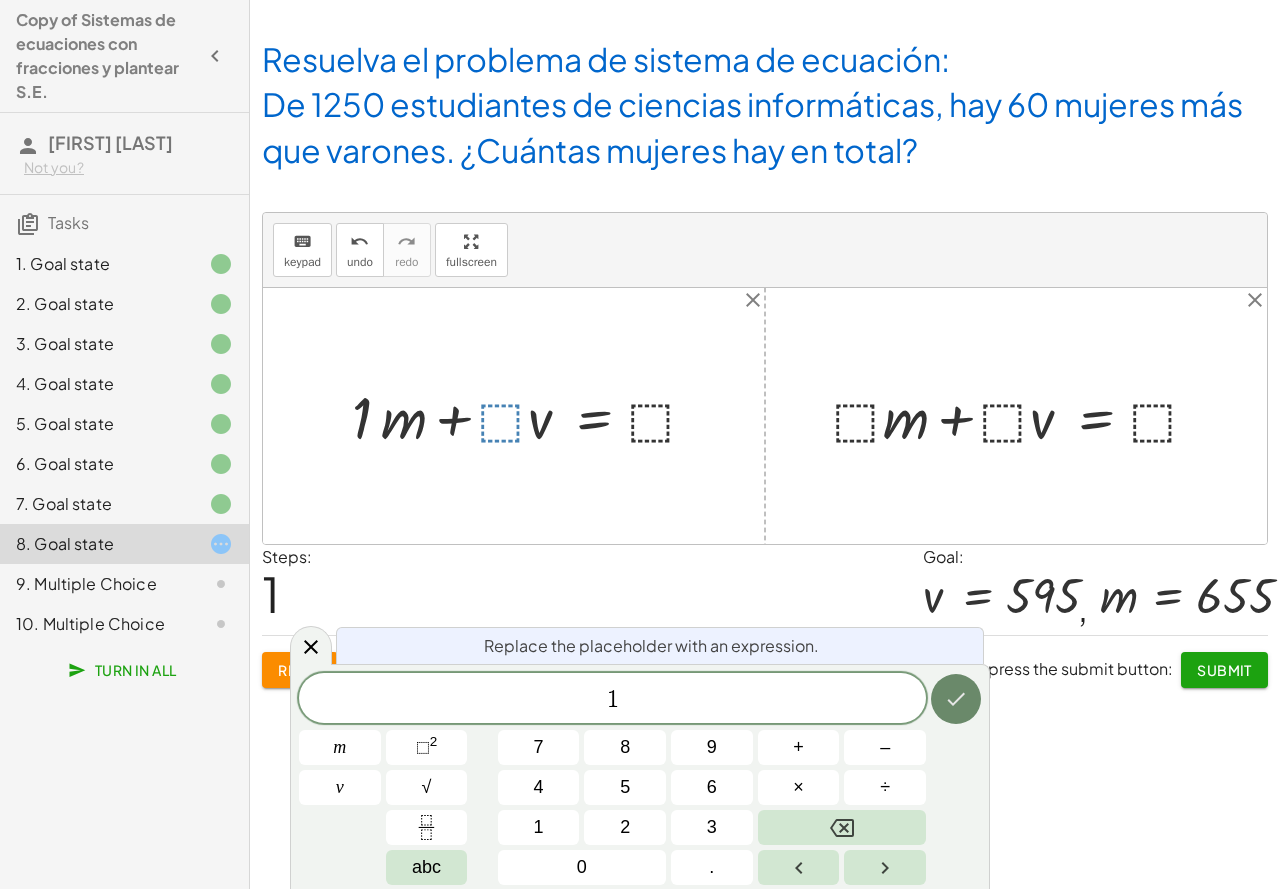 click at bounding box center [956, 699] 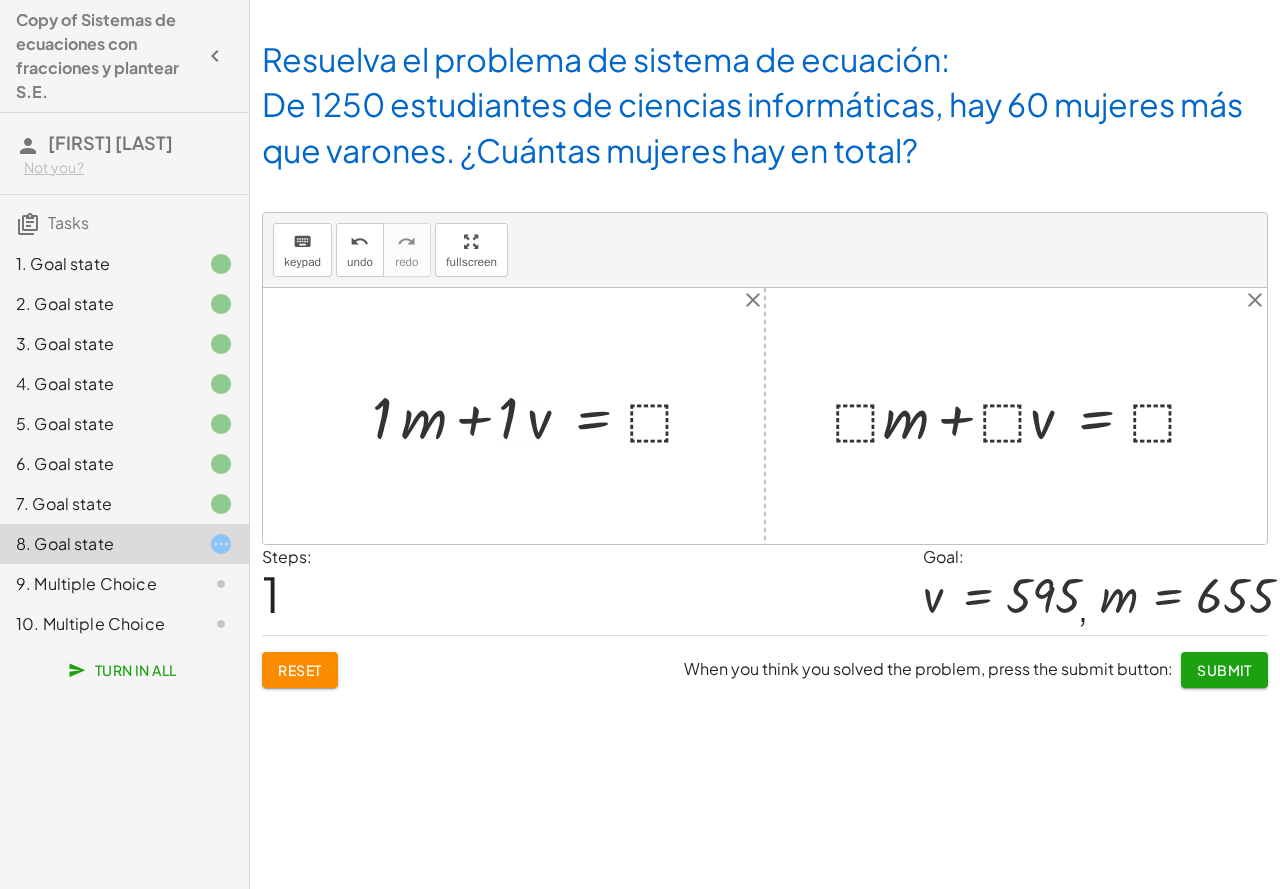 click at bounding box center [542, 415] 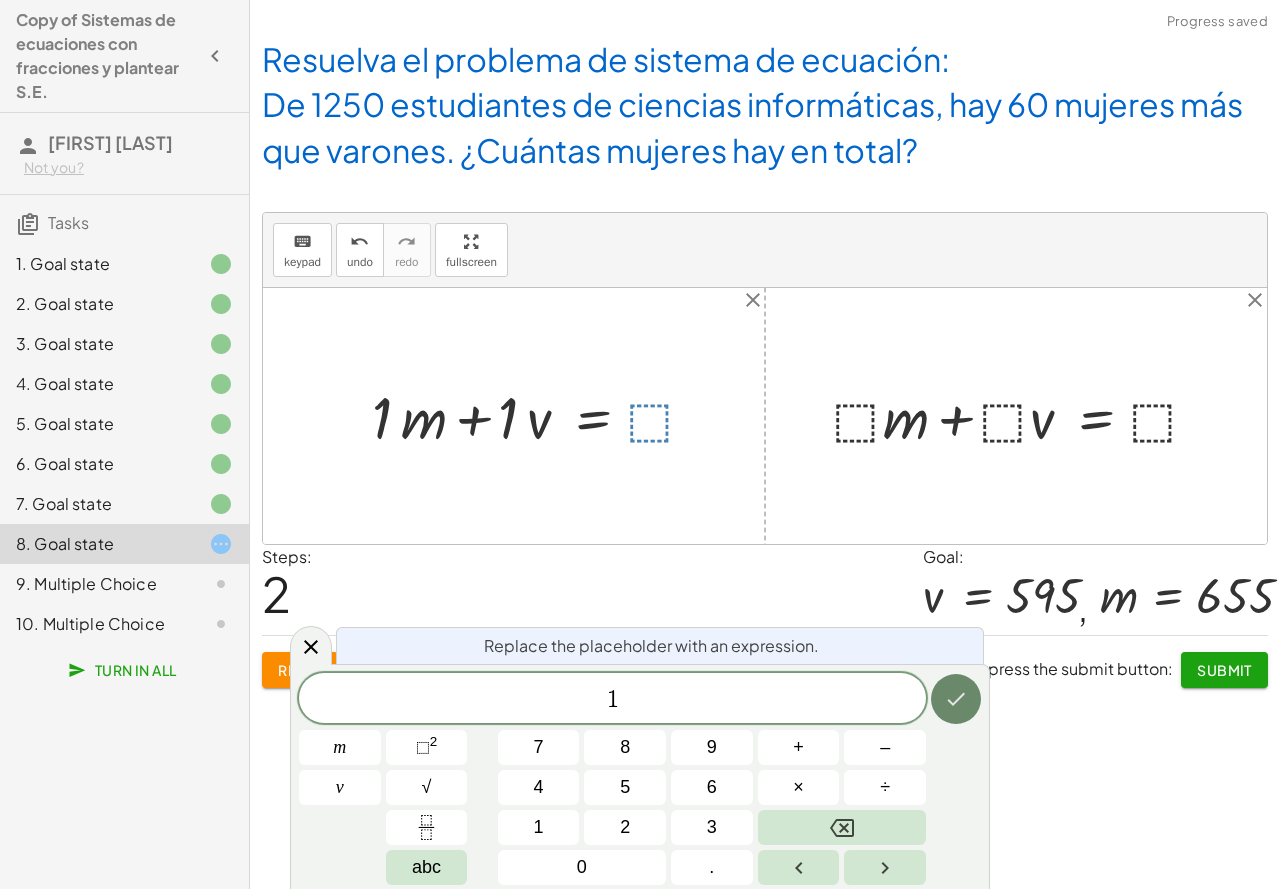 click at bounding box center [956, 699] 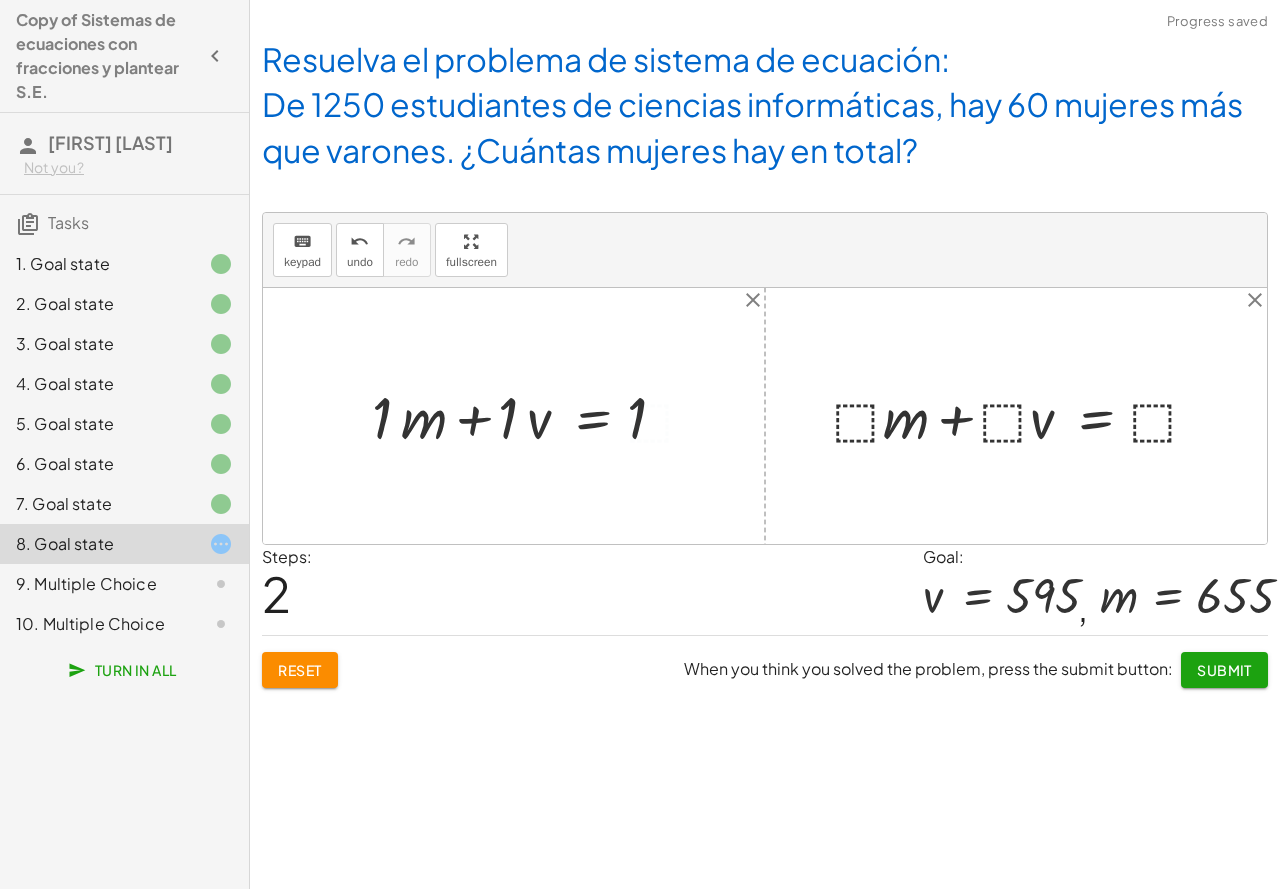 click at bounding box center (531, 415) 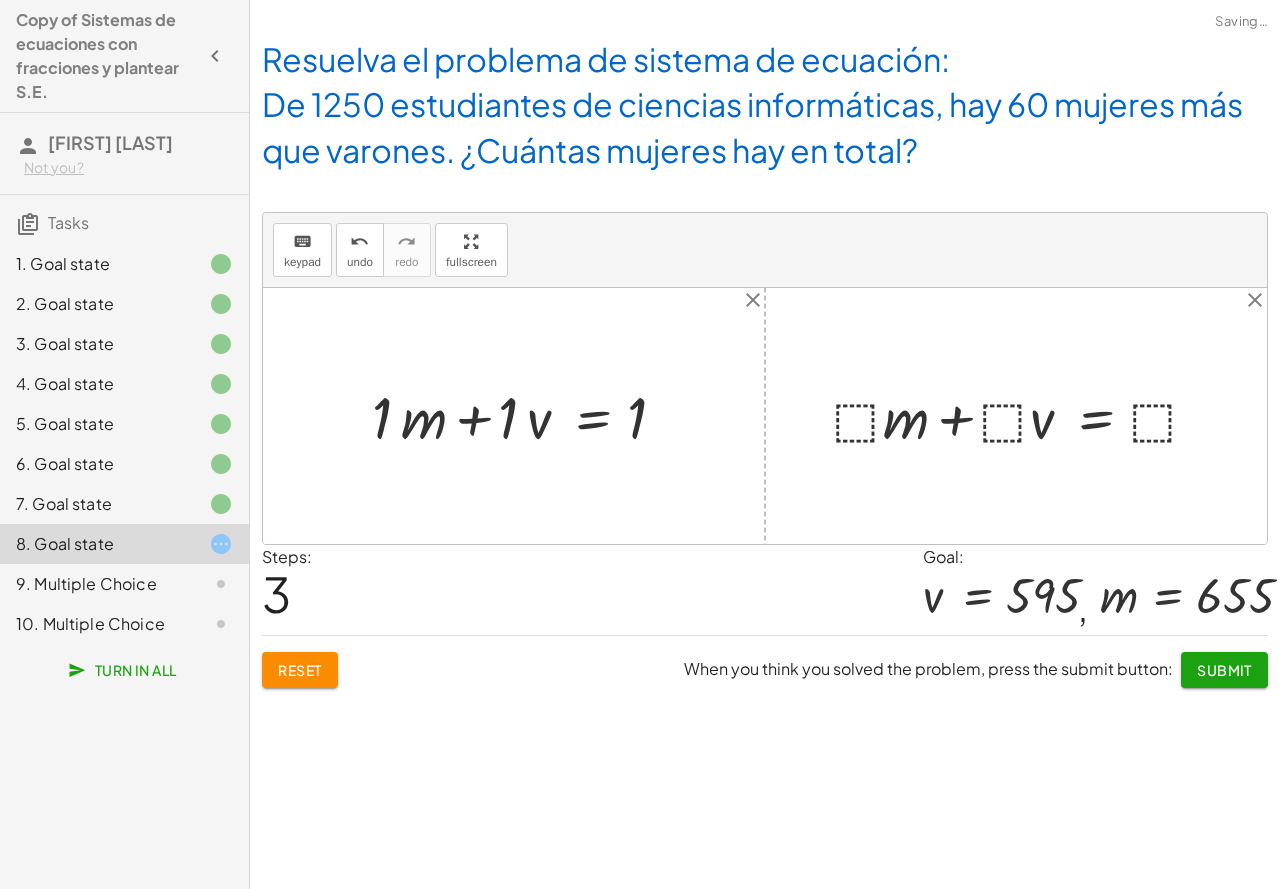 click at bounding box center (531, 415) 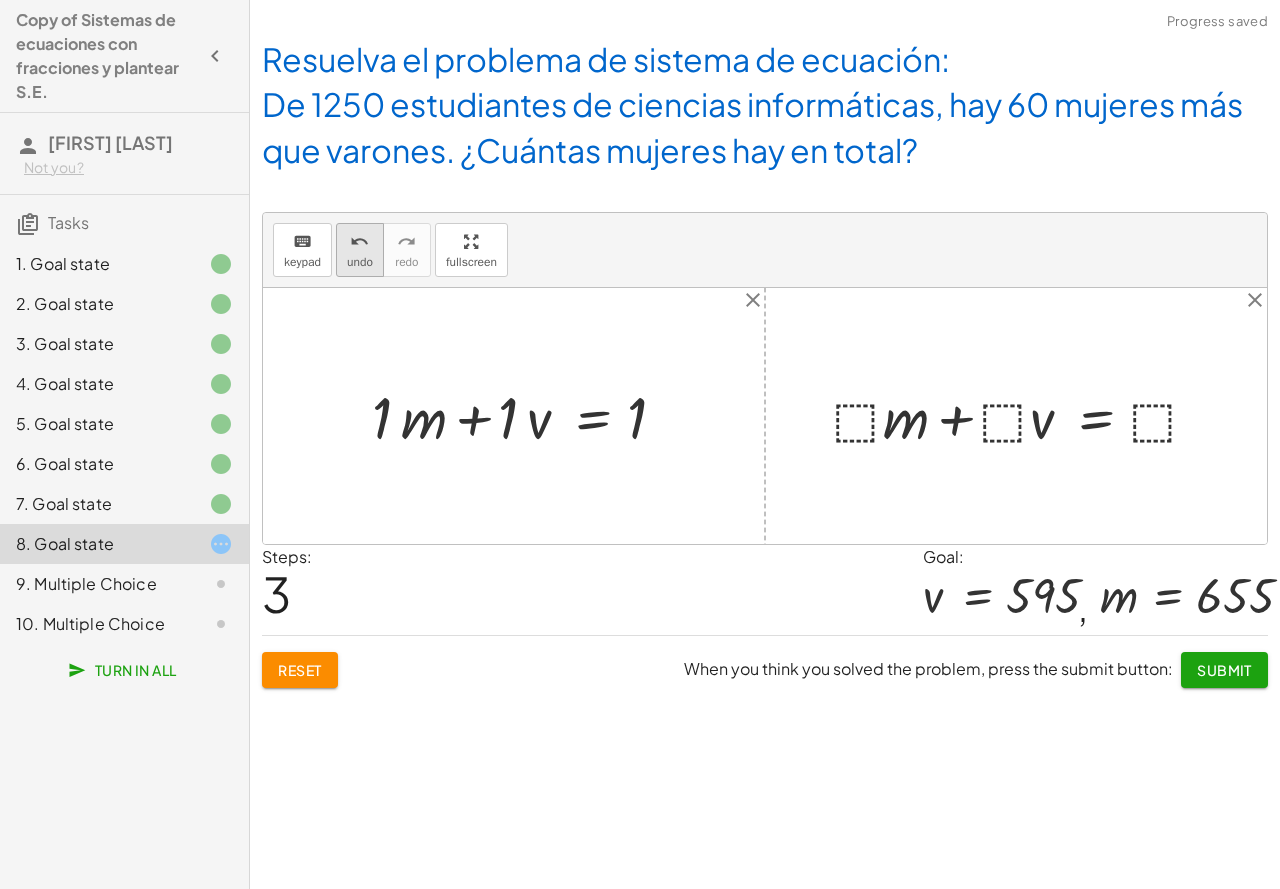 click on "undo" at bounding box center (360, 262) 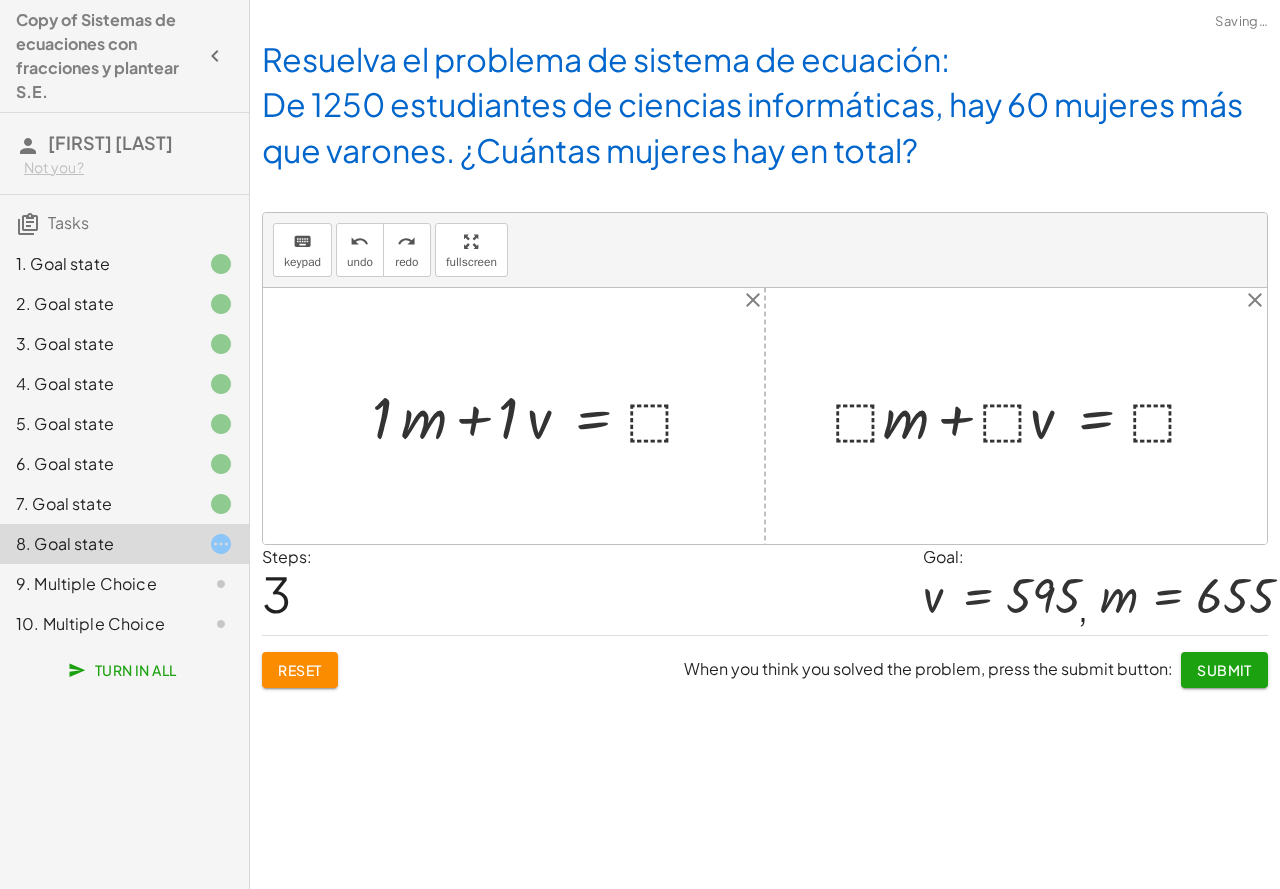 click at bounding box center [542, 415] 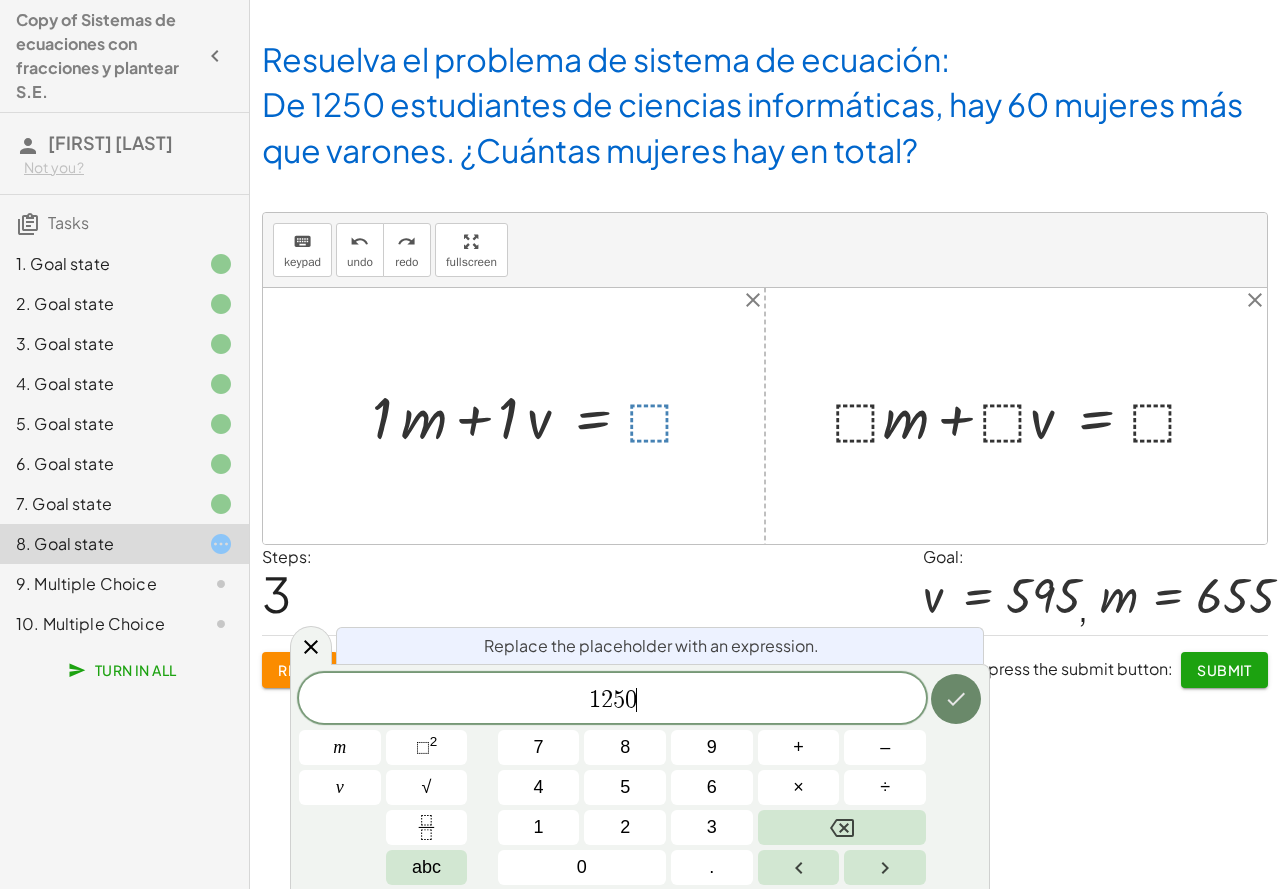 click 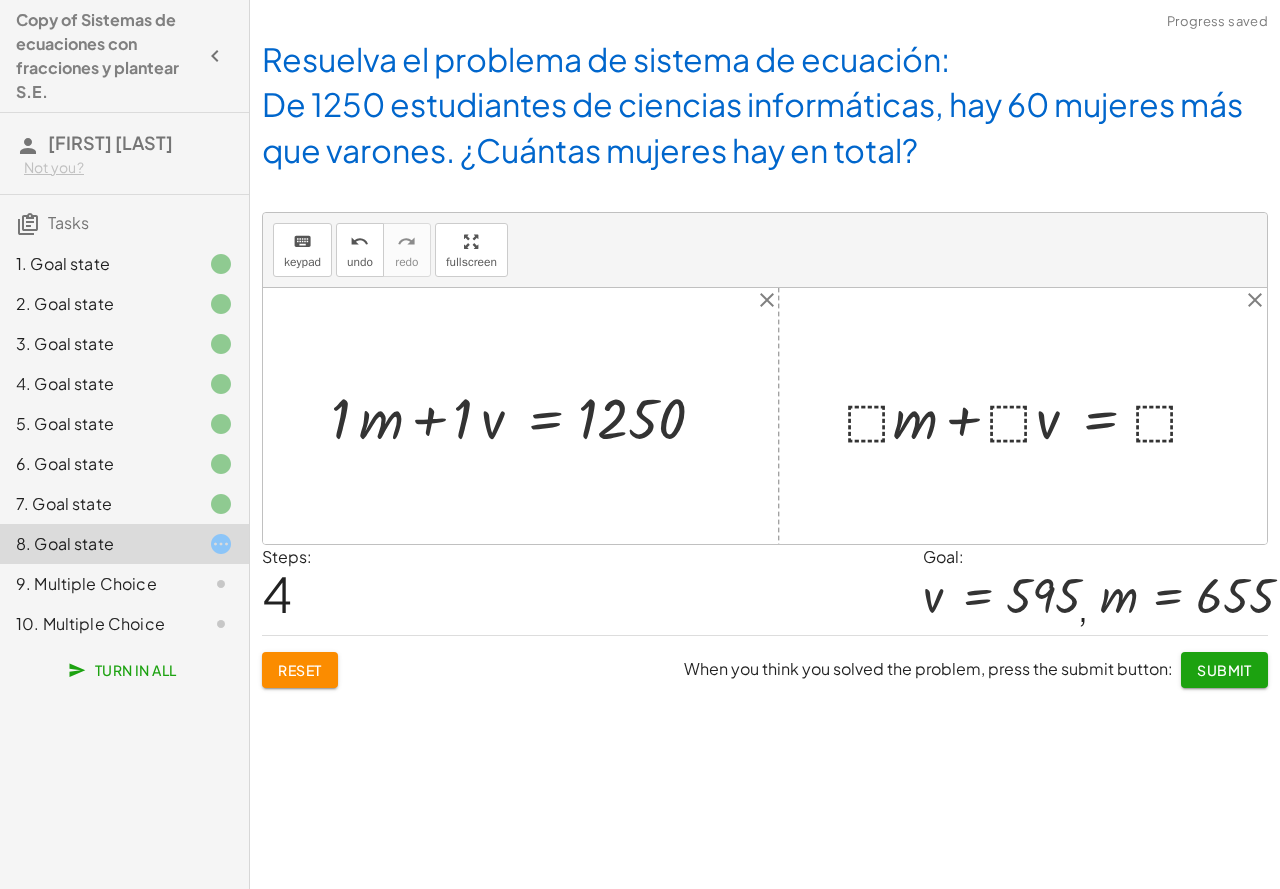 click at bounding box center [1030, 415] 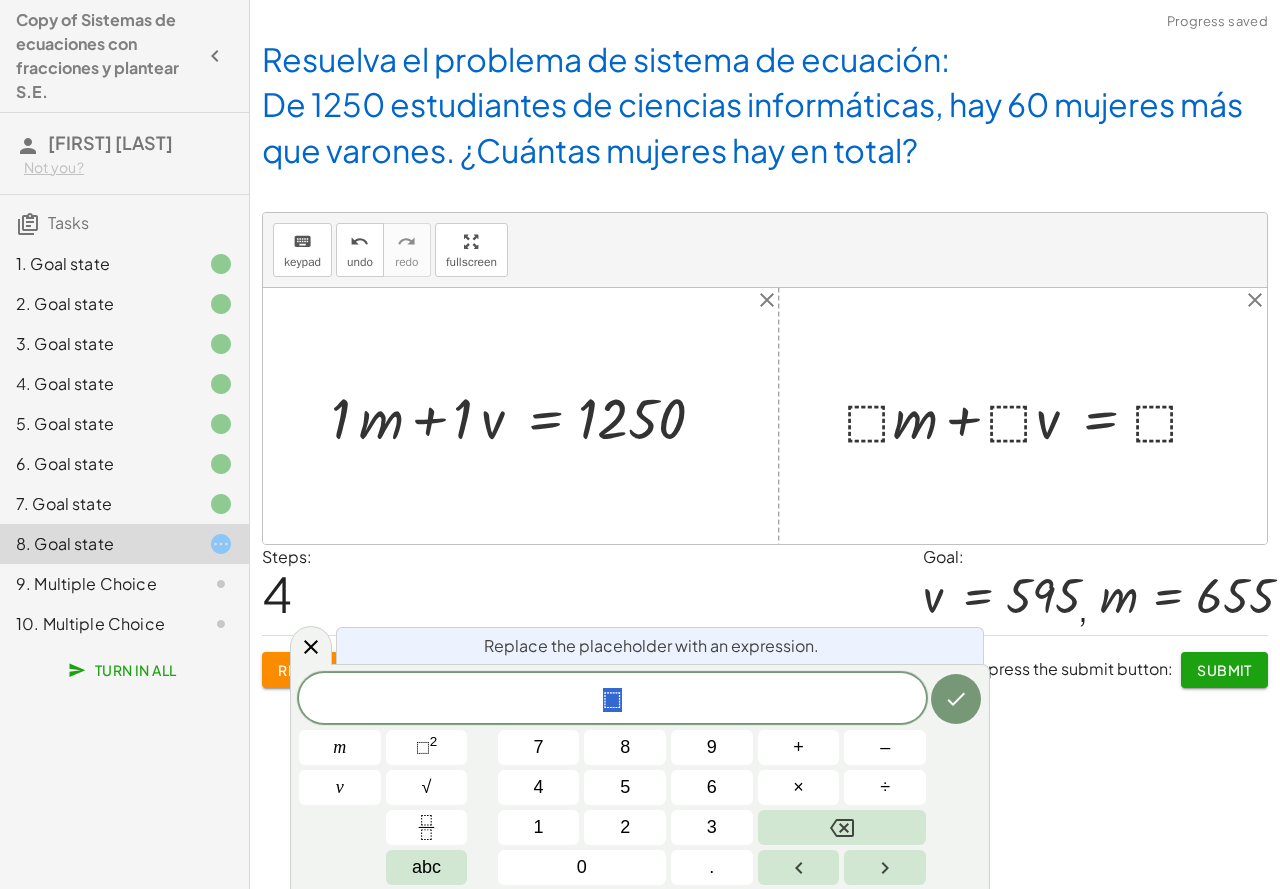 click at bounding box center [1030, 415] 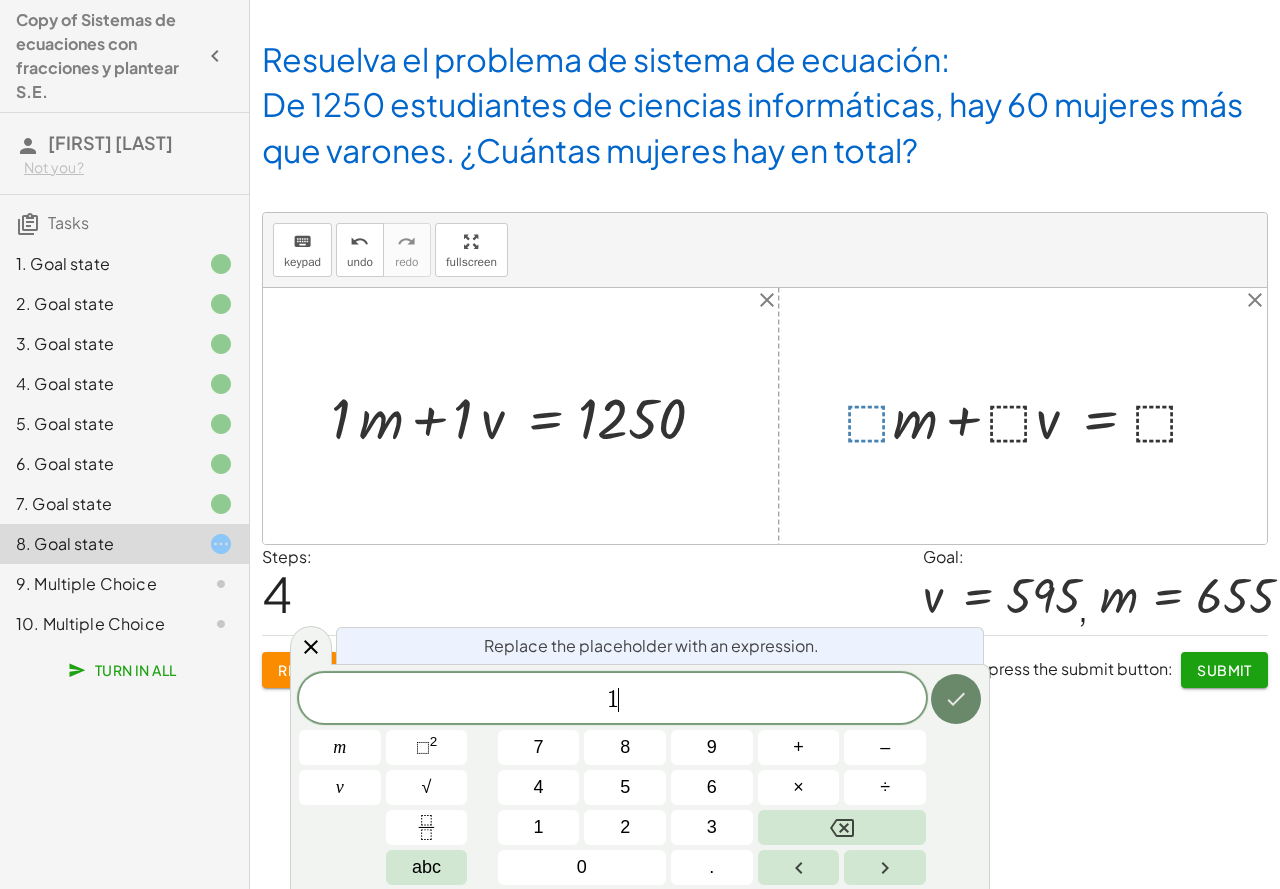 click at bounding box center (956, 699) 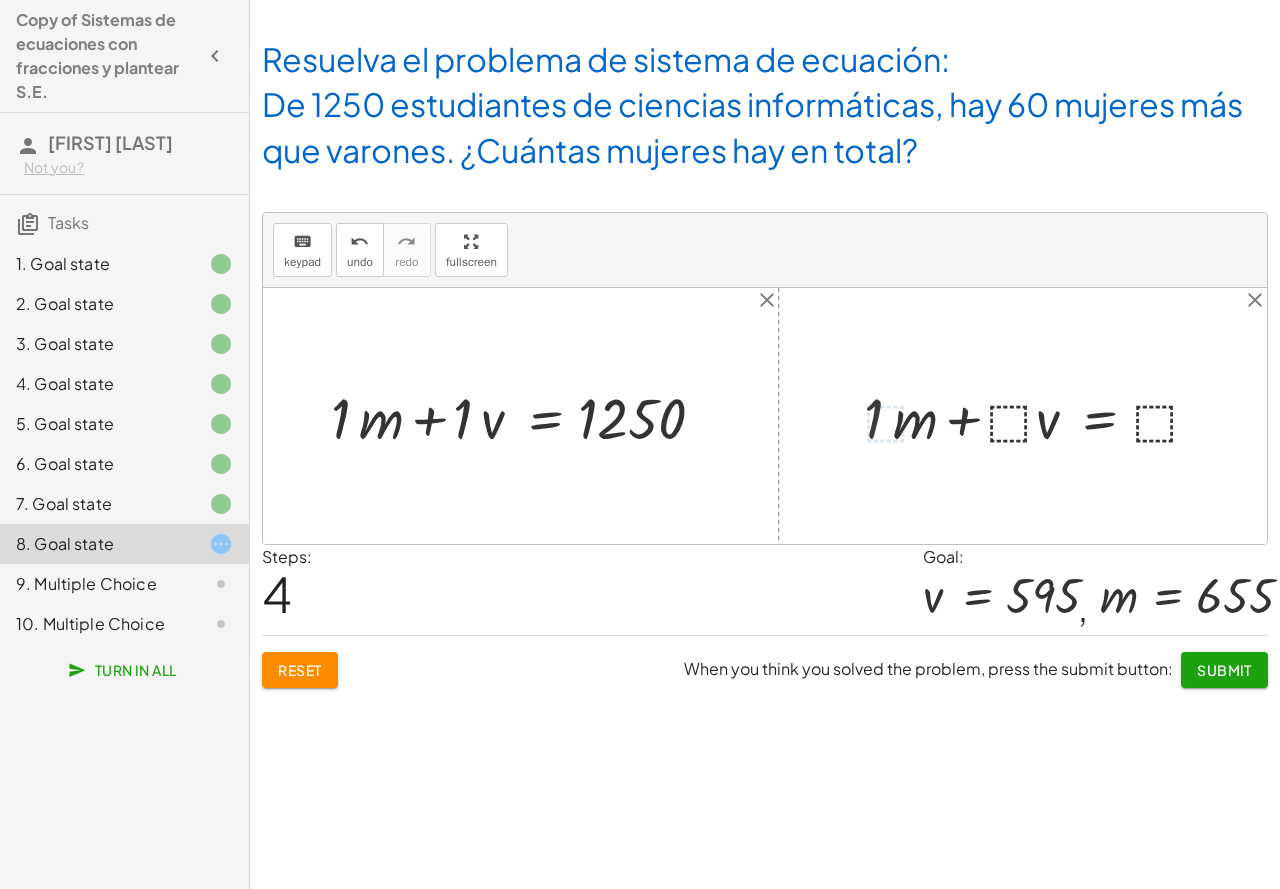 click at bounding box center [1040, 415] 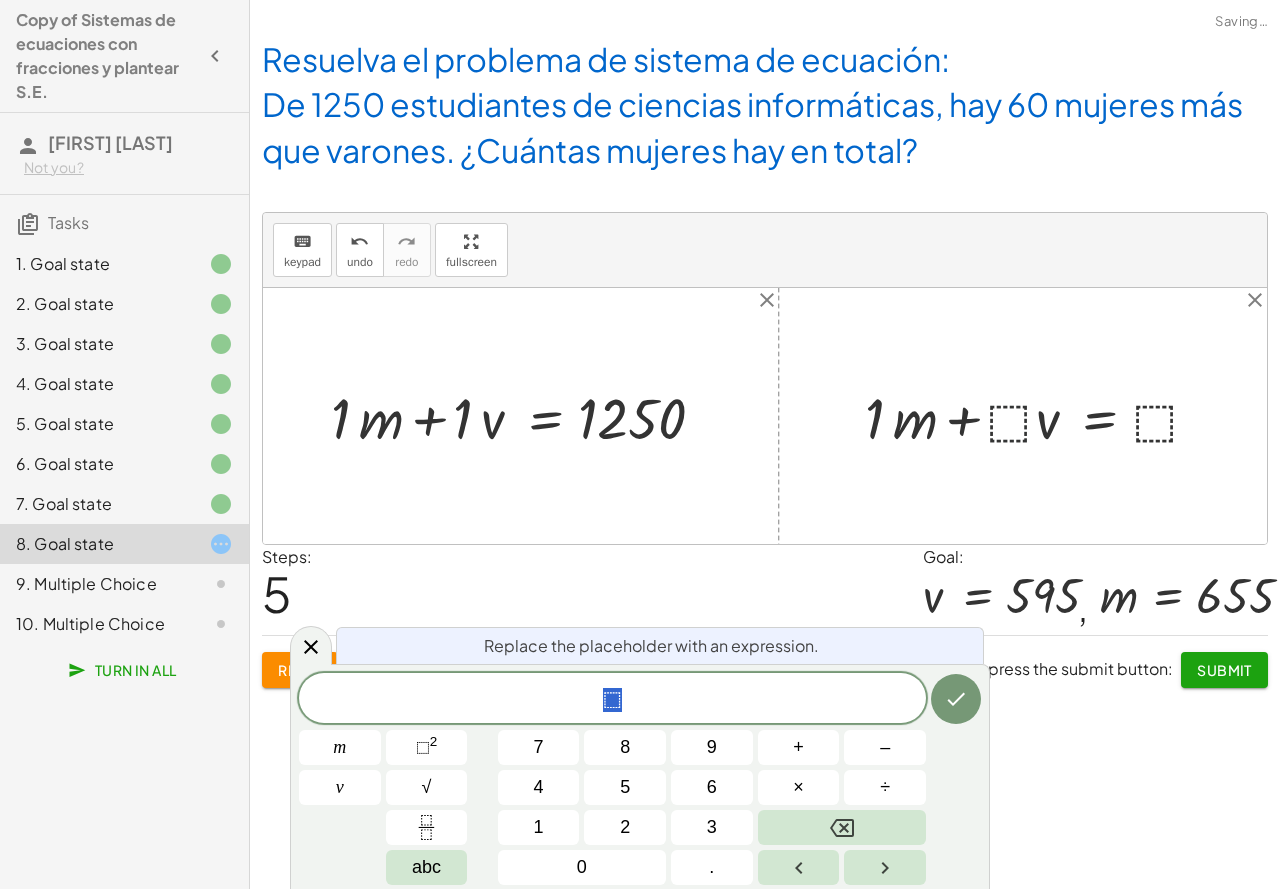 click at bounding box center [1040, 415] 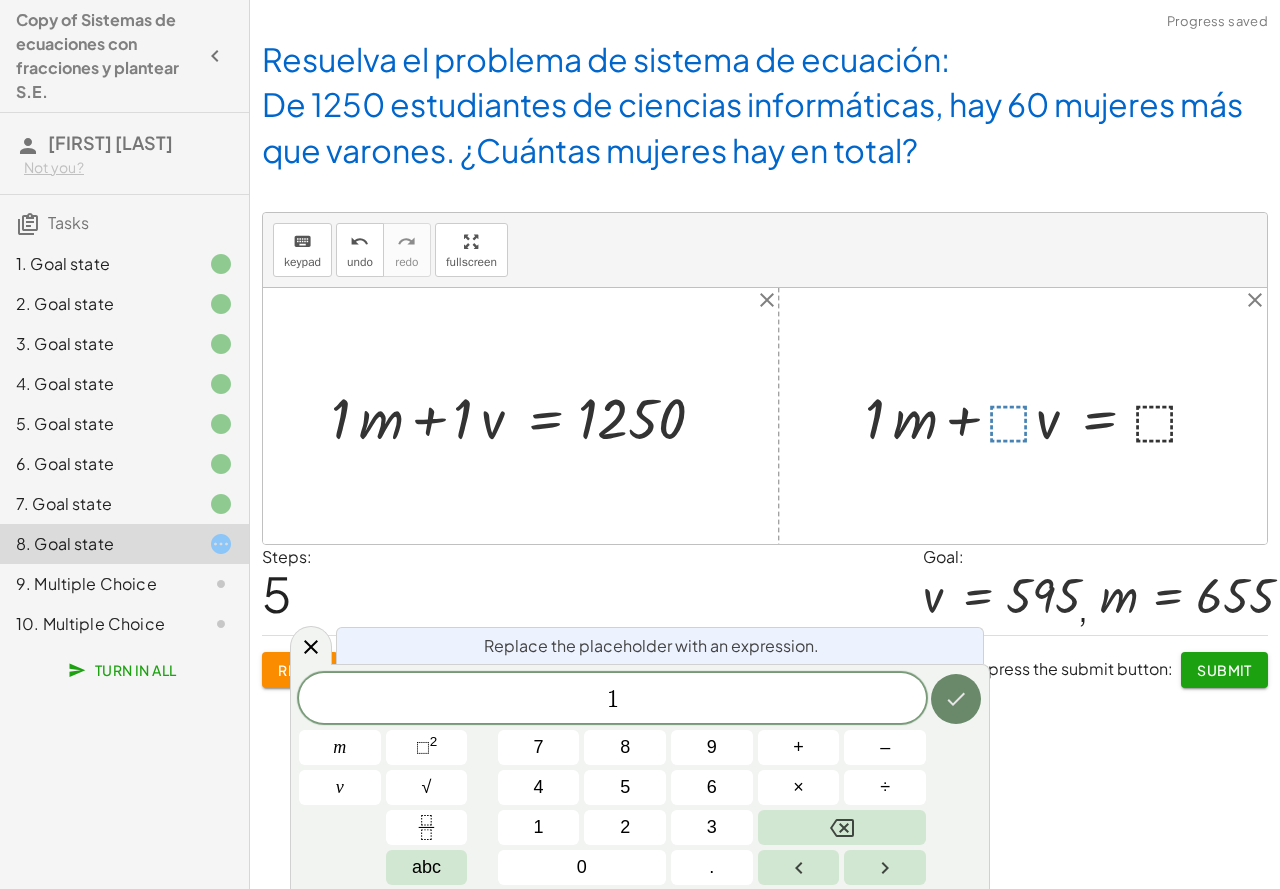 click 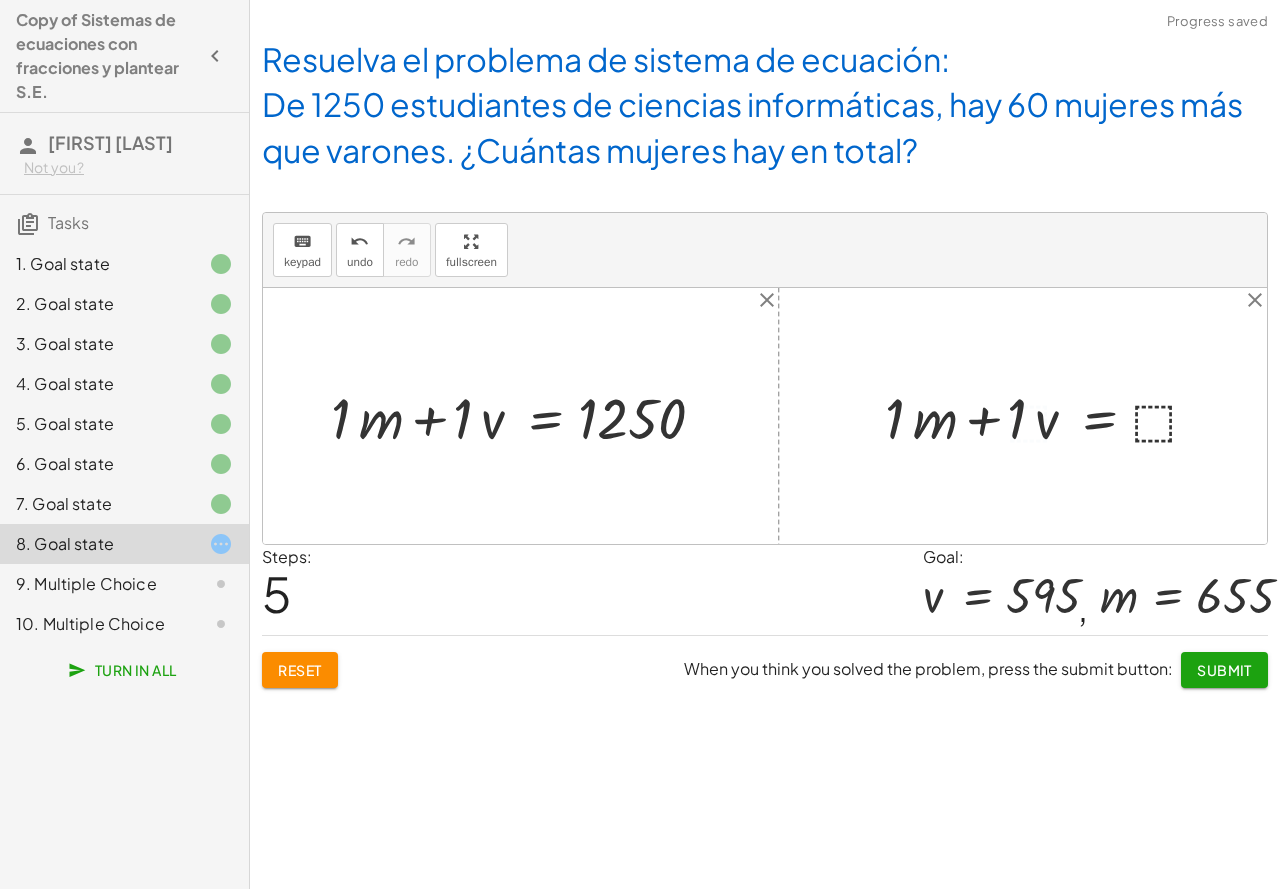 click at bounding box center [1050, 415] 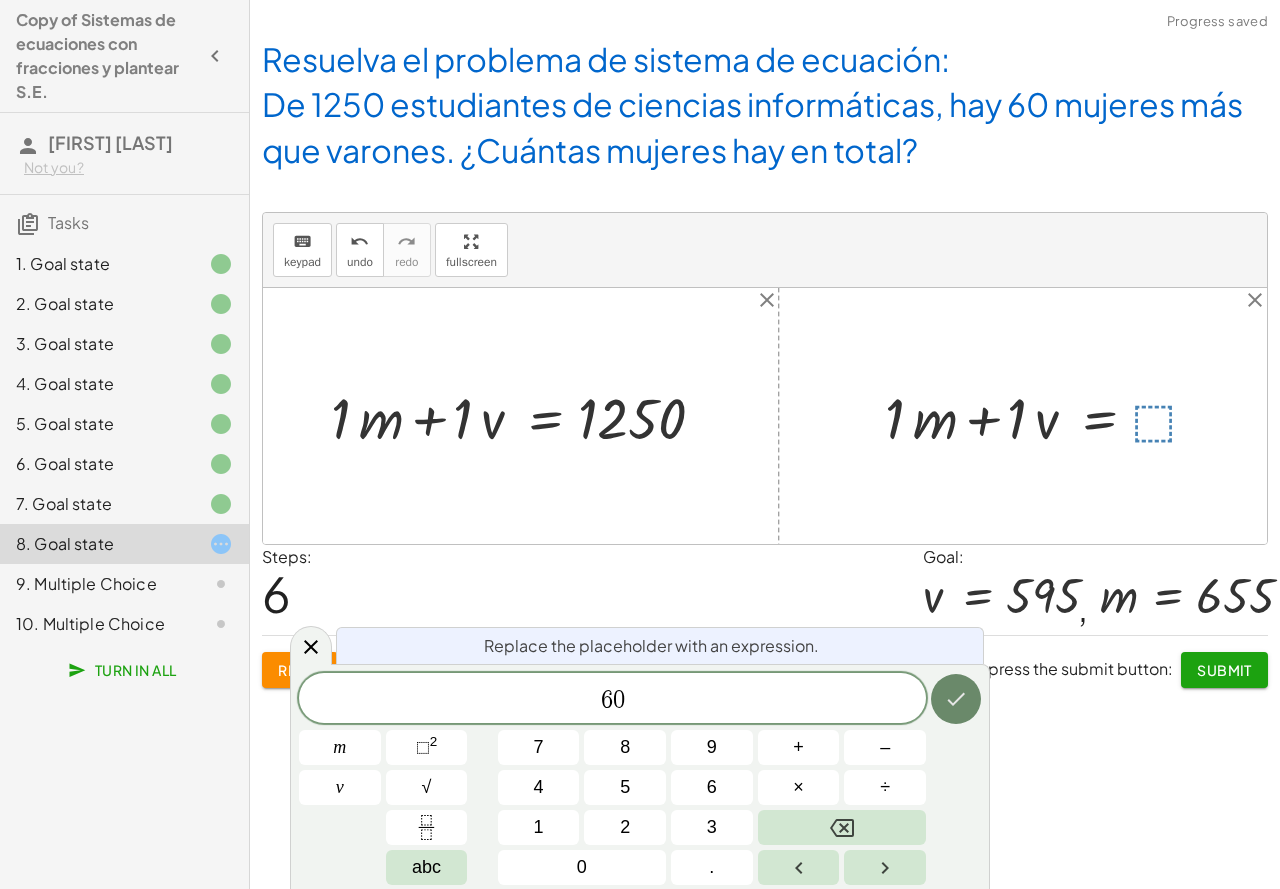 click at bounding box center (956, 699) 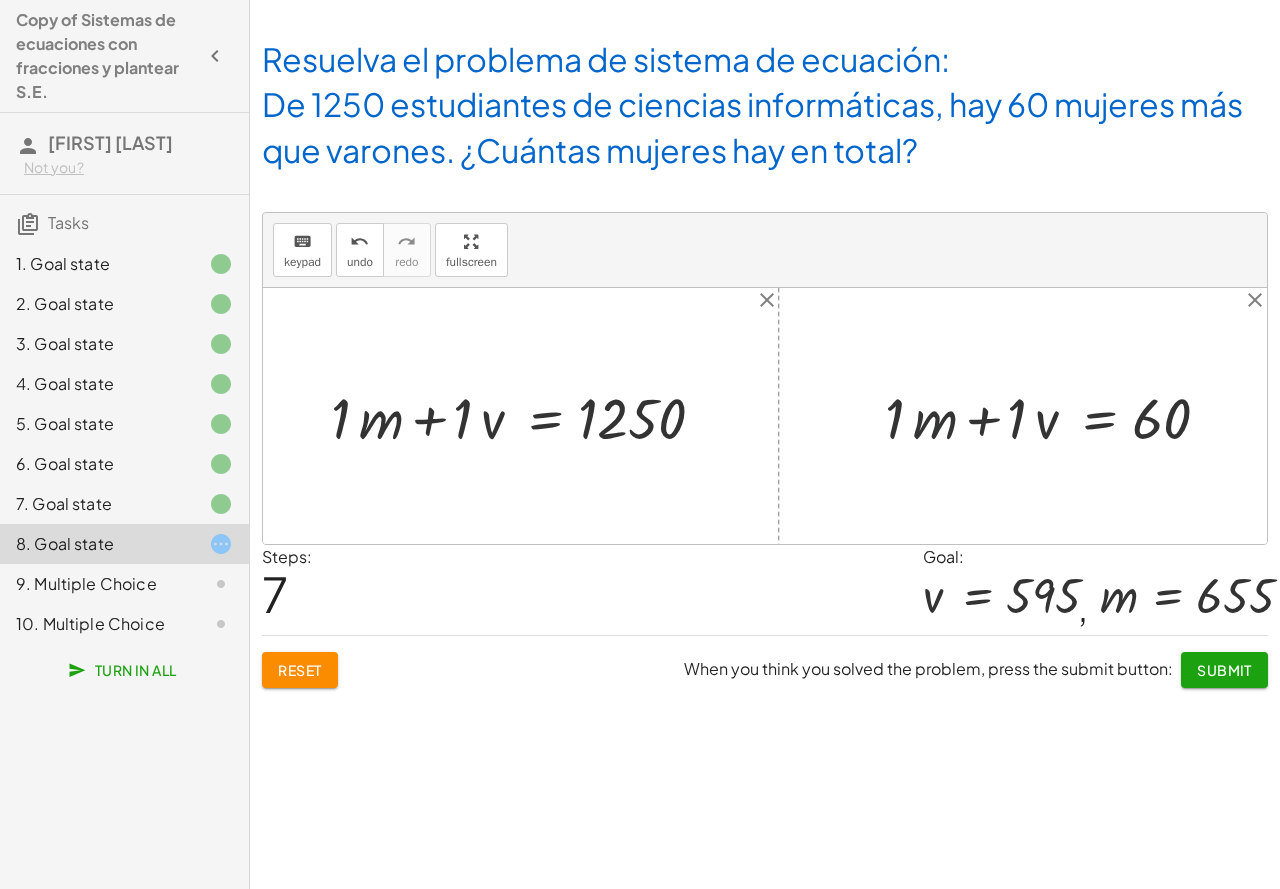 click at bounding box center (1054, 415) 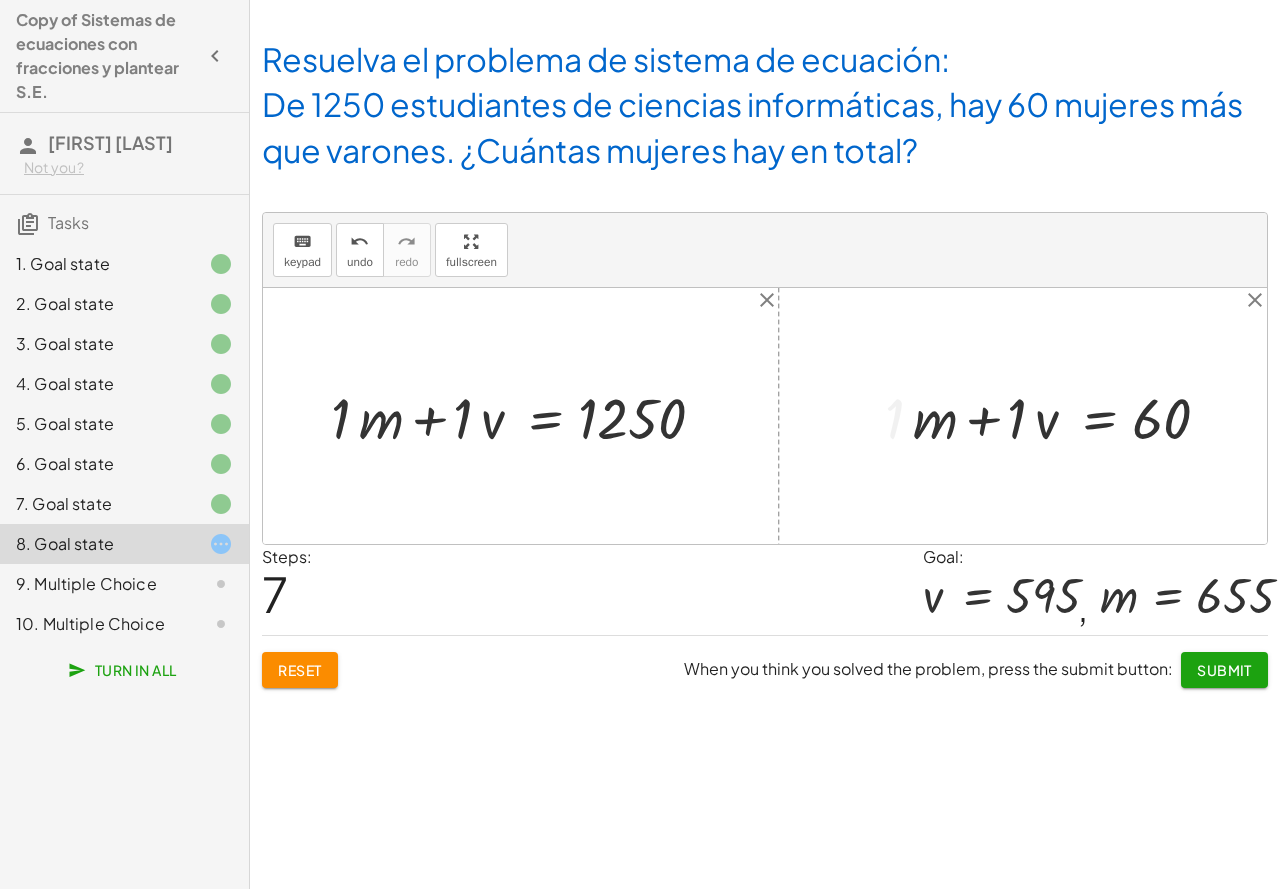 click at bounding box center (1068, 415) 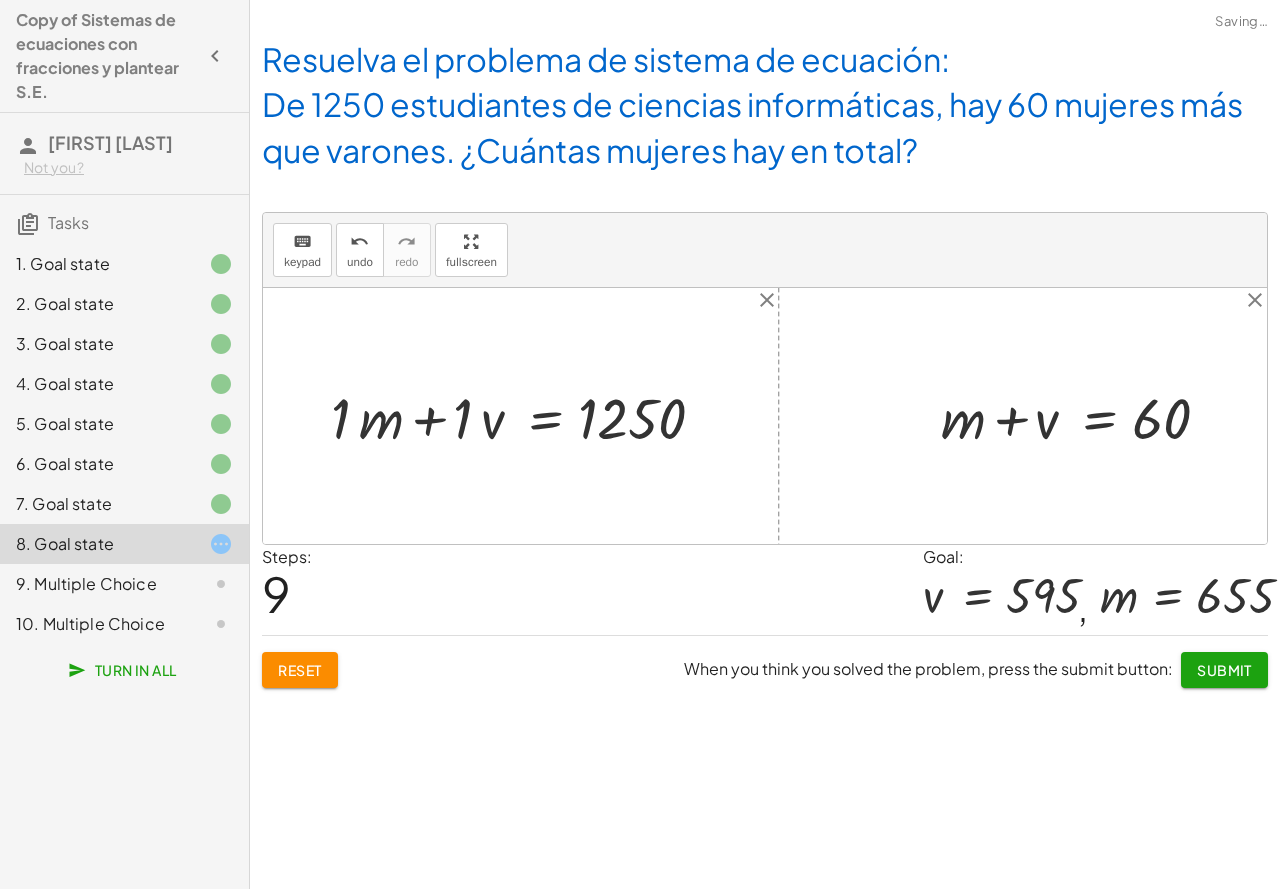 click at bounding box center (528, 415) 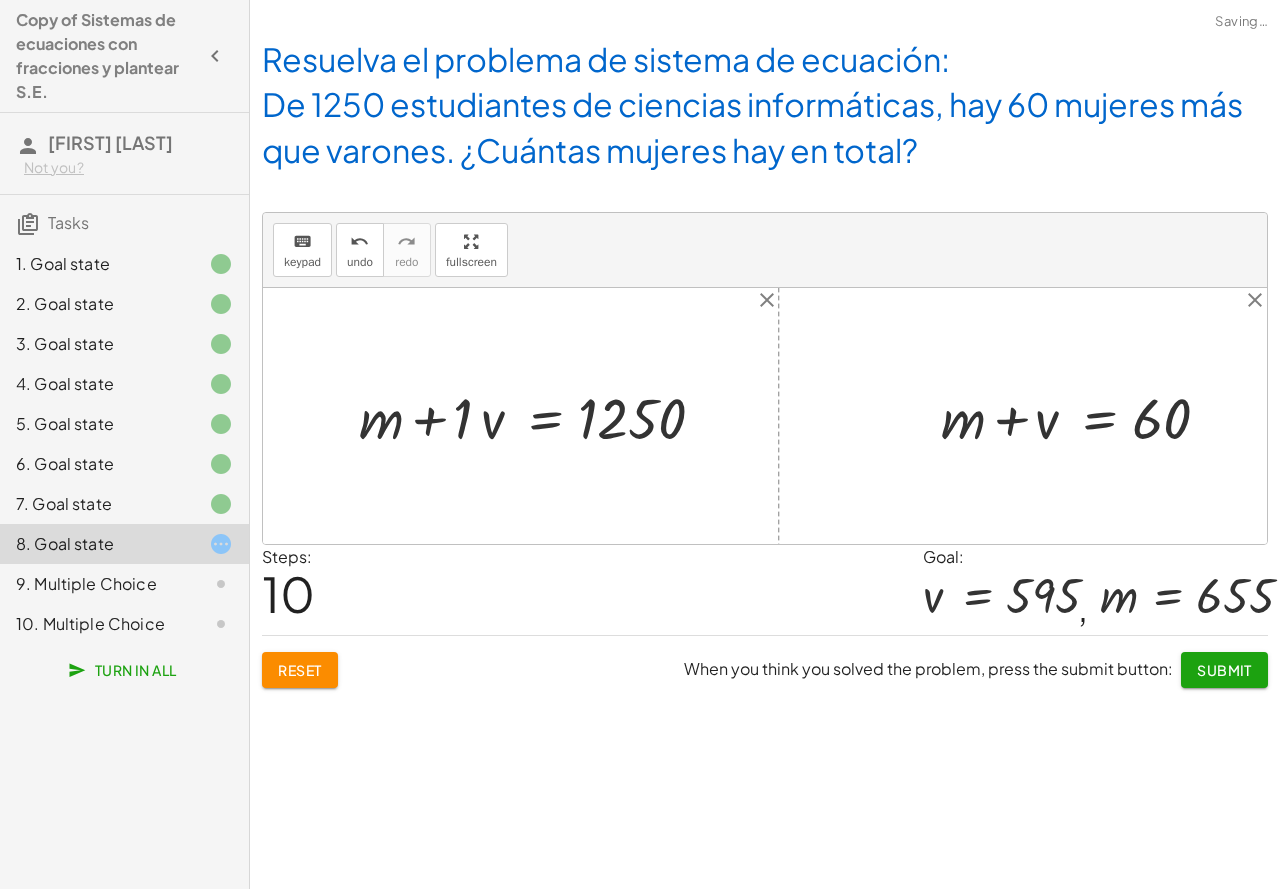 click at bounding box center [542, 415] 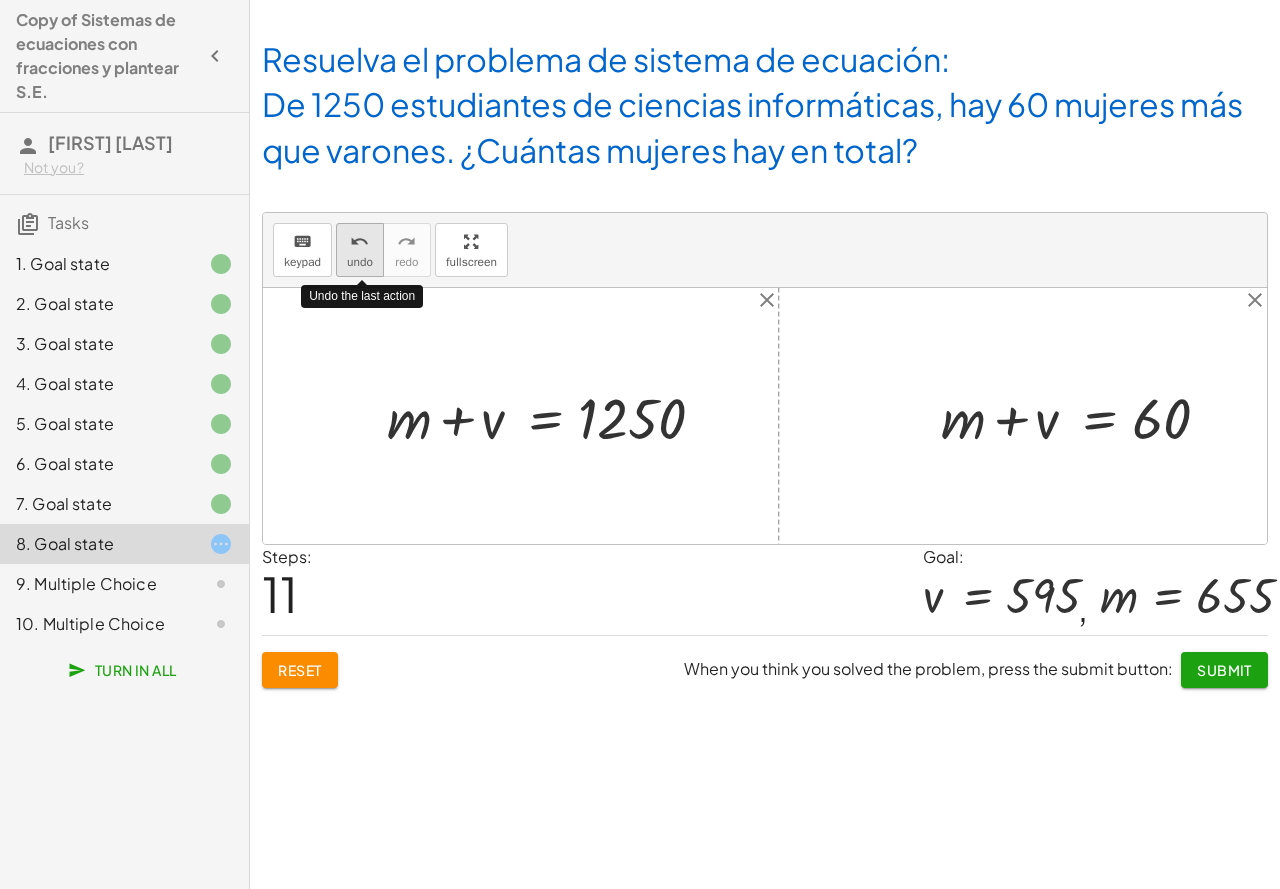 click on "undo" at bounding box center [360, 262] 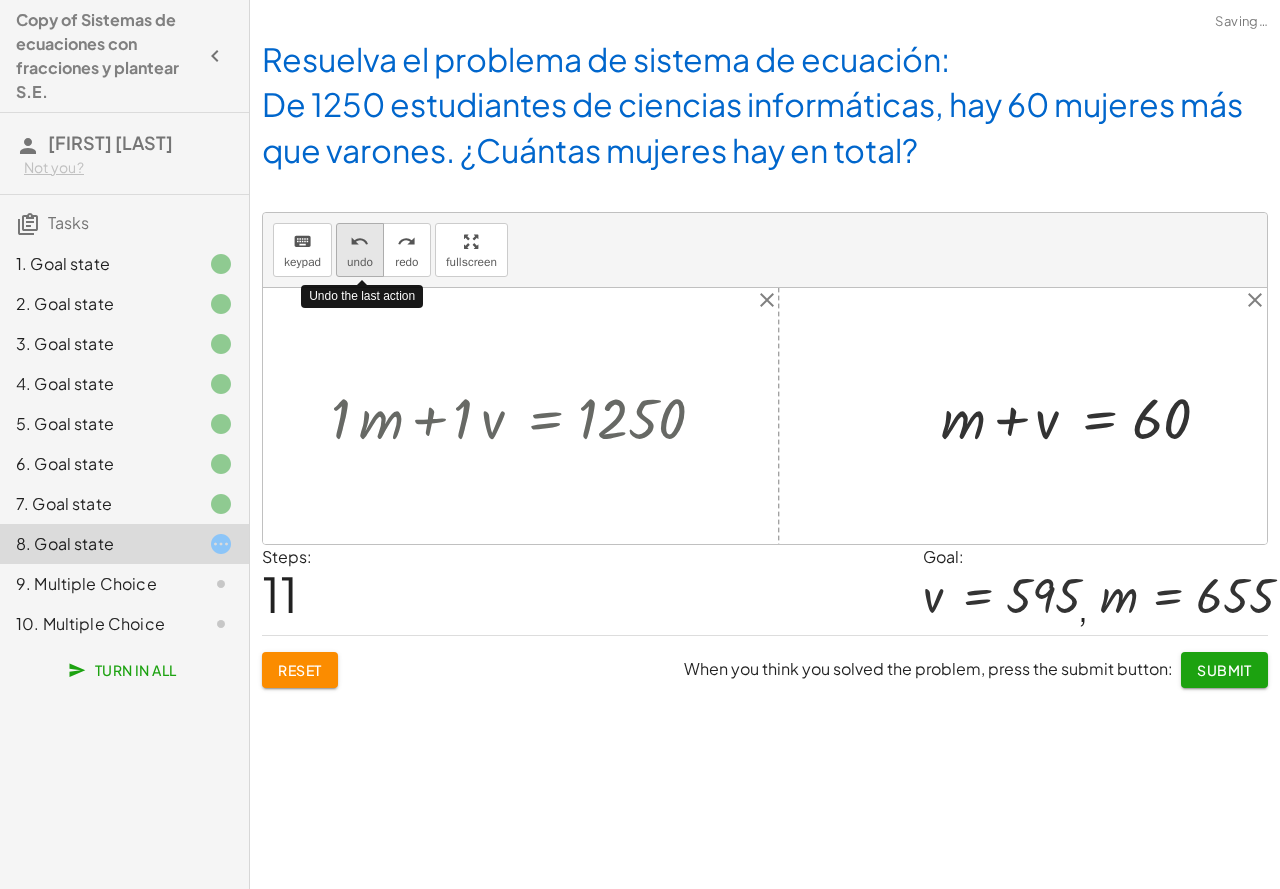 click on "undo" at bounding box center (360, 262) 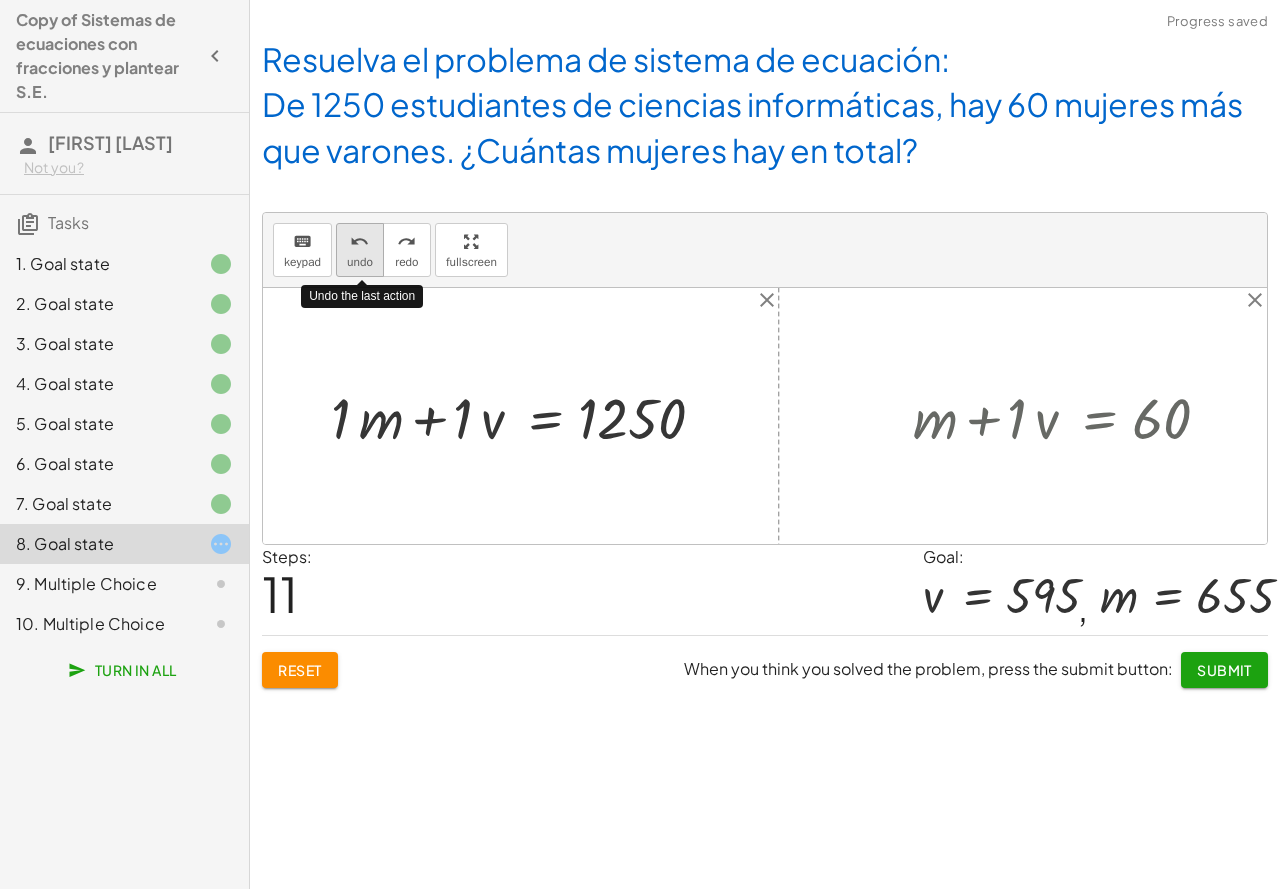 click on "undo" at bounding box center (360, 262) 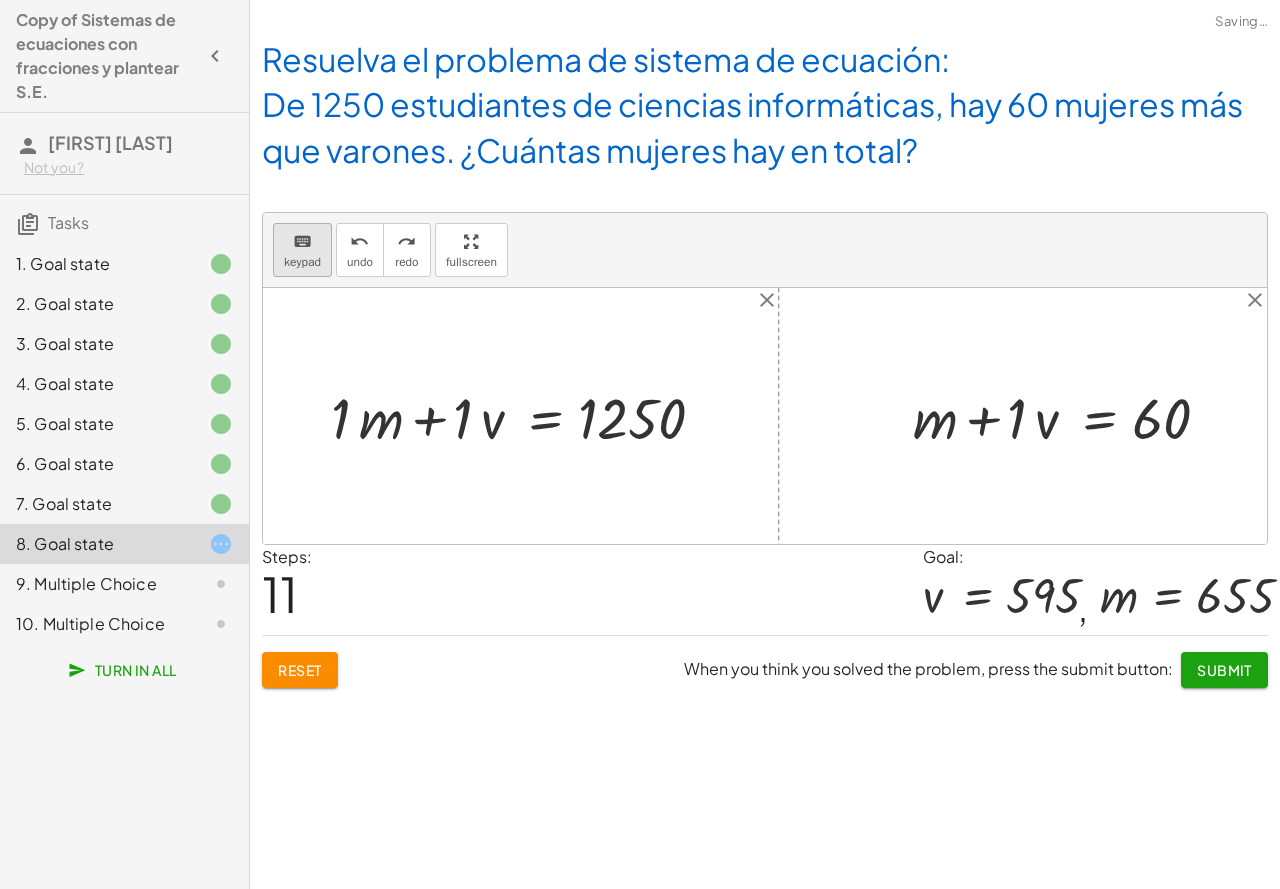 click on "keyboard" at bounding box center (302, 241) 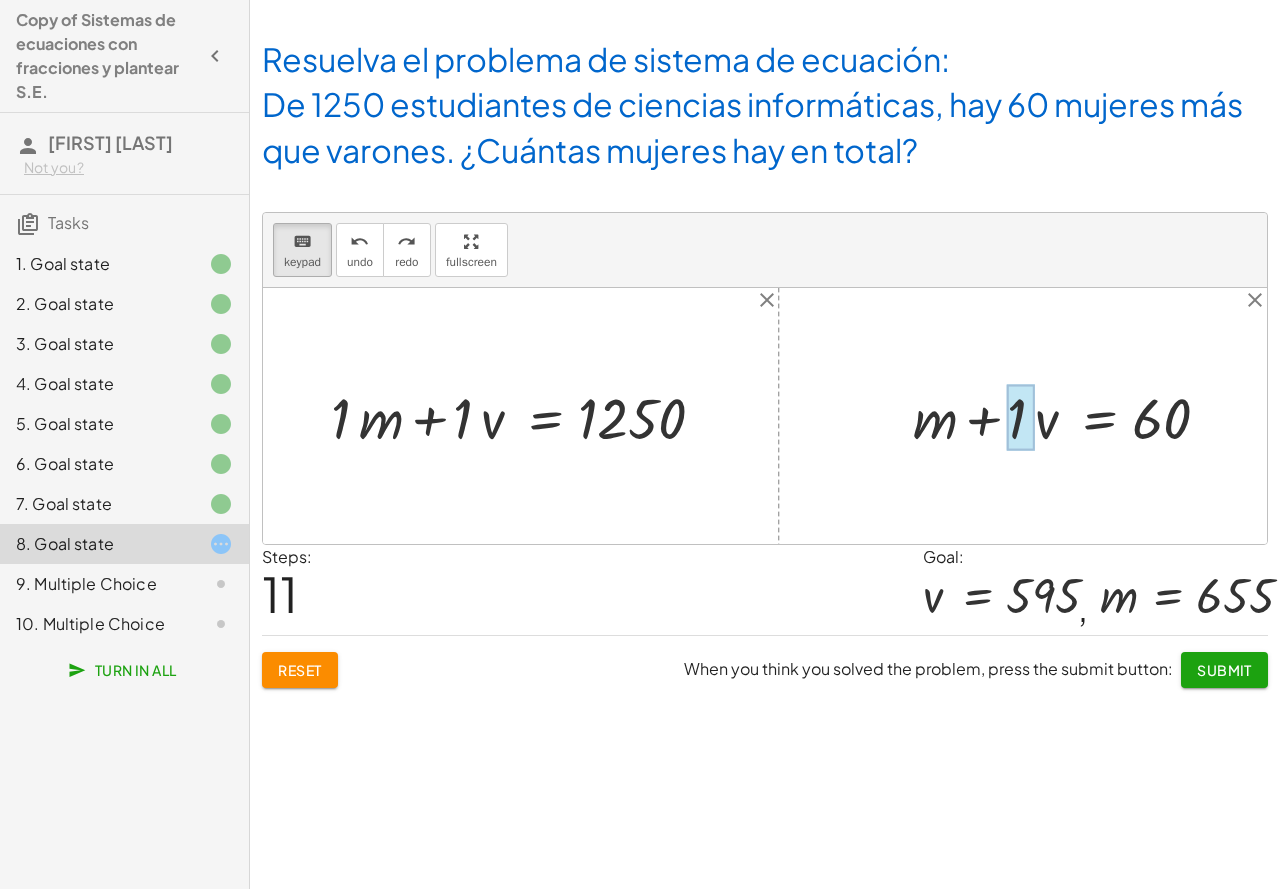 click at bounding box center [1021, 417] 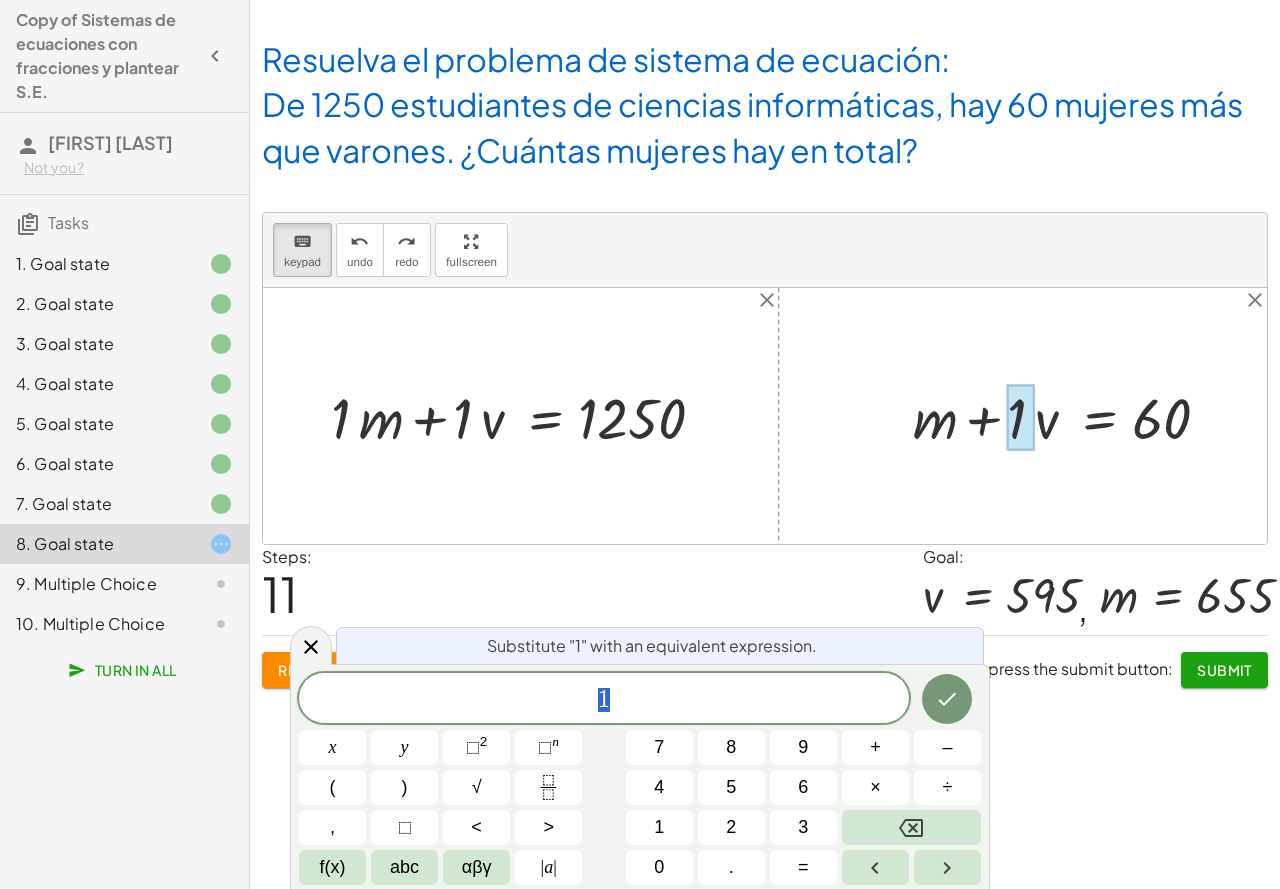click 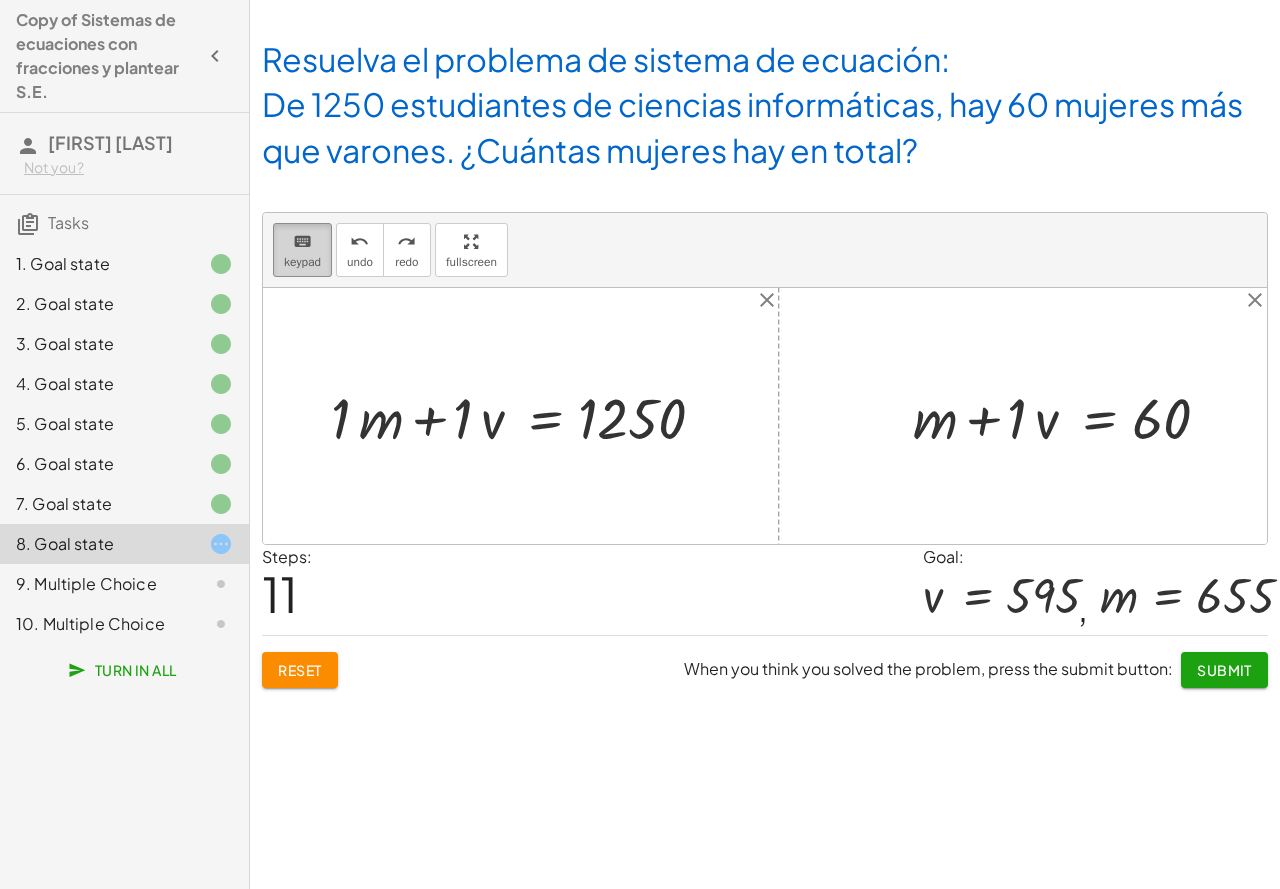 click on "keyboard" at bounding box center [302, 241] 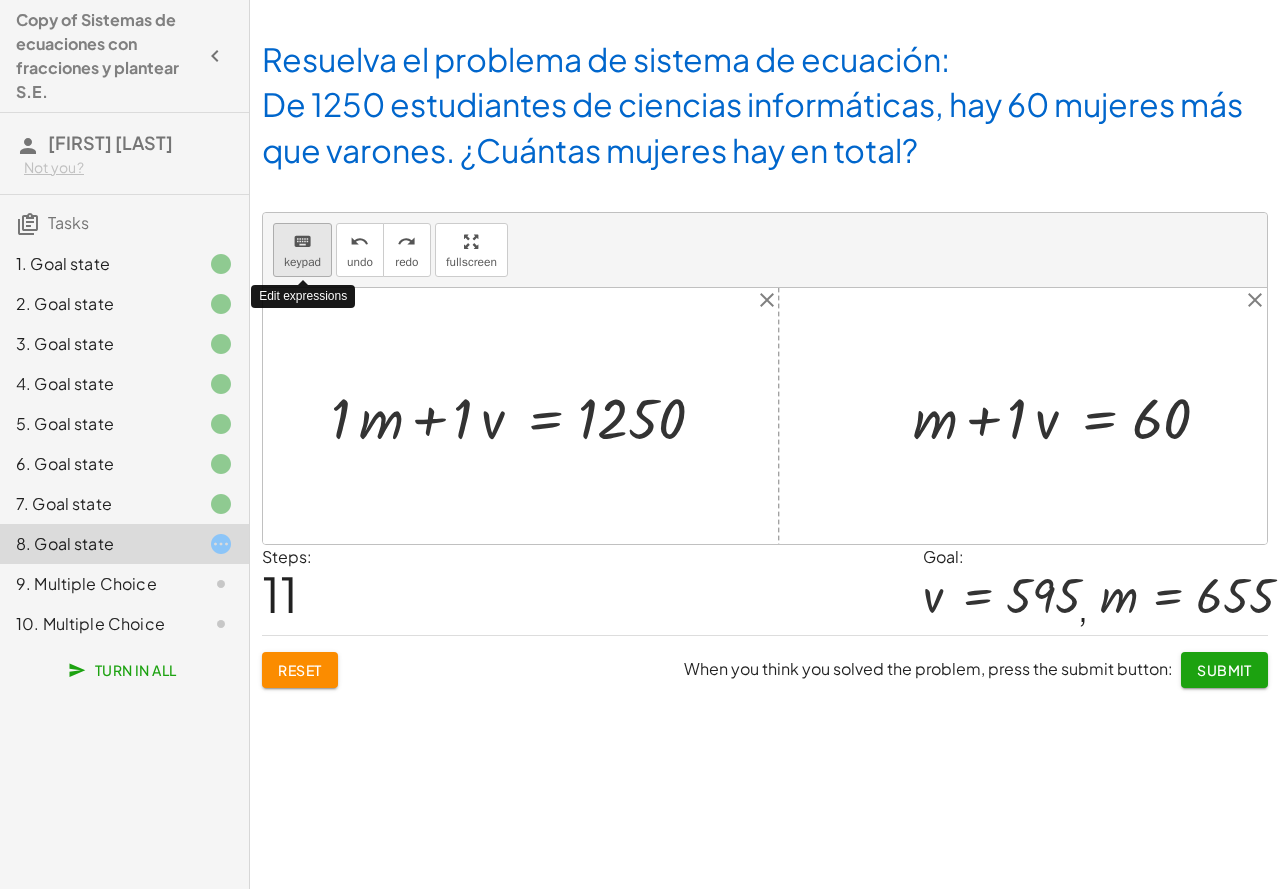click on "keyboard" at bounding box center [302, 241] 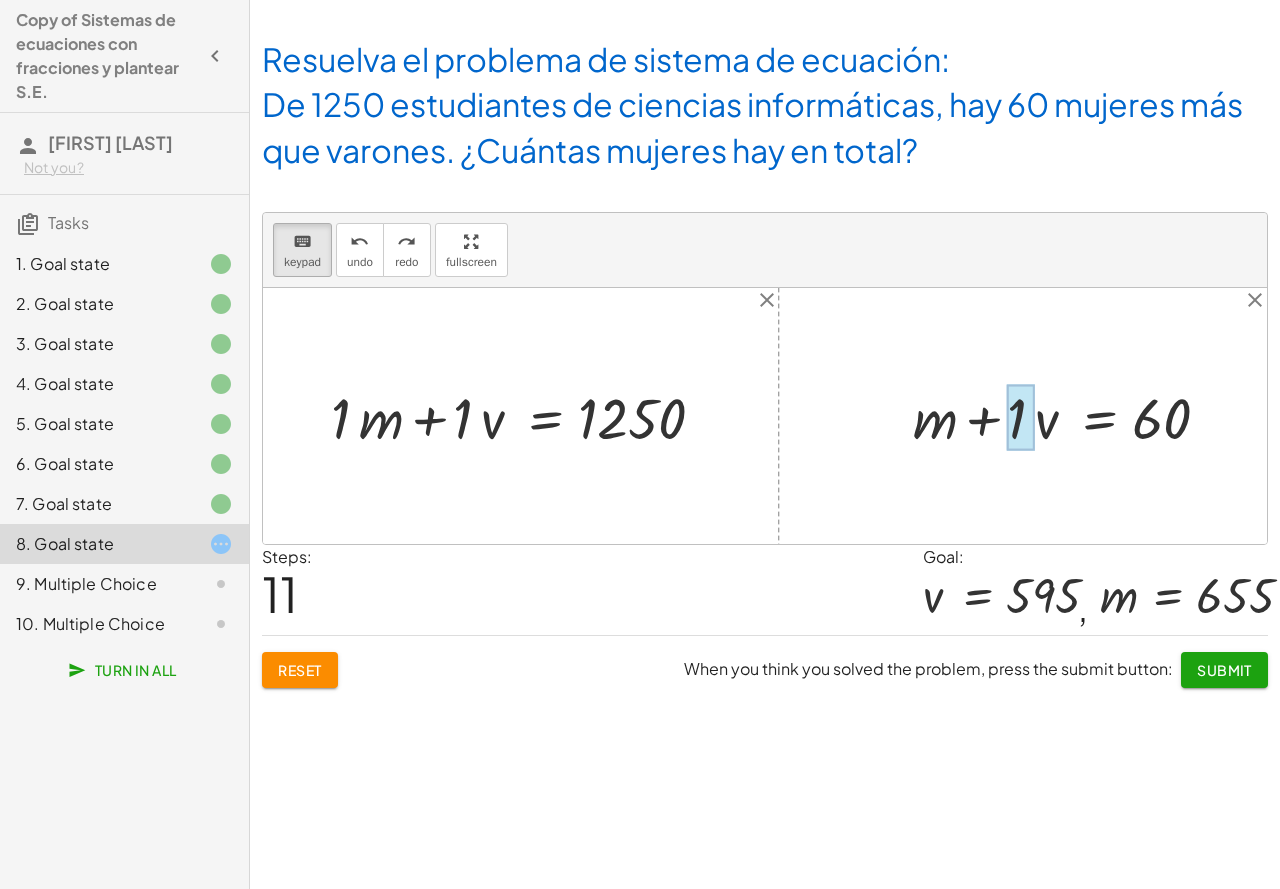 click at bounding box center (1021, 417) 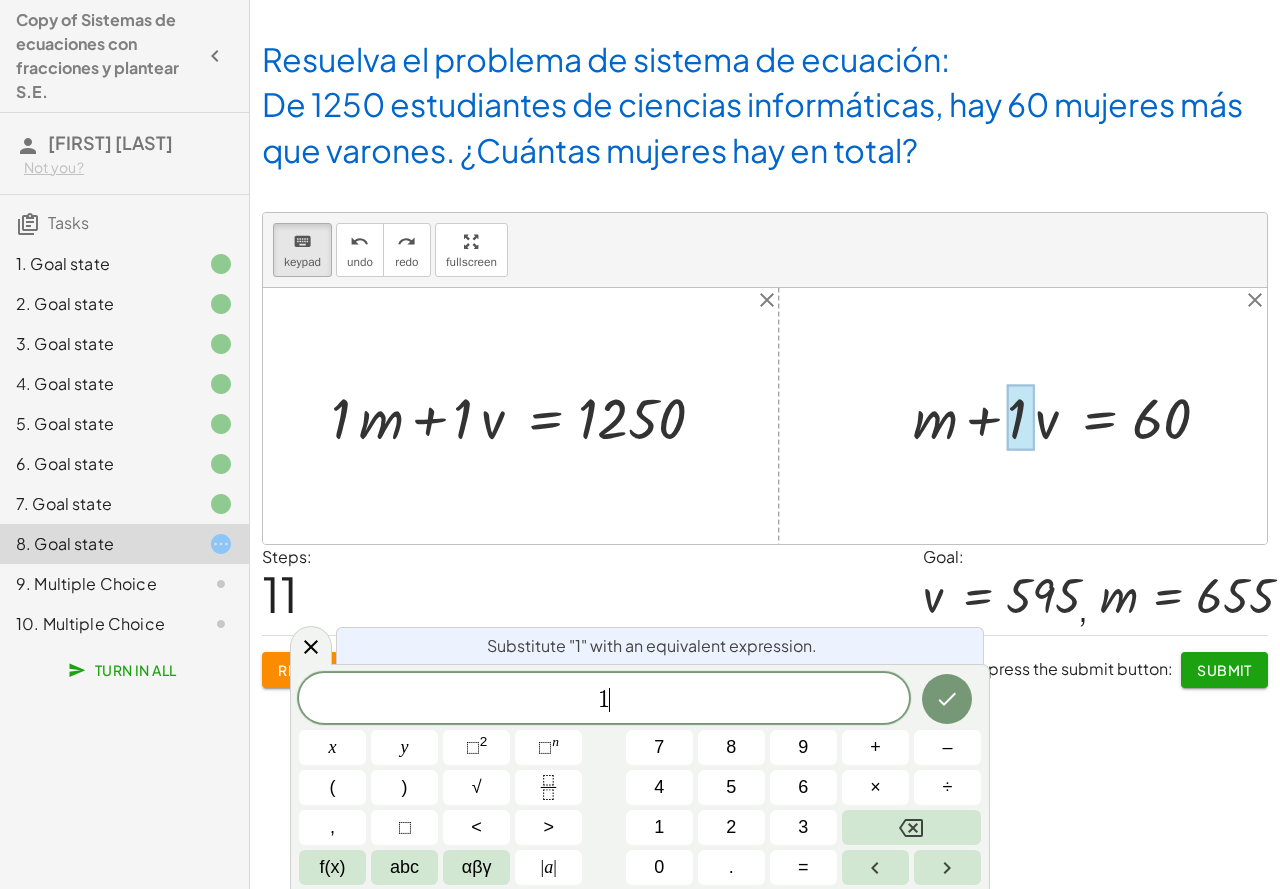 click on "1 ​" at bounding box center [604, 700] 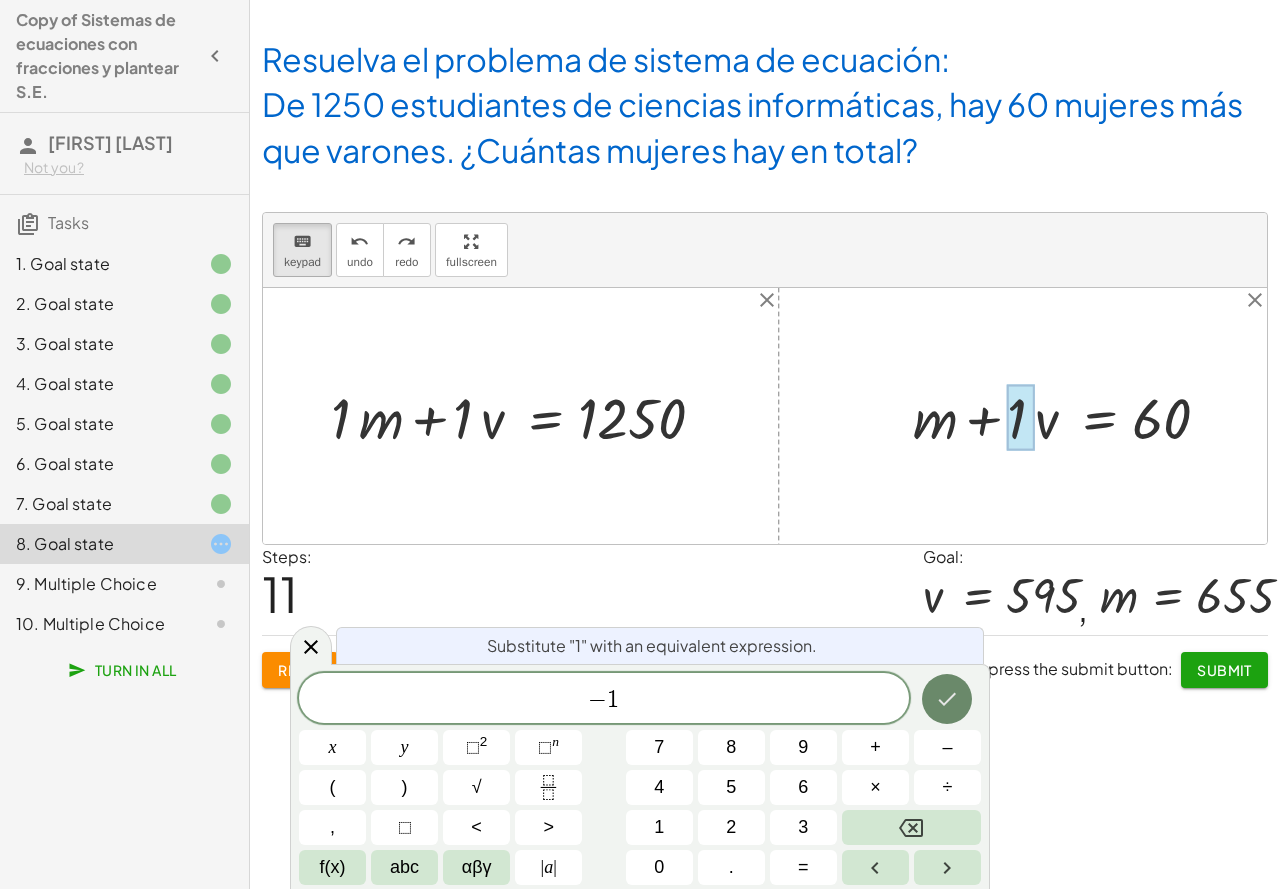 click at bounding box center (947, 699) 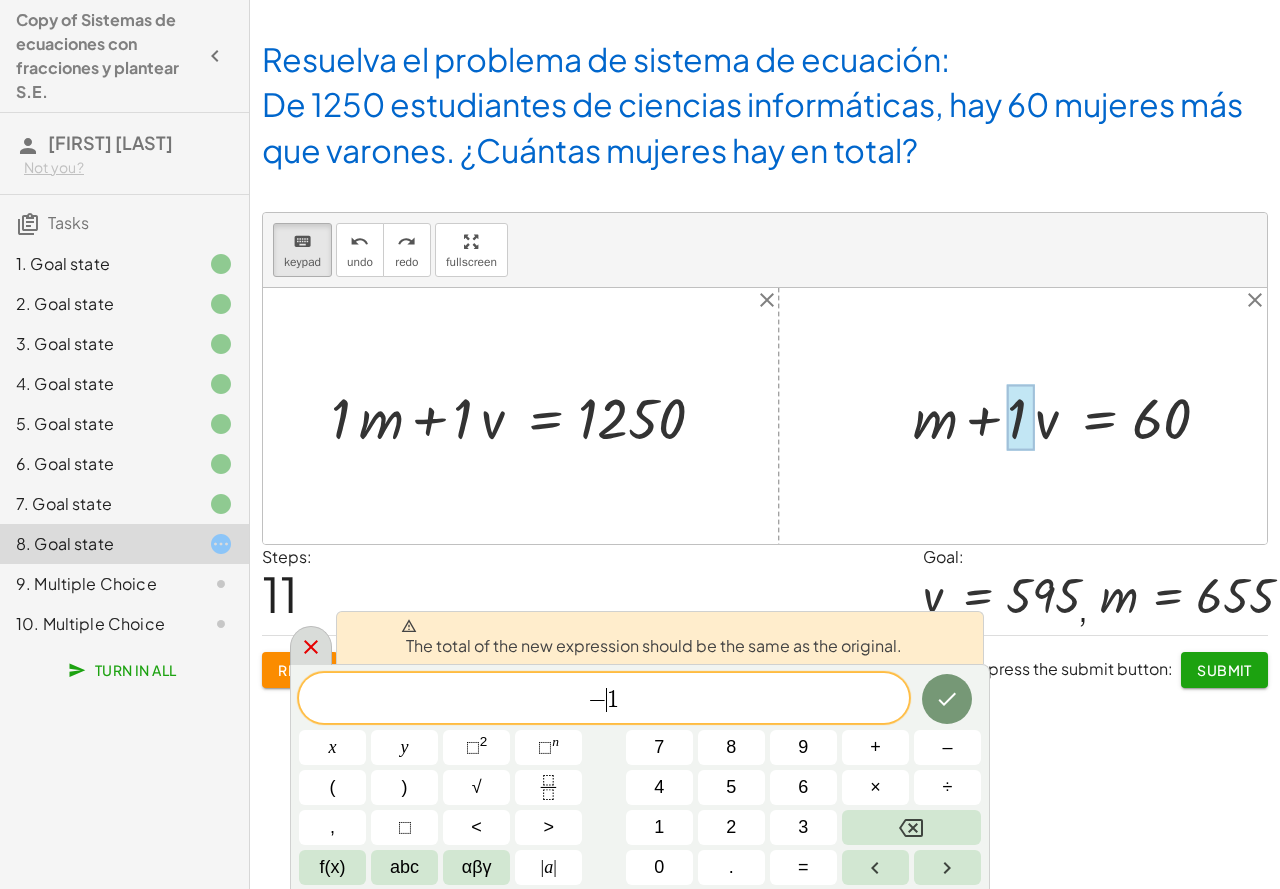 click at bounding box center [311, 645] 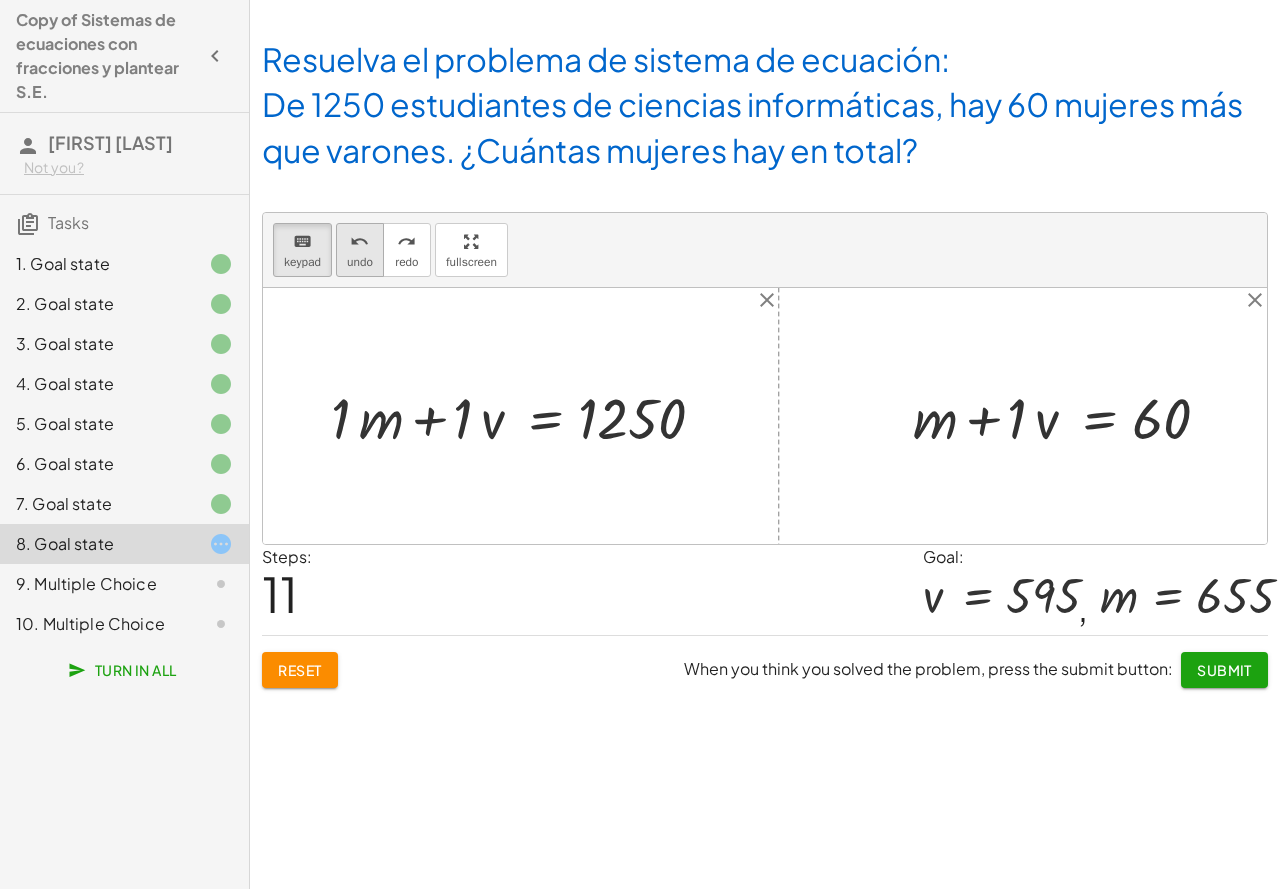 click on "undo undo" at bounding box center [360, 250] 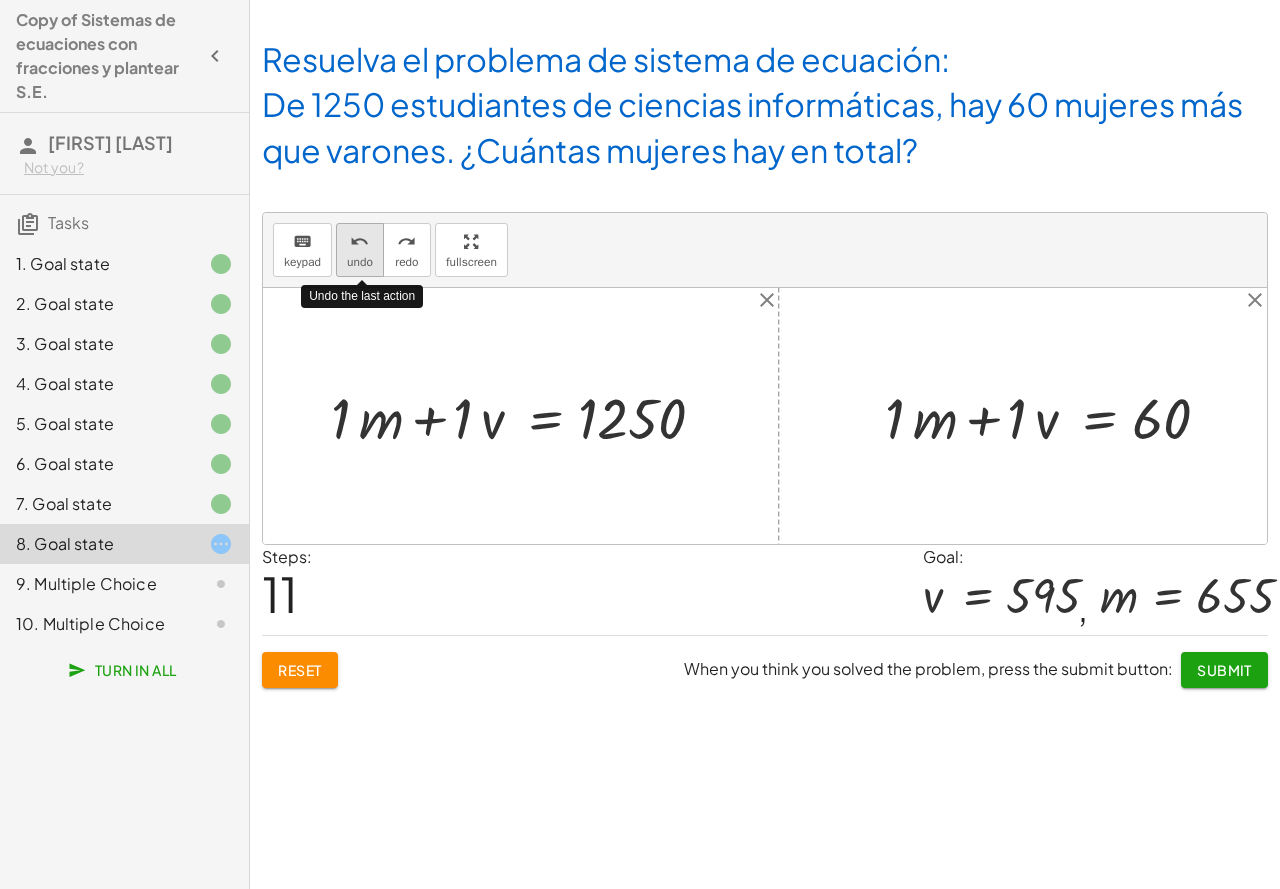 click on "undo undo" at bounding box center (360, 250) 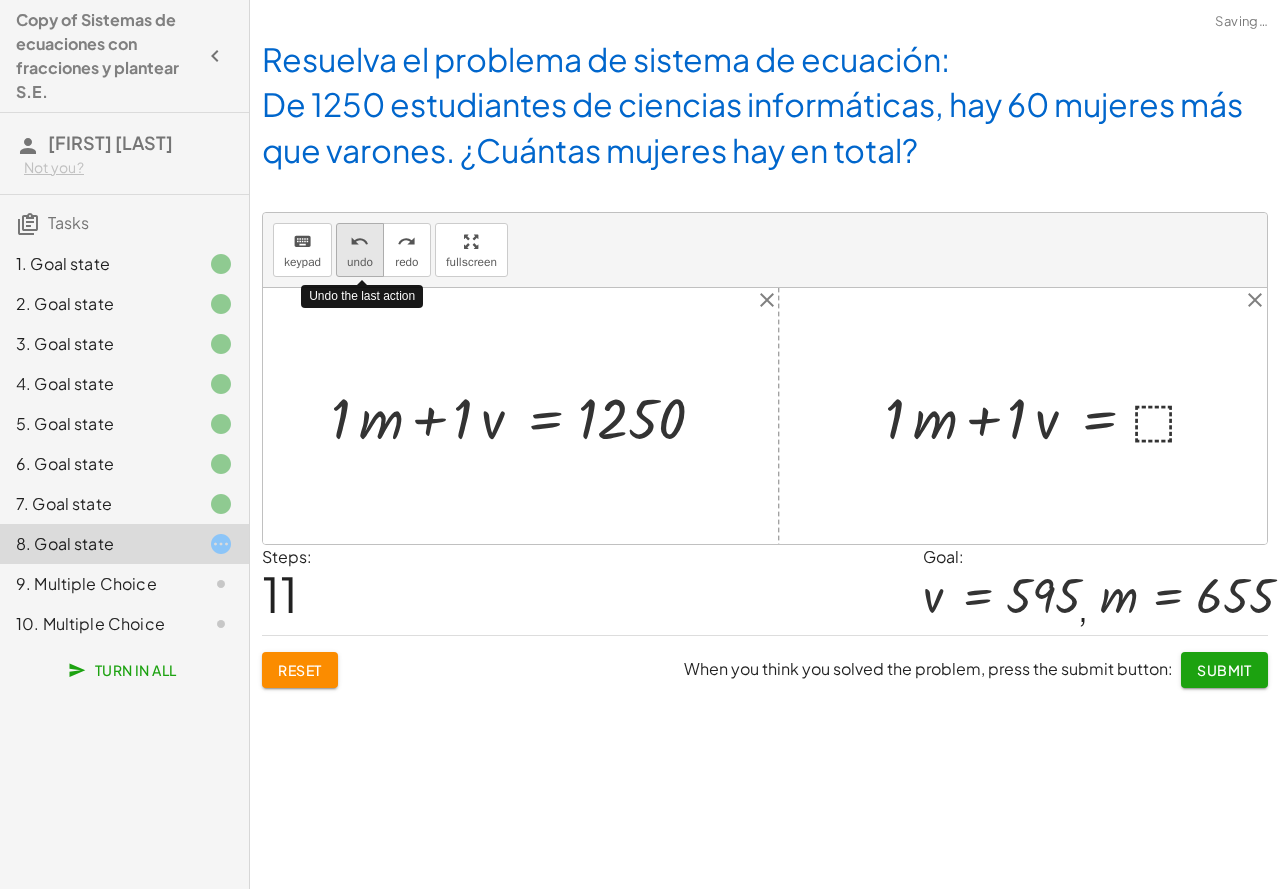 click on "undo undo" at bounding box center [360, 250] 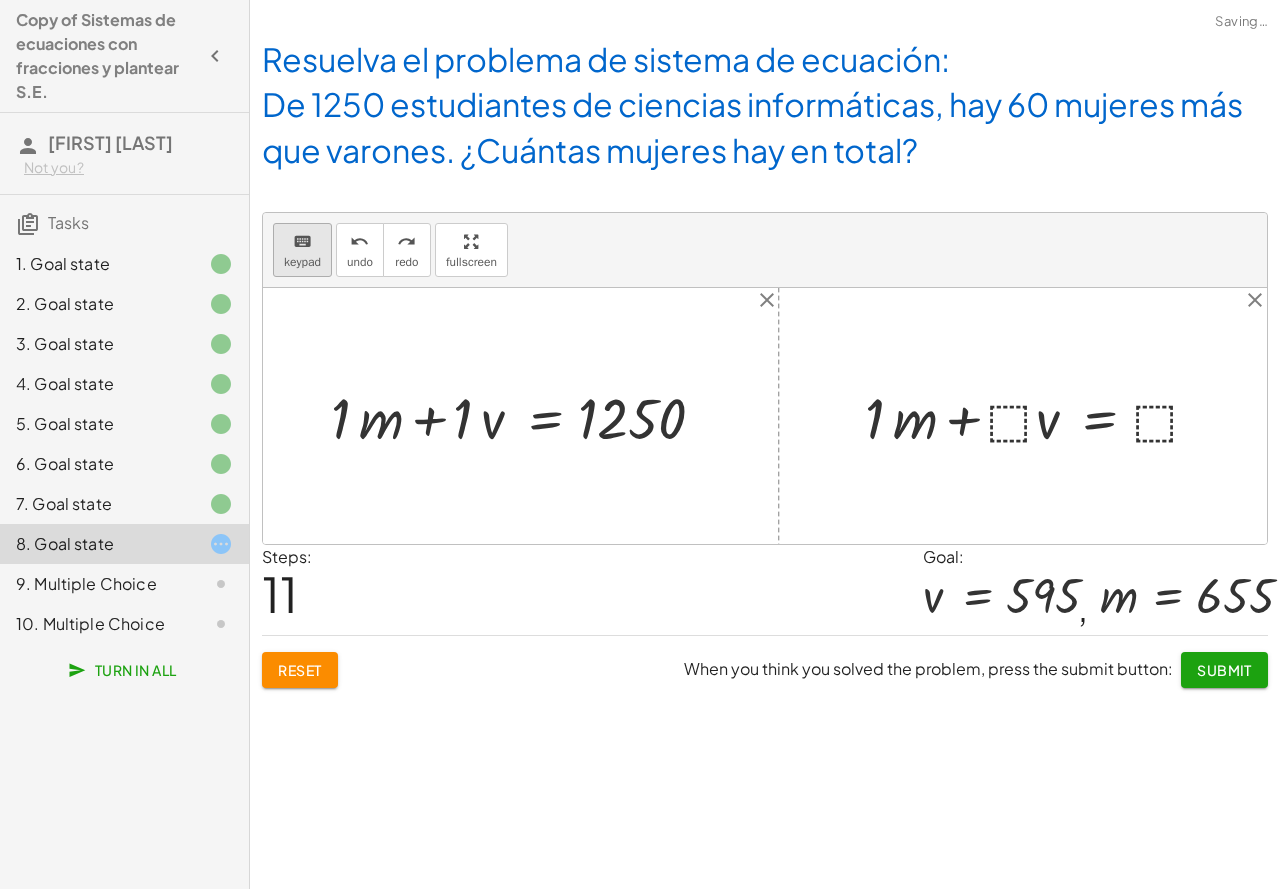 click on "keypad" at bounding box center (302, 262) 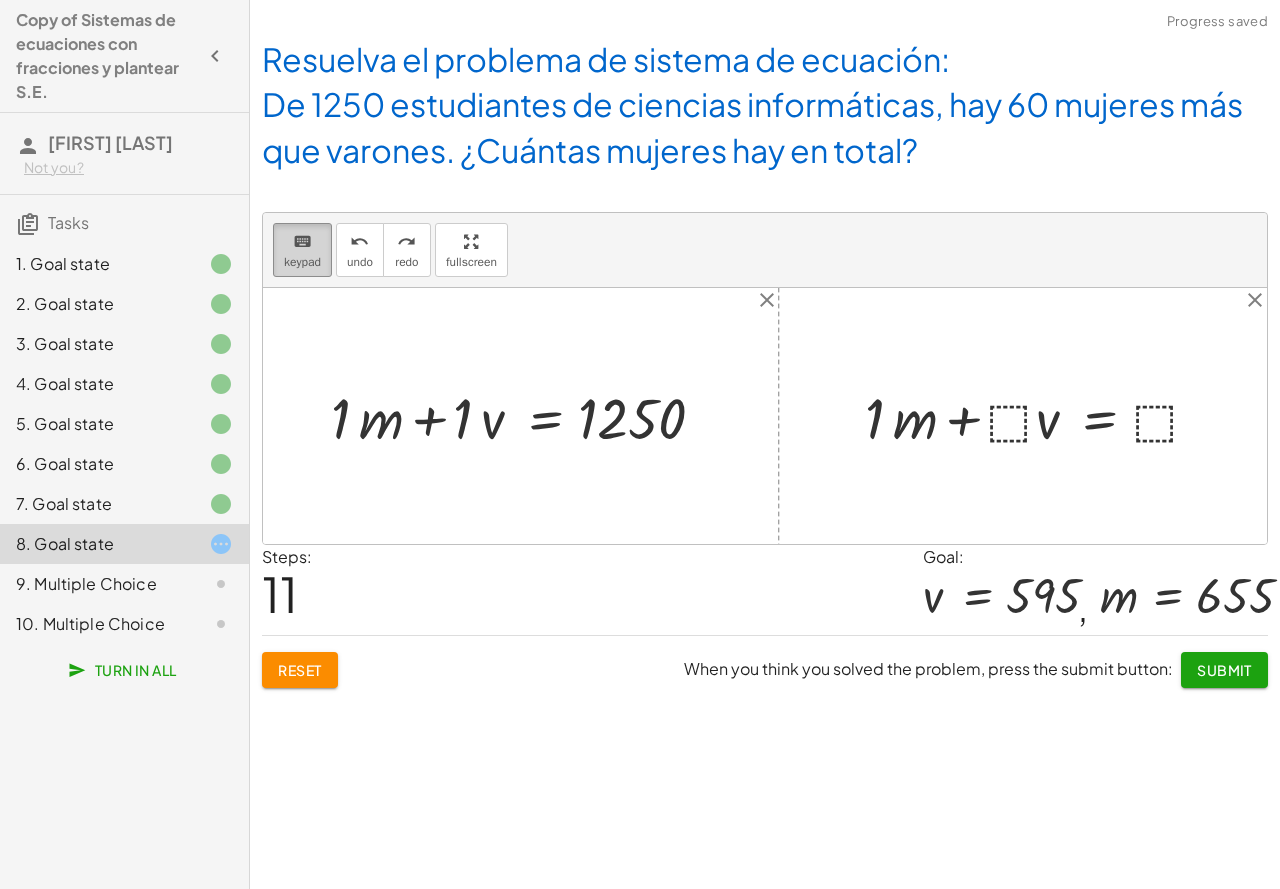 click on "keyboard keypad" at bounding box center (302, 250) 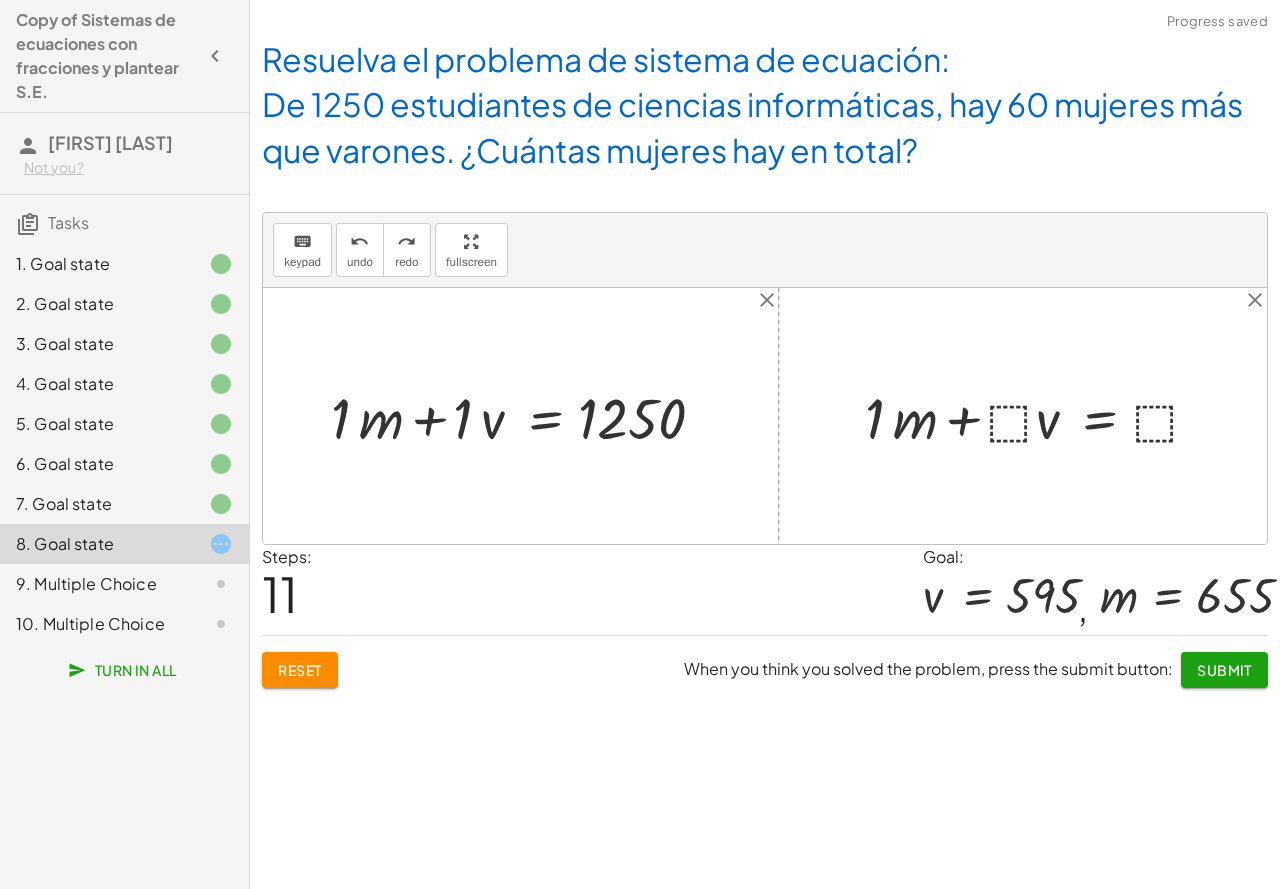 click at bounding box center [1040, 415] 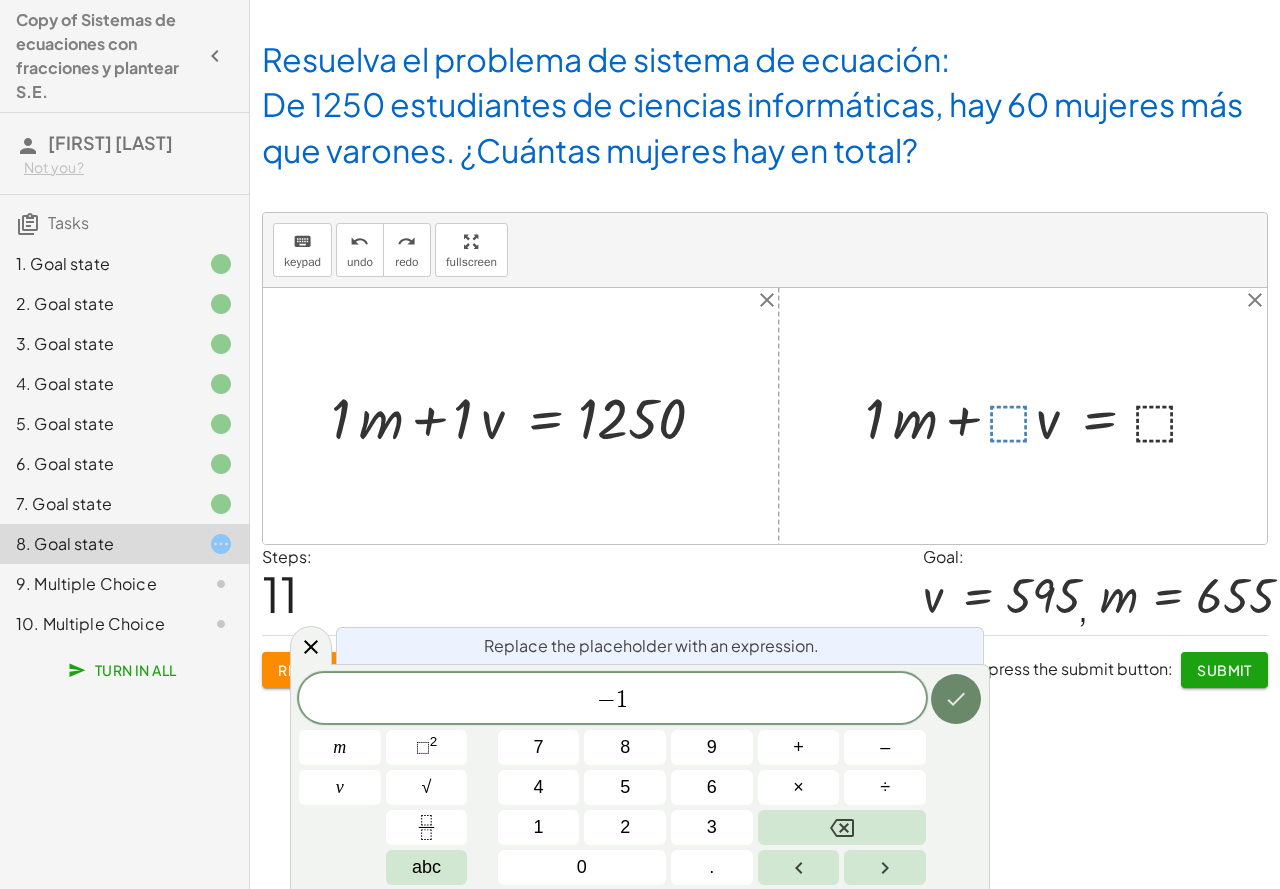 click at bounding box center (956, 699) 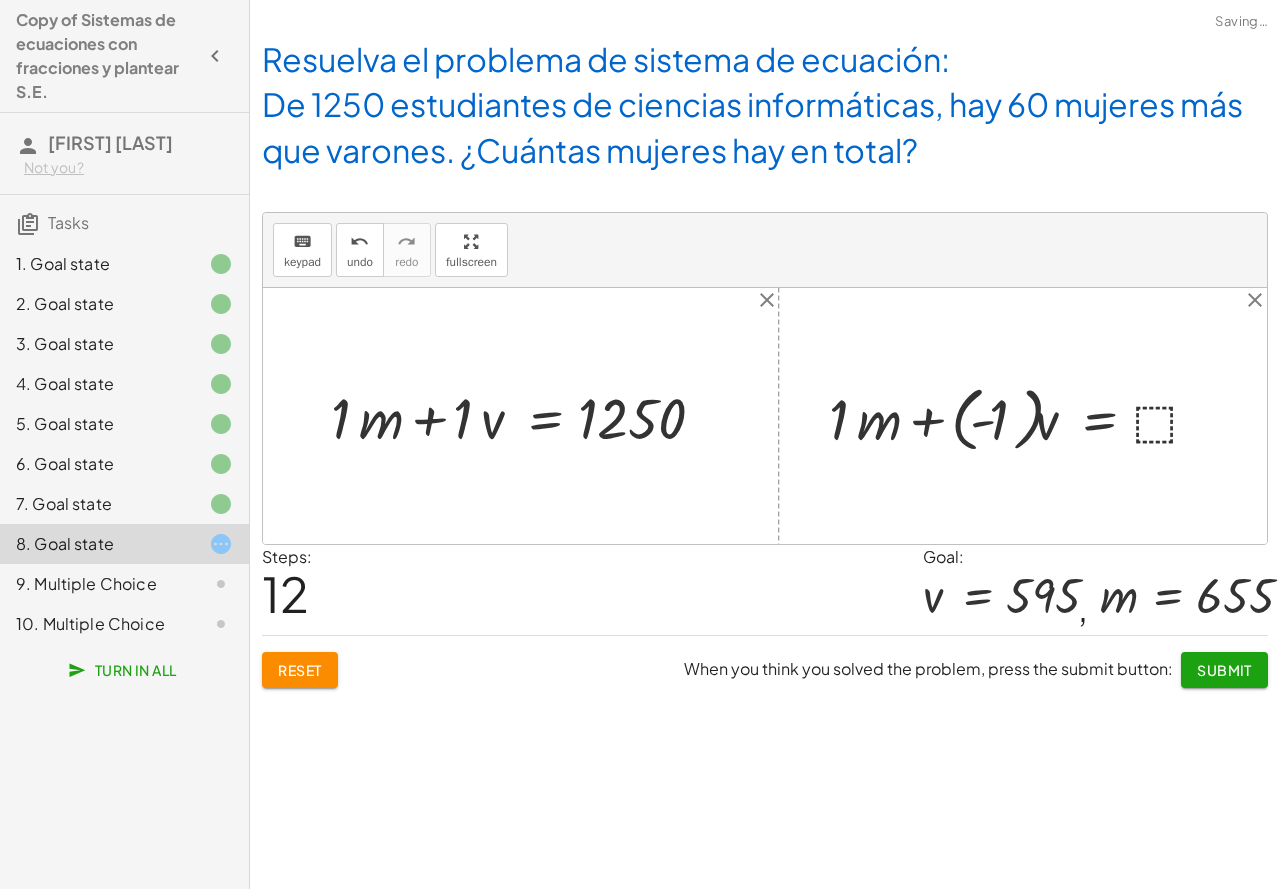 click at bounding box center (1022, 416) 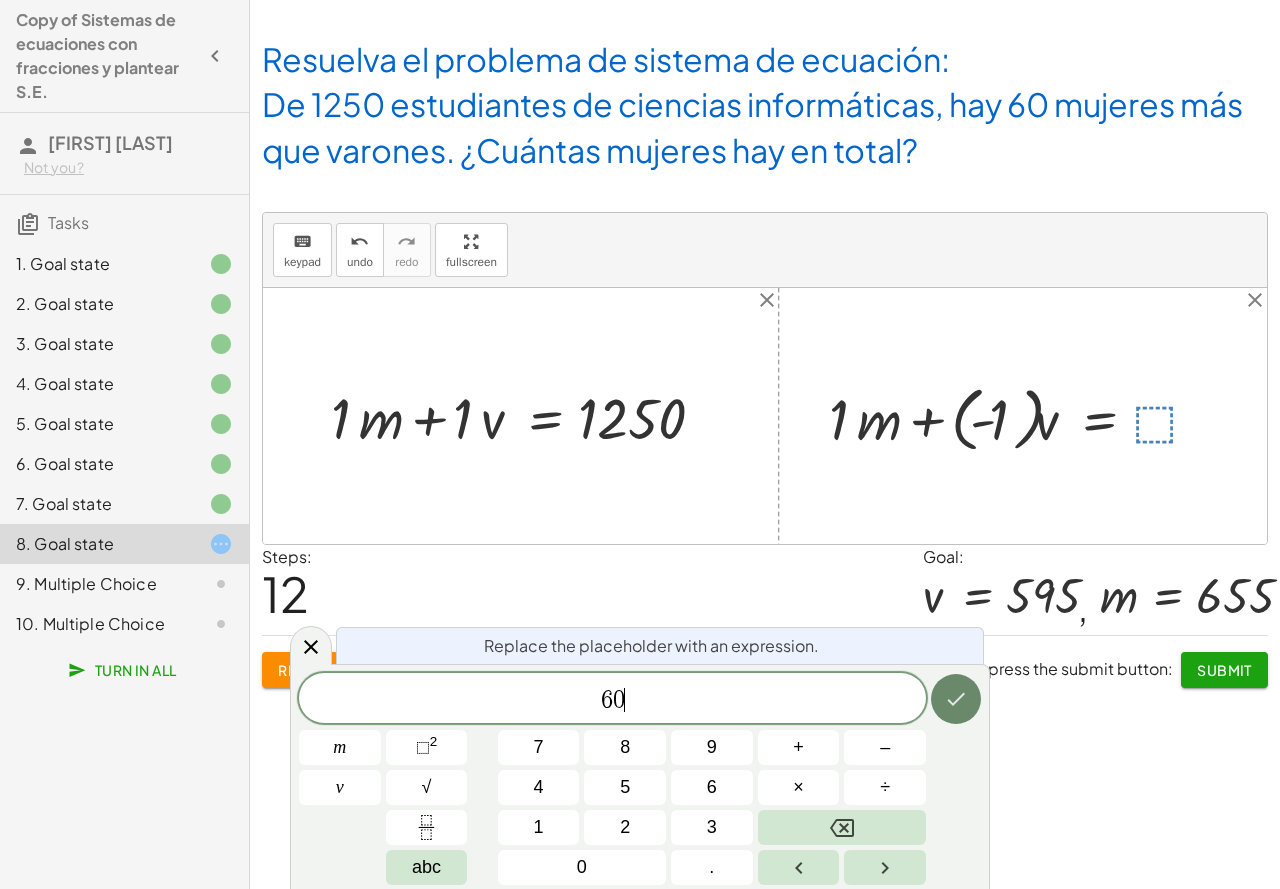 click 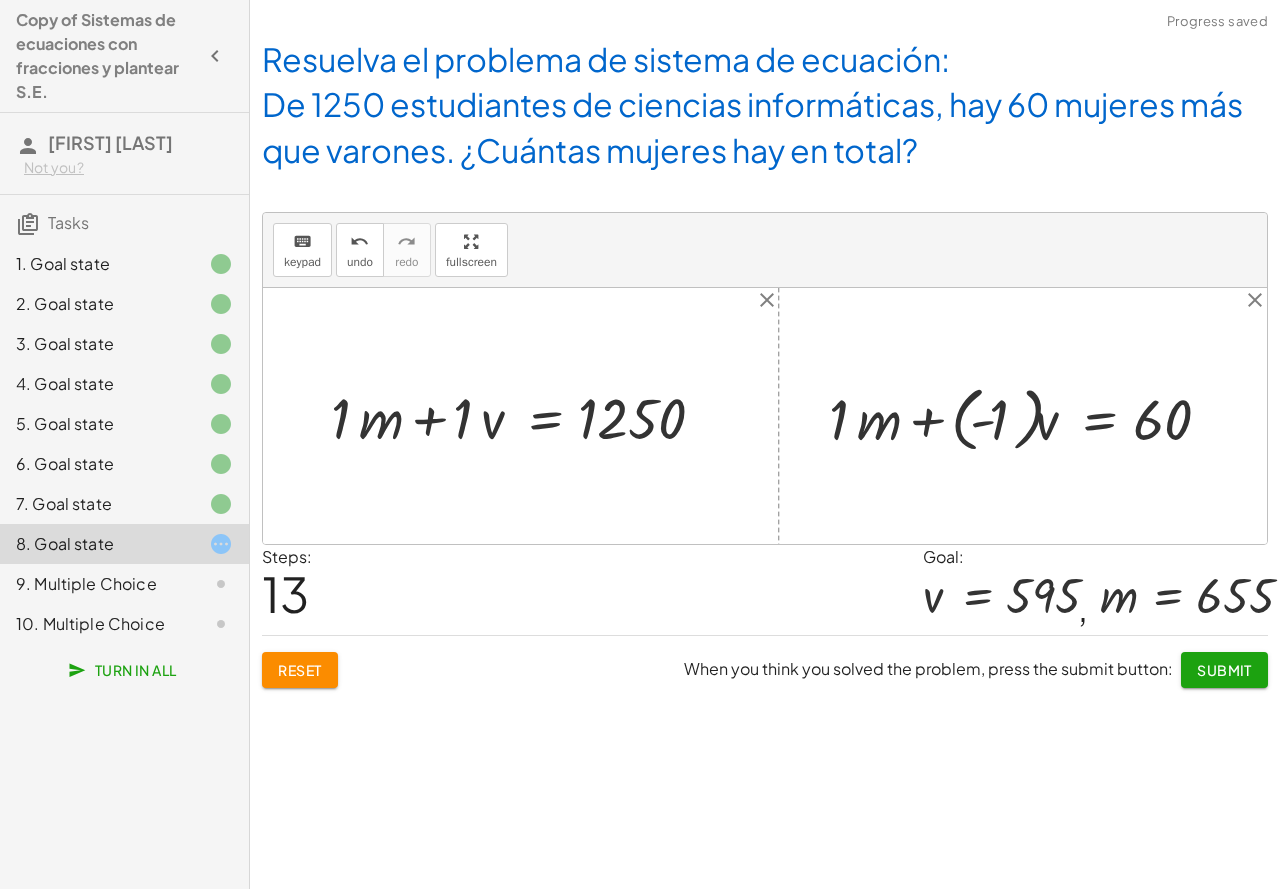 click at bounding box center [1026, 416] 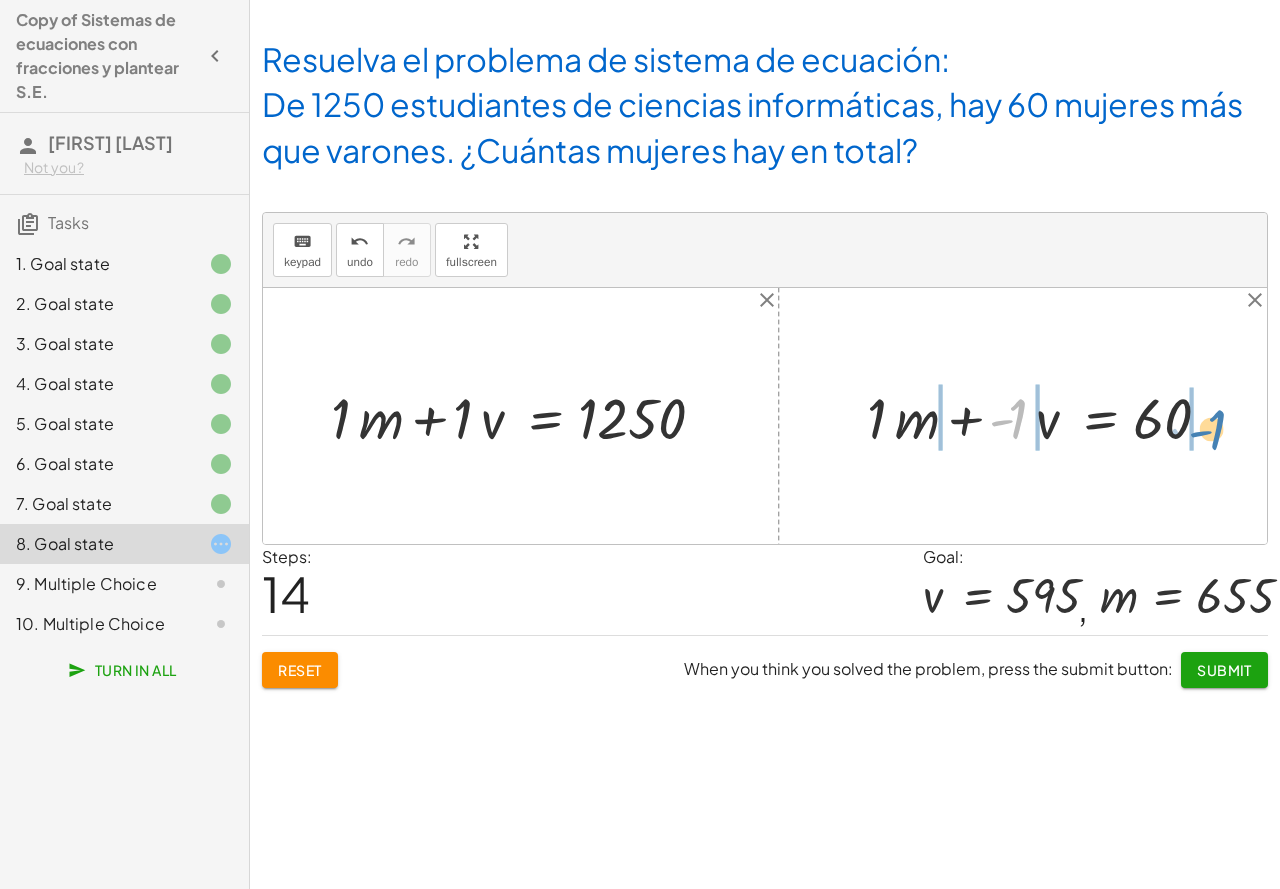 drag, startPoint x: 1019, startPoint y: 414, endPoint x: 1218, endPoint y: 425, distance: 199.30379 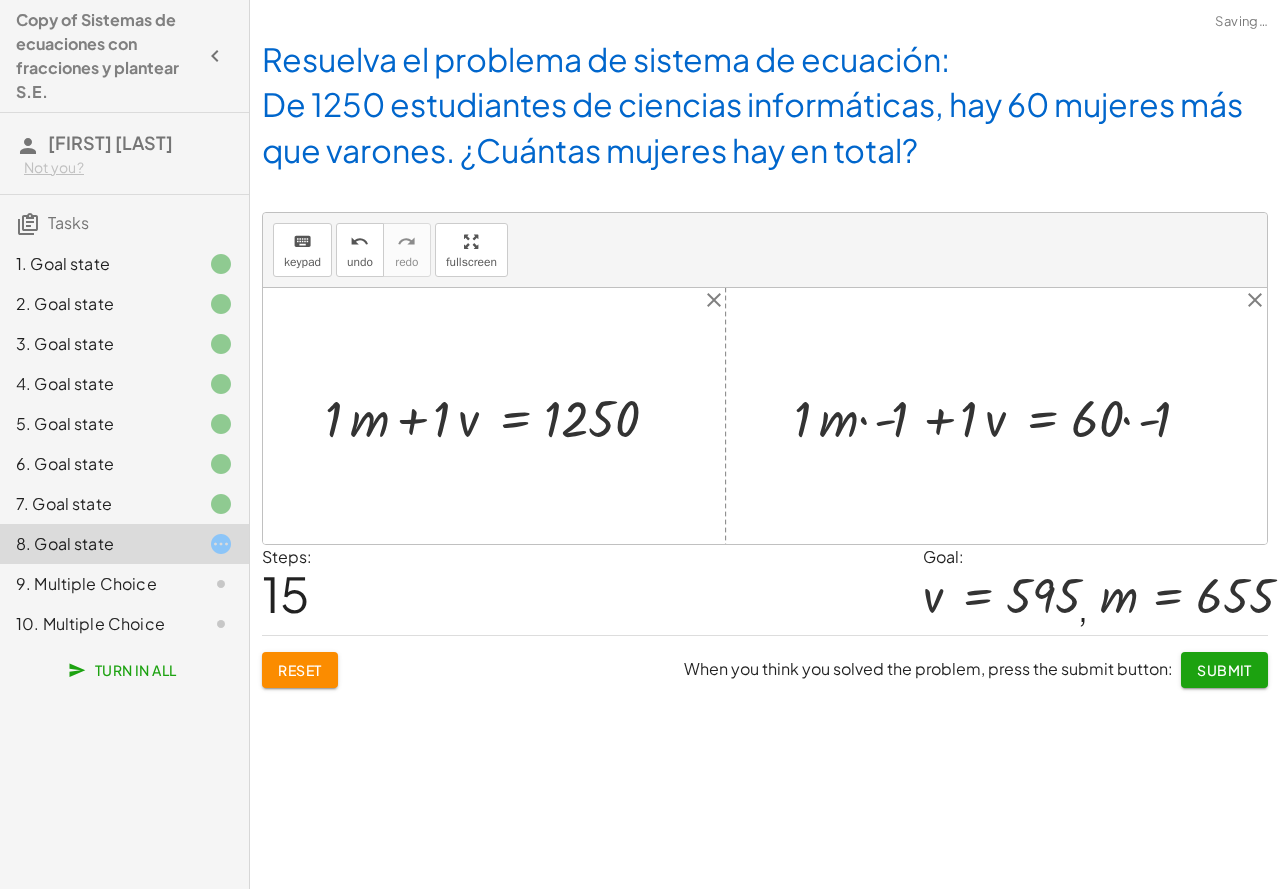 click at bounding box center [1004, 416] 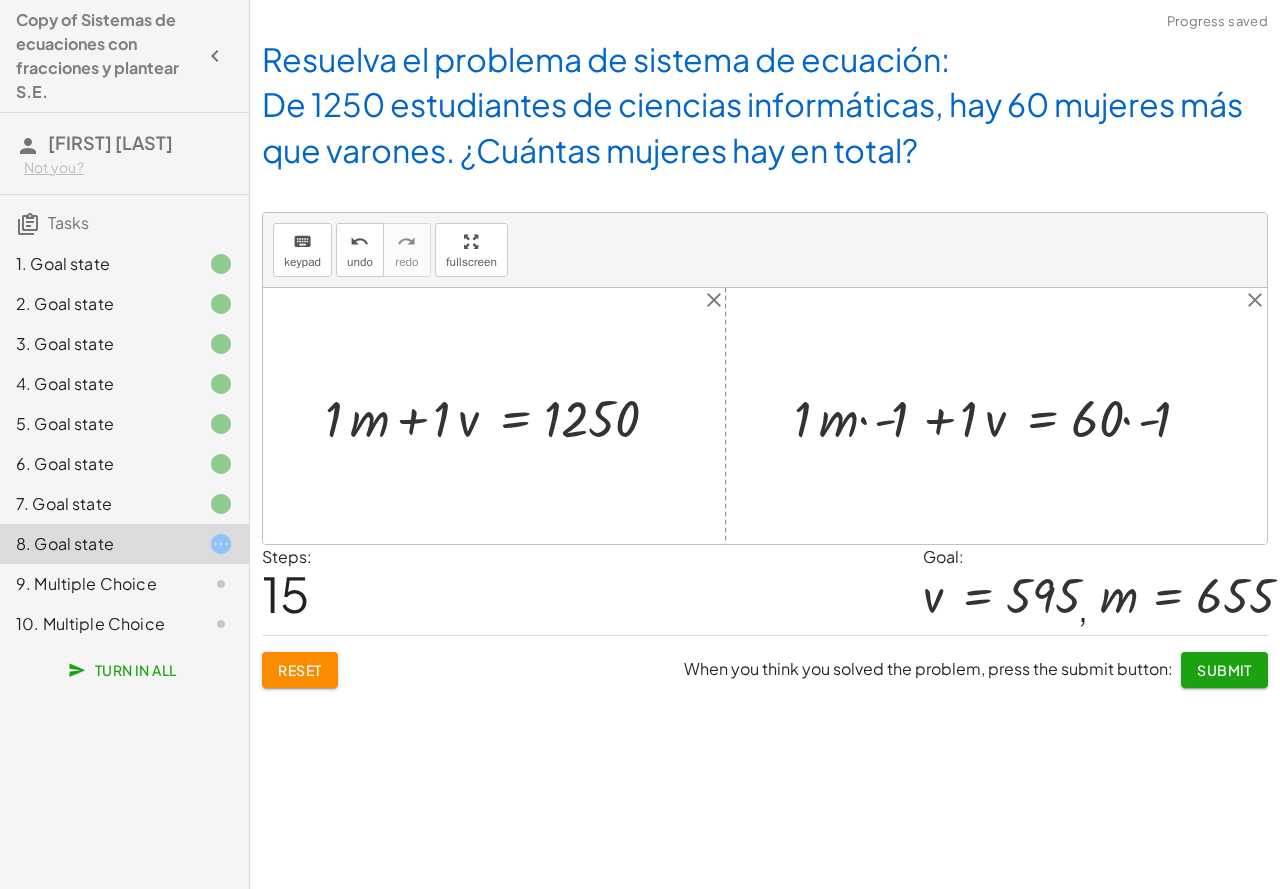 click at bounding box center [1004, 416] 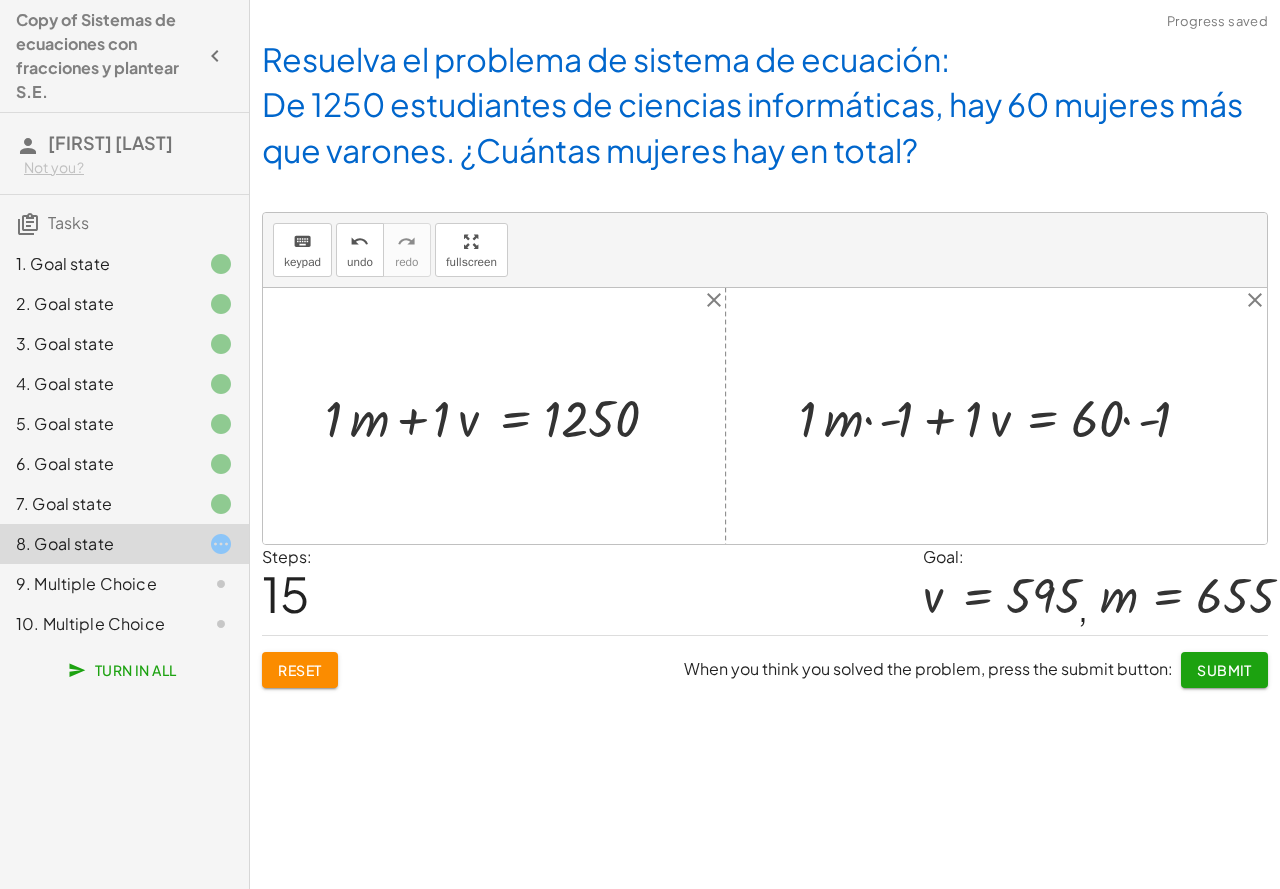 click at bounding box center [1004, 416] 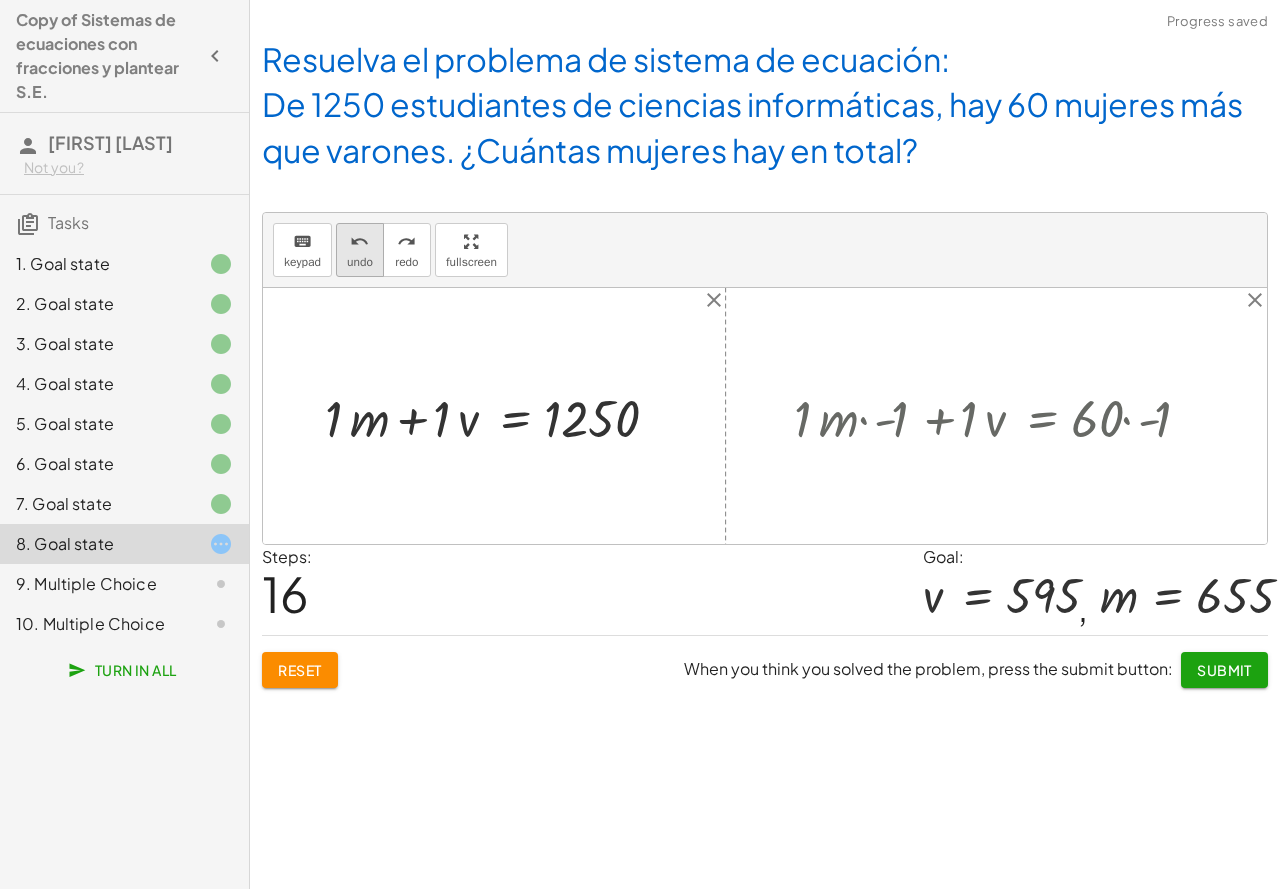 click on "undo" at bounding box center [359, 242] 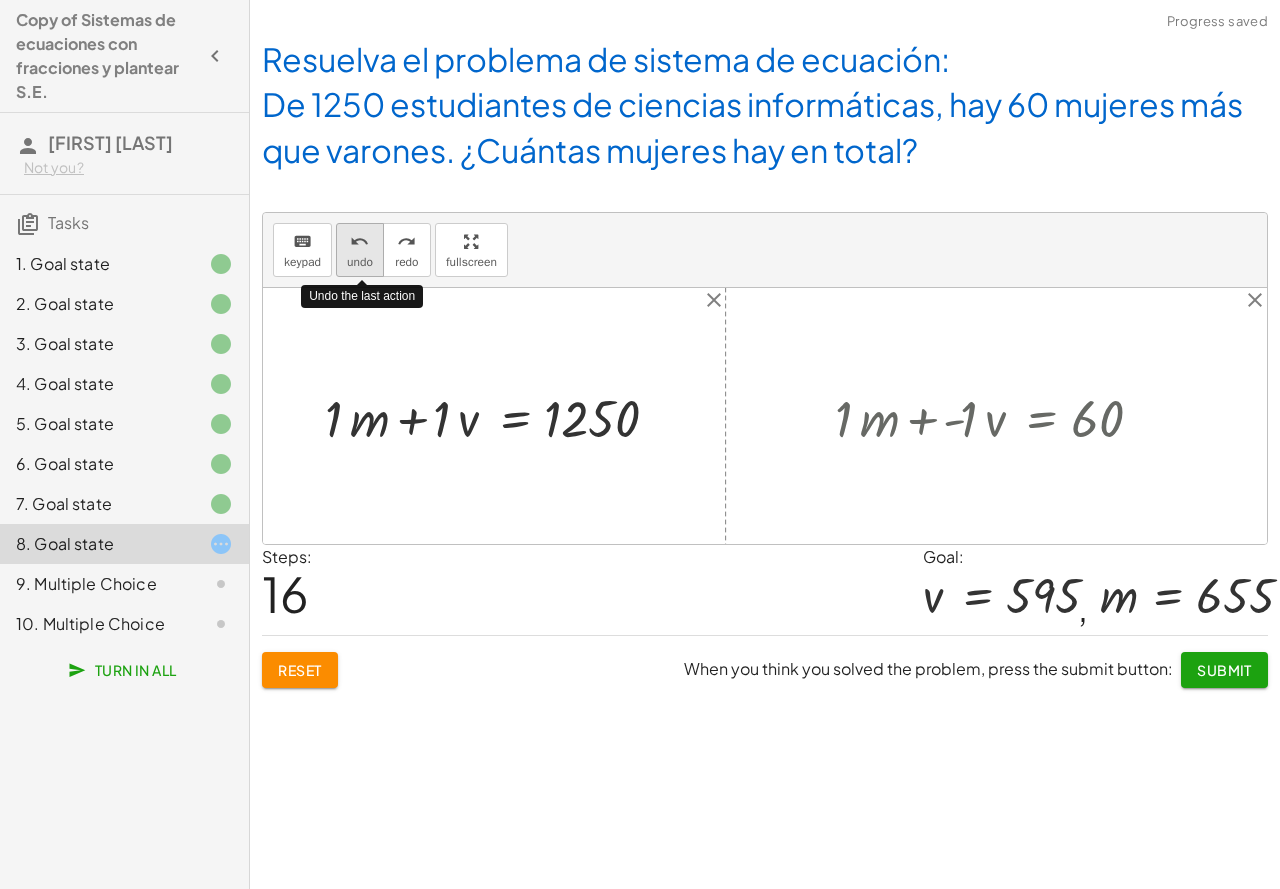 click on "undo" at bounding box center (359, 242) 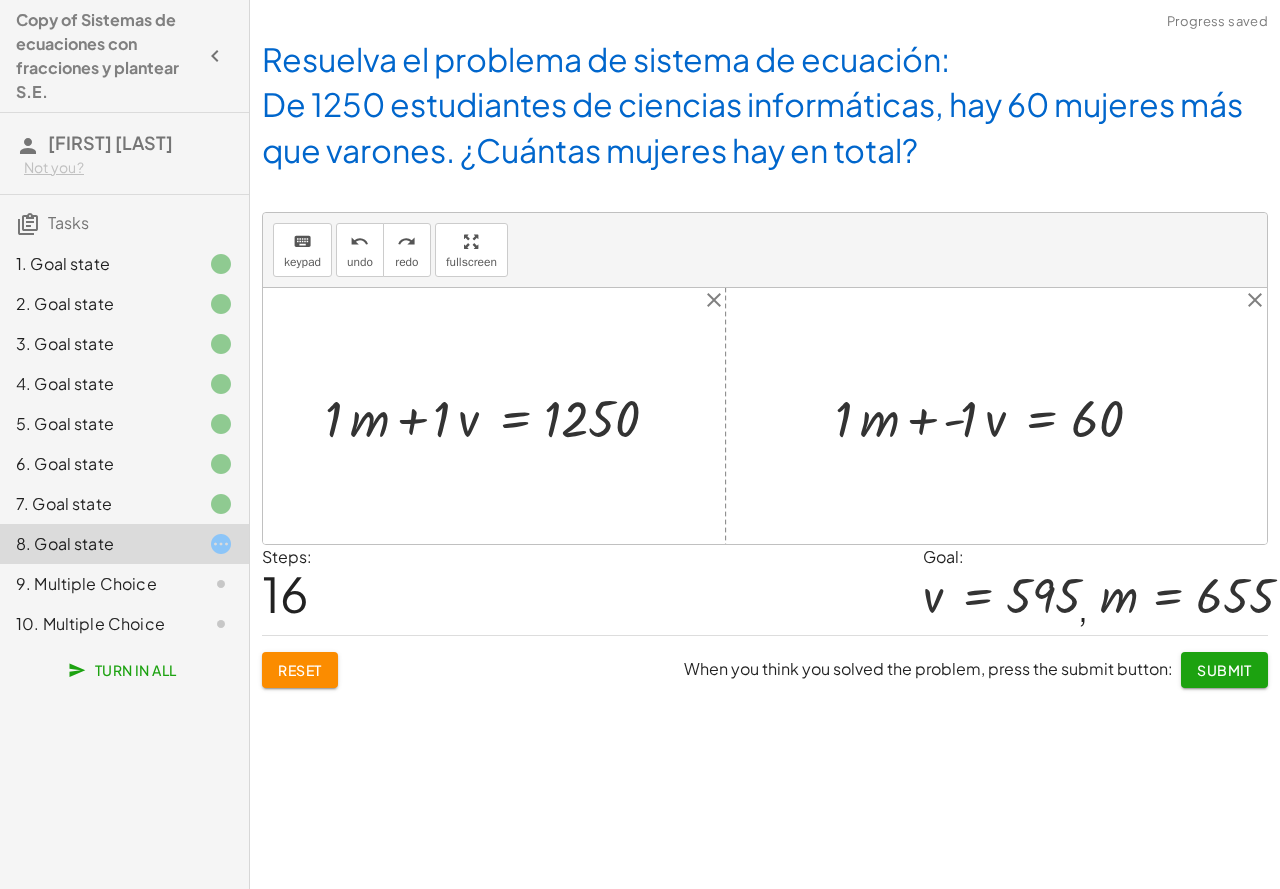 click at bounding box center (995, 416) 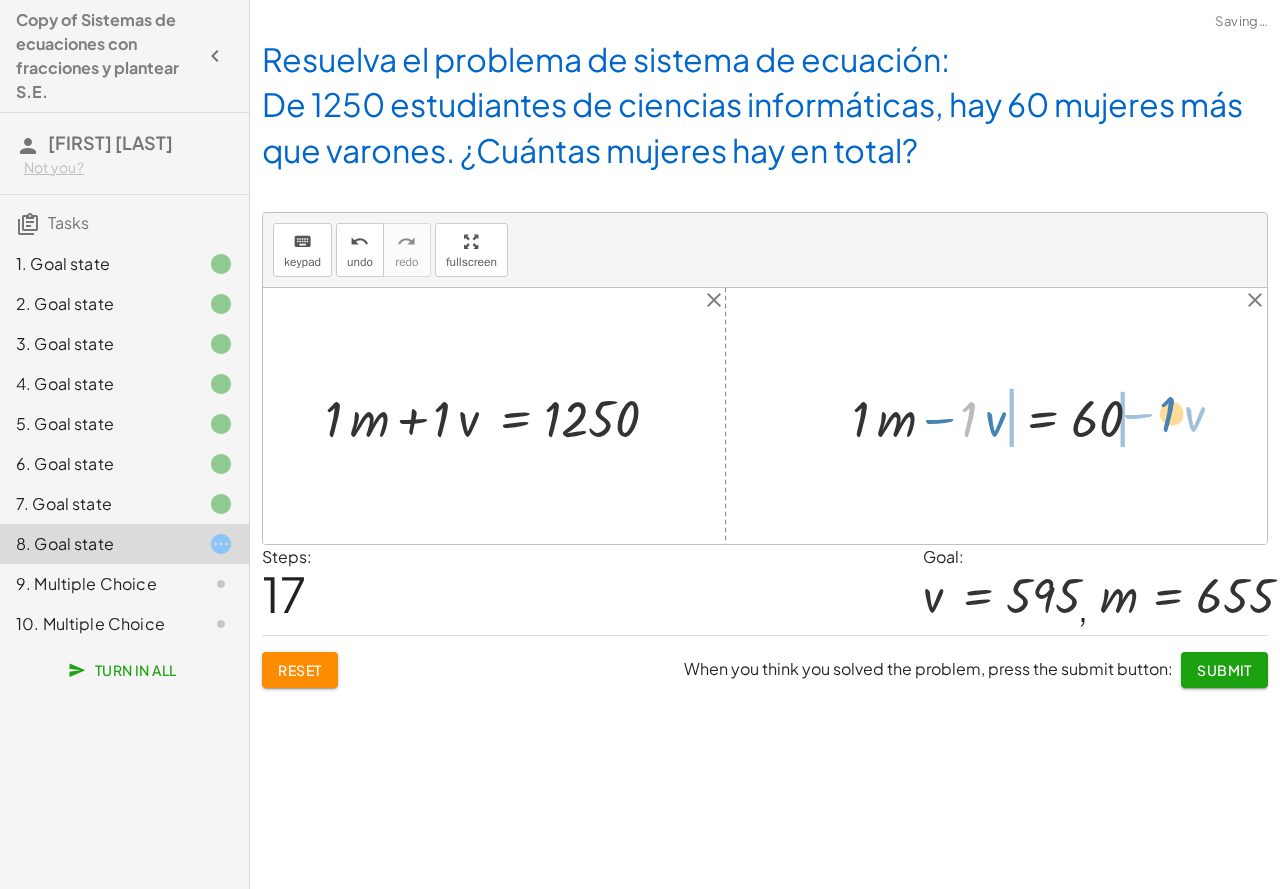 drag, startPoint x: 965, startPoint y: 414, endPoint x: 1164, endPoint y: 409, distance: 199.0628 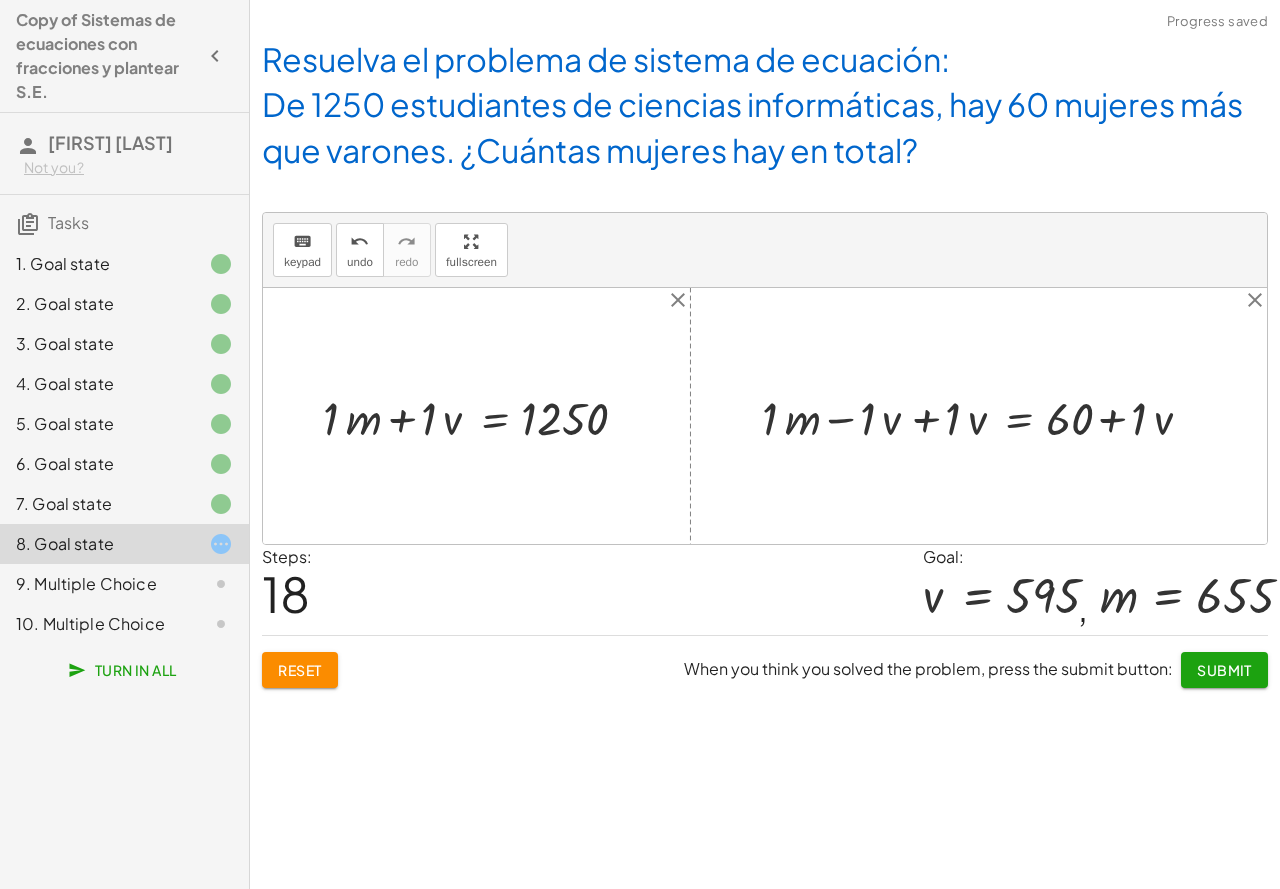 click at bounding box center (986, 416) 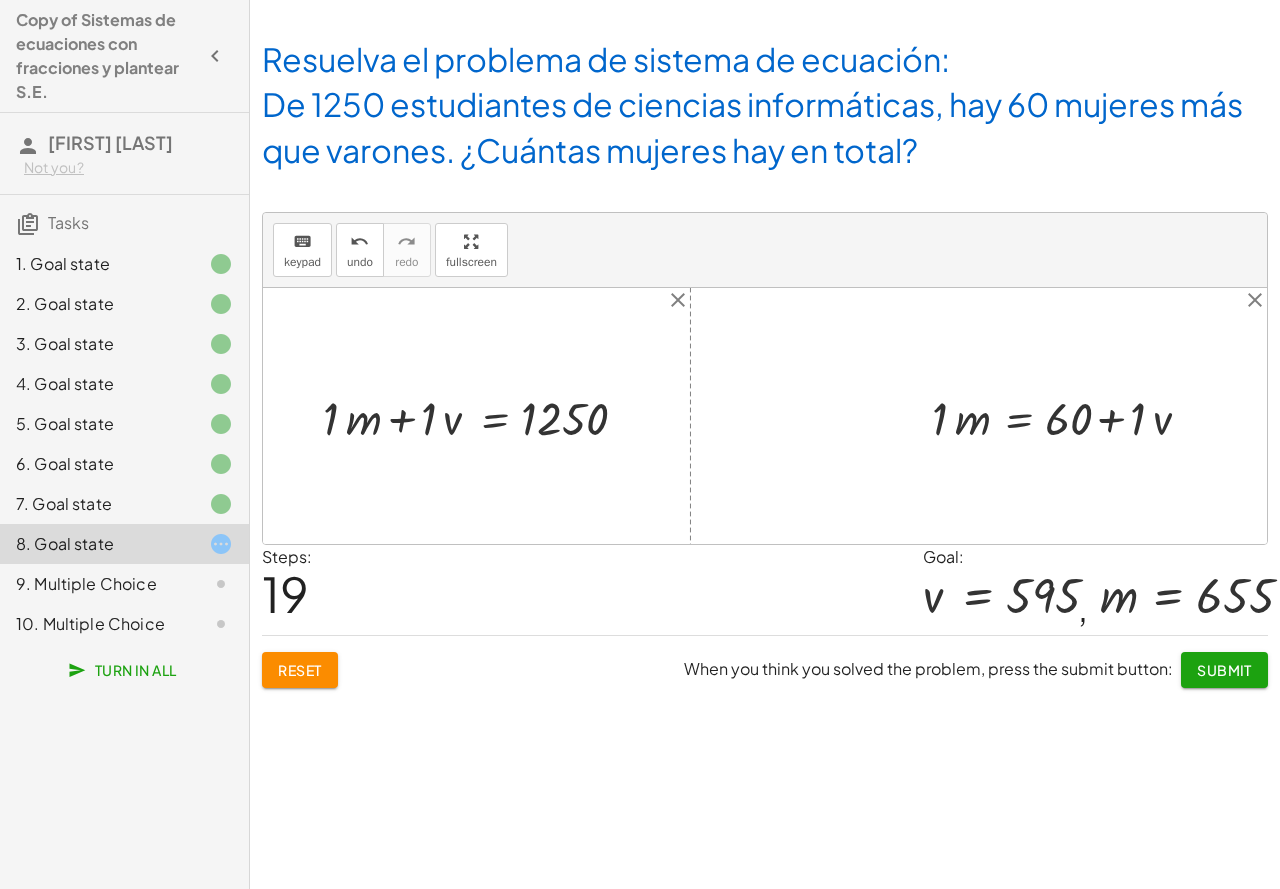 click at bounding box center (1071, 416) 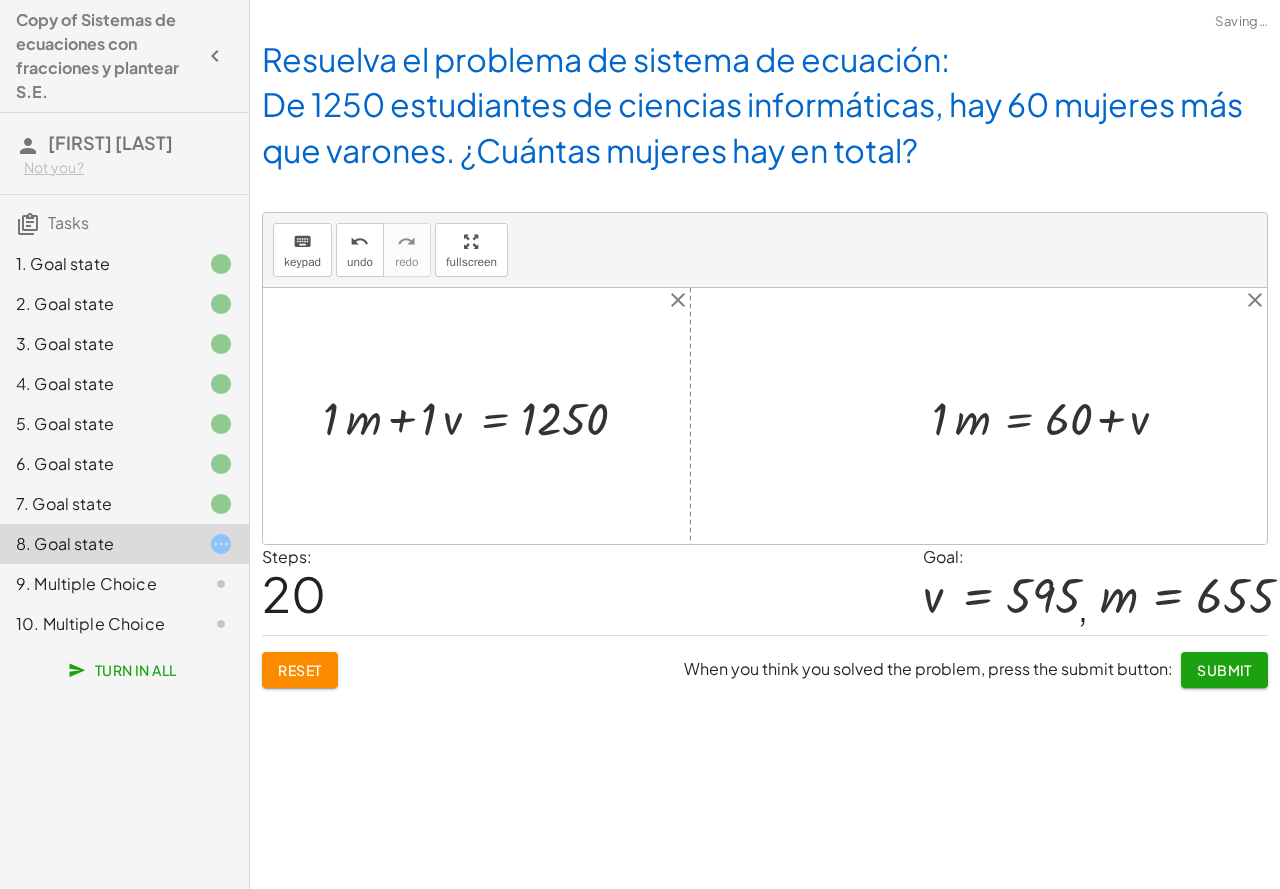 drag, startPoint x: 1075, startPoint y: 416, endPoint x: 1119, endPoint y: 448, distance: 54.405884 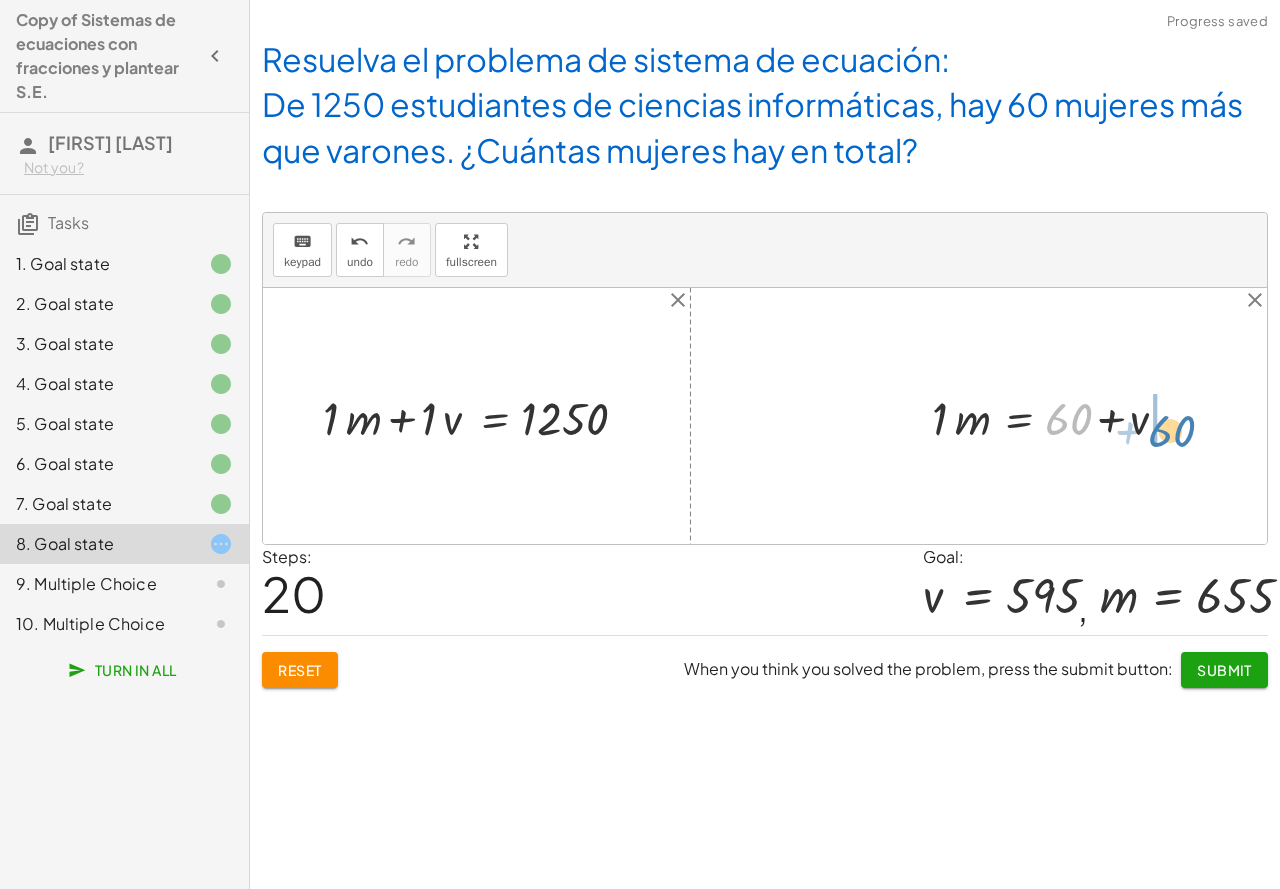 drag, startPoint x: 1067, startPoint y: 414, endPoint x: 1170, endPoint y: 426, distance: 103.69667 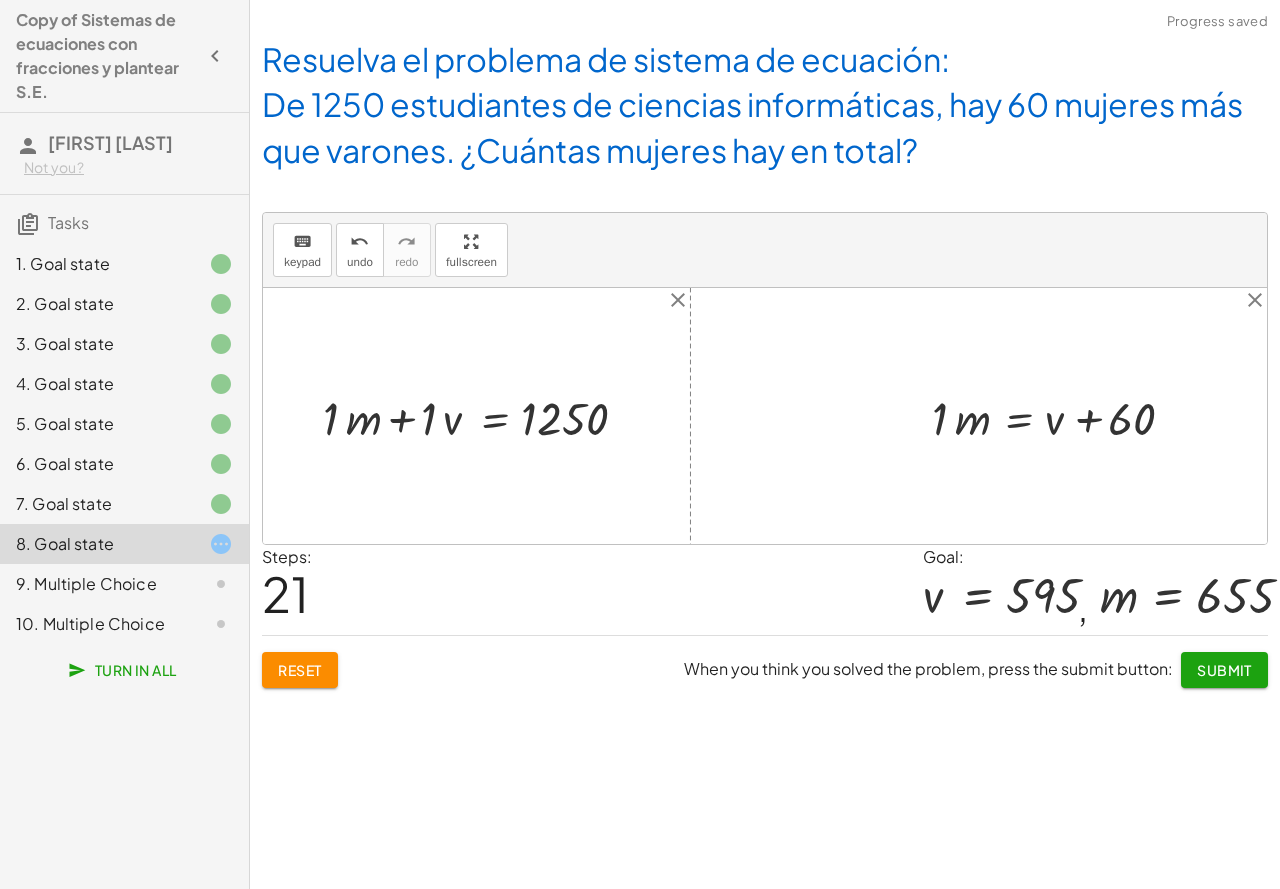 click at bounding box center [1060, 416] 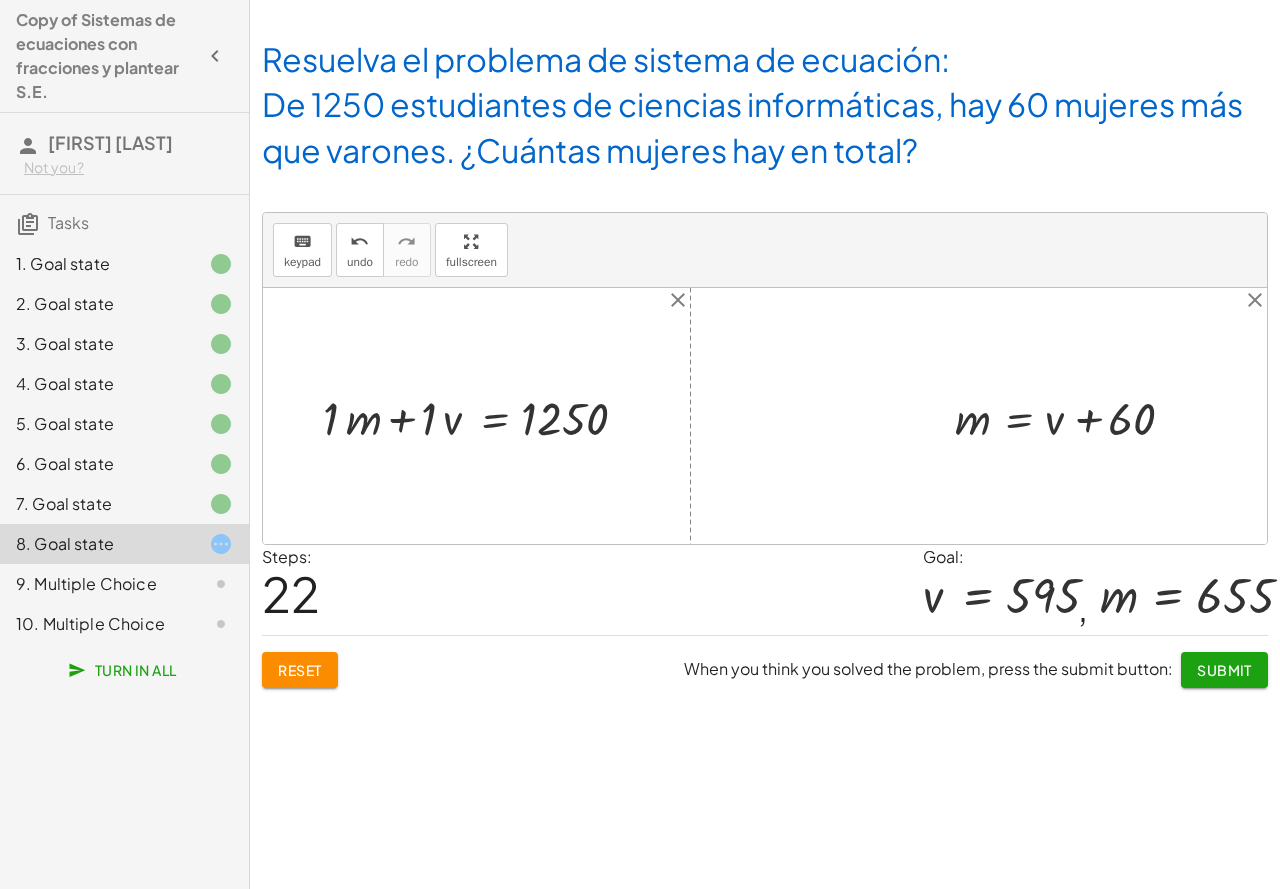 click at bounding box center (1071, 416) 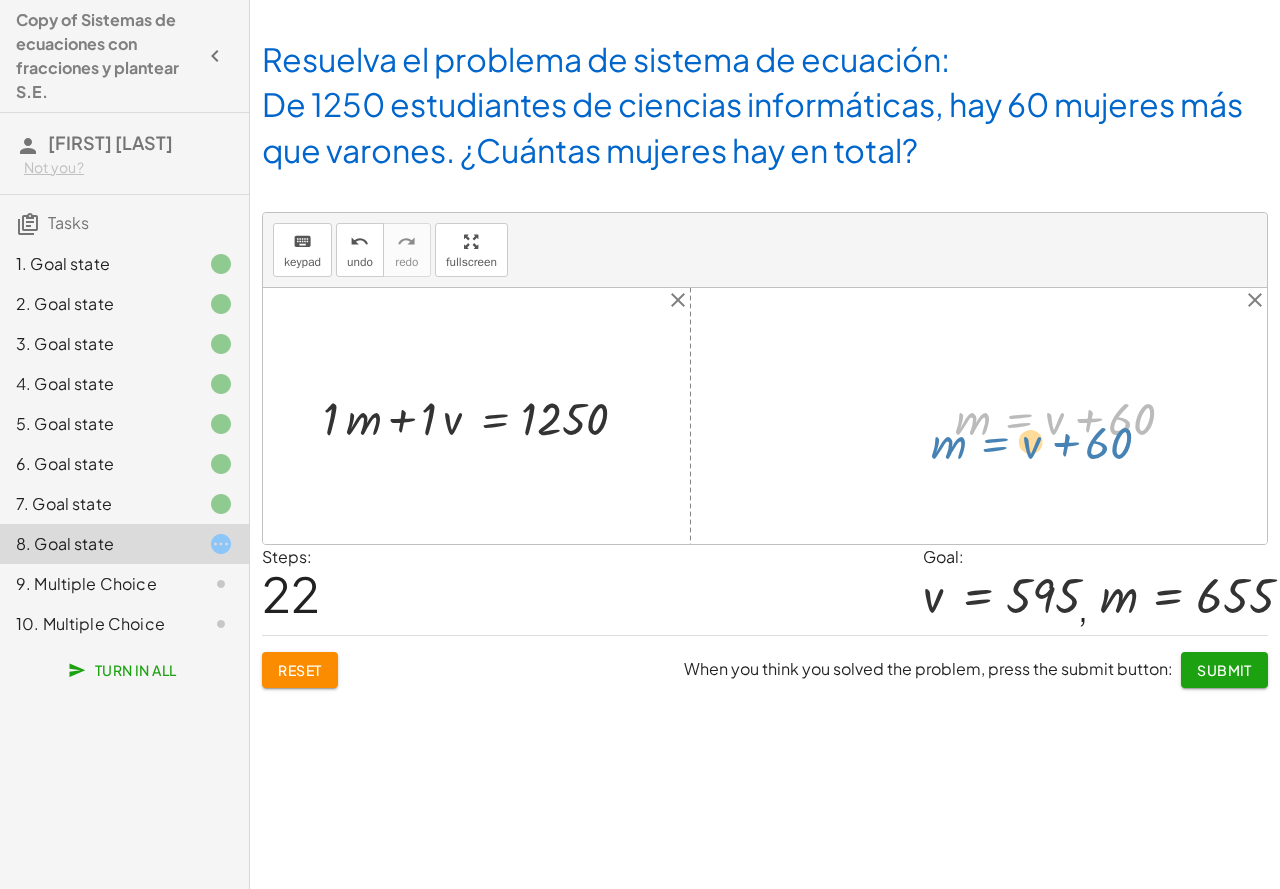 drag, startPoint x: 1015, startPoint y: 417, endPoint x: 994, endPoint y: 440, distance: 31.144823 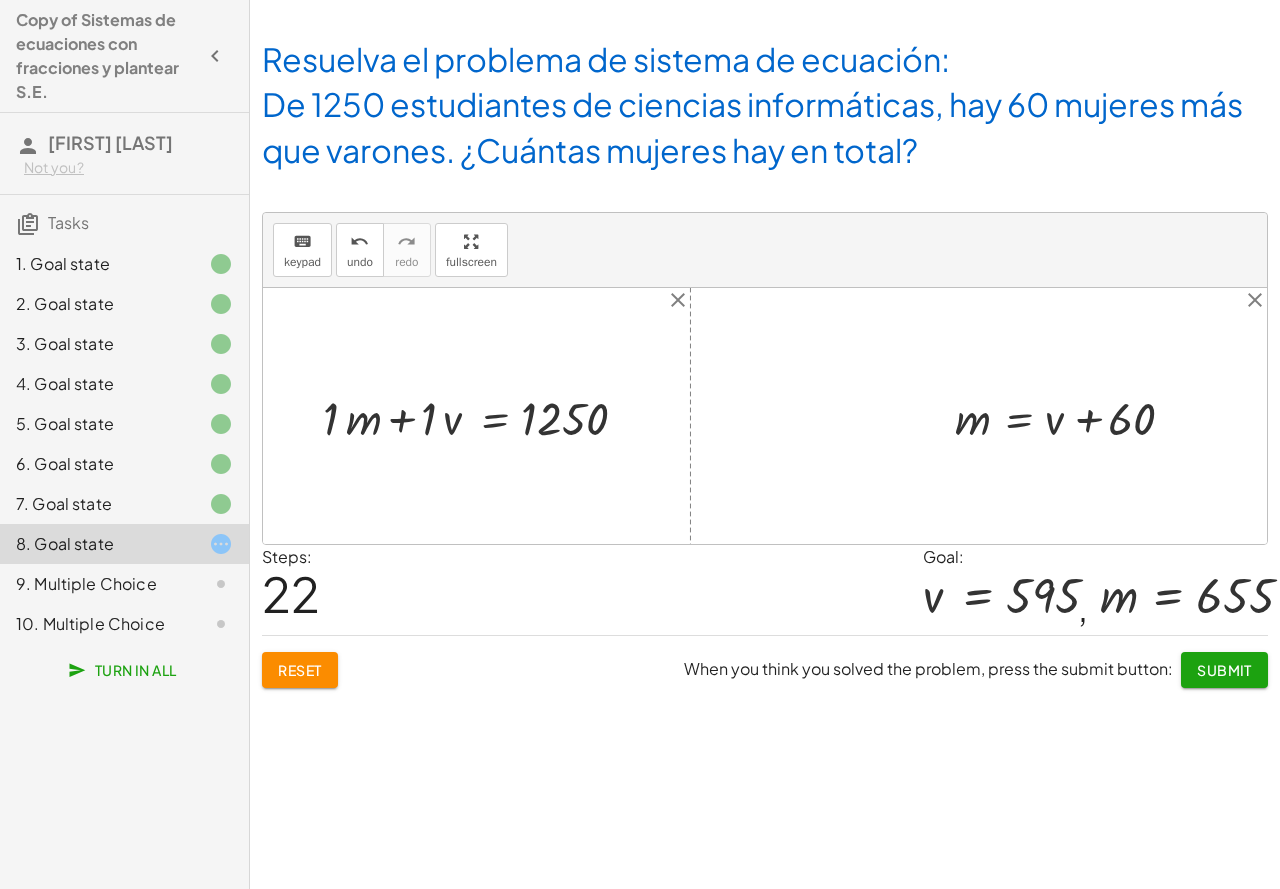 click at bounding box center (484, 416) 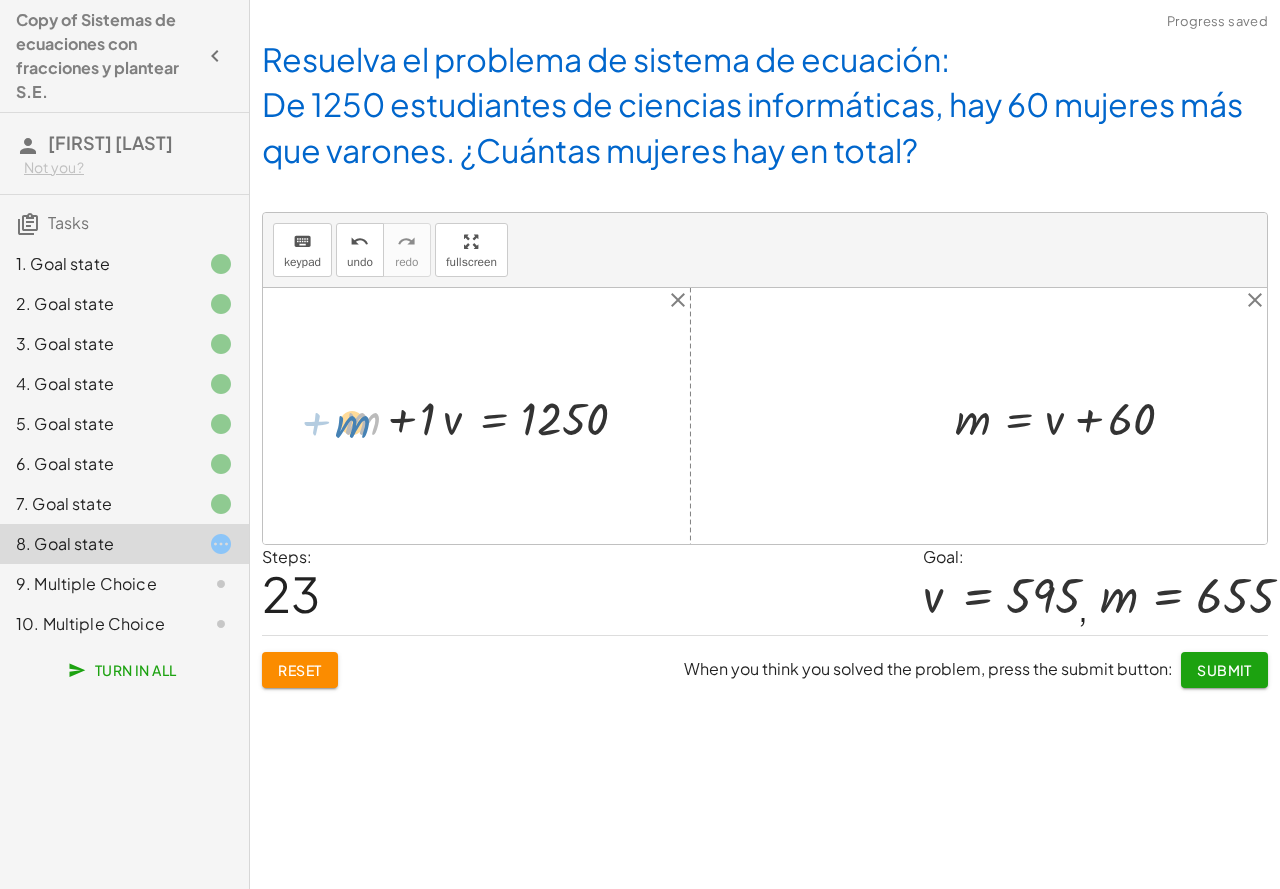 drag, startPoint x: 352, startPoint y: 420, endPoint x: 342, endPoint y: 423, distance: 10.440307 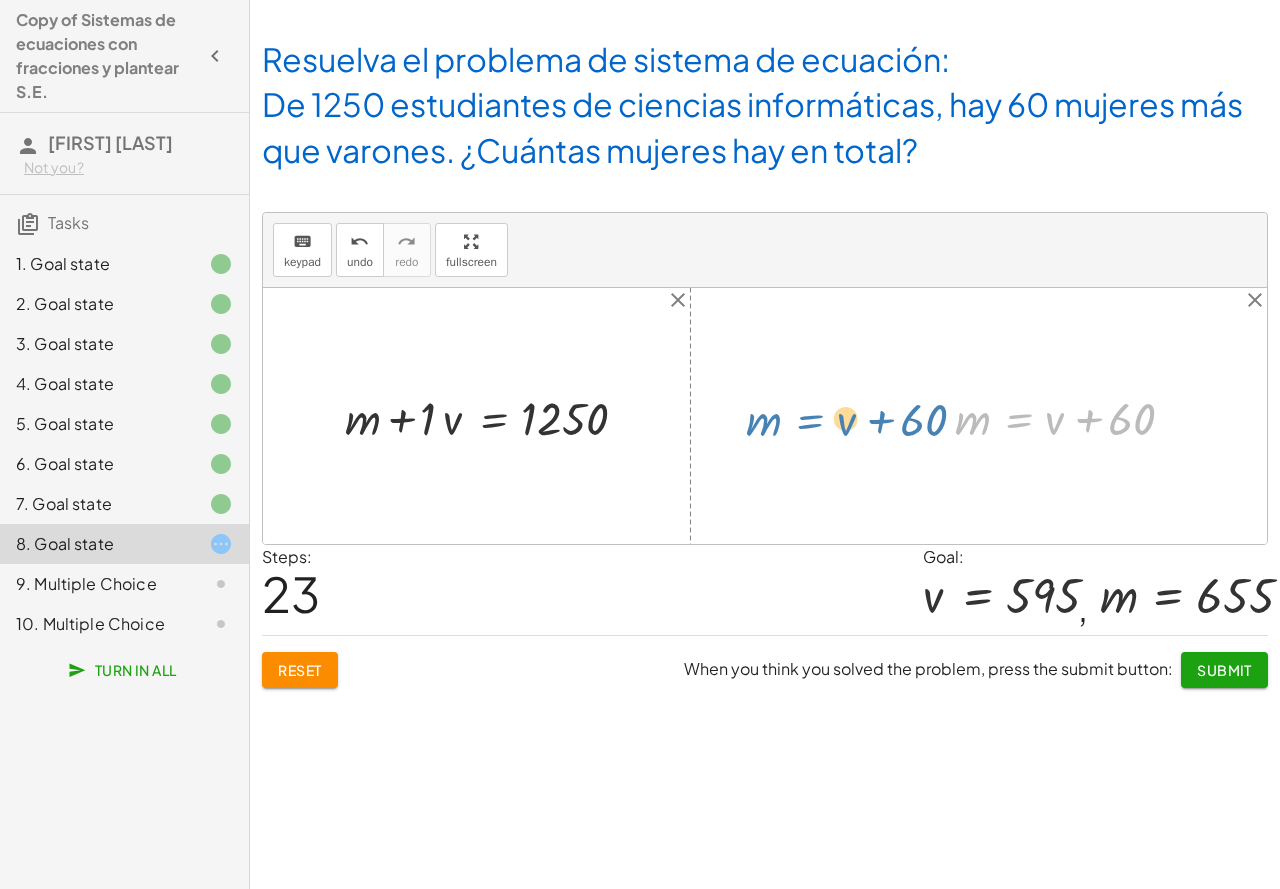 drag, startPoint x: 1028, startPoint y: 421, endPoint x: 873, endPoint y: 420, distance: 155.00322 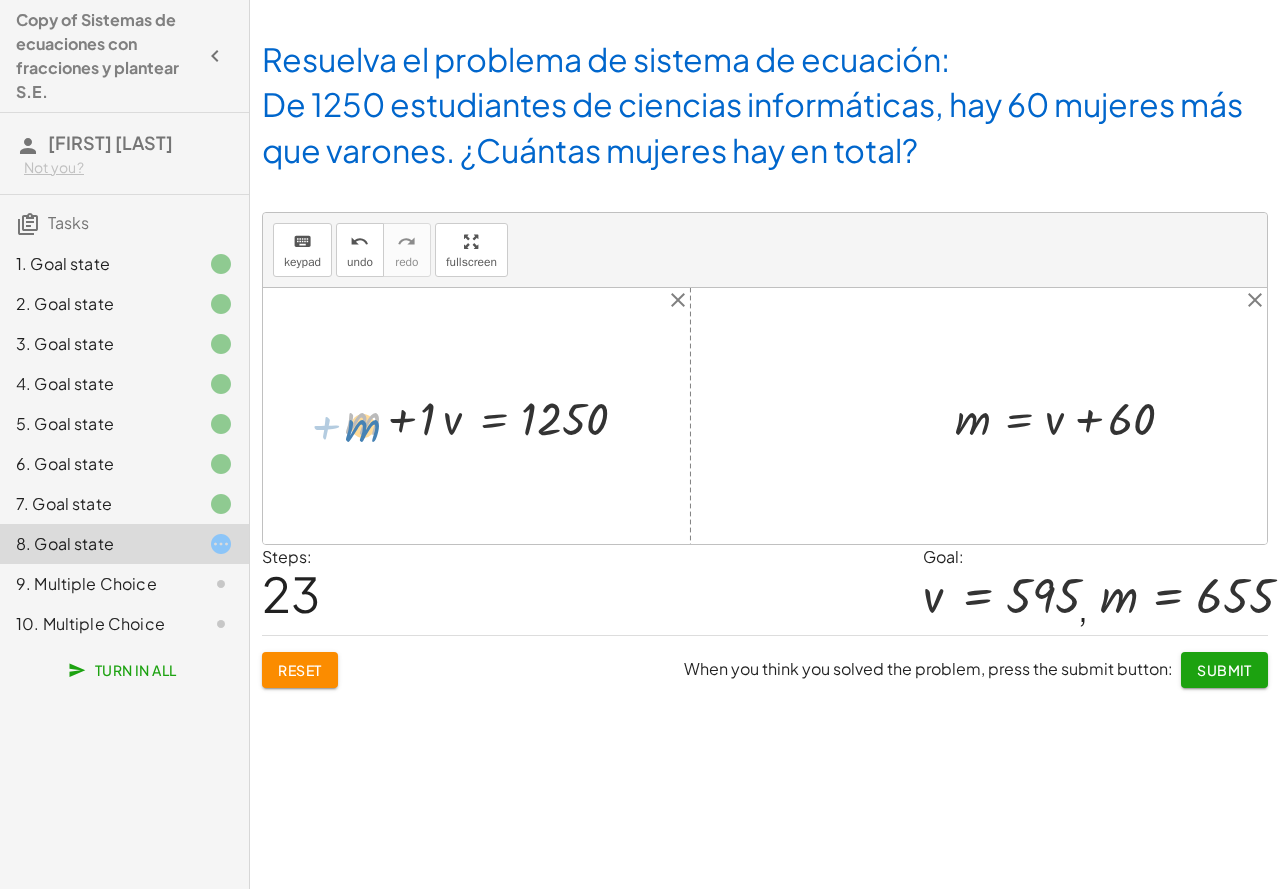 click at bounding box center [495, 416] 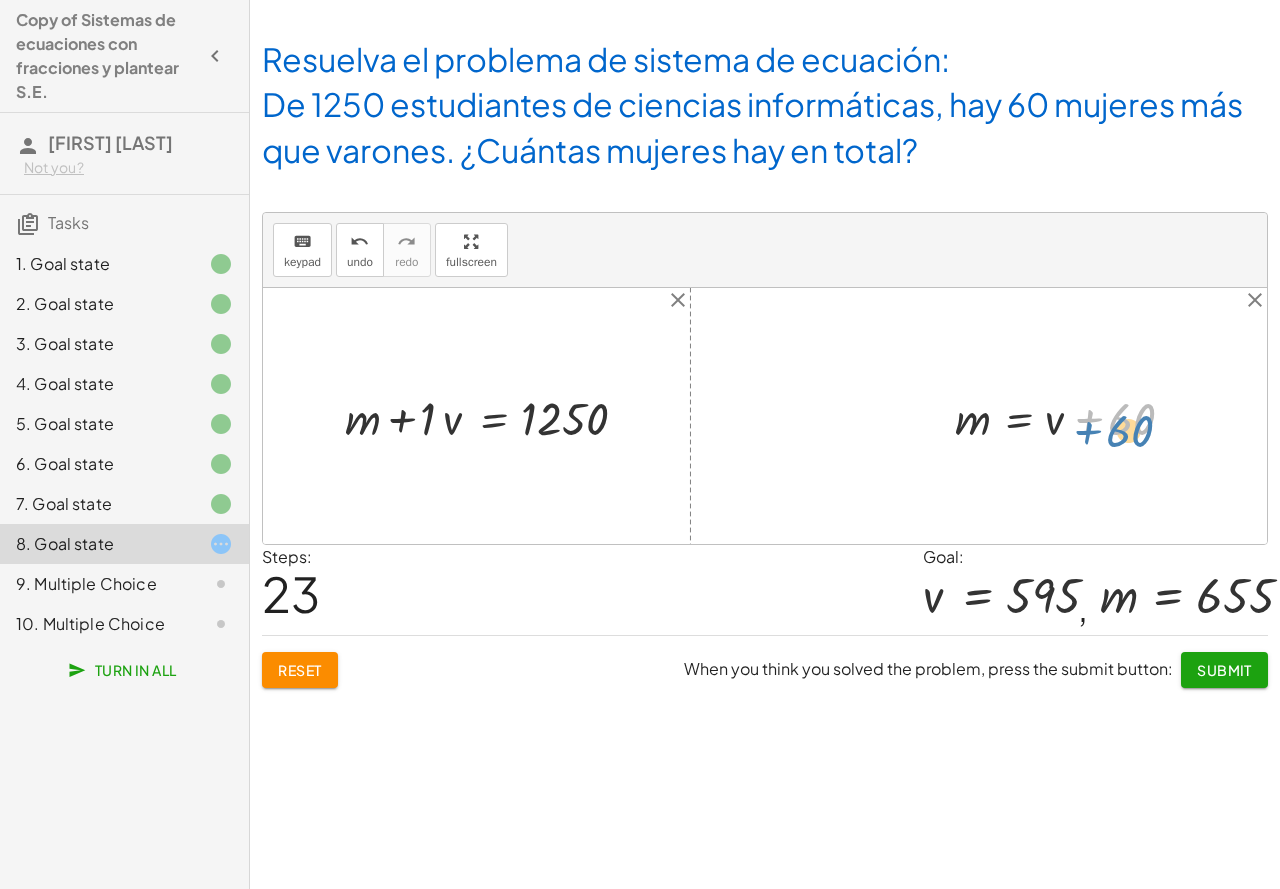 drag, startPoint x: 1076, startPoint y: 422, endPoint x: 1073, endPoint y: 409, distance: 13.341664 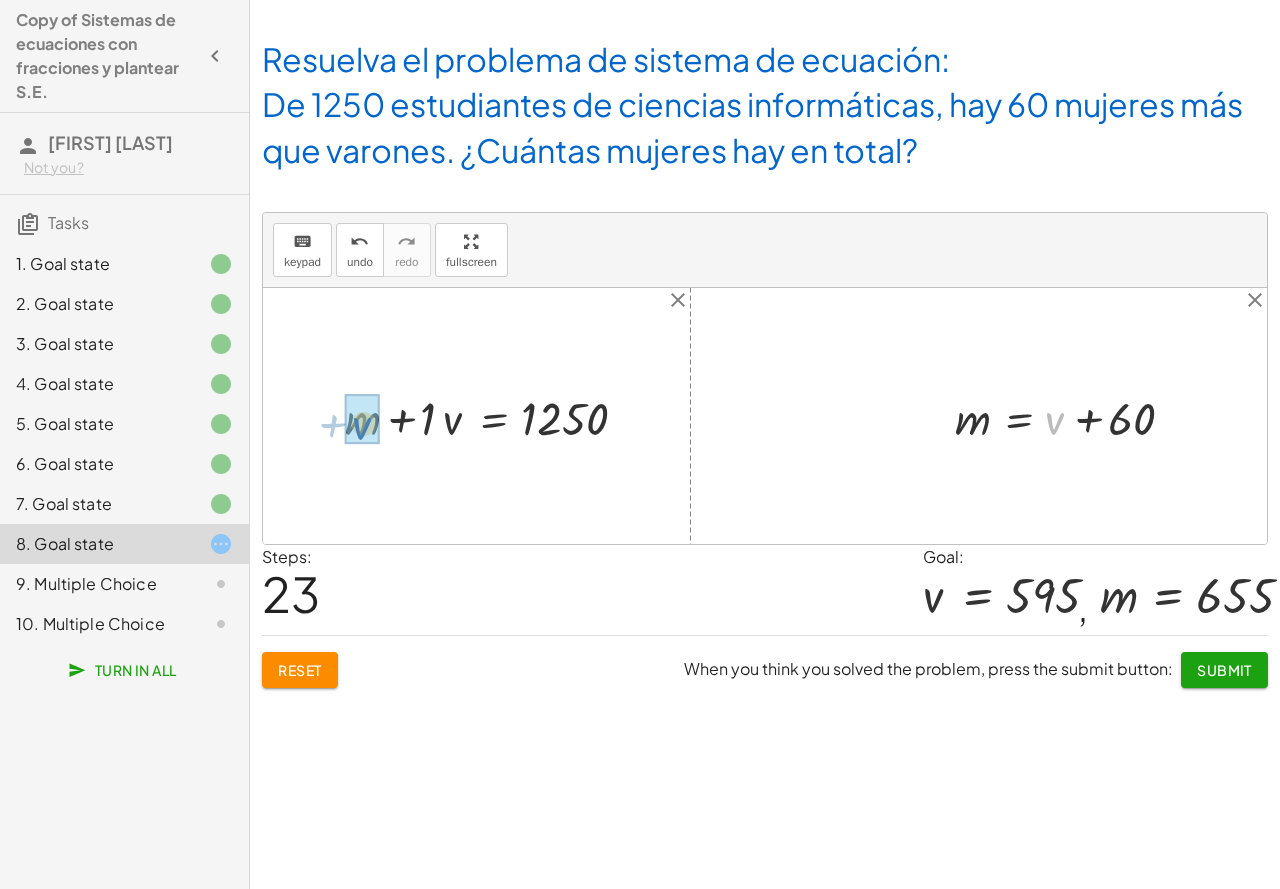 drag, startPoint x: 1030, startPoint y: 404, endPoint x: 349, endPoint y: 433, distance: 681.6172 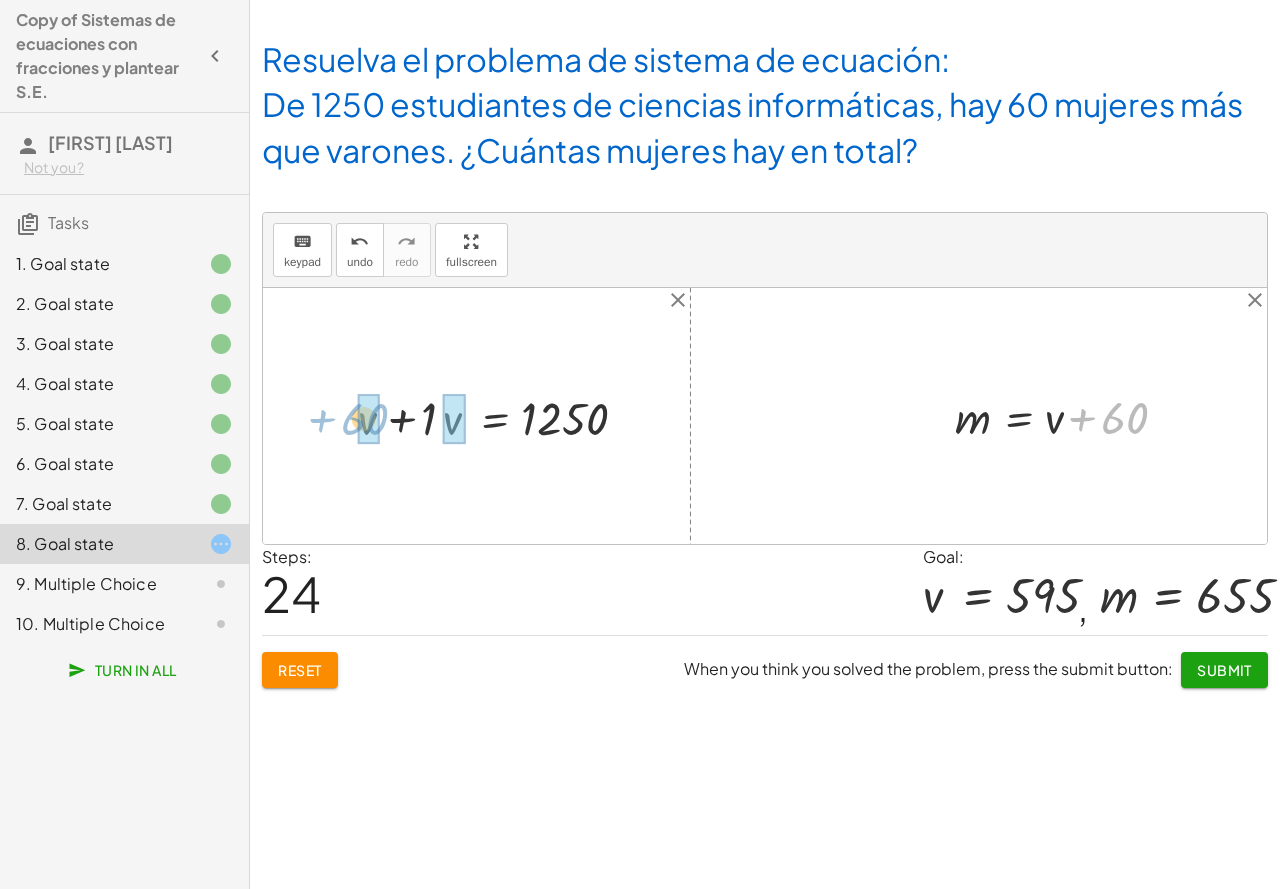 drag, startPoint x: 1119, startPoint y: 426, endPoint x: 358, endPoint y: 427, distance: 761.0007 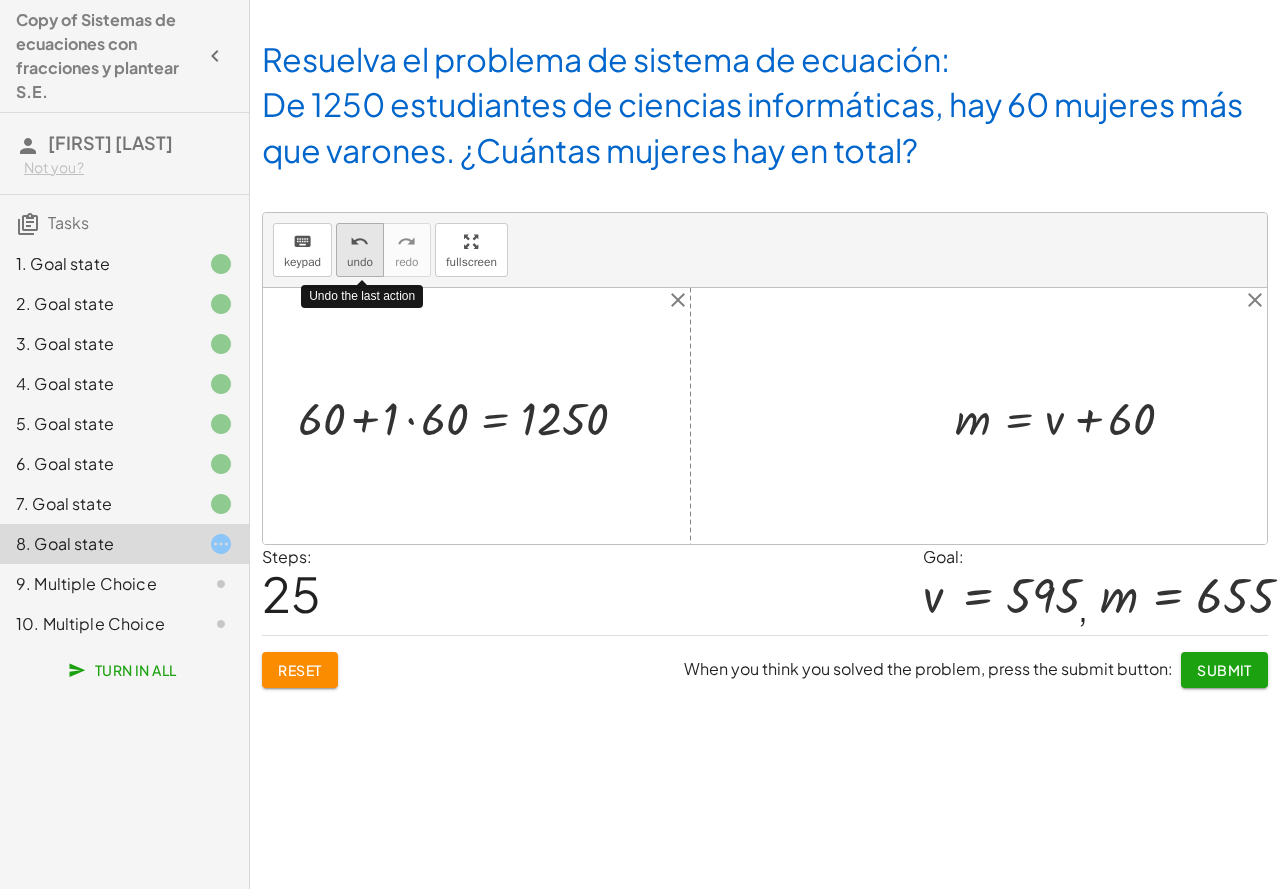 click on "undo" at bounding box center (360, 262) 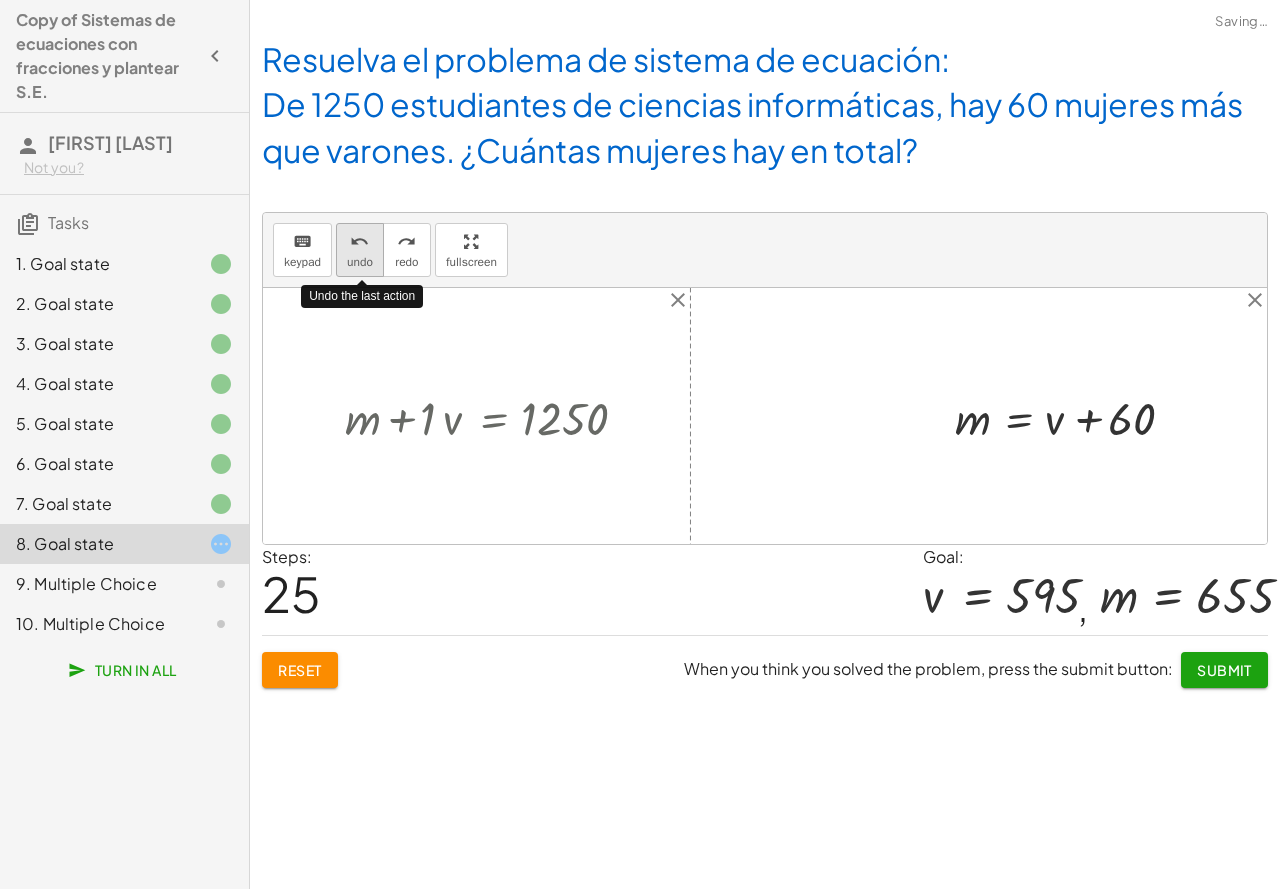 click on "undo" at bounding box center (360, 262) 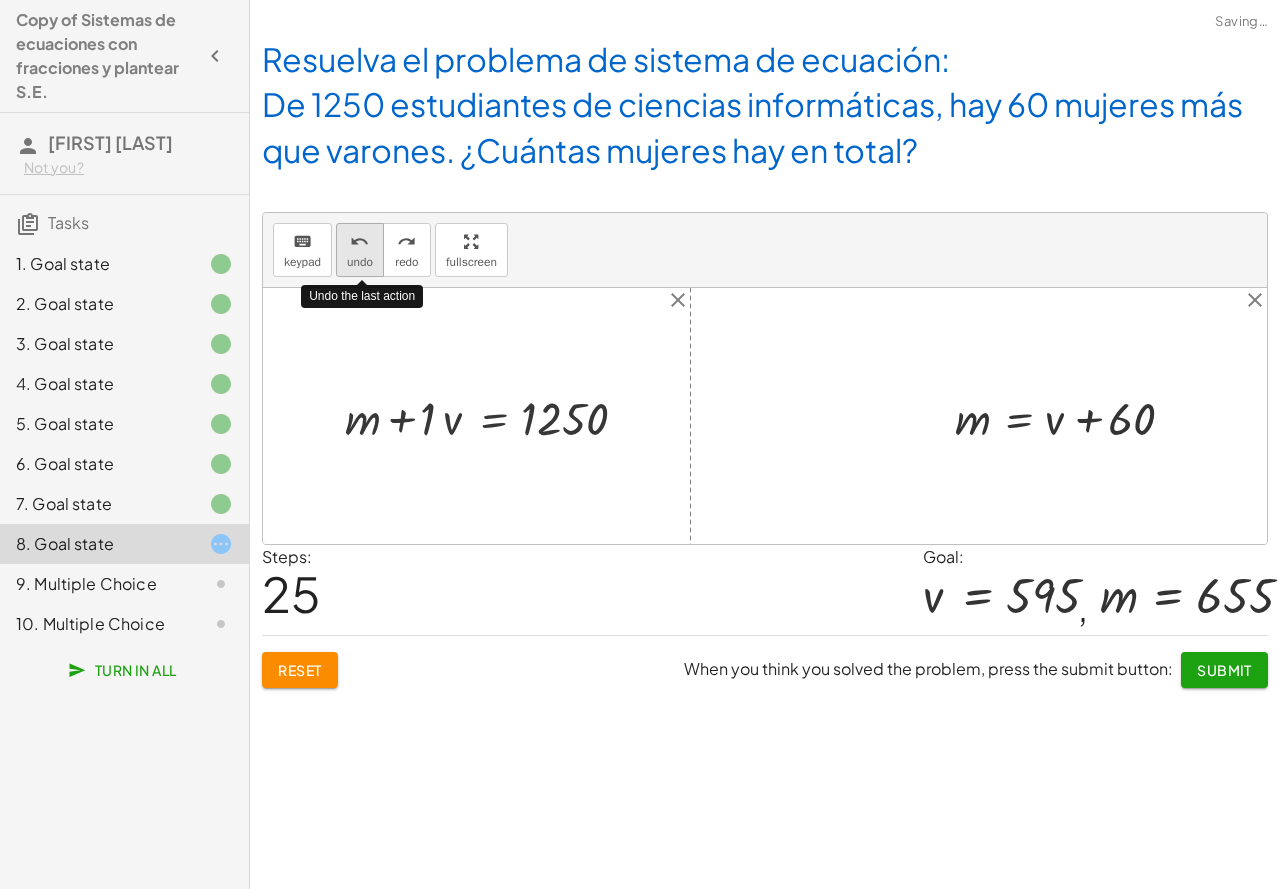 click on "undo" at bounding box center [360, 262] 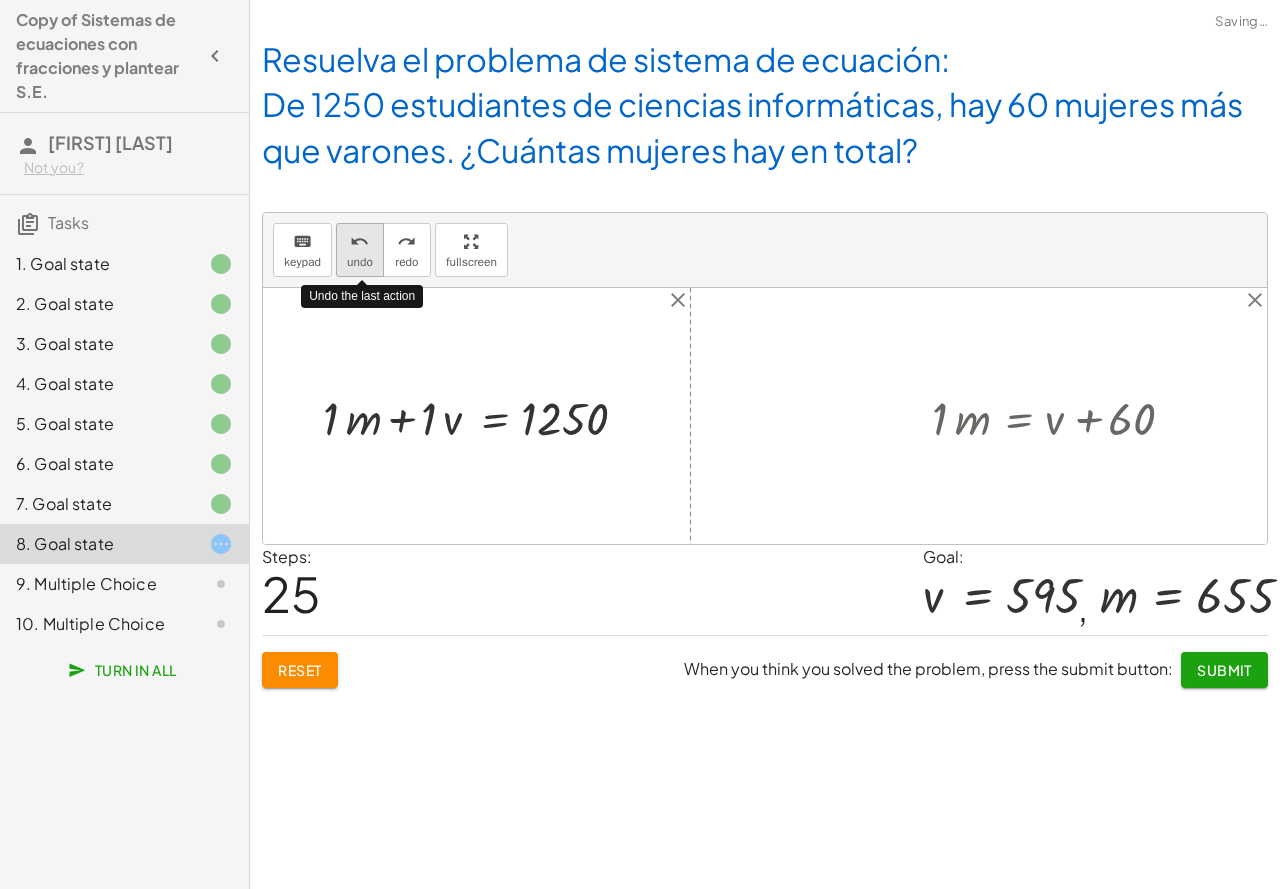 click on "undo" at bounding box center (360, 262) 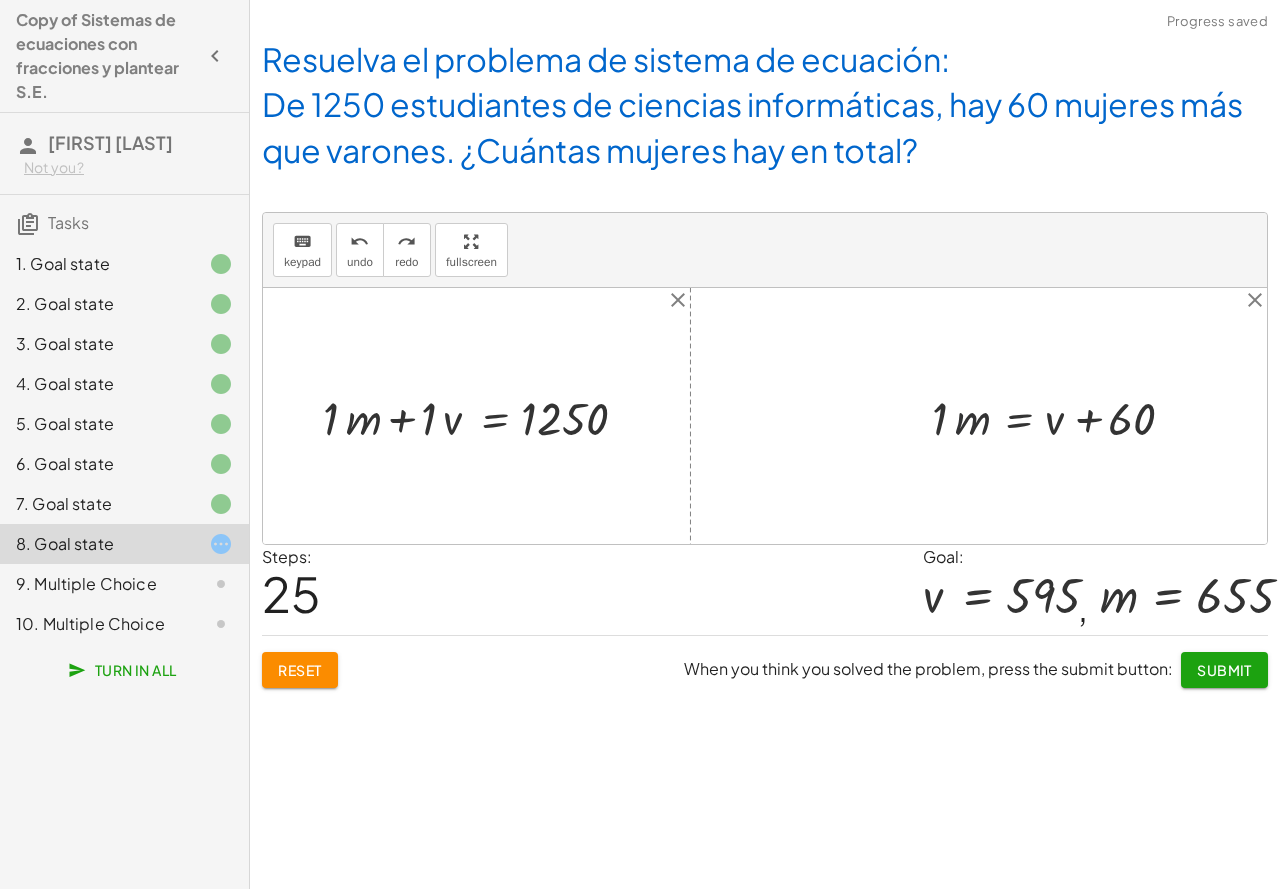 click at bounding box center (1060, 416) 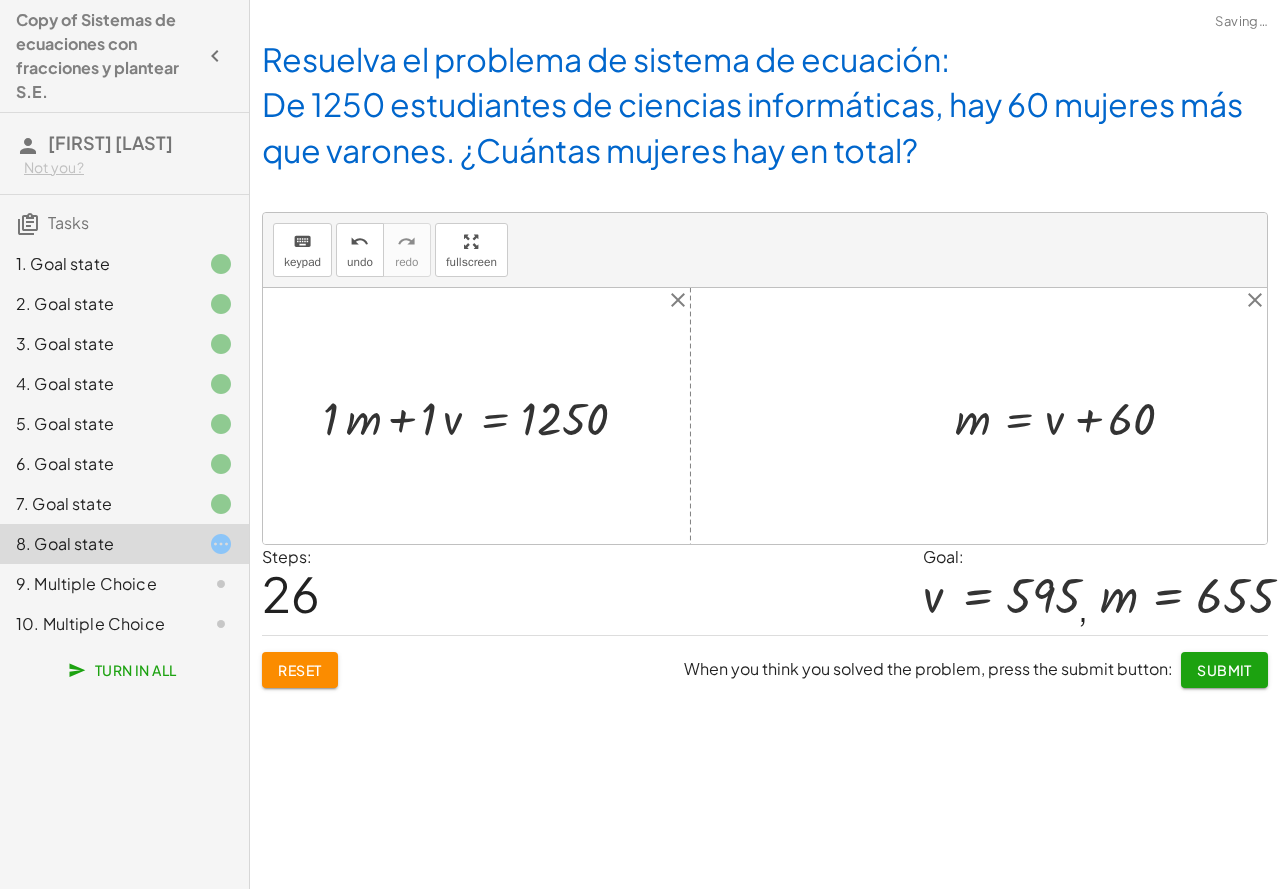 click at bounding box center [484, 416] 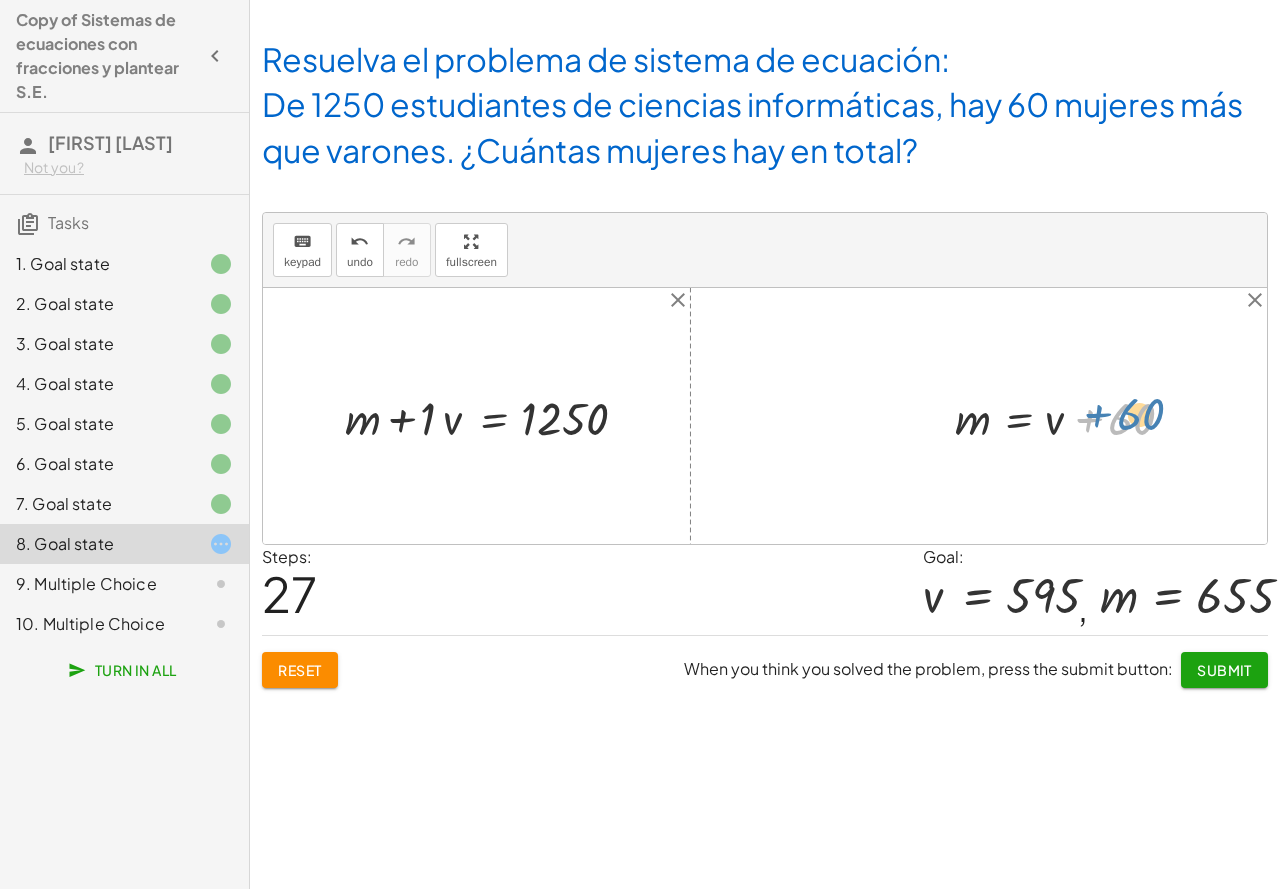 drag, startPoint x: 1180, startPoint y: 441, endPoint x: 1190, endPoint y: 440, distance: 10.049875 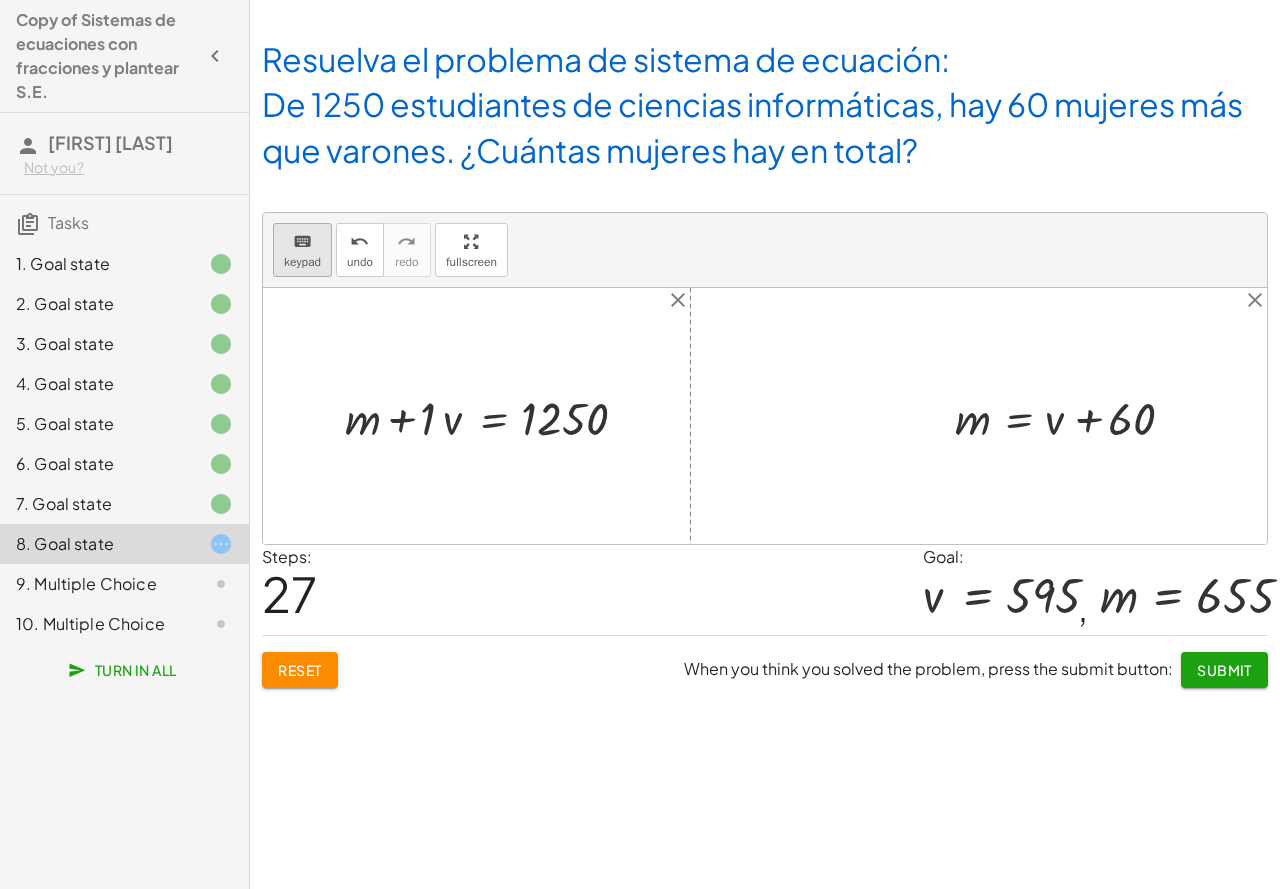 click on "keypad" at bounding box center (302, 262) 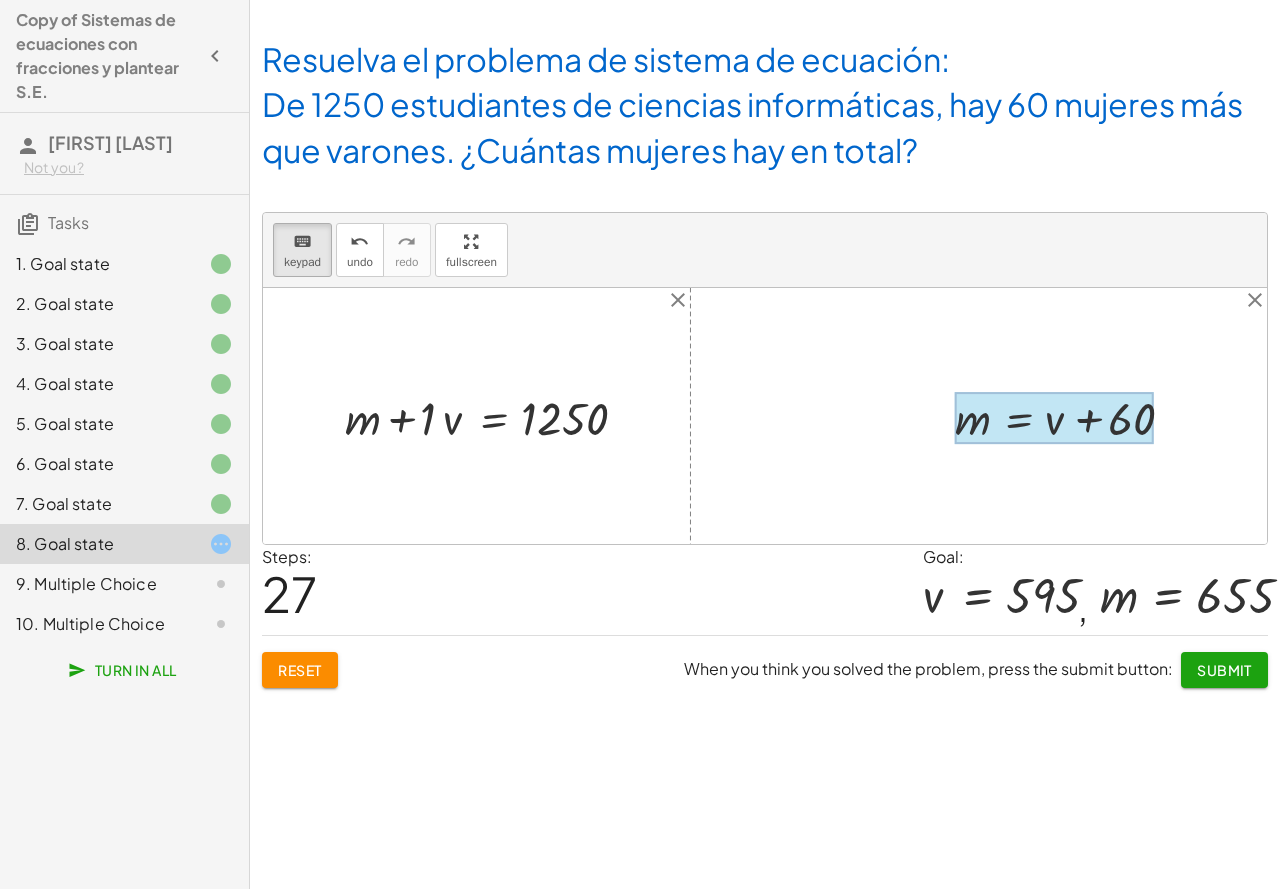 click at bounding box center [1054, 418] 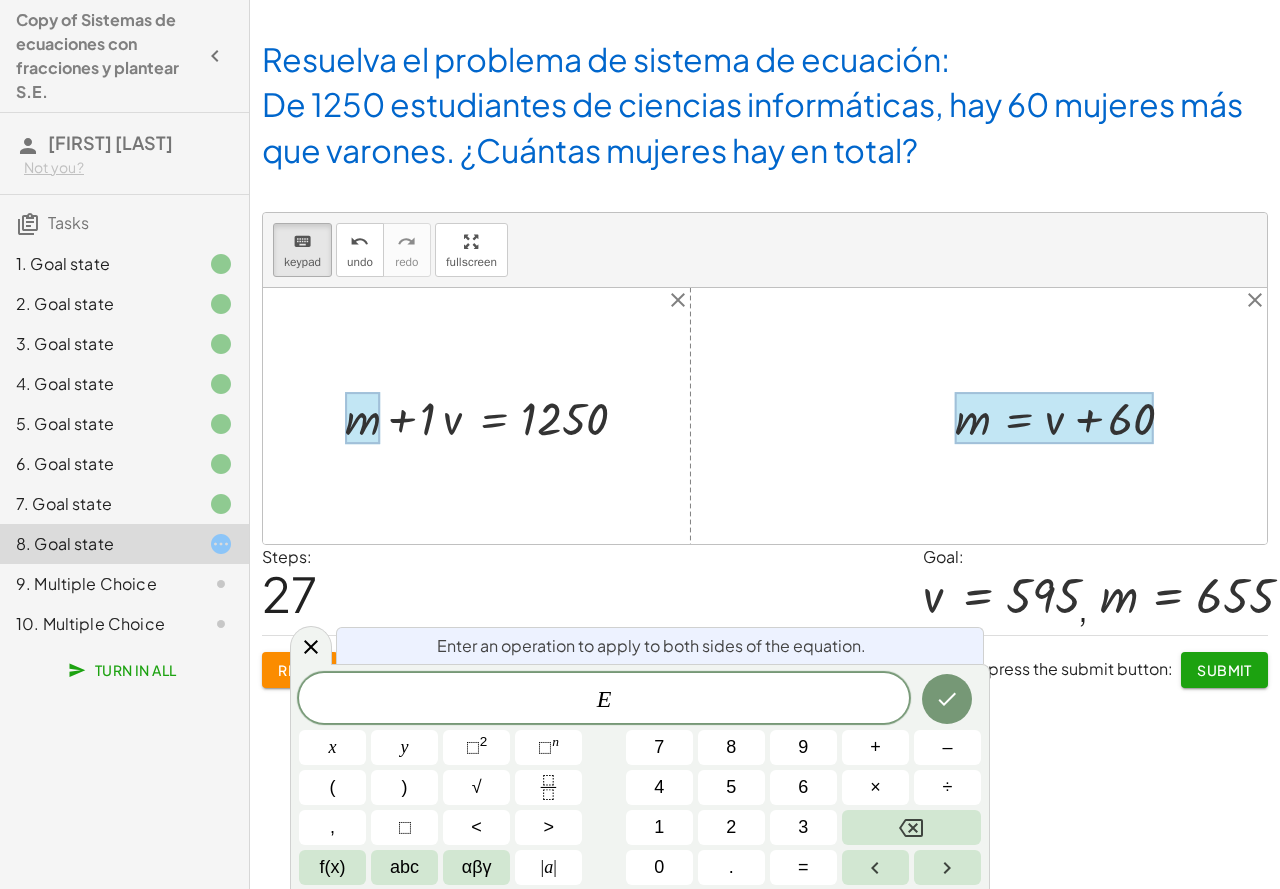 click at bounding box center [362, 418] 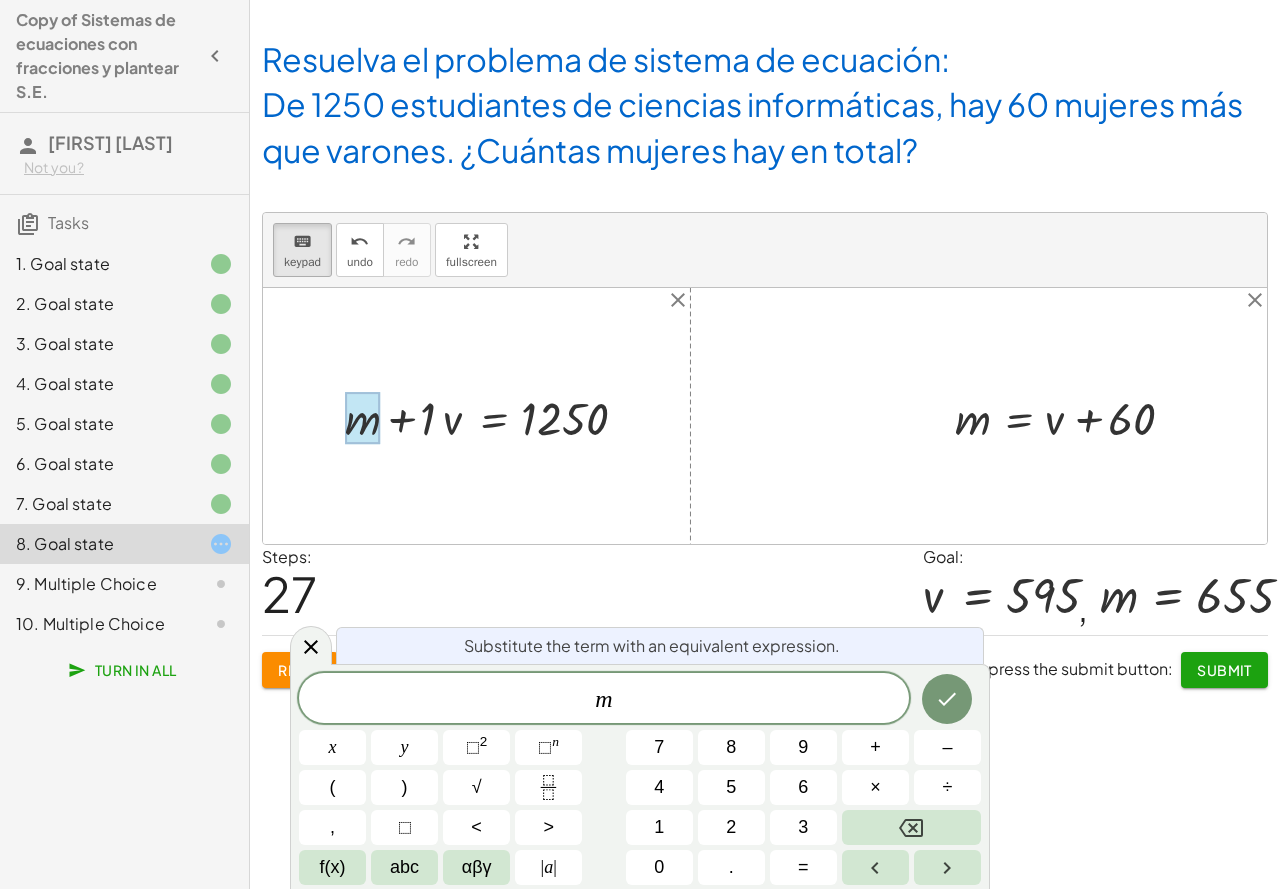 click at bounding box center (362, 418) 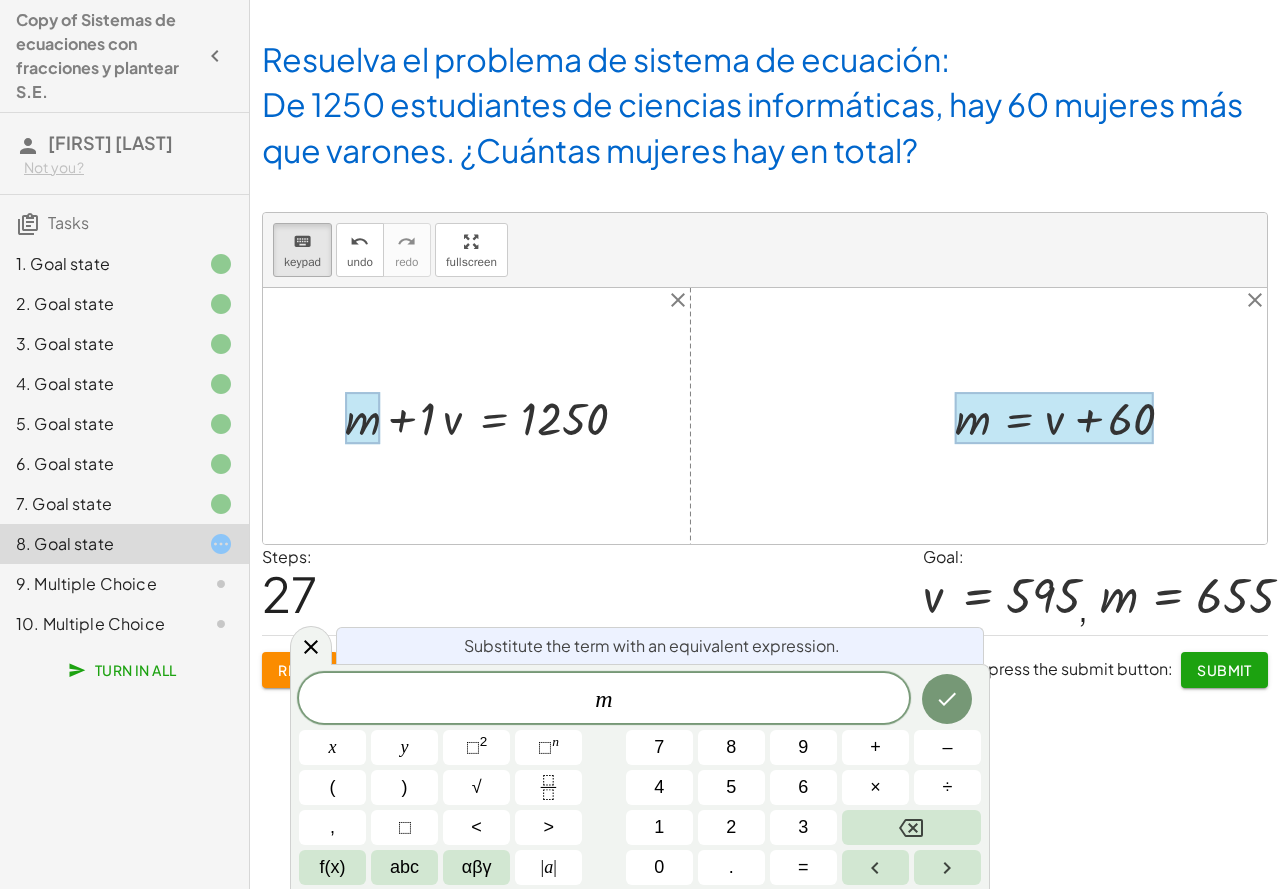 click at bounding box center (1054, 418) 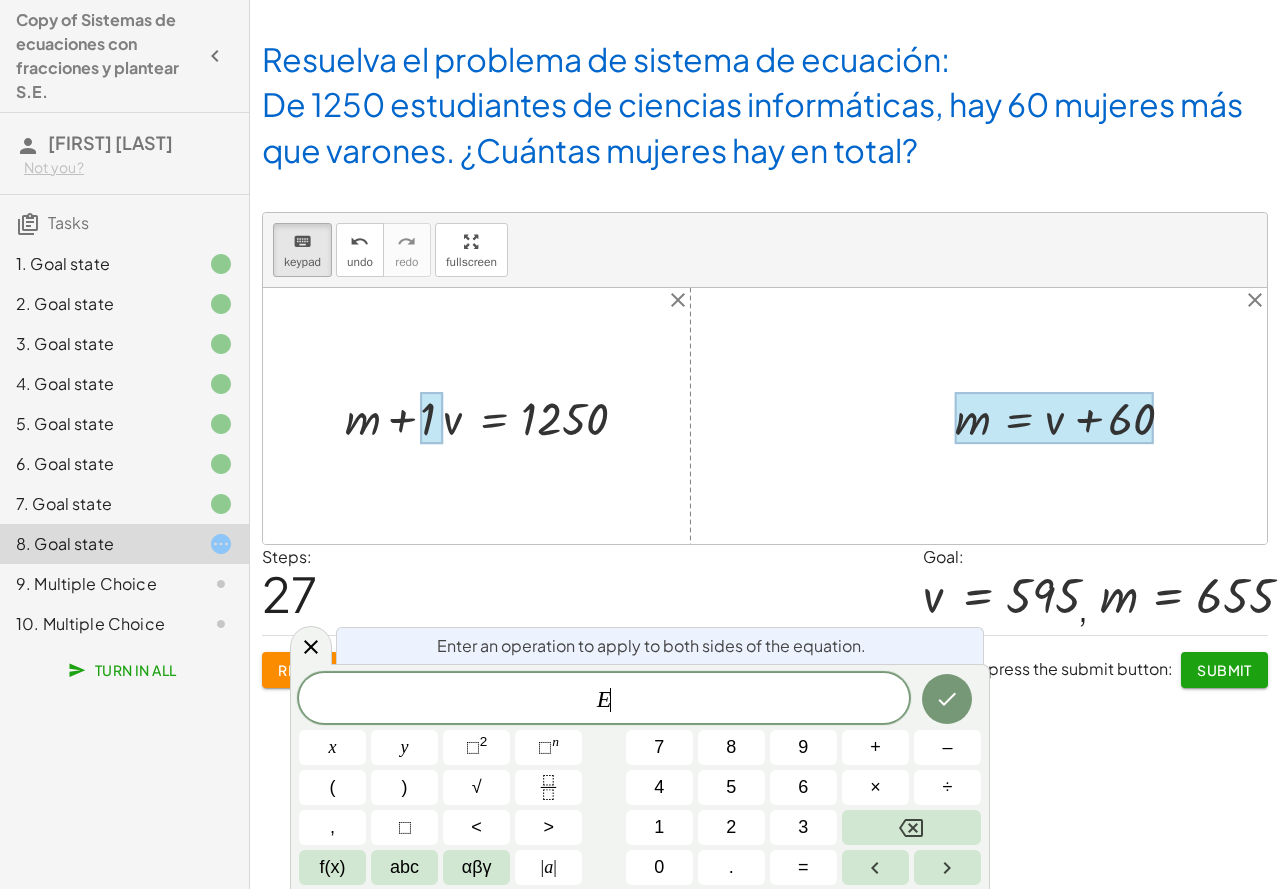 click at bounding box center (431, 418) 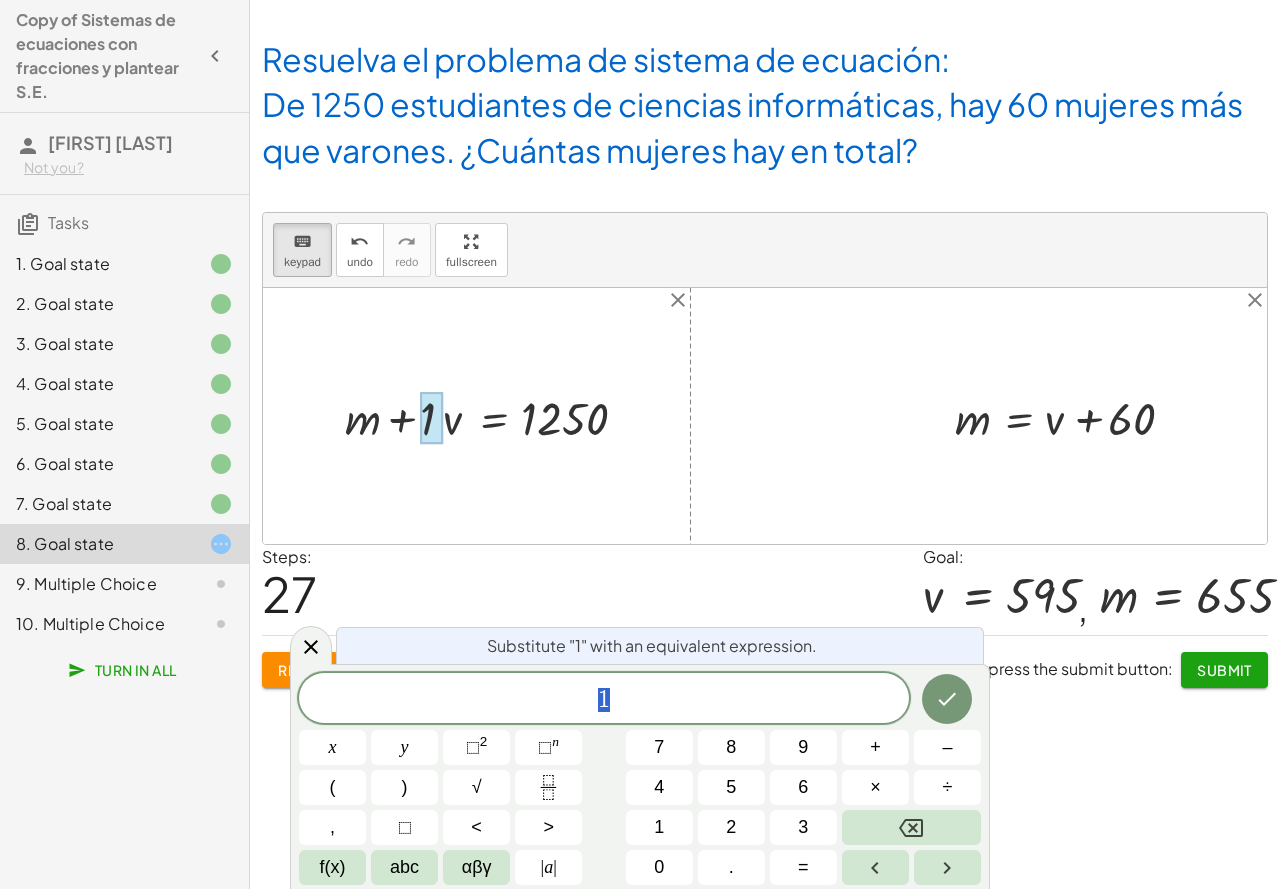 click at bounding box center [495, 416] 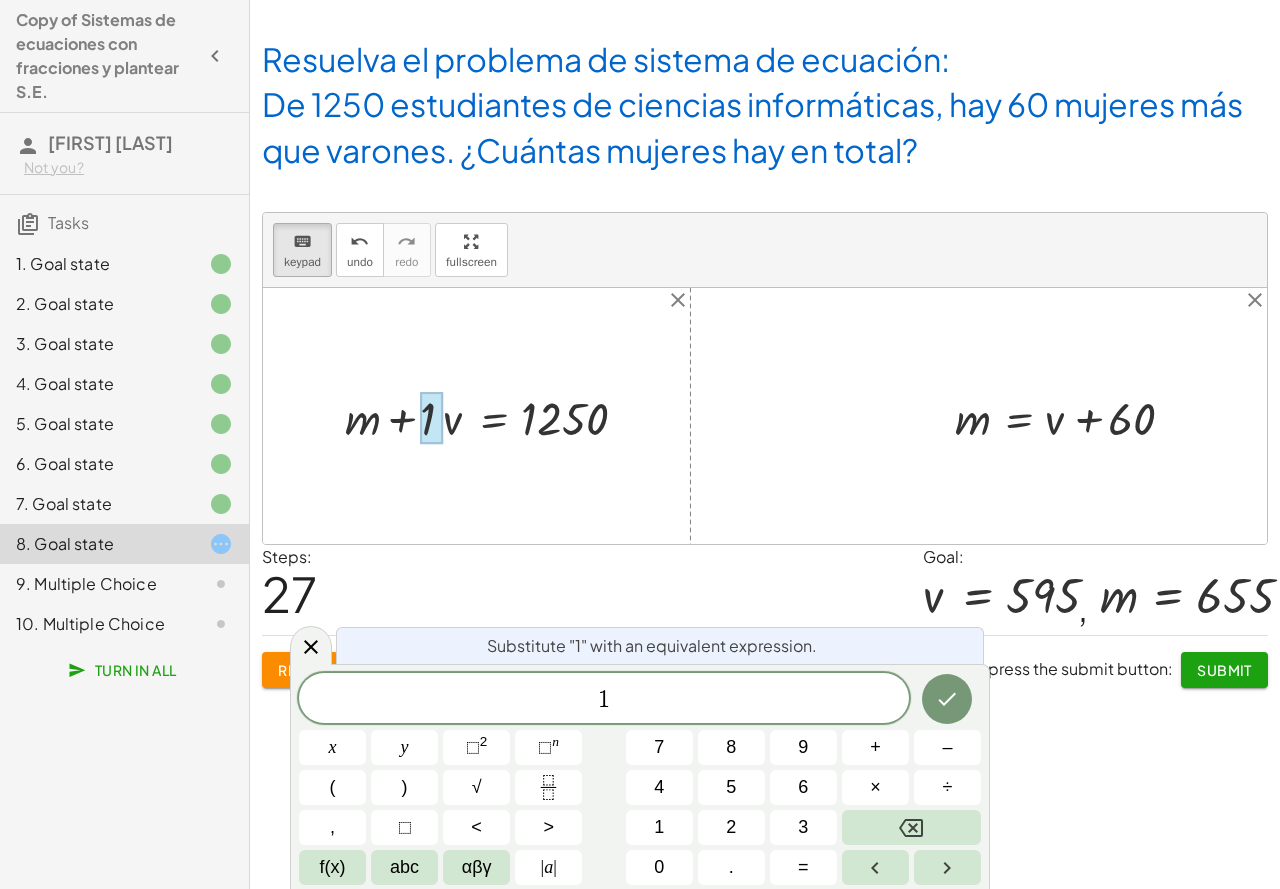 click at bounding box center (495, 416) 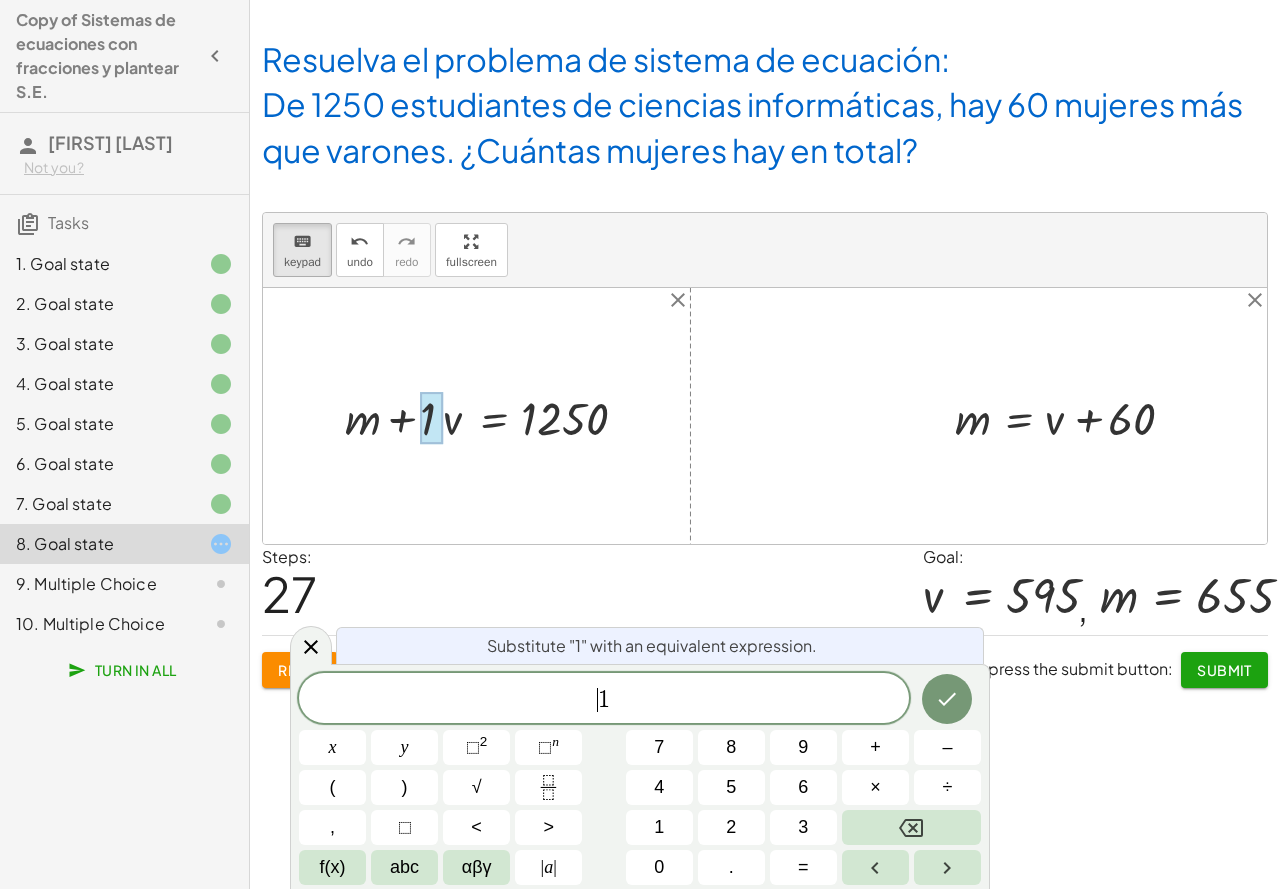 click on "​ 1" at bounding box center (604, 700) 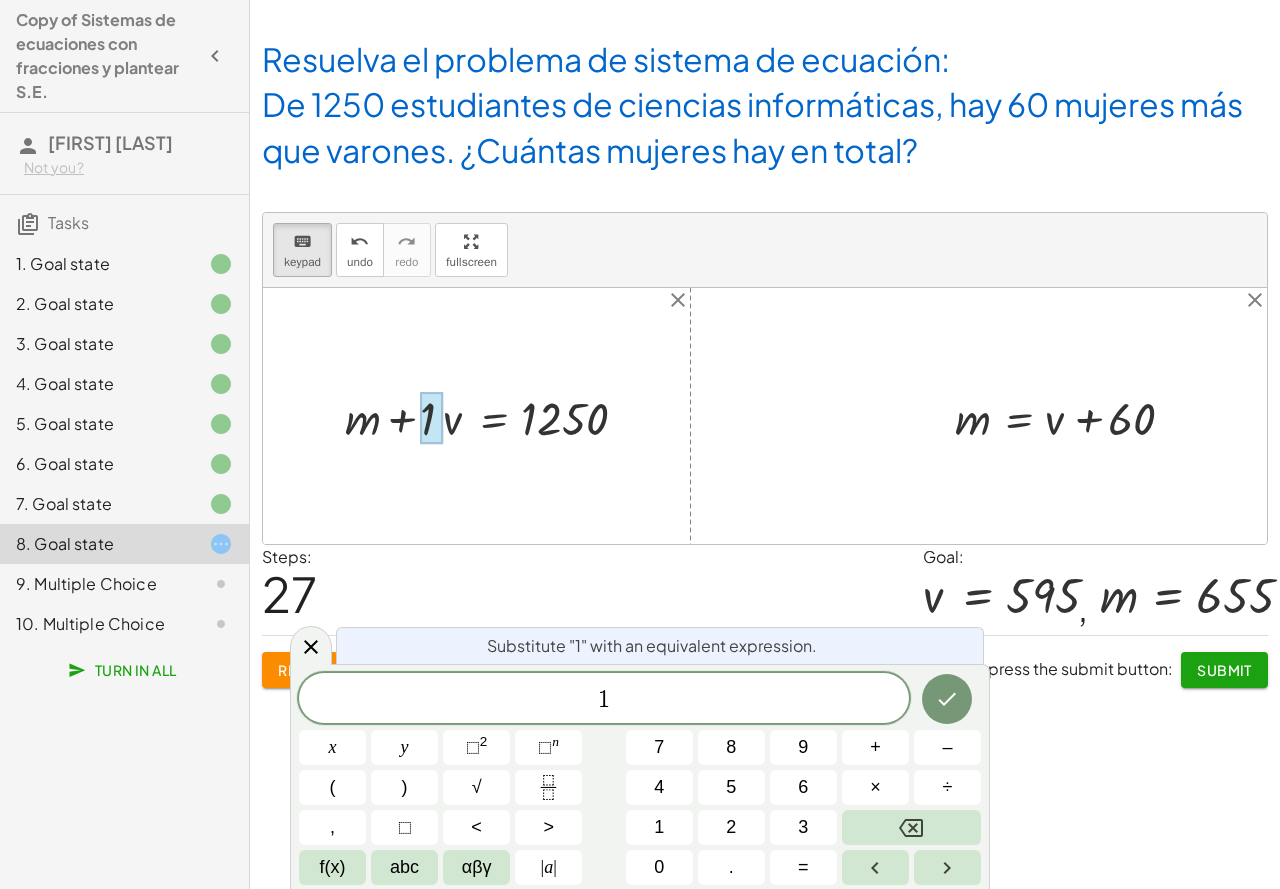 click at bounding box center (495, 416) 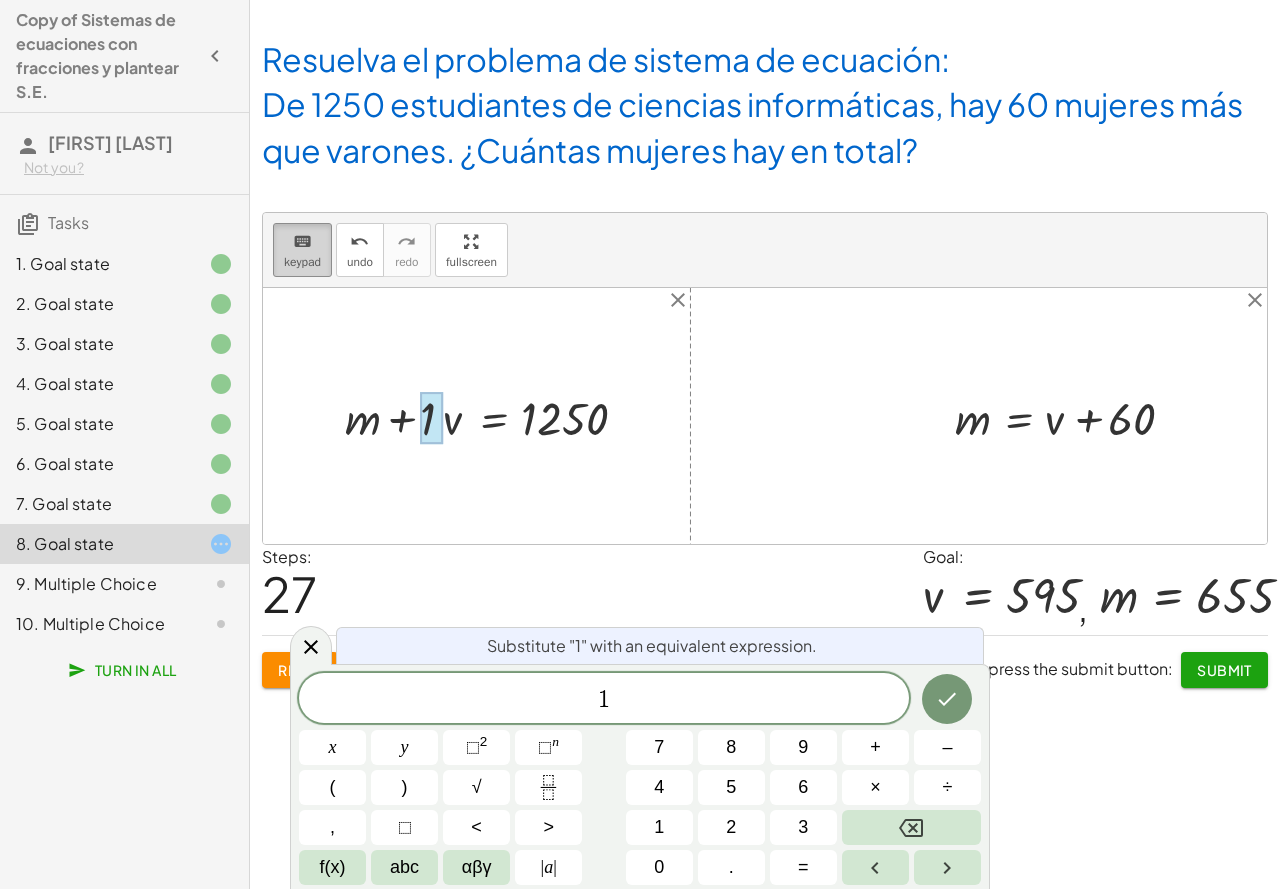 click on "keypad" at bounding box center [302, 262] 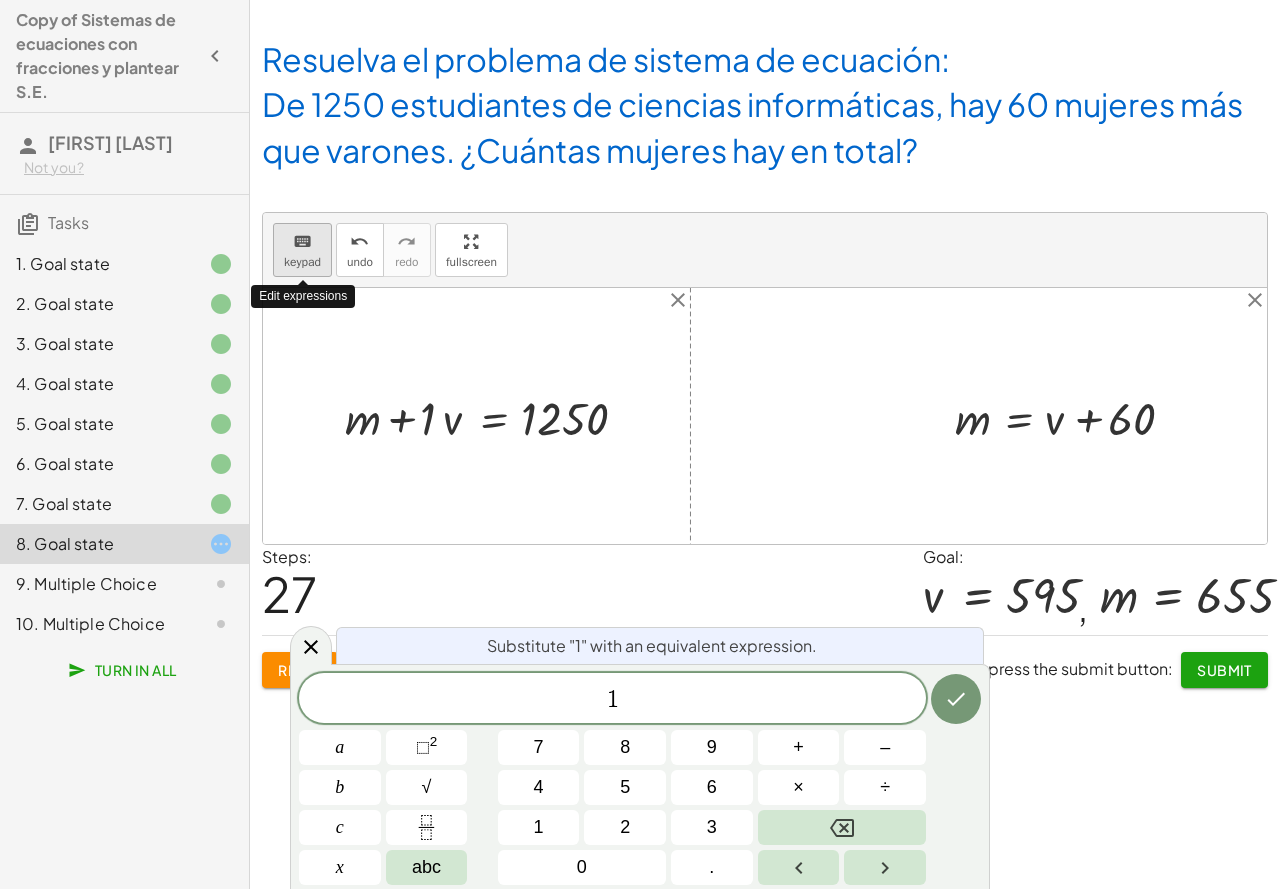 click on "keypad" at bounding box center [302, 262] 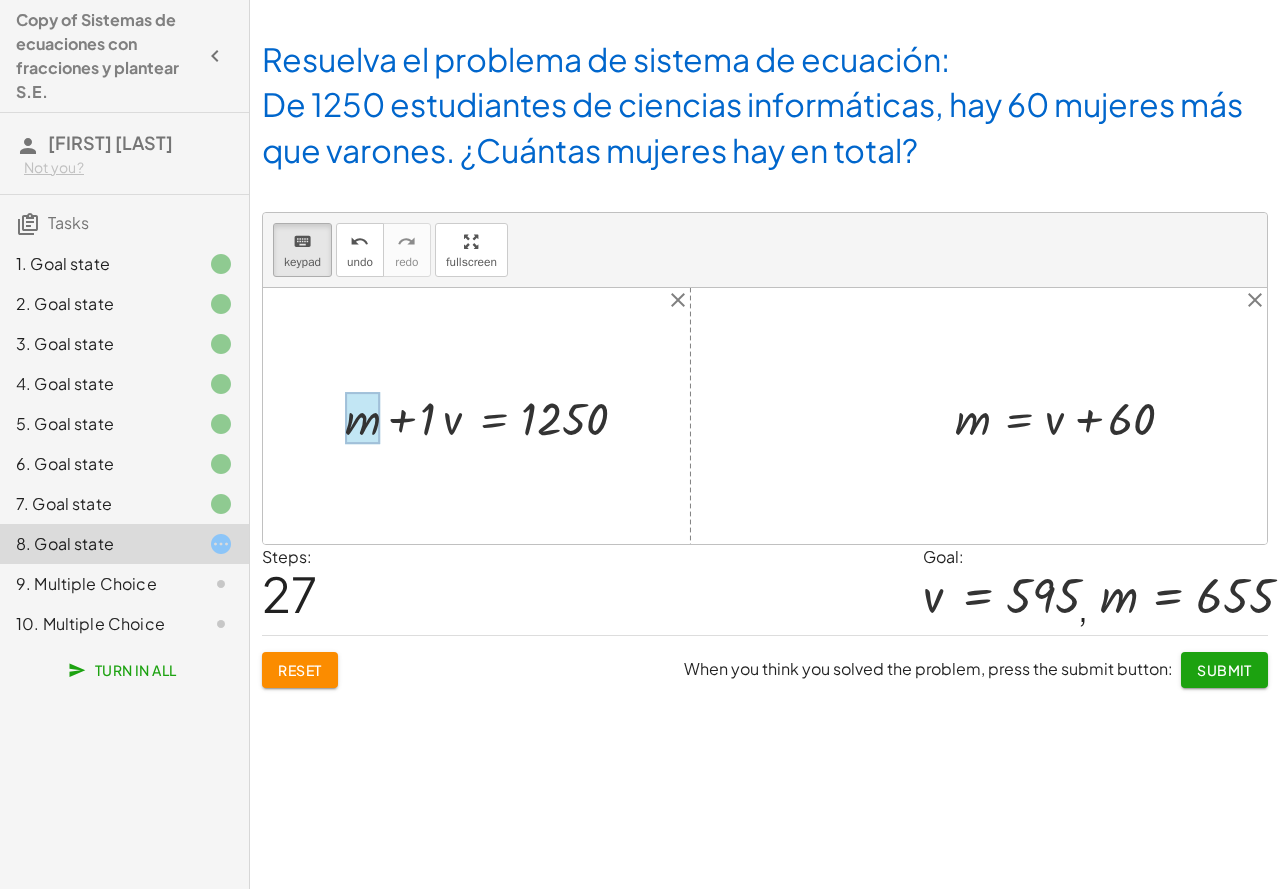 click at bounding box center [362, 418] 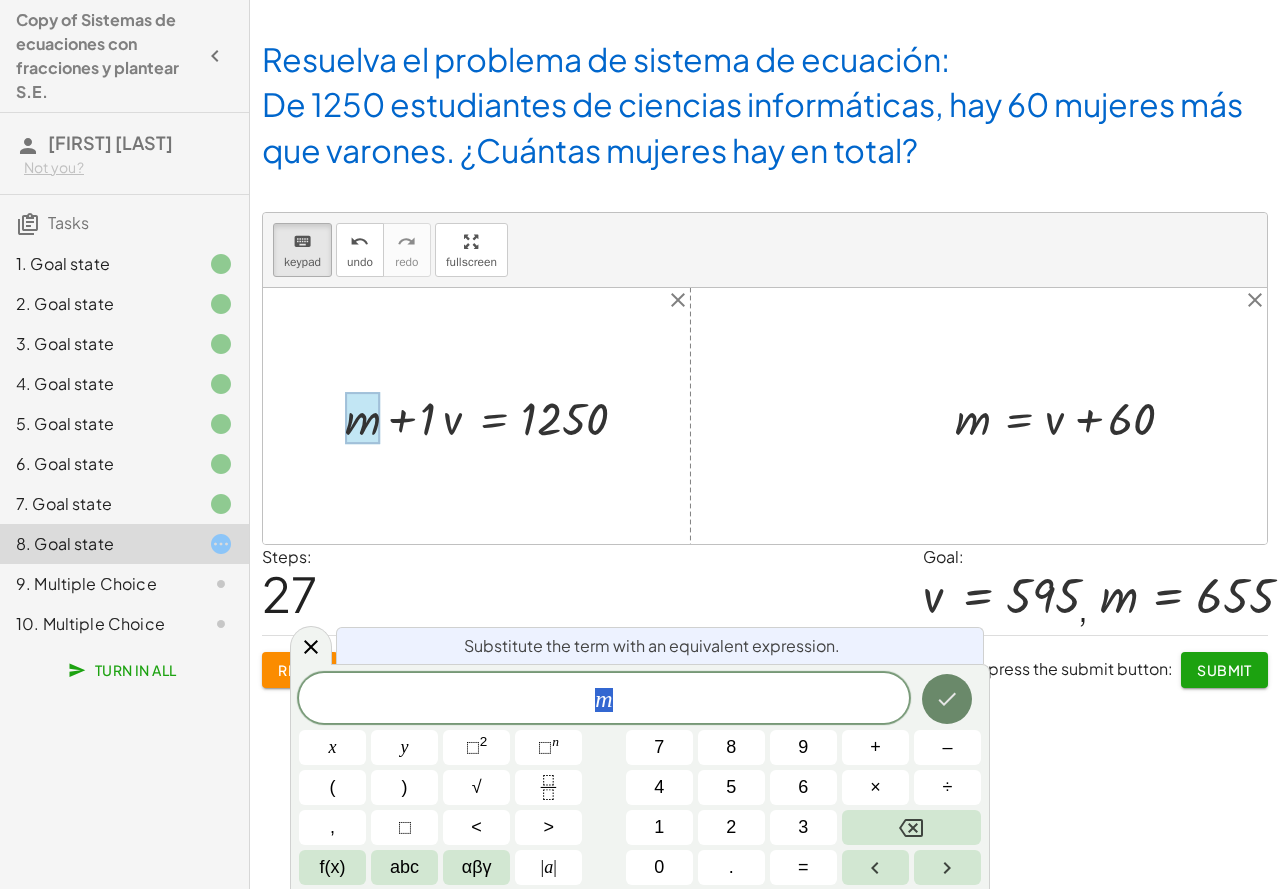 click 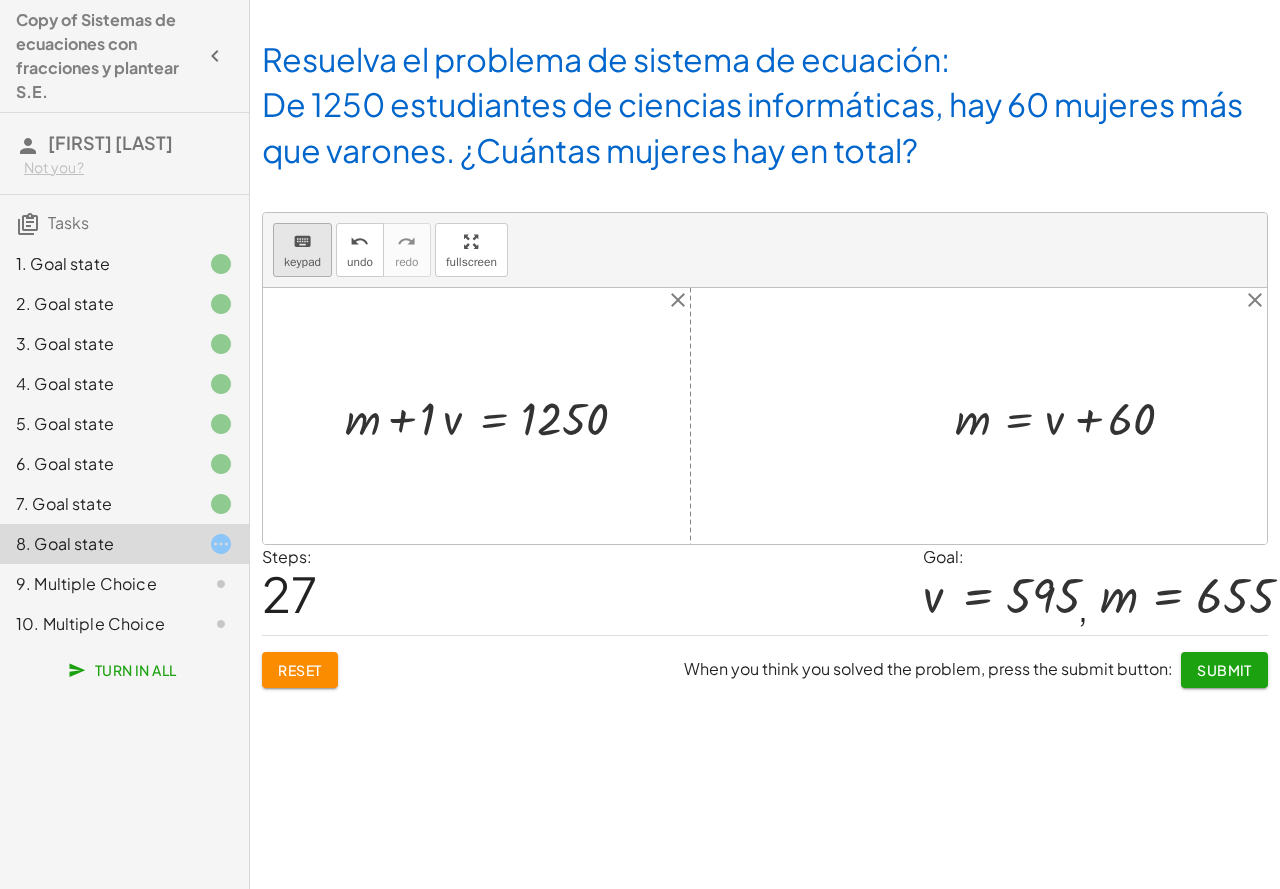 click on "keypad" at bounding box center (302, 262) 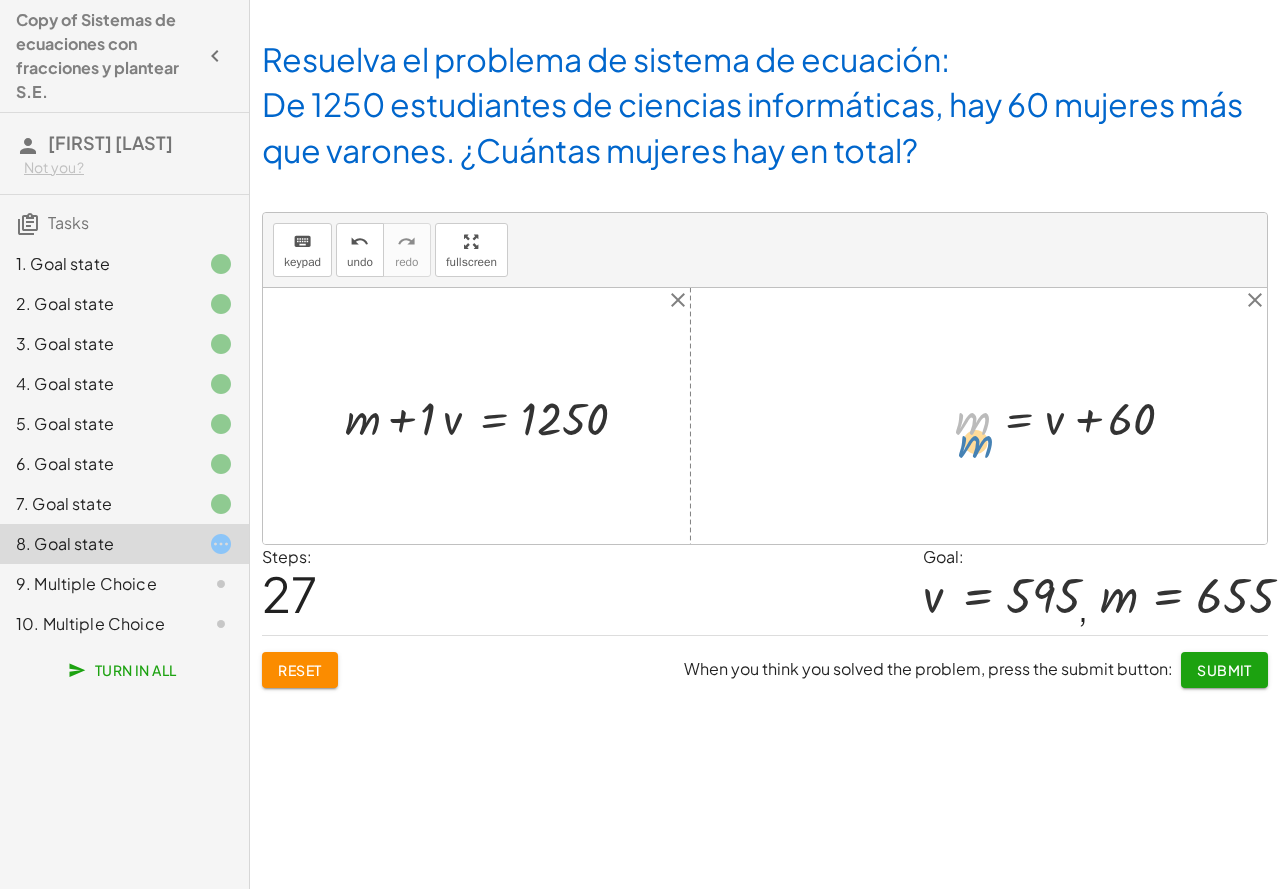 drag, startPoint x: 978, startPoint y: 427, endPoint x: 992, endPoint y: 447, distance: 24.41311 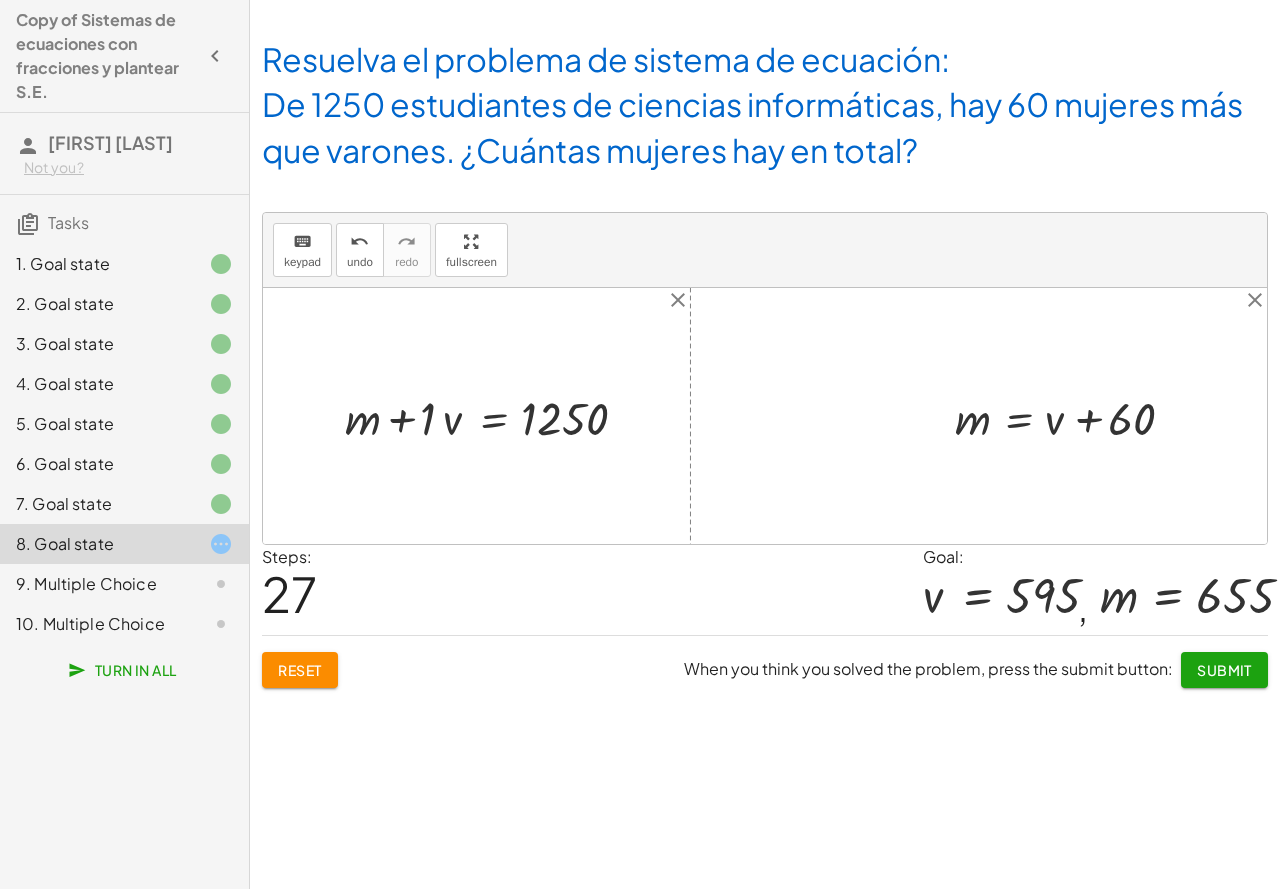 drag, startPoint x: 871, startPoint y: 363, endPoint x: 1176, endPoint y: 444, distance: 315.5725 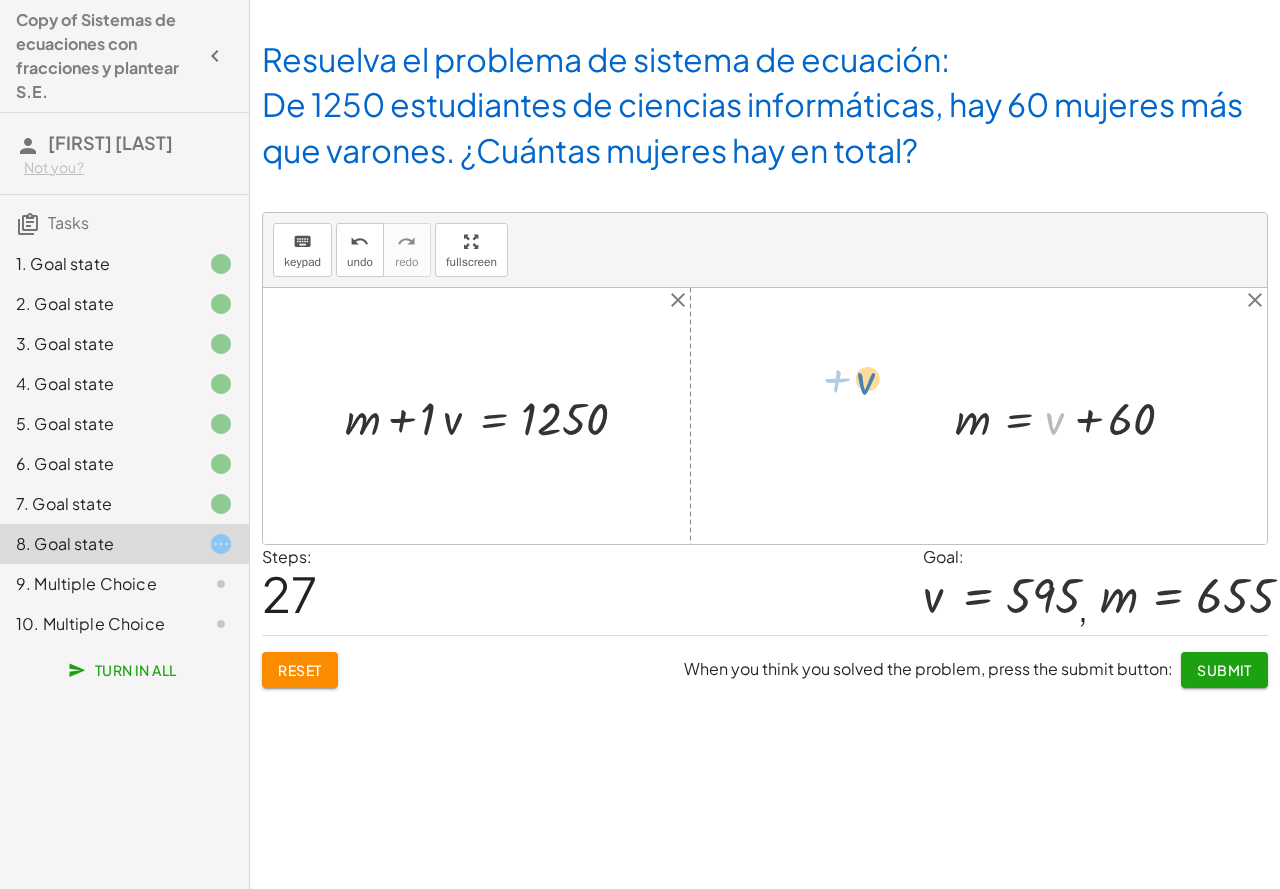 drag, startPoint x: 1056, startPoint y: 425, endPoint x: 864, endPoint y: 372, distance: 199.18082 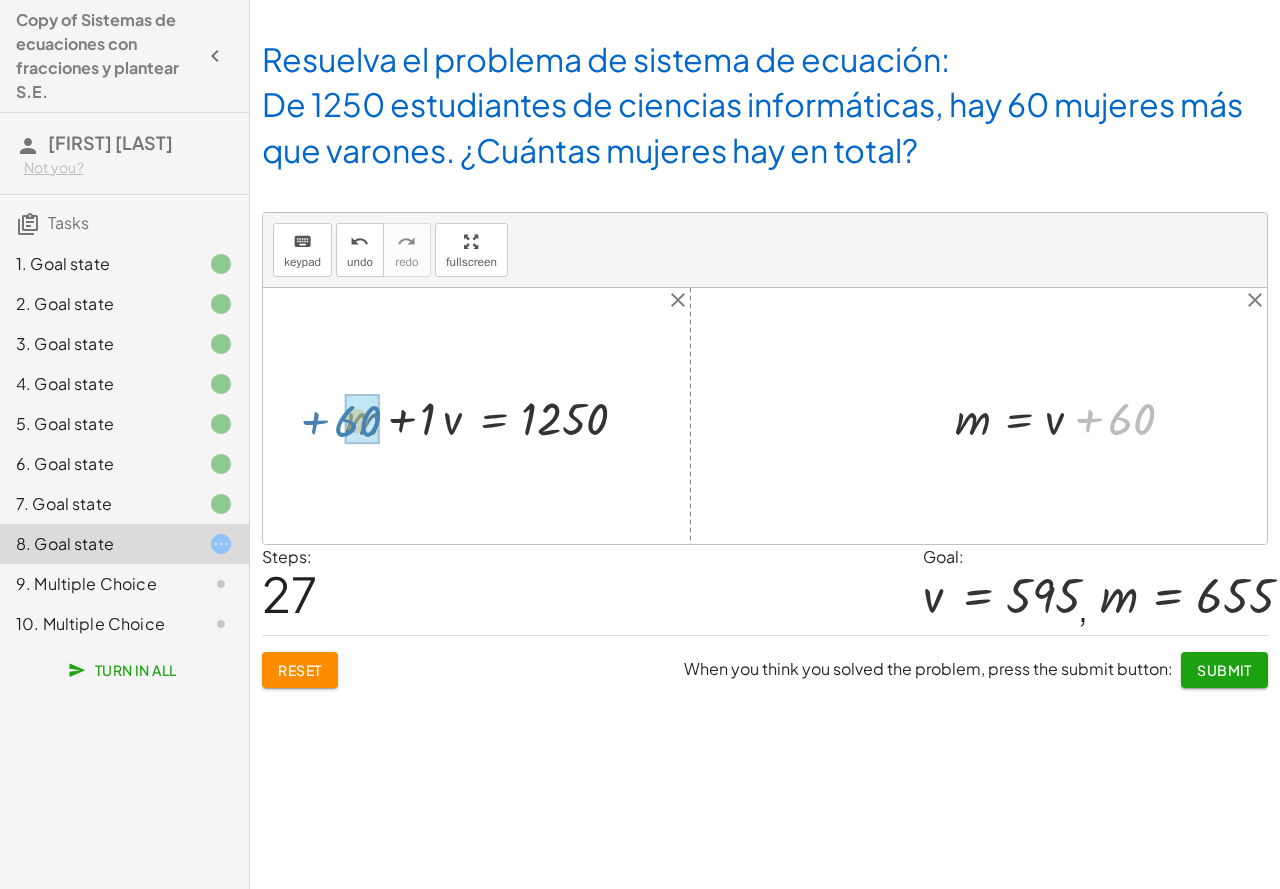 drag, startPoint x: 1144, startPoint y: 412, endPoint x: 369, endPoint y: 414, distance: 775.00256 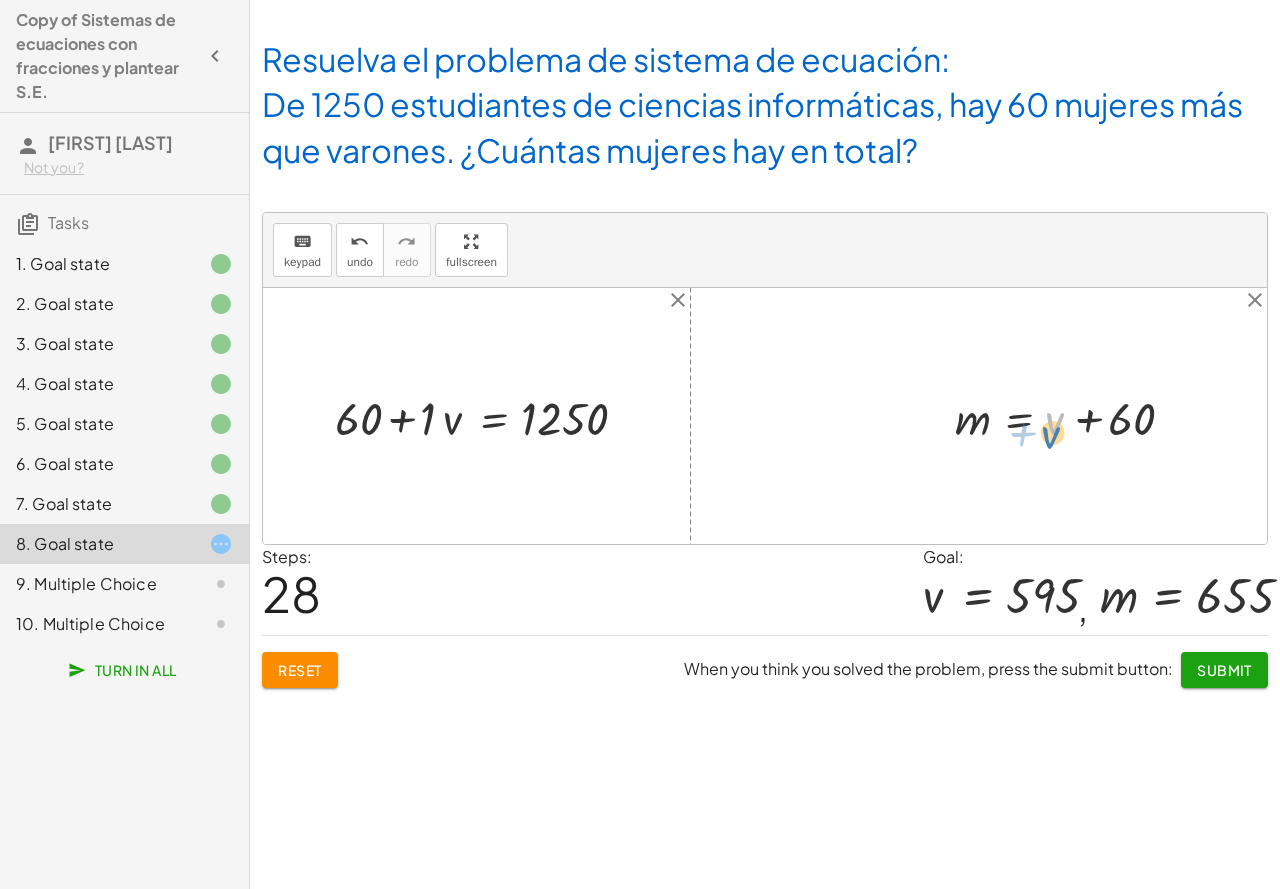 drag, startPoint x: 1017, startPoint y: 449, endPoint x: 1053, endPoint y: 436, distance: 38.27532 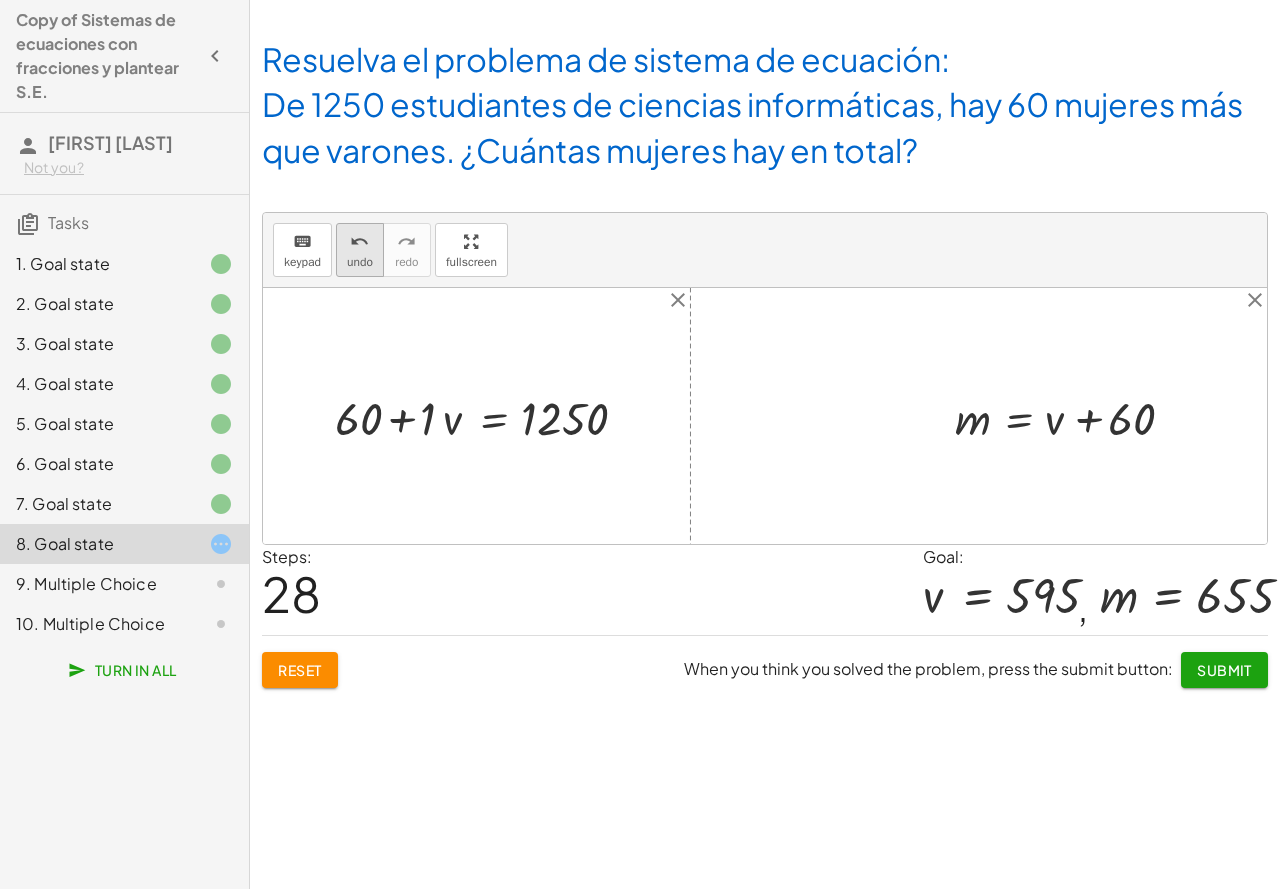 click on "undo" at bounding box center [360, 262] 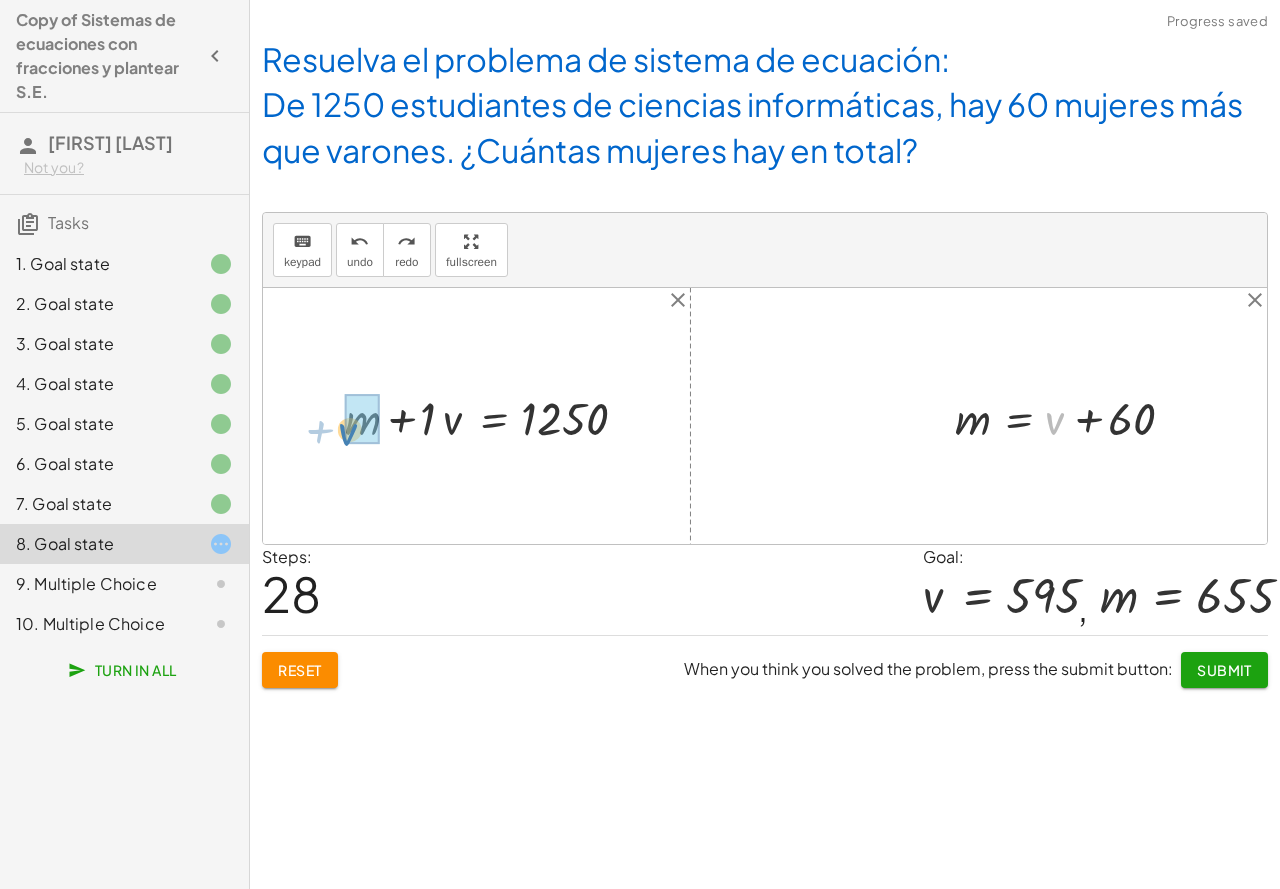 drag, startPoint x: 1066, startPoint y: 430, endPoint x: 350, endPoint y: 444, distance: 716.13684 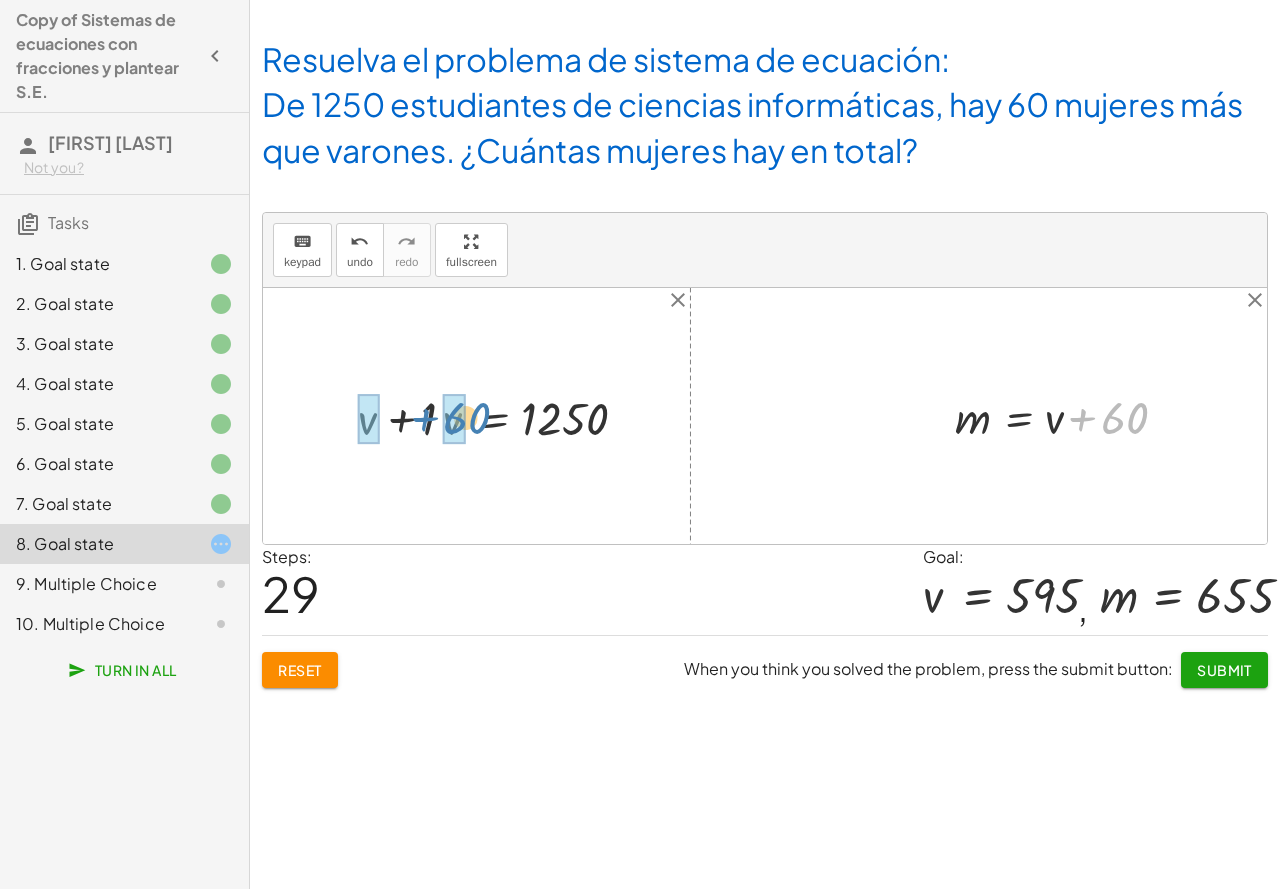 drag, startPoint x: 1131, startPoint y: 423, endPoint x: 473, endPoint y: 423, distance: 658 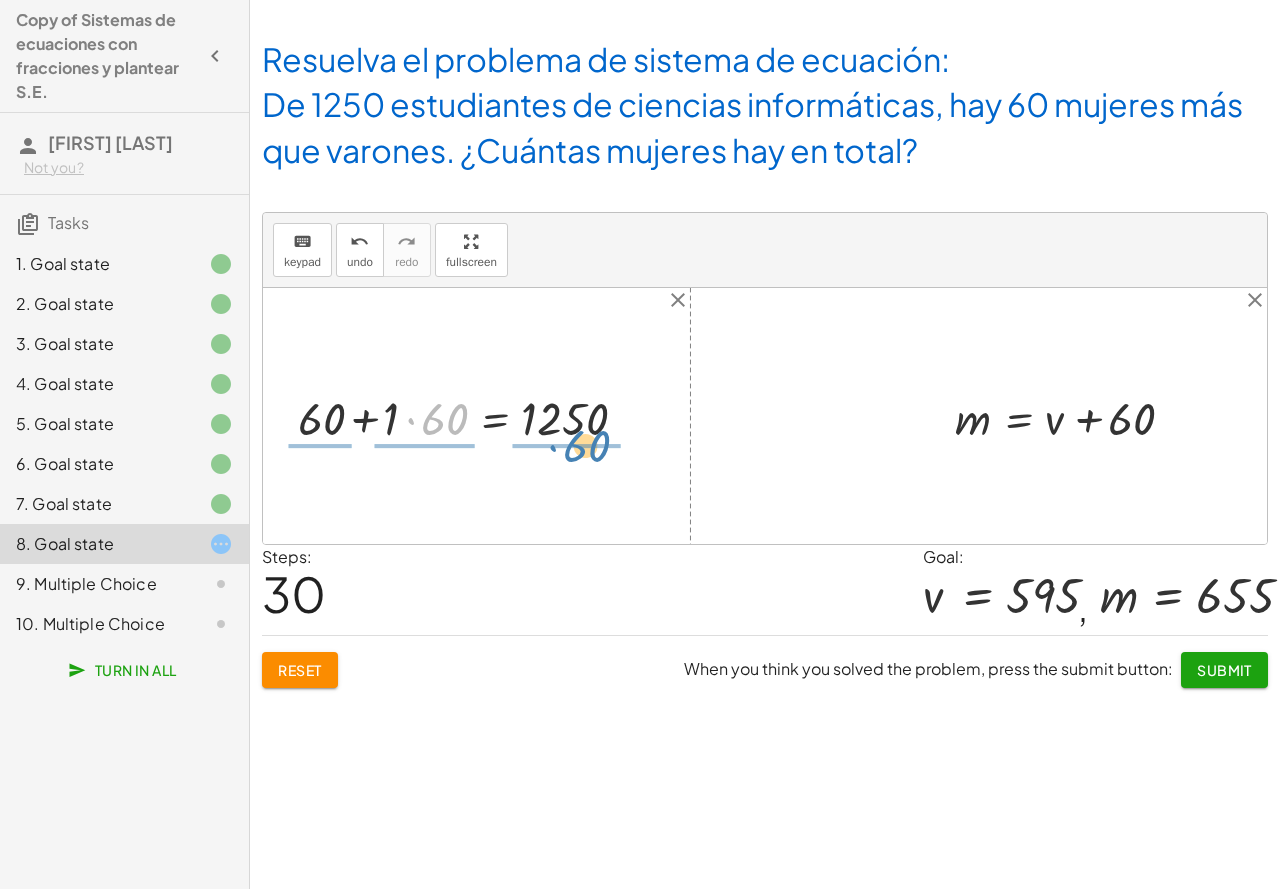 drag, startPoint x: 427, startPoint y: 417, endPoint x: 569, endPoint y: 448, distance: 145.34442 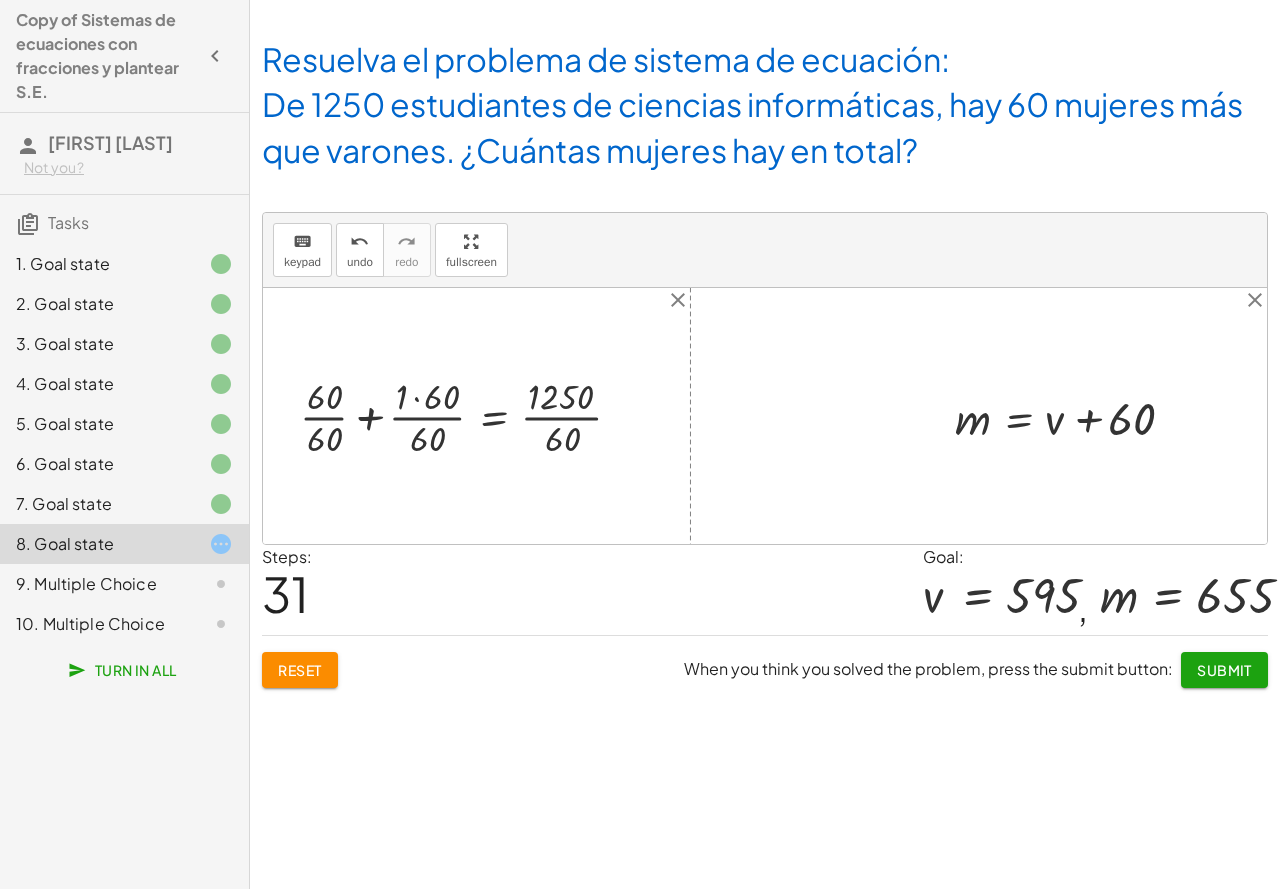 click at bounding box center [469, 415] 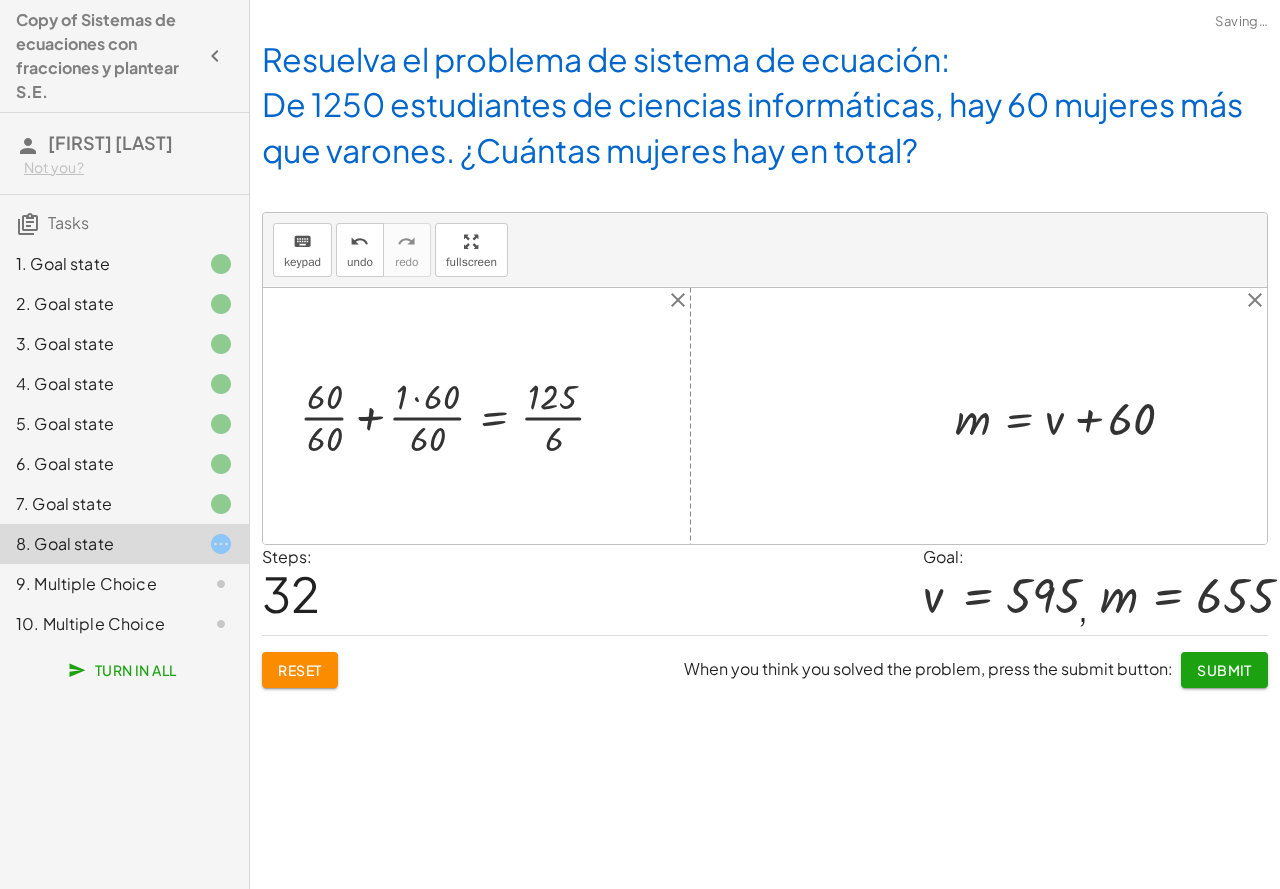 click at bounding box center [460, 415] 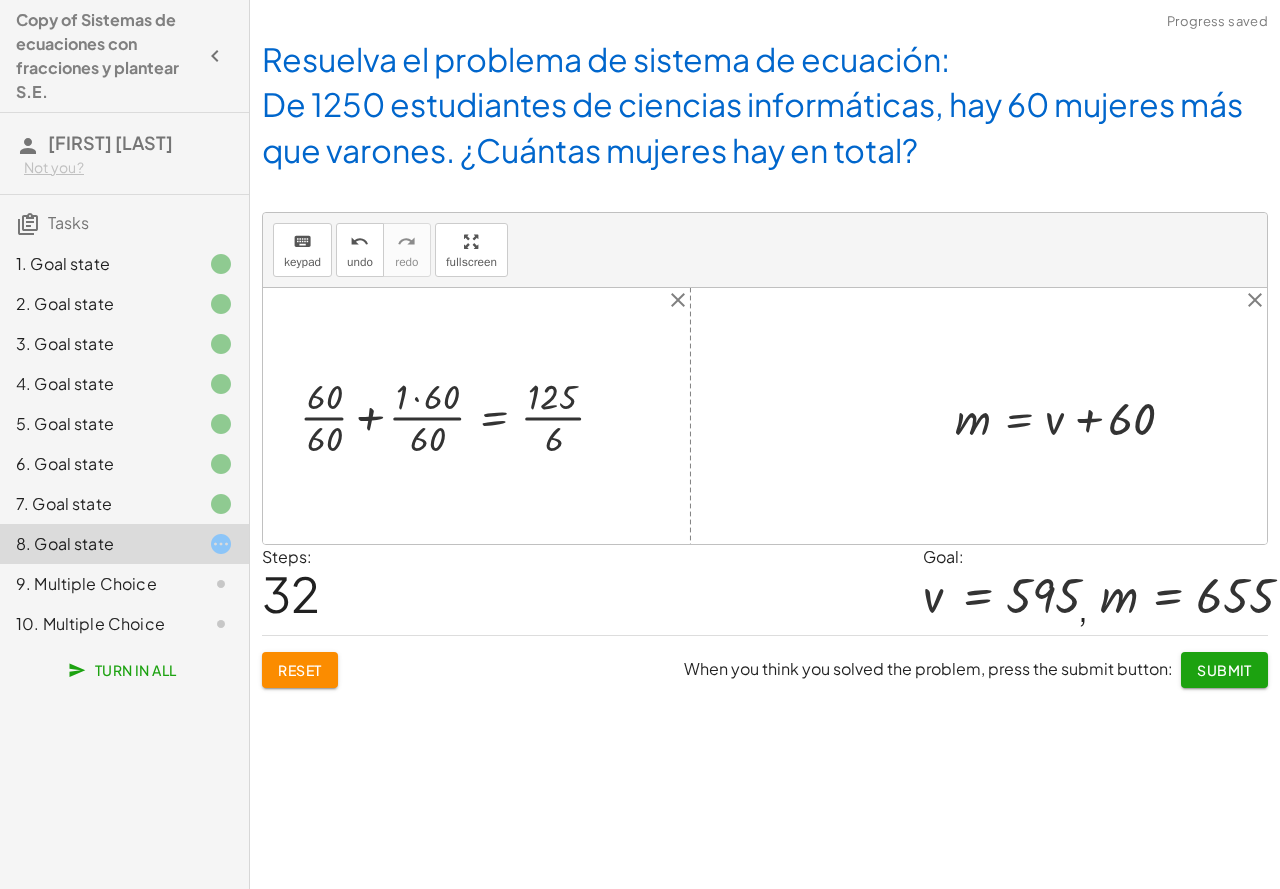 click at bounding box center [460, 415] 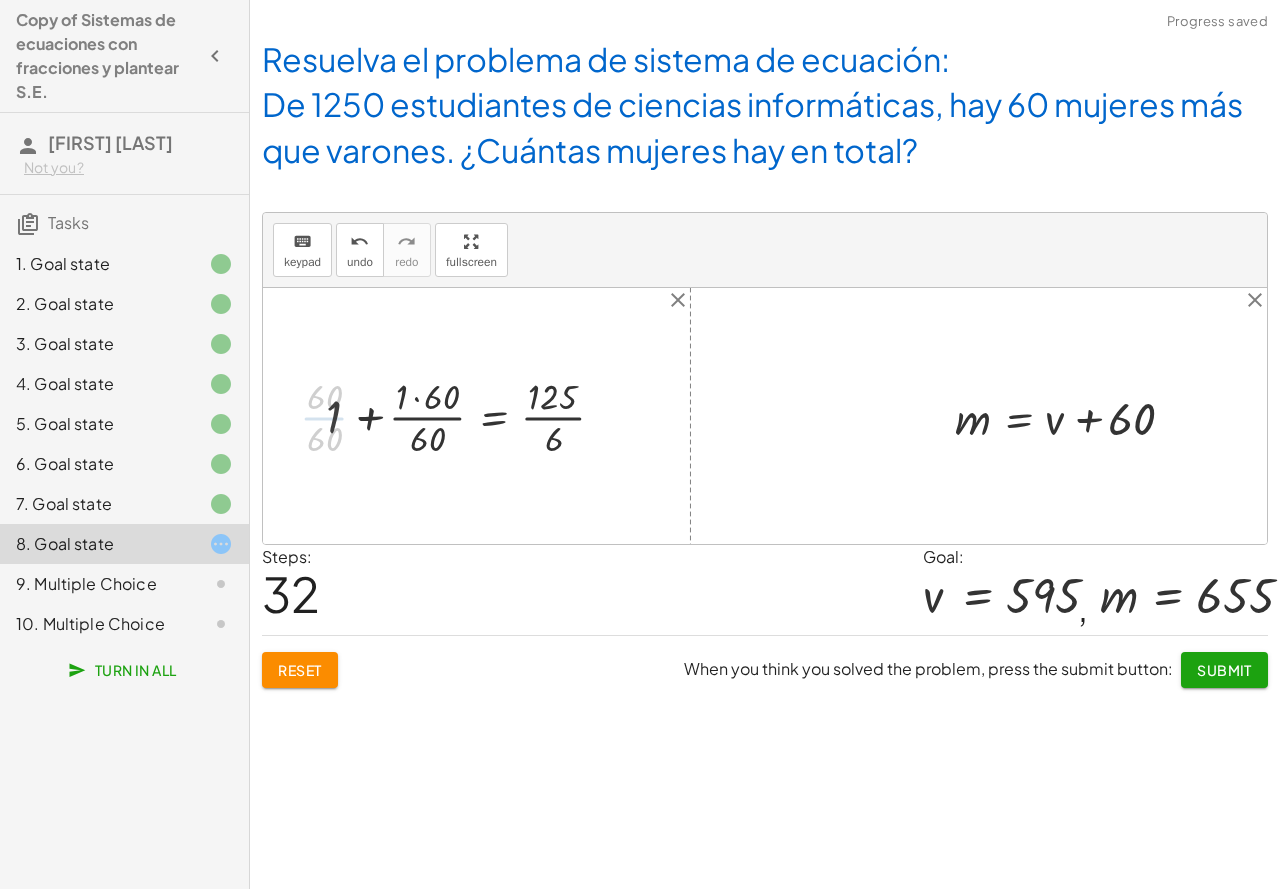 click at bounding box center (473, 415) 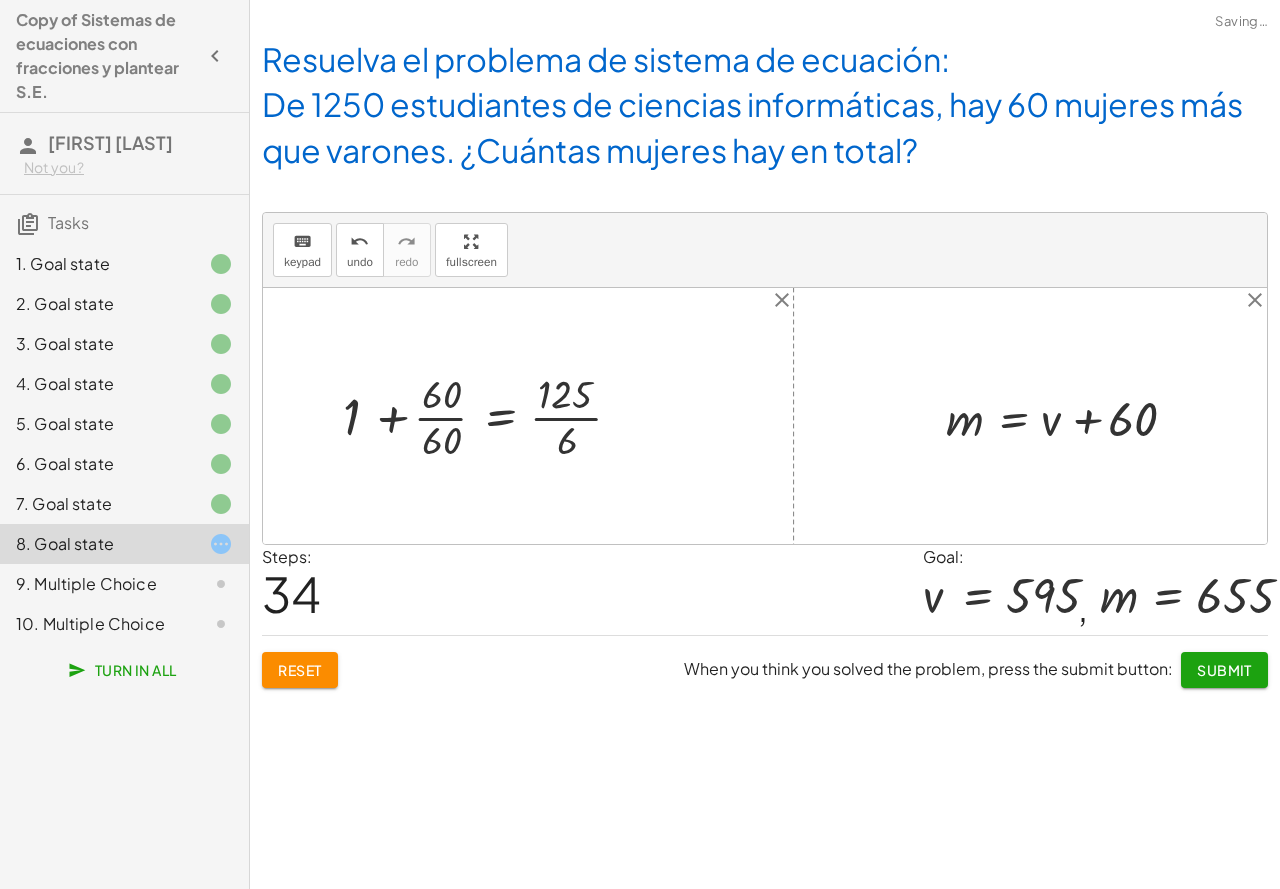 click at bounding box center (481, 416) 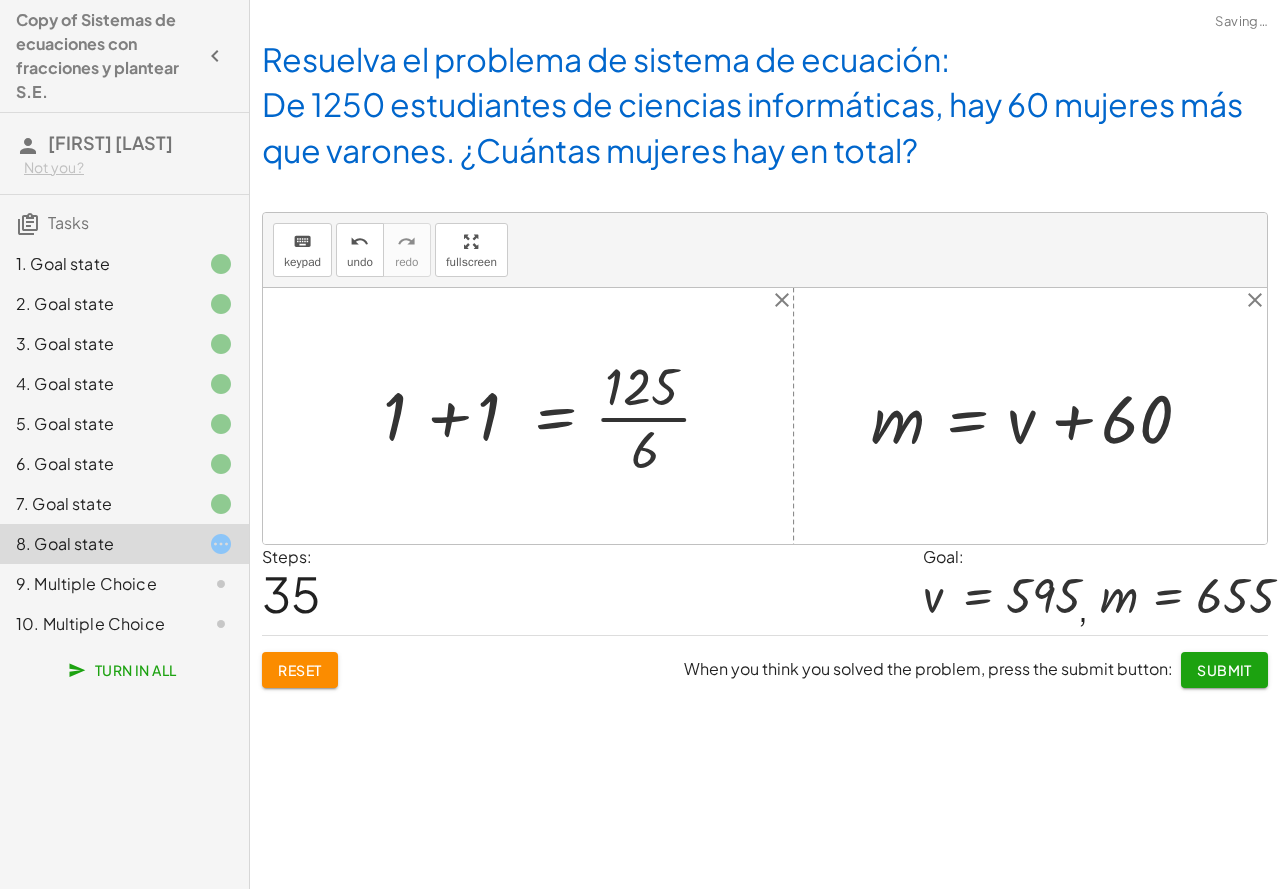 click at bounding box center [555, 416] 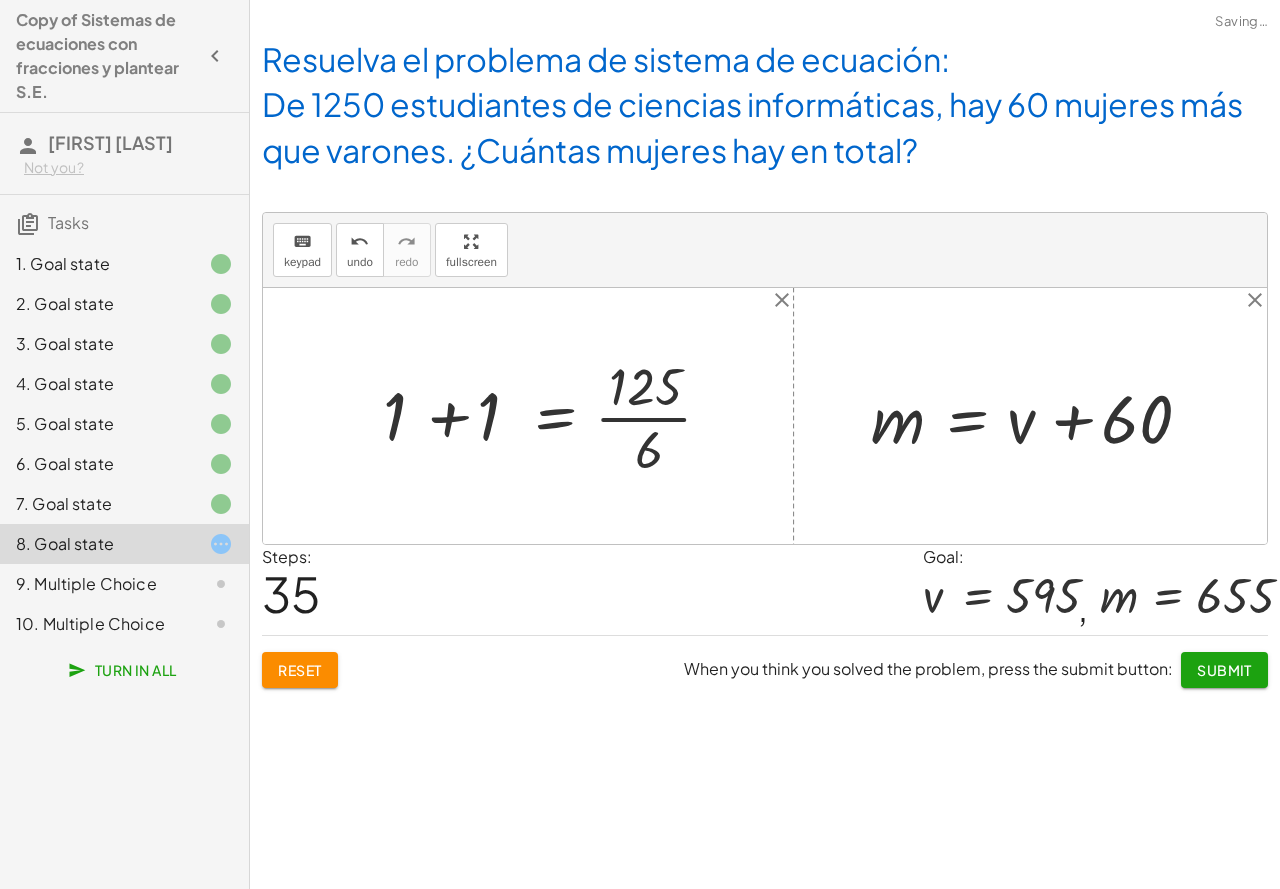 click at bounding box center (555, 416) 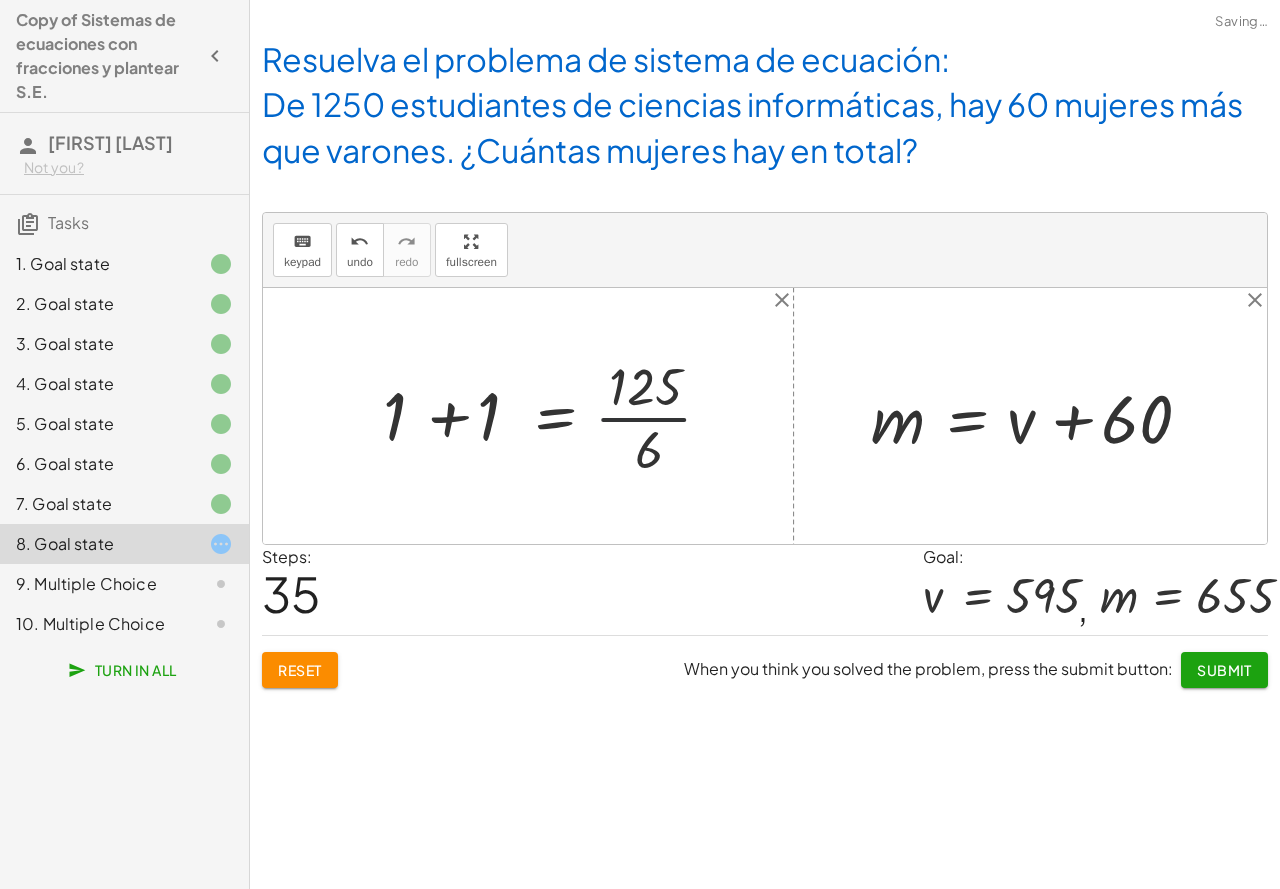 click at bounding box center (555, 416) 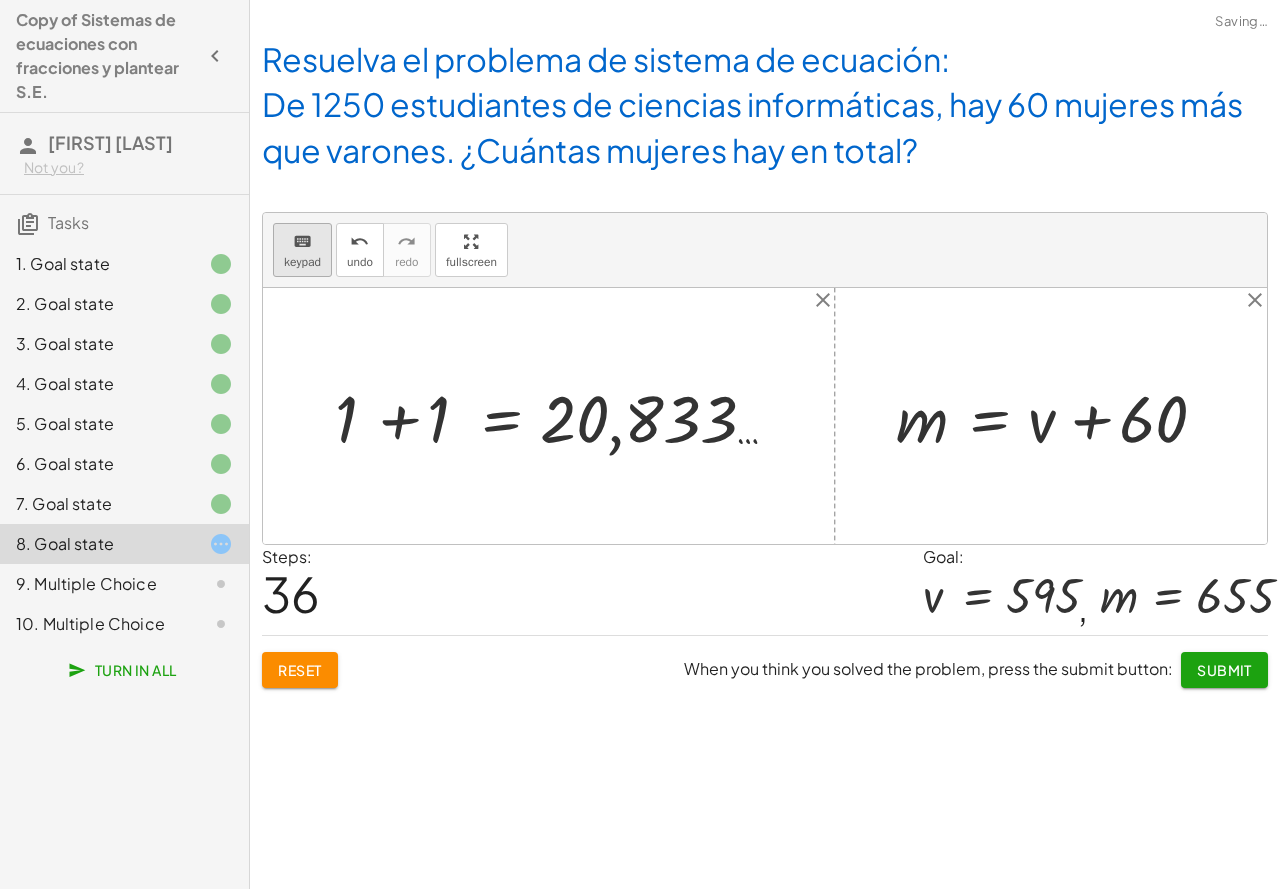 click on "keypad" at bounding box center (302, 262) 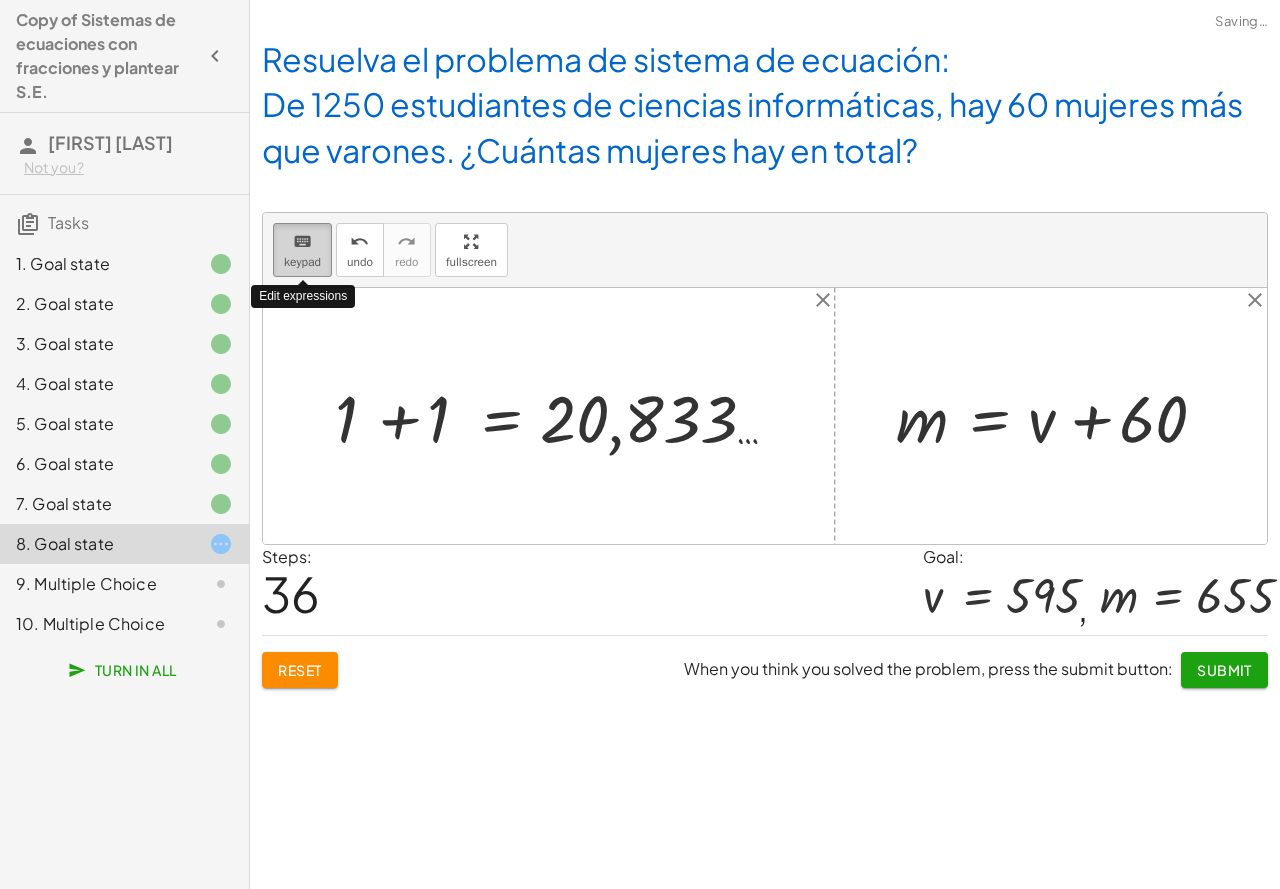 click on "keypad" at bounding box center (302, 262) 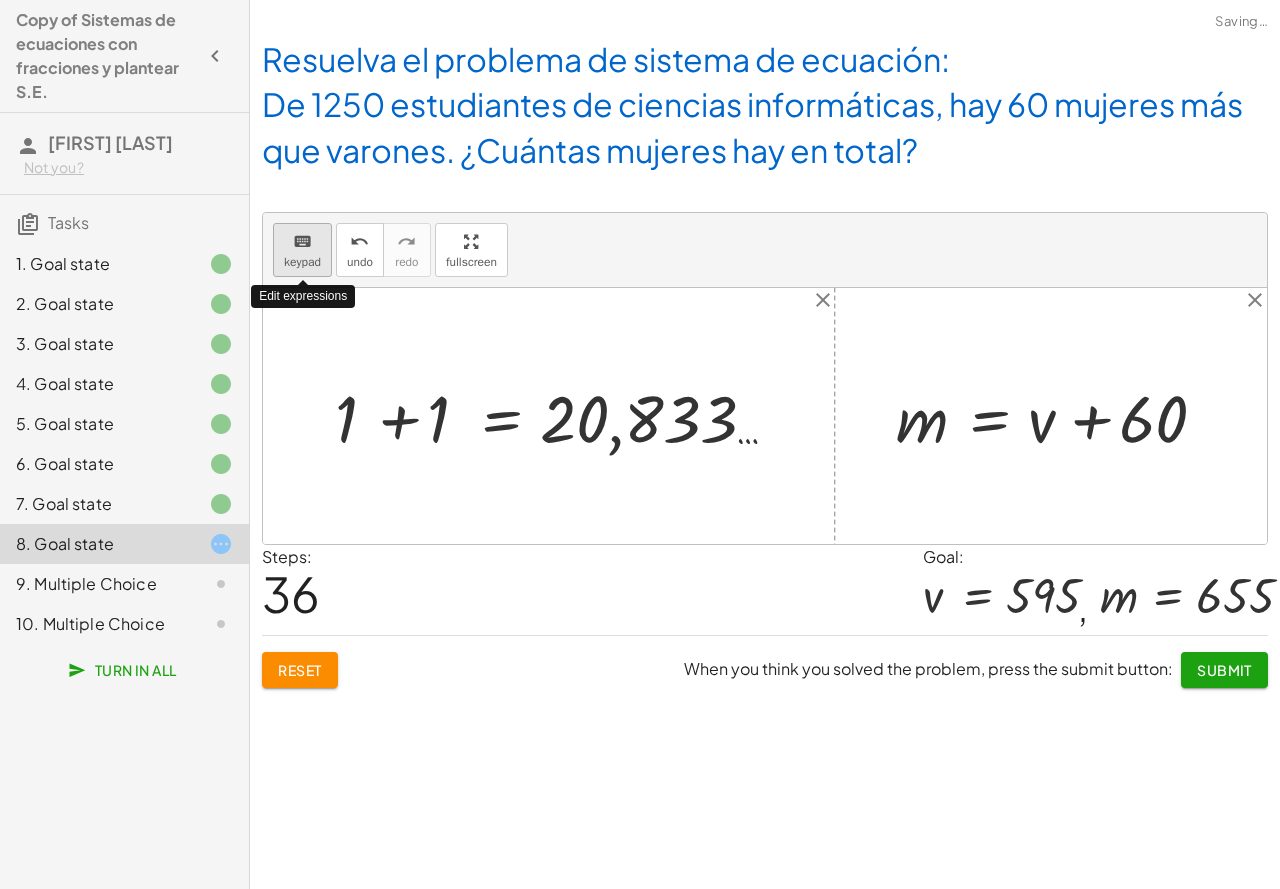 click on "keypad" at bounding box center (302, 262) 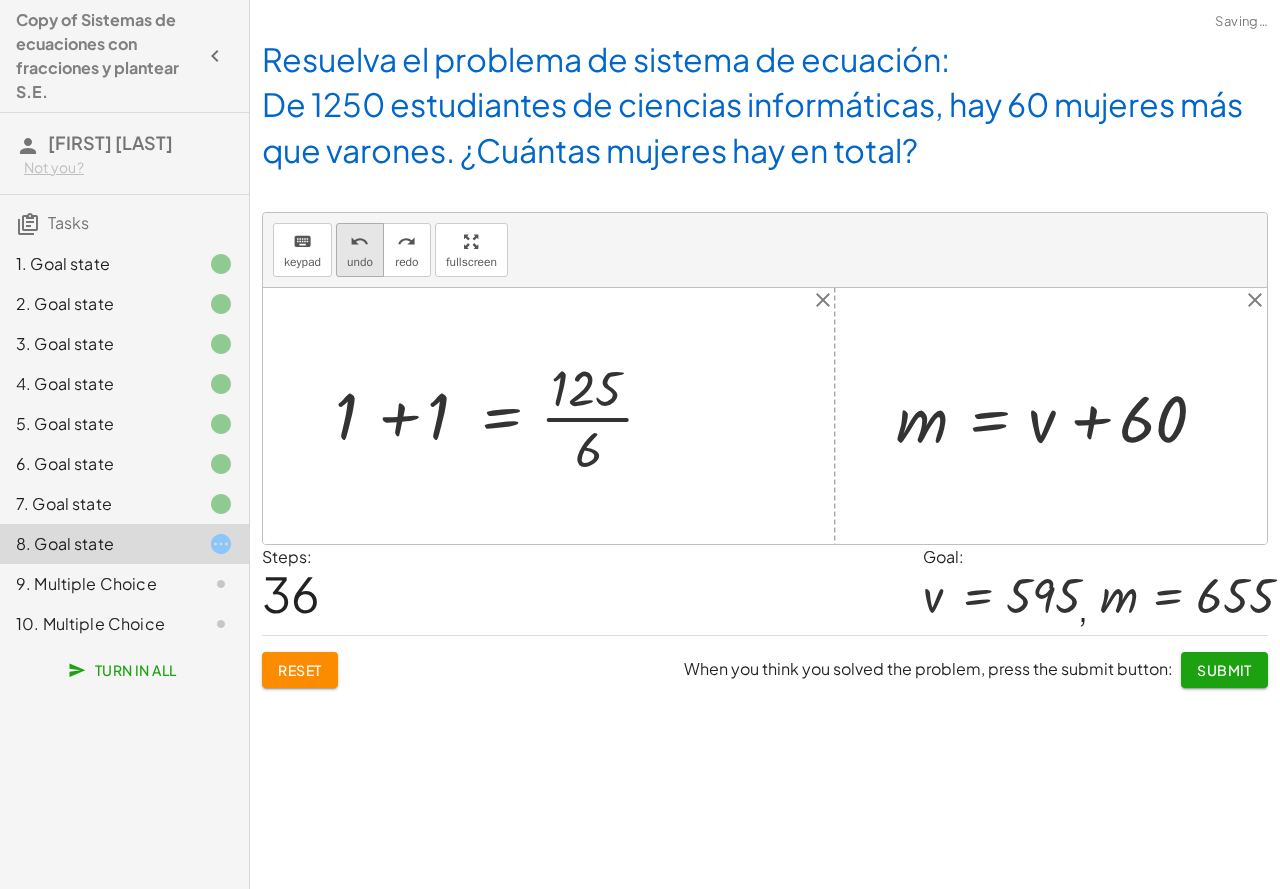 click on "undo" at bounding box center (360, 262) 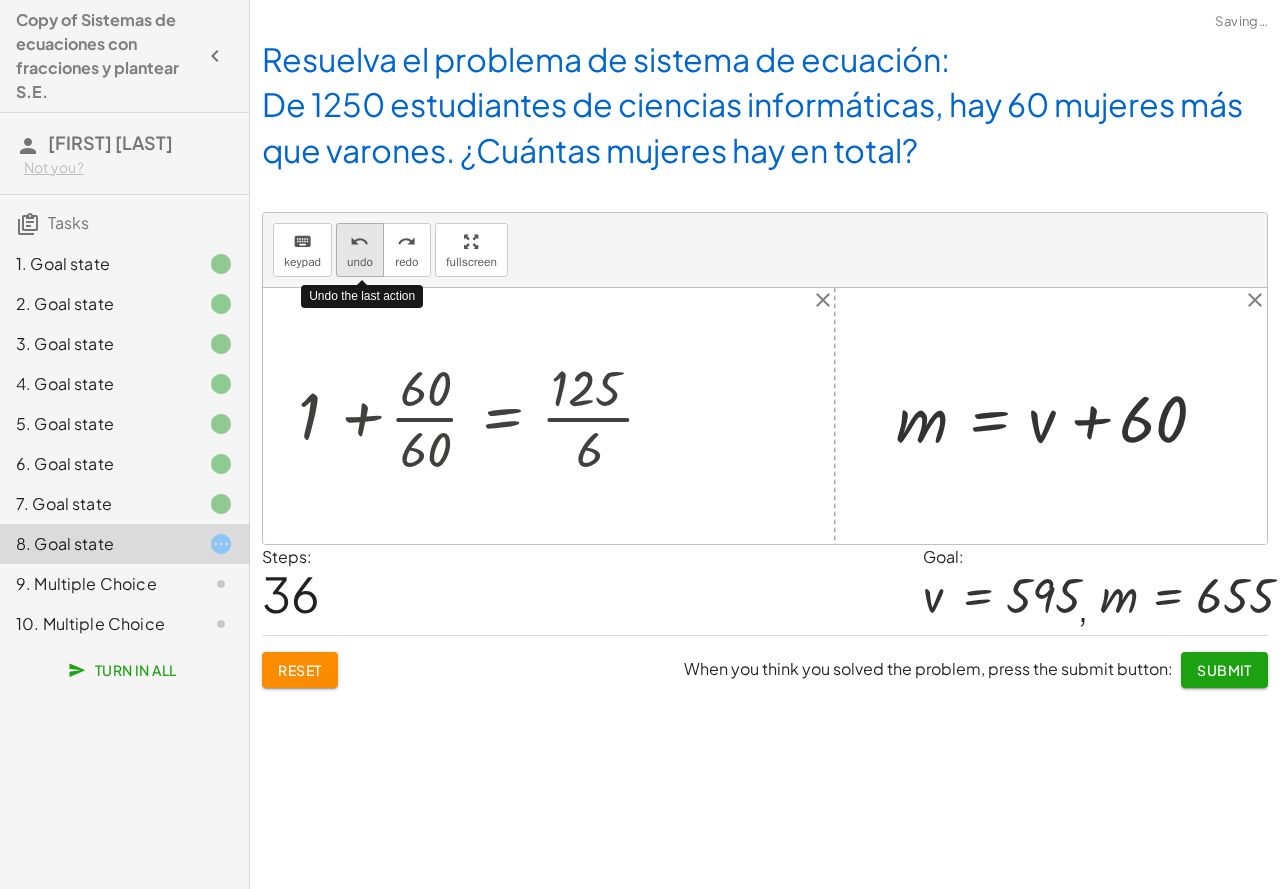 click on "undo" at bounding box center (360, 262) 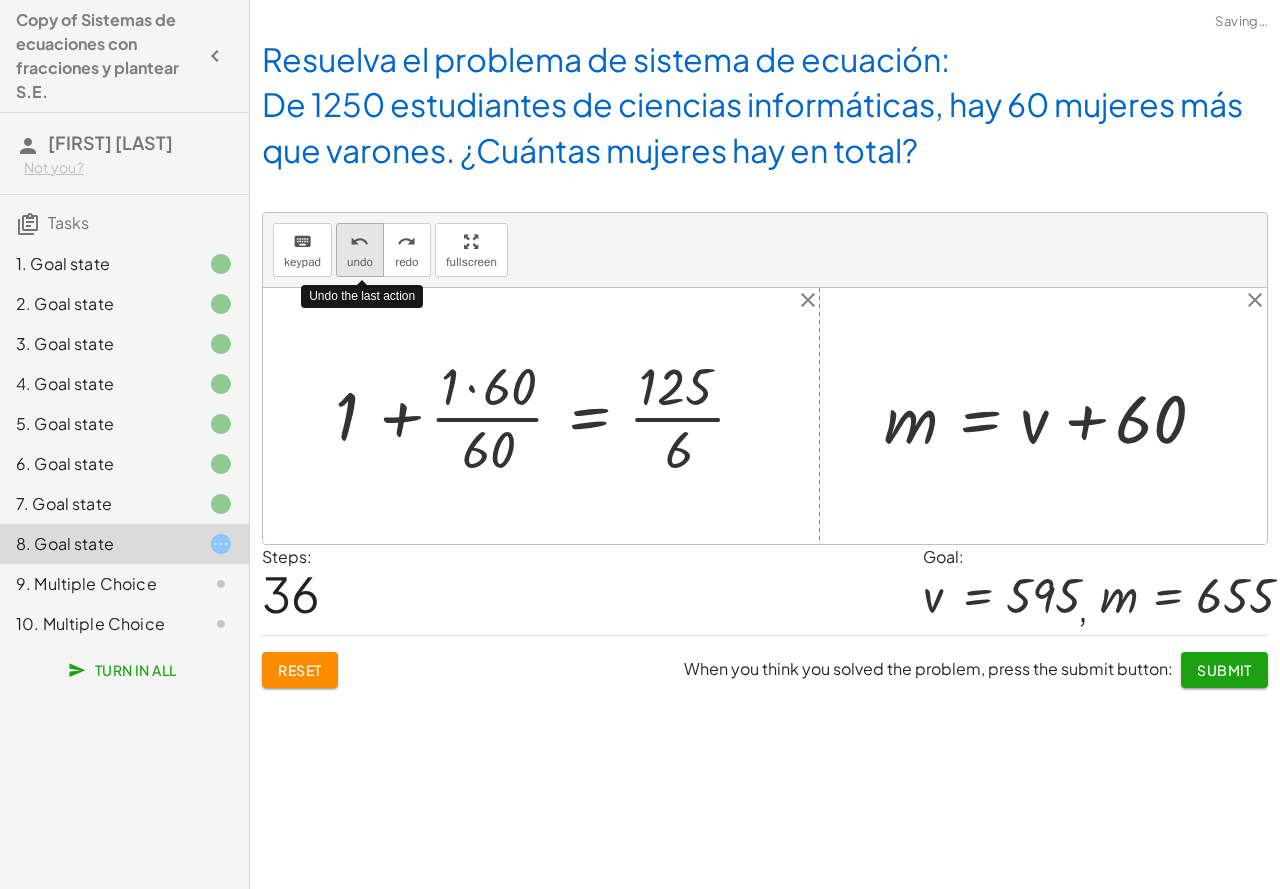 click on "undo" at bounding box center (360, 262) 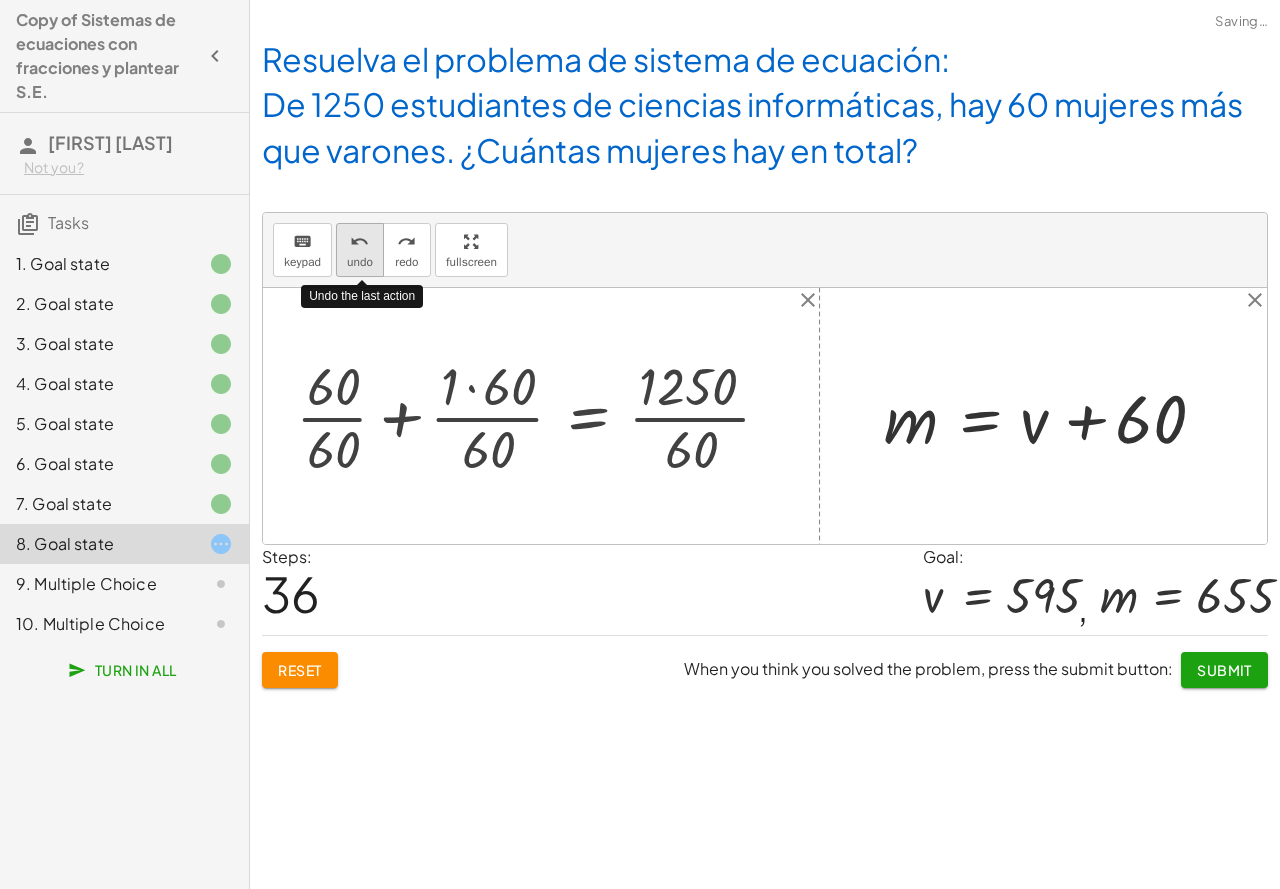 click on "undo" at bounding box center [360, 262] 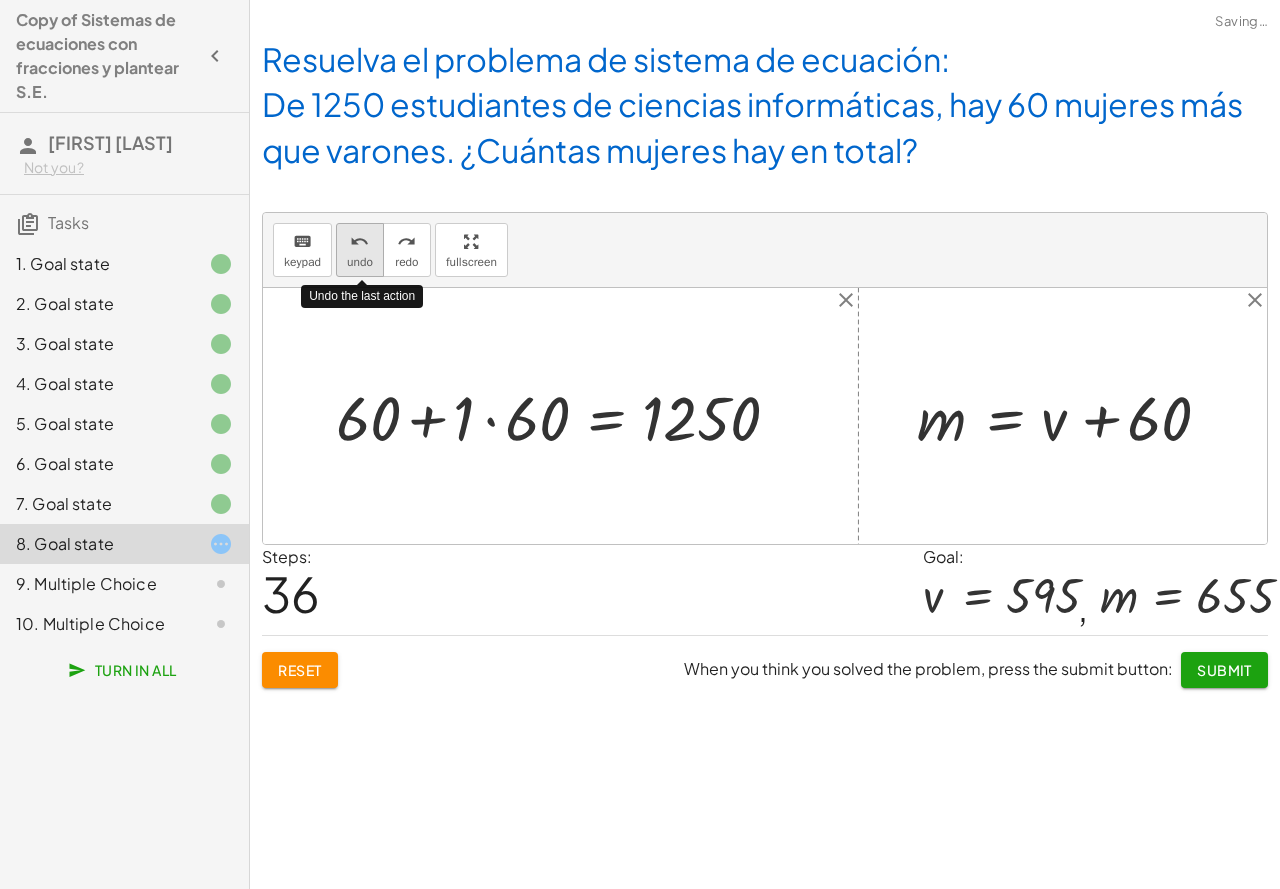 click on "undo" at bounding box center [360, 262] 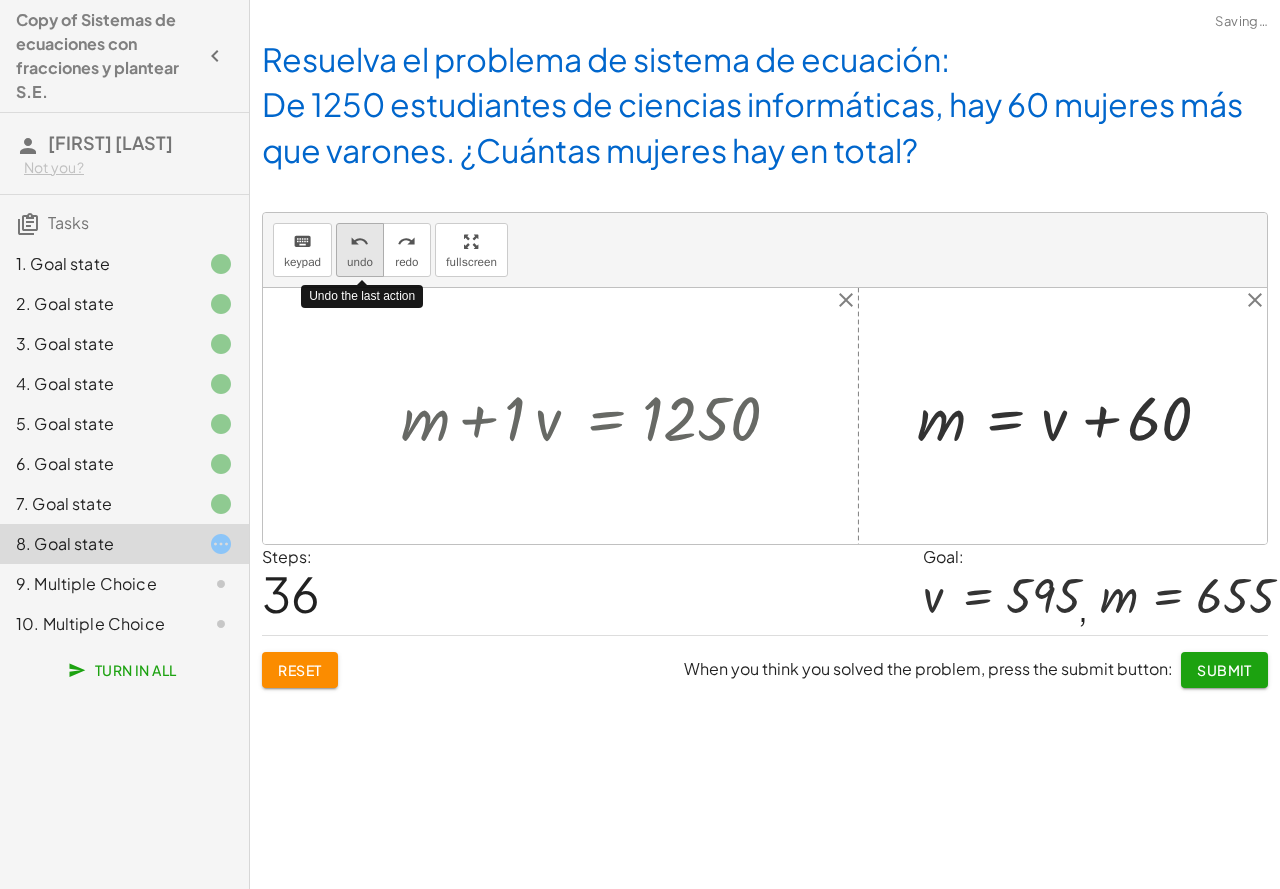 click on "undo" at bounding box center (360, 262) 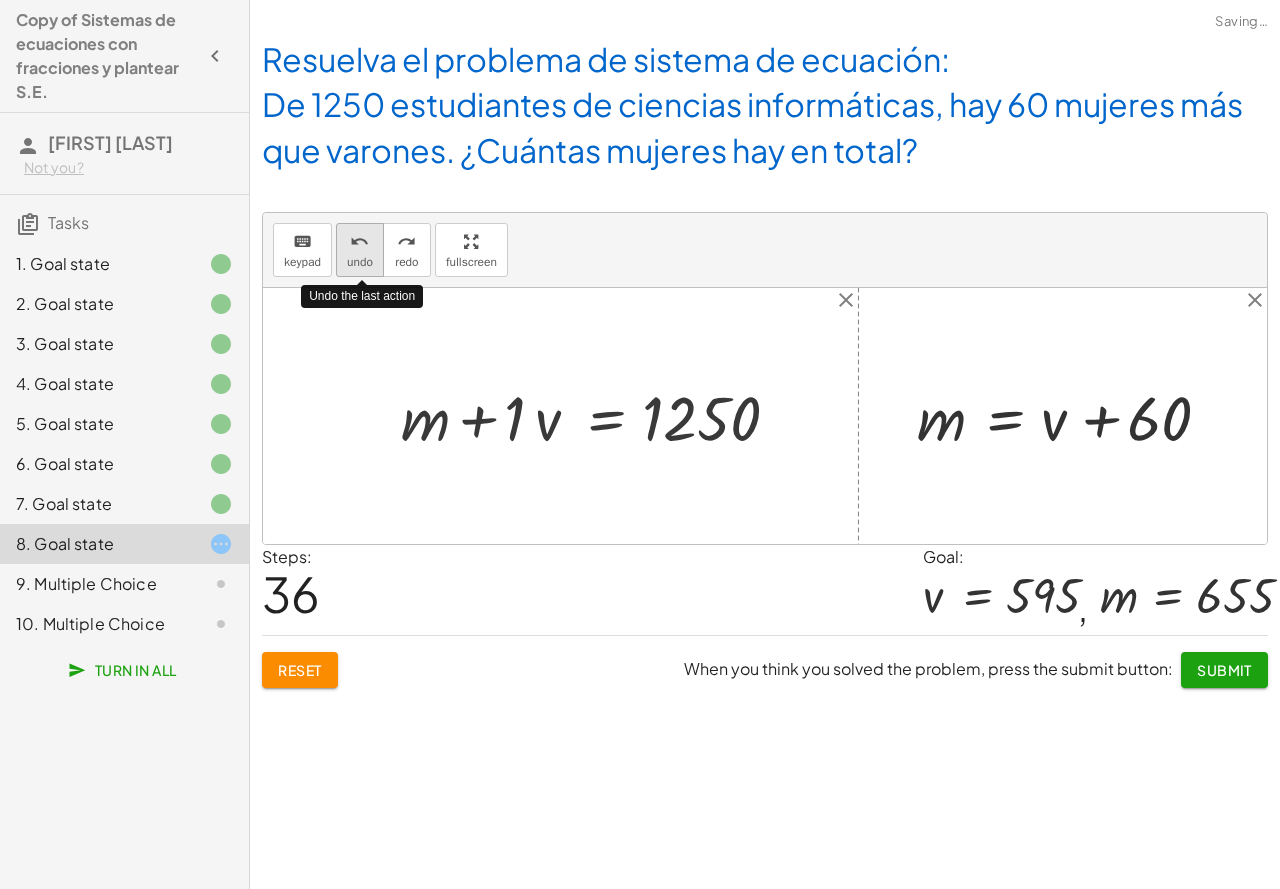 click on "undo undo" at bounding box center (360, 250) 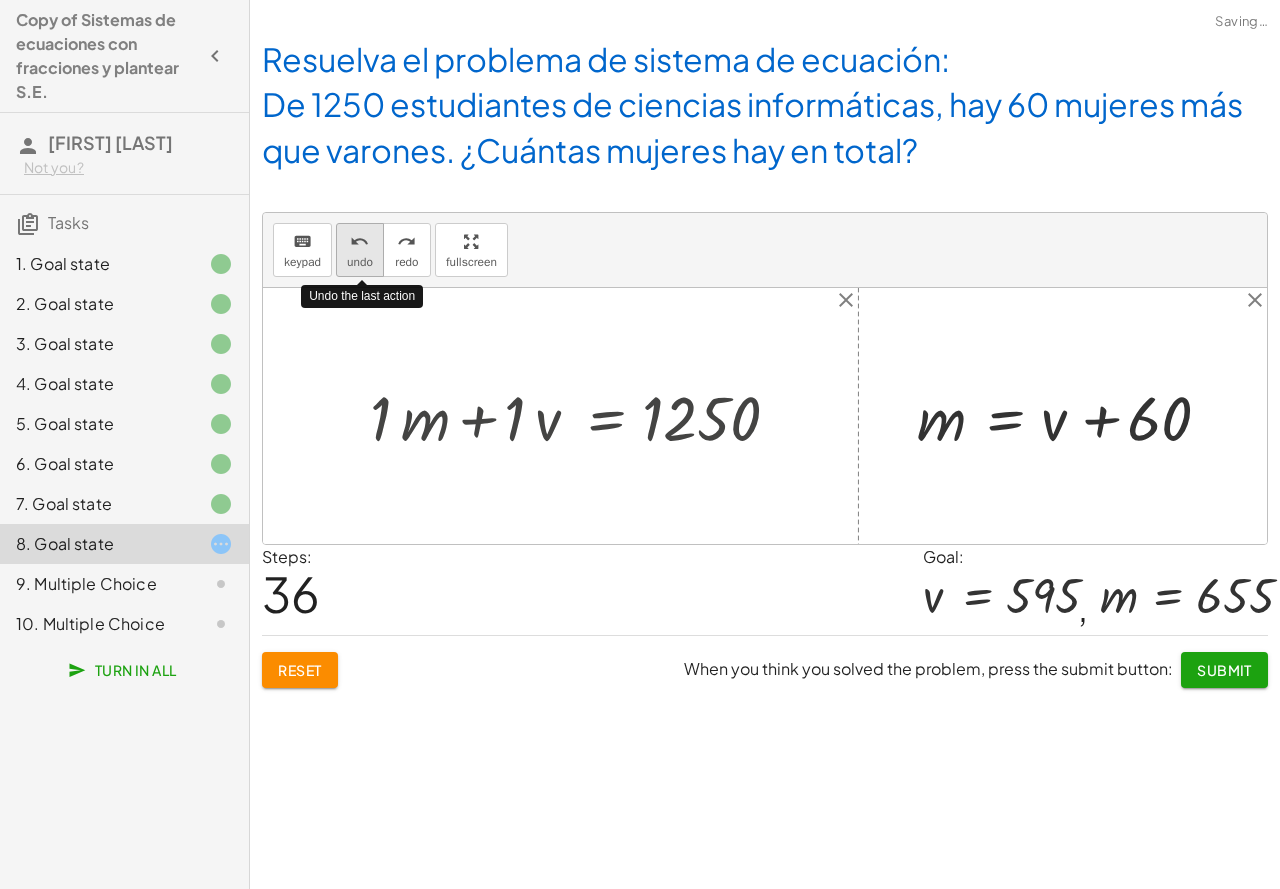 click on "undo undo" at bounding box center (360, 250) 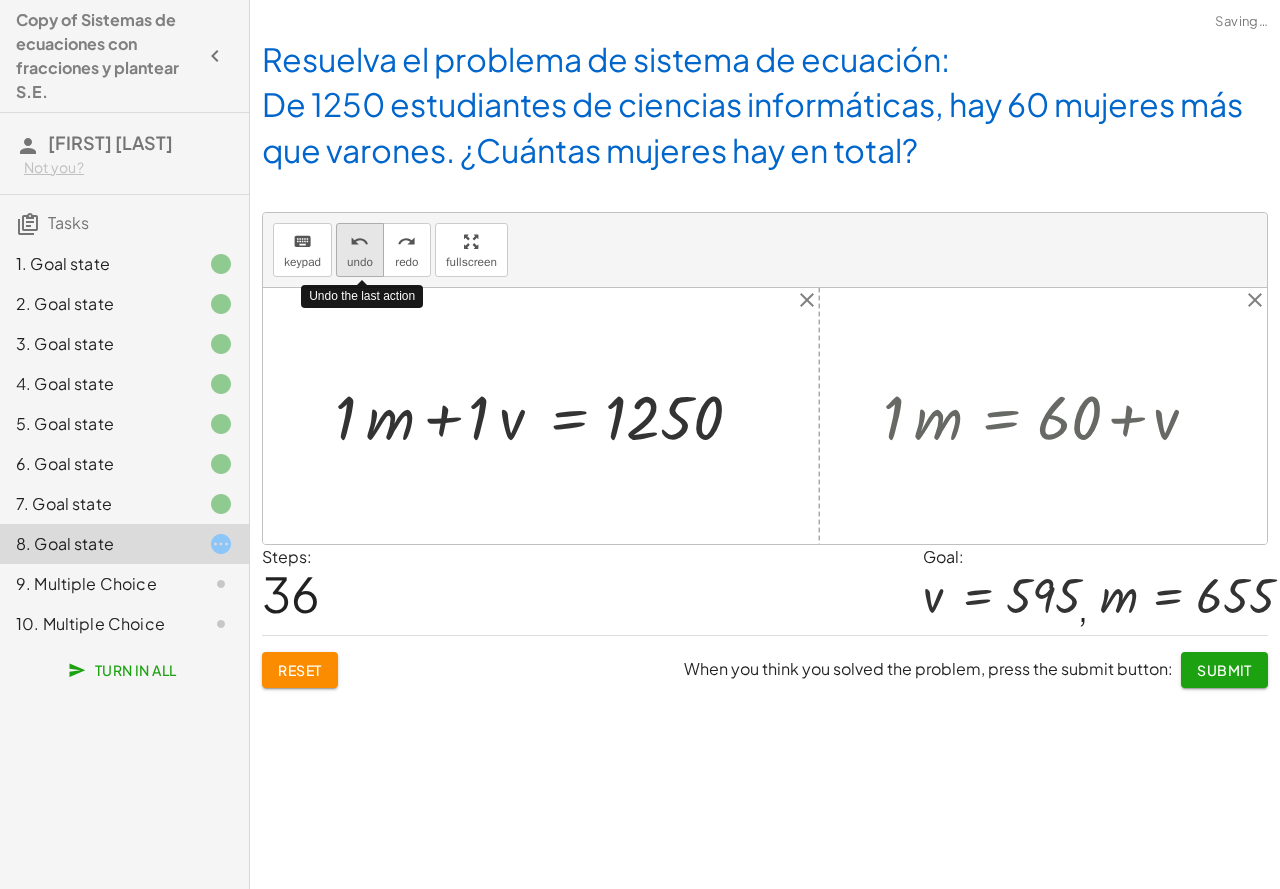click on "undo undo" at bounding box center [360, 250] 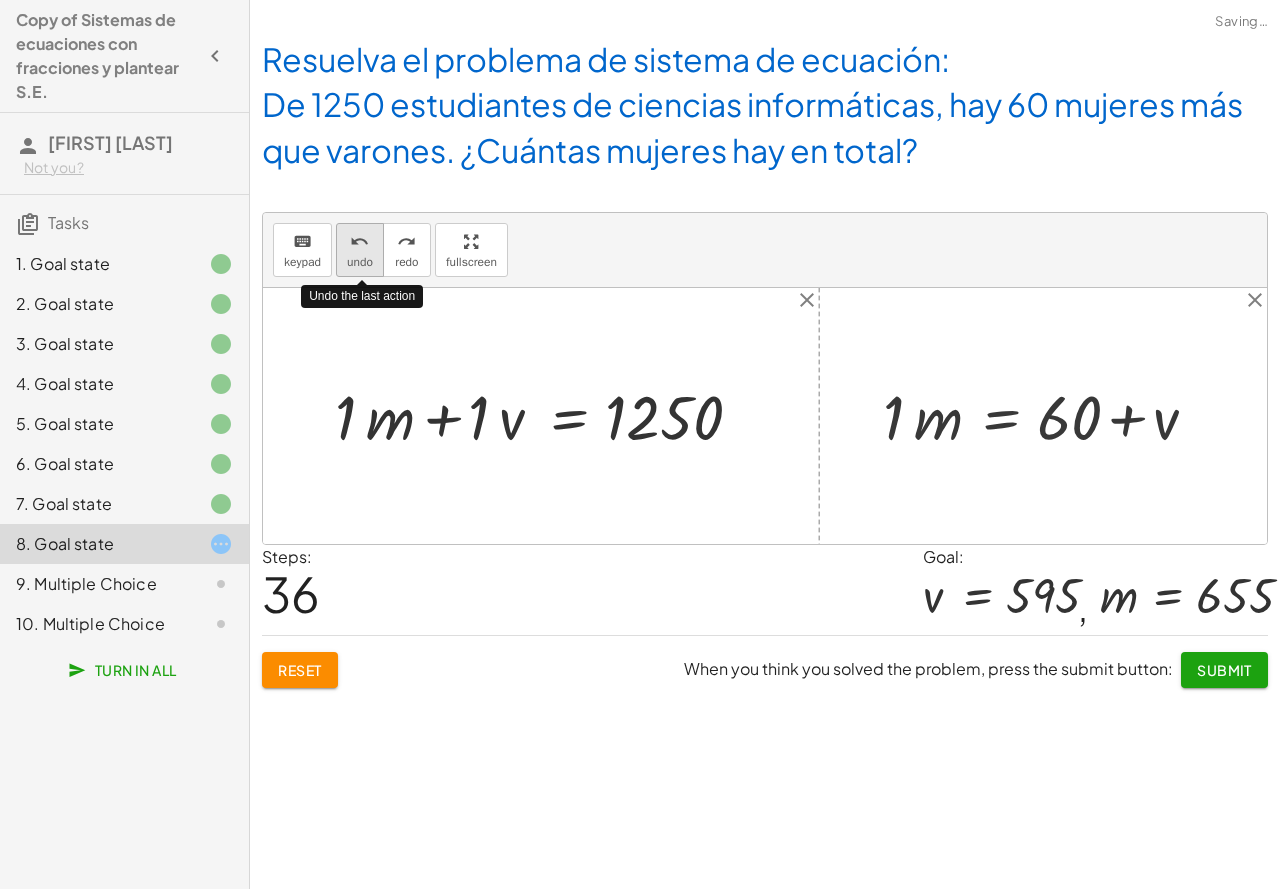click on "undo undo" at bounding box center (360, 250) 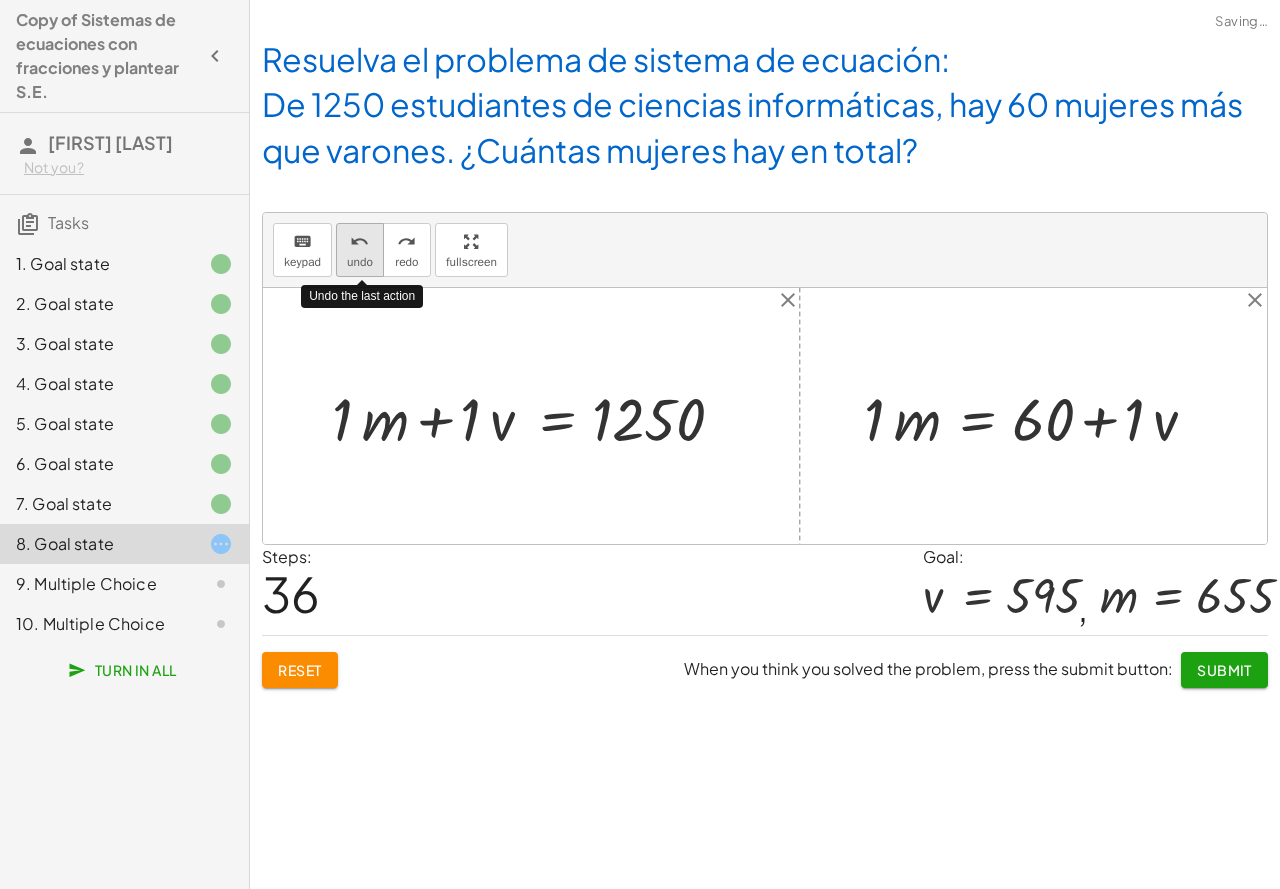 click on "undo undo" at bounding box center [360, 250] 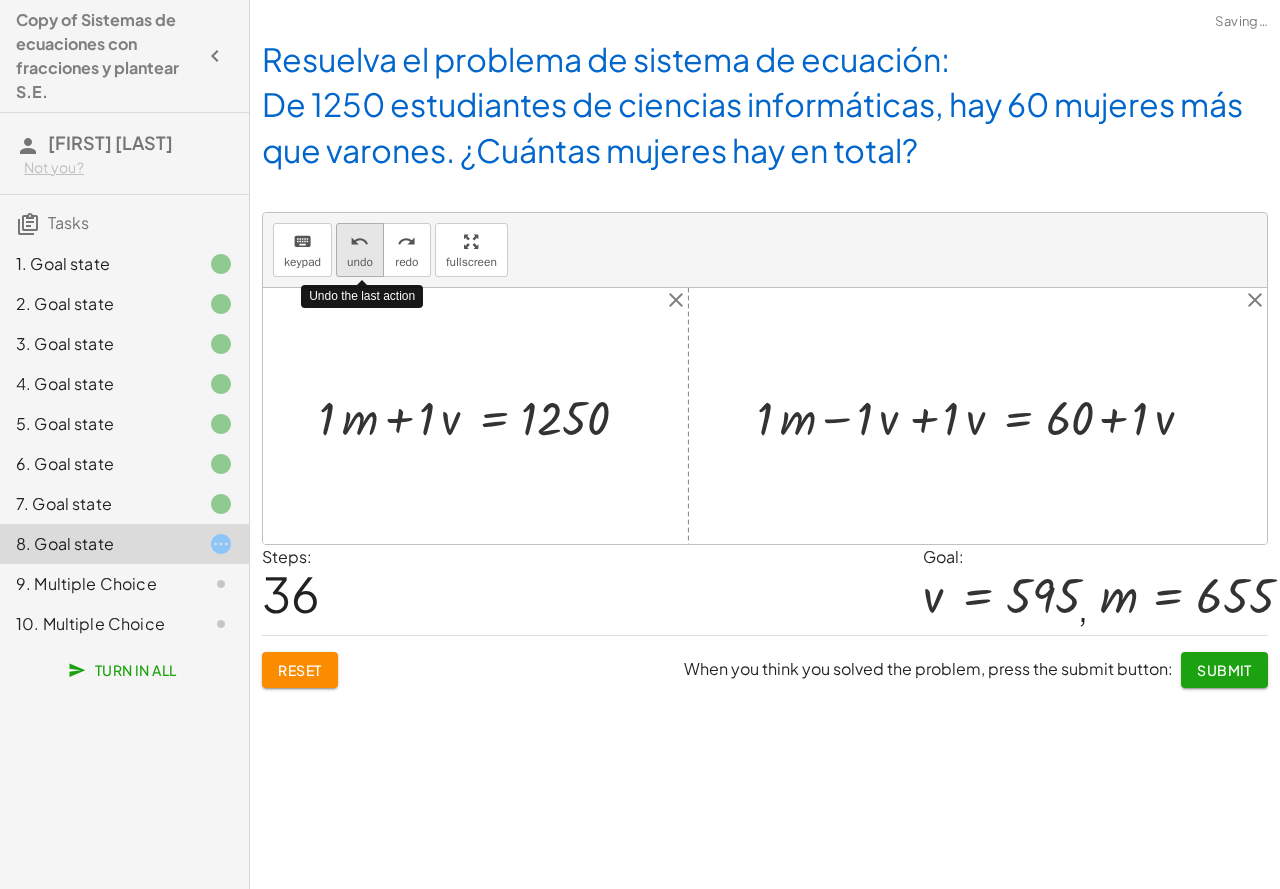 click on "undo undo" at bounding box center [360, 250] 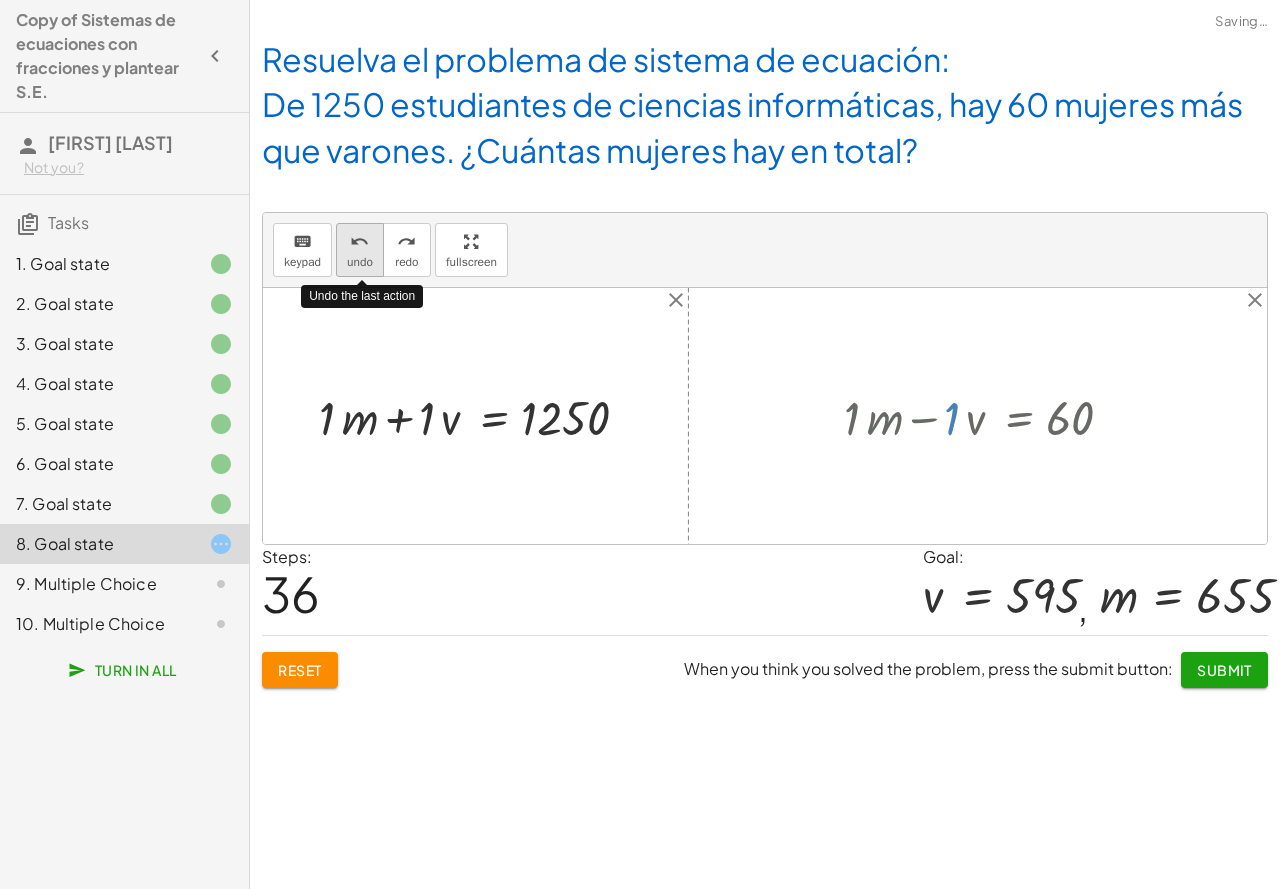 click on "undo undo" at bounding box center [360, 250] 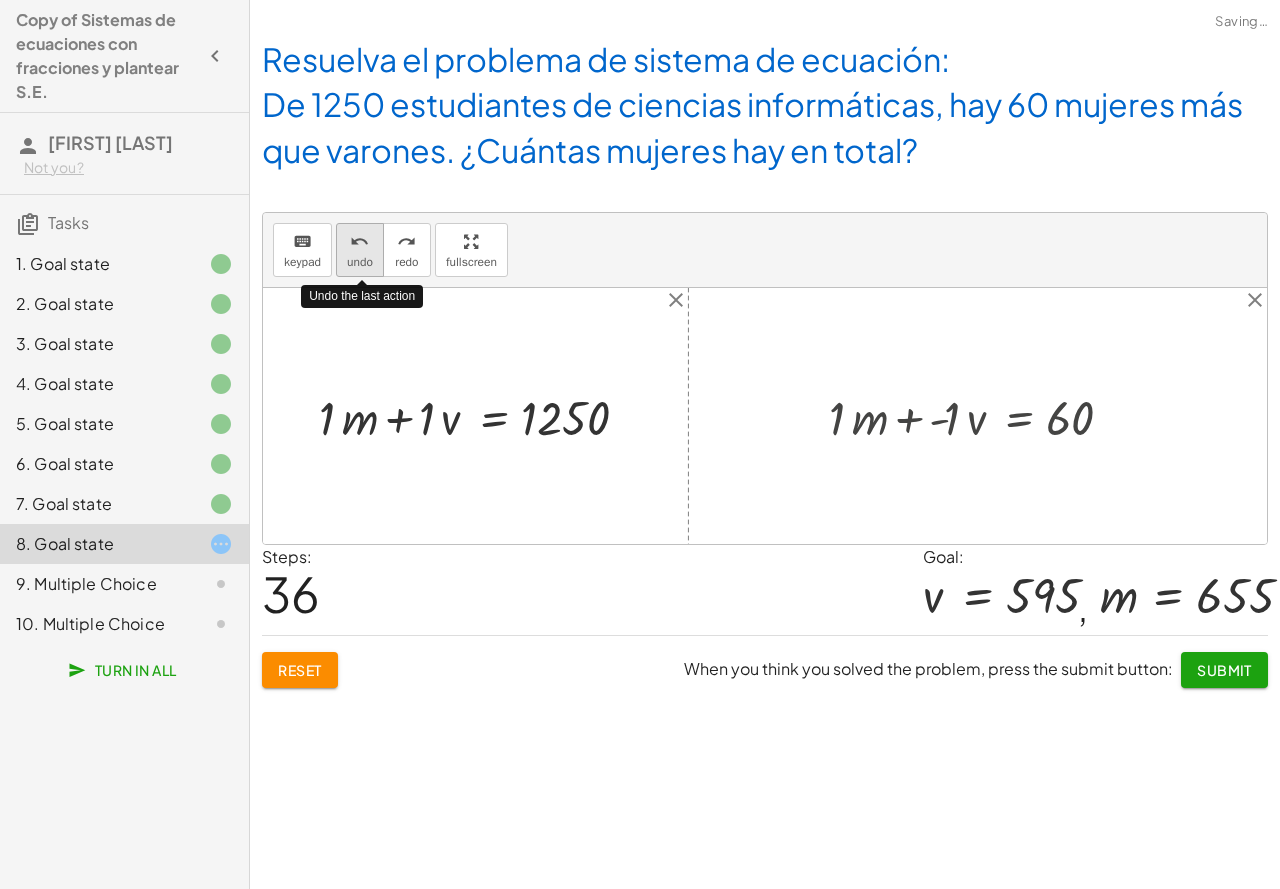 click on "undo undo" at bounding box center [360, 250] 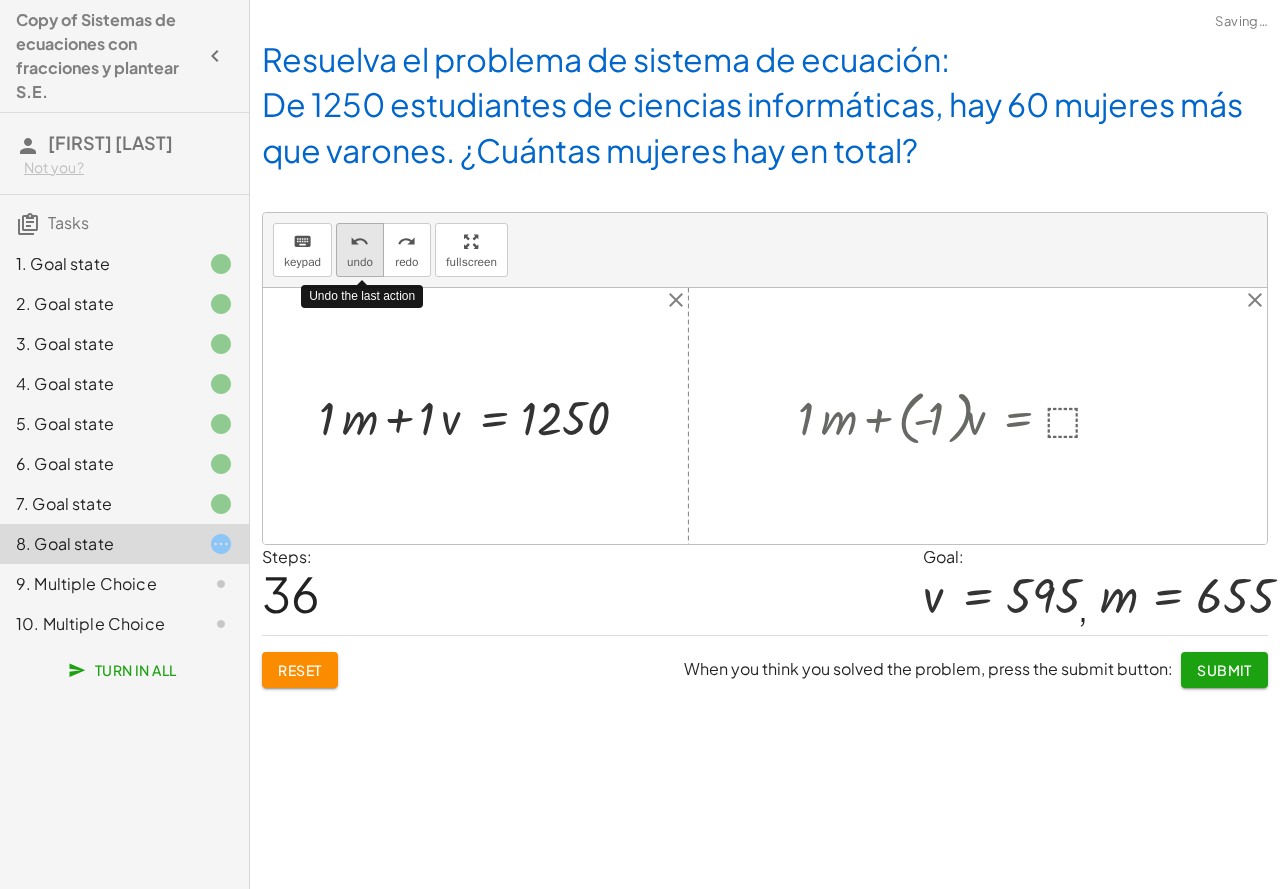 click on "undo undo" at bounding box center (360, 250) 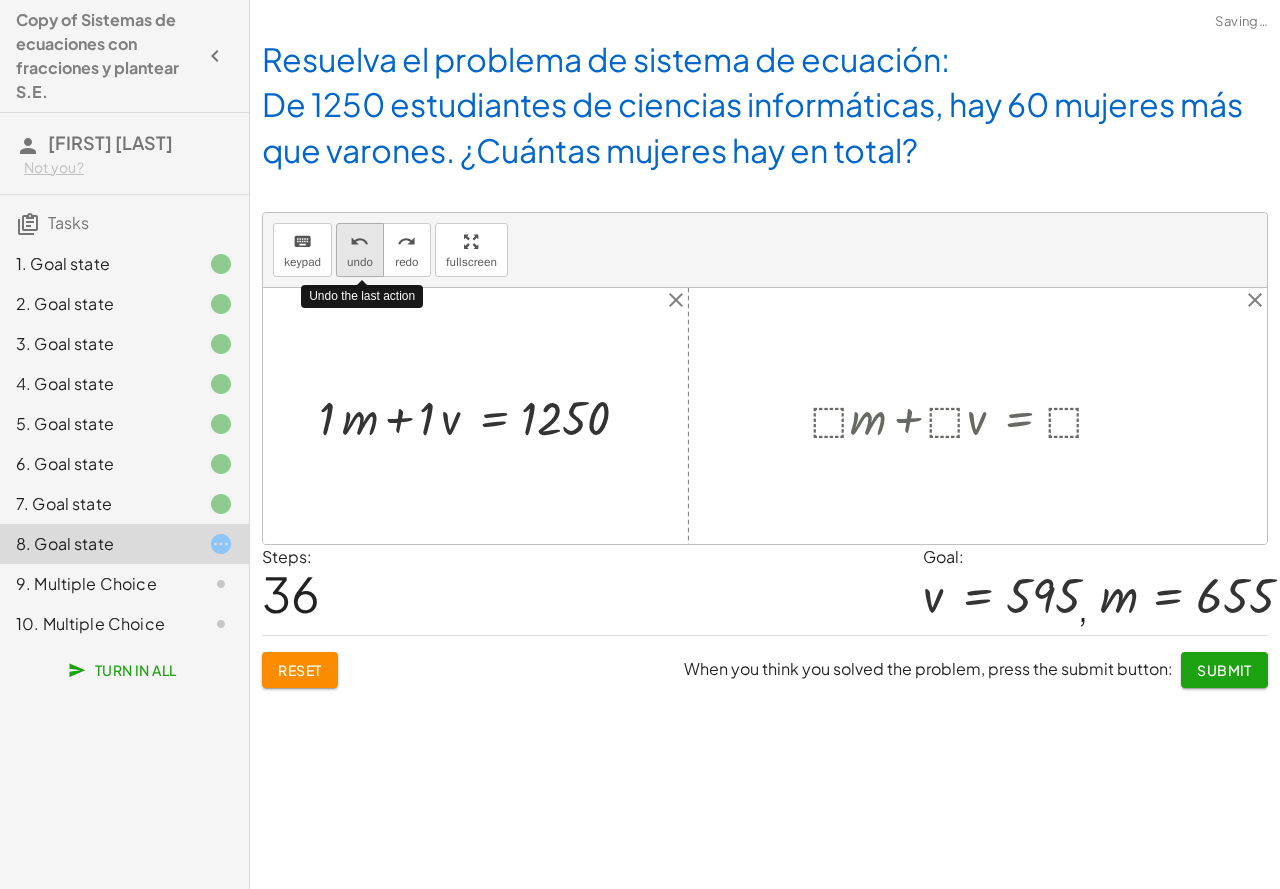 click on "undo undo" at bounding box center [360, 250] 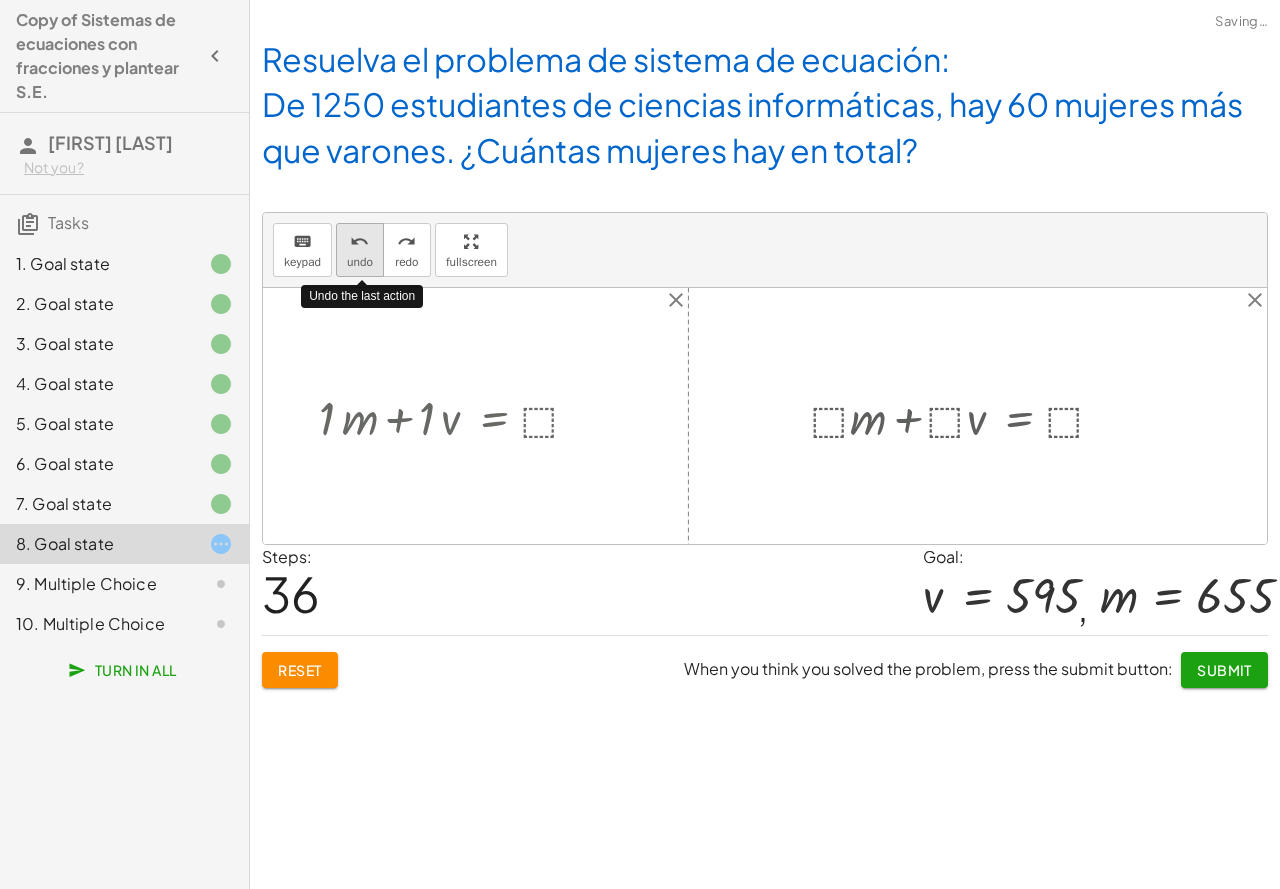 click on "undo undo" at bounding box center (360, 250) 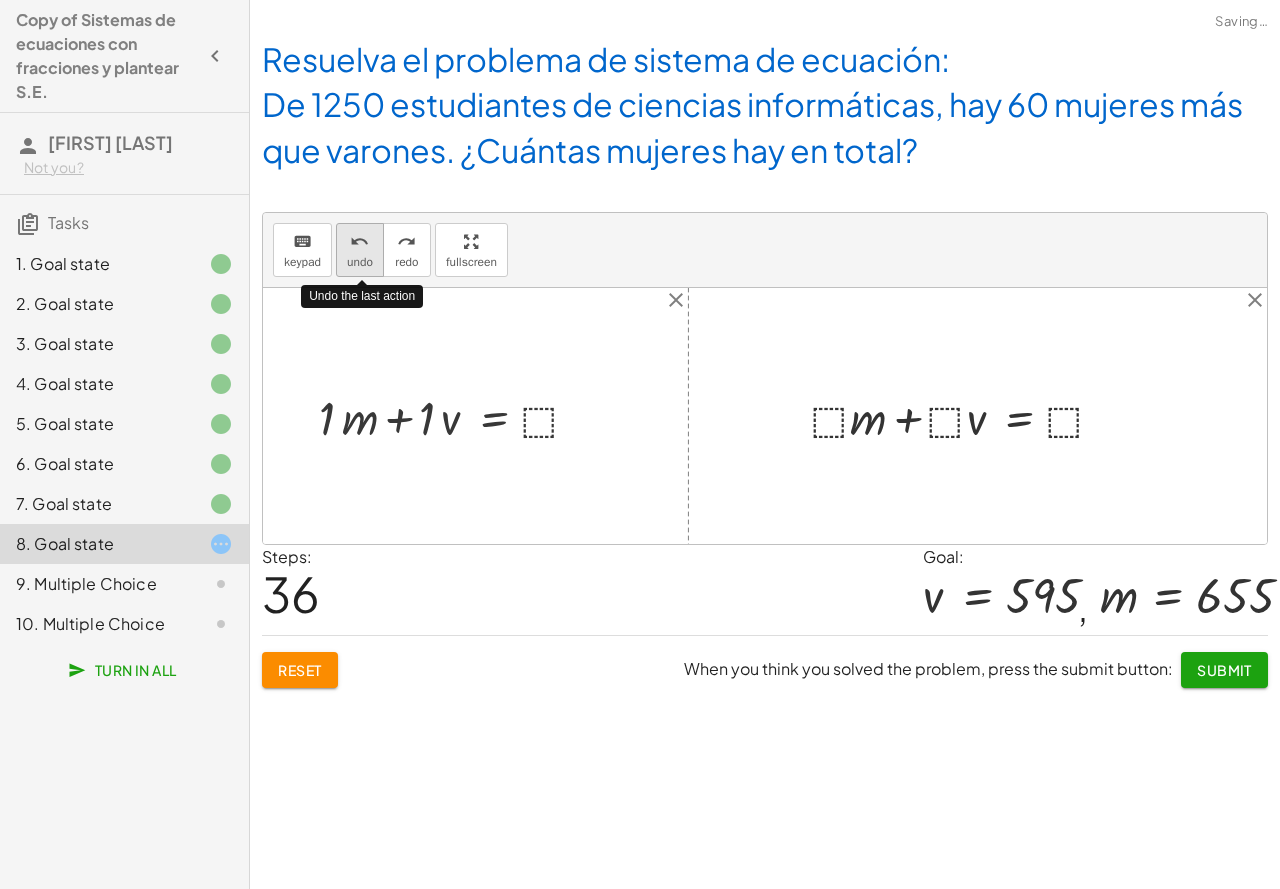 click on "undo undo" at bounding box center (360, 250) 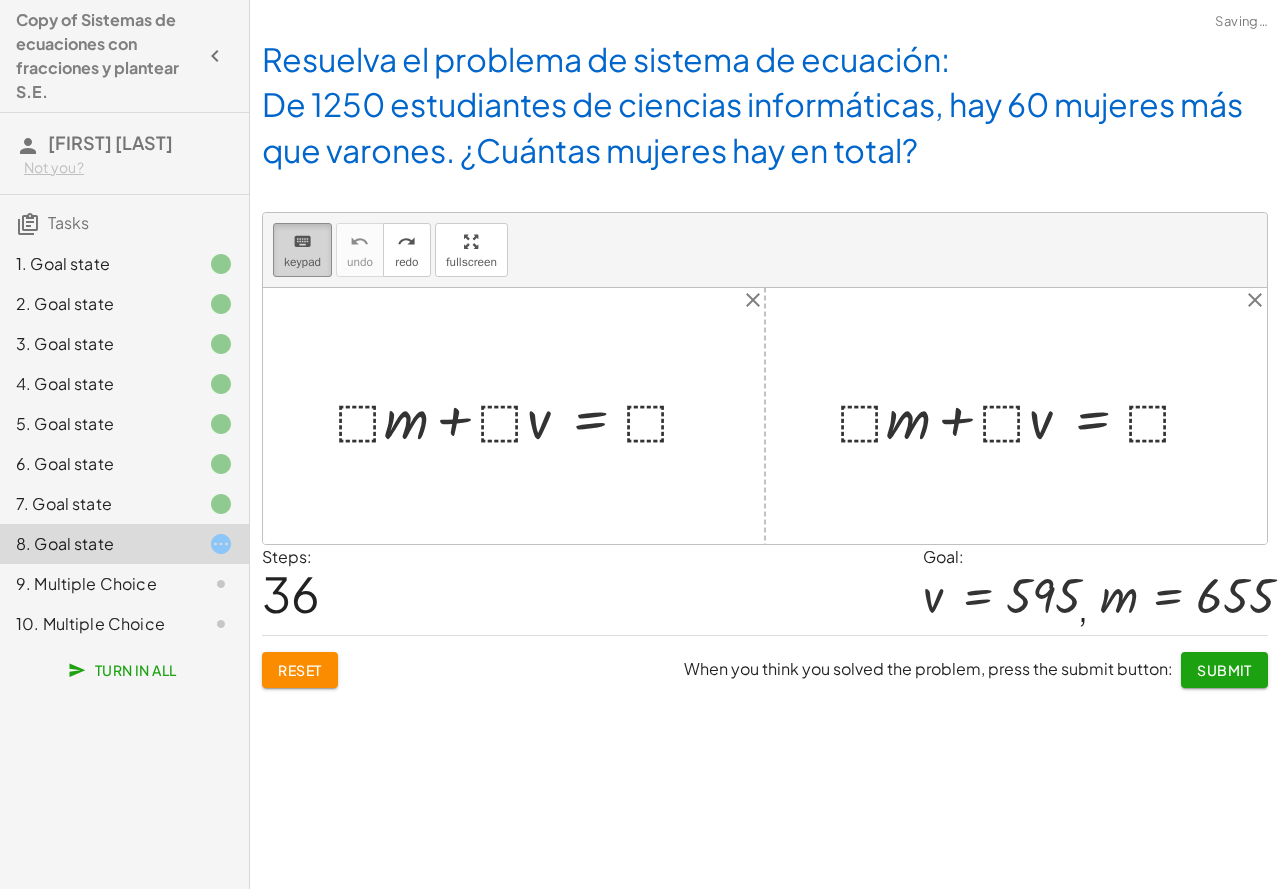 click on "keypad" at bounding box center [302, 262] 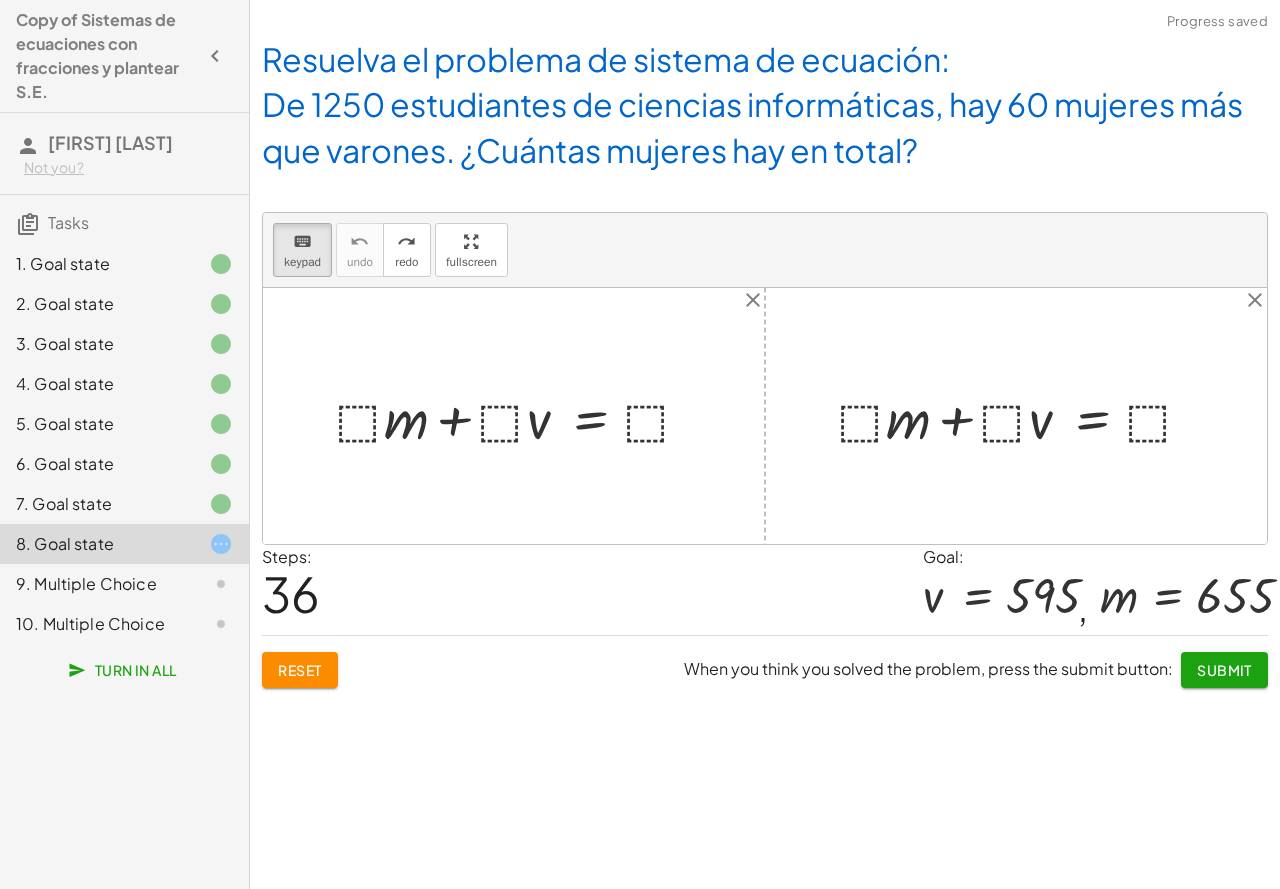 click at bounding box center (521, 415) 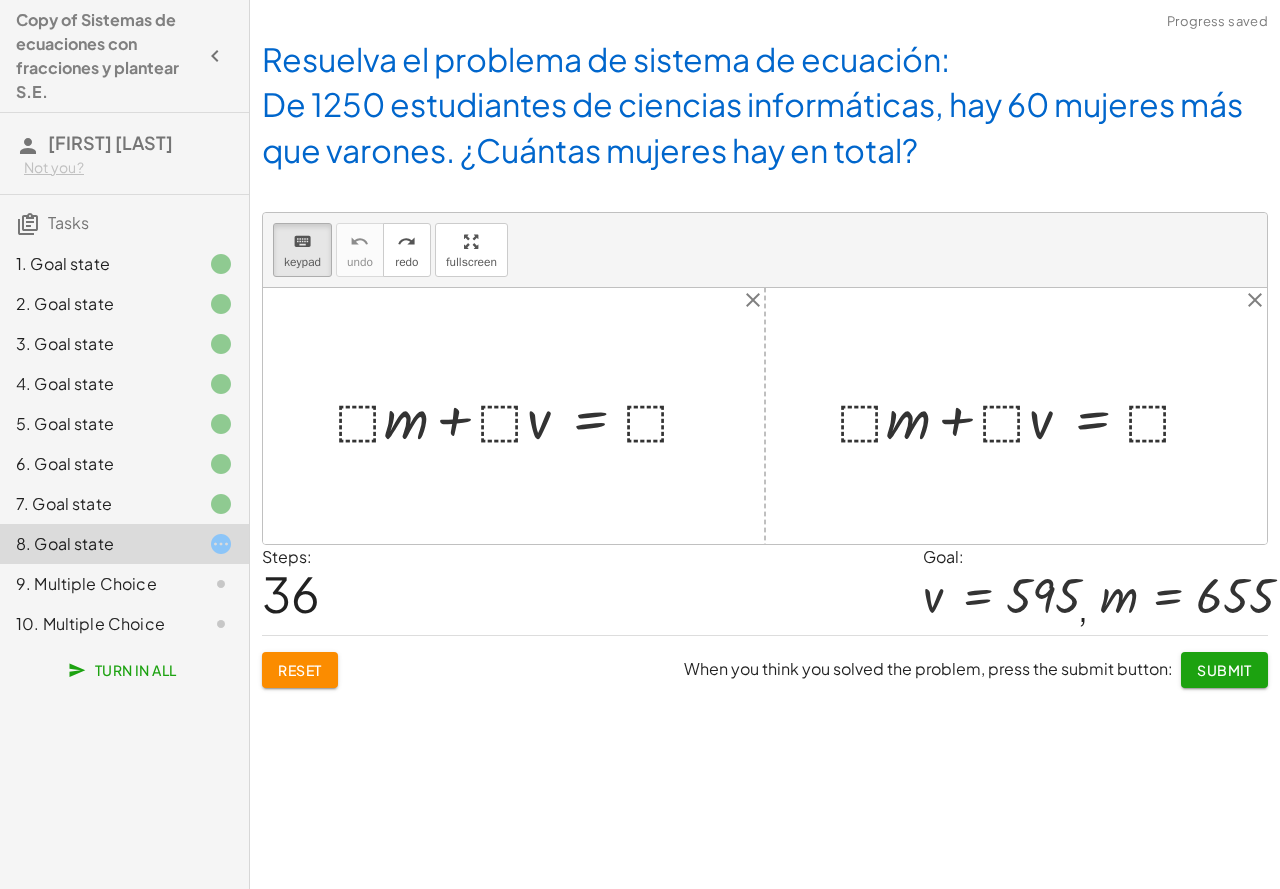 drag, startPoint x: 549, startPoint y: 424, endPoint x: 484, endPoint y: 424, distance: 65 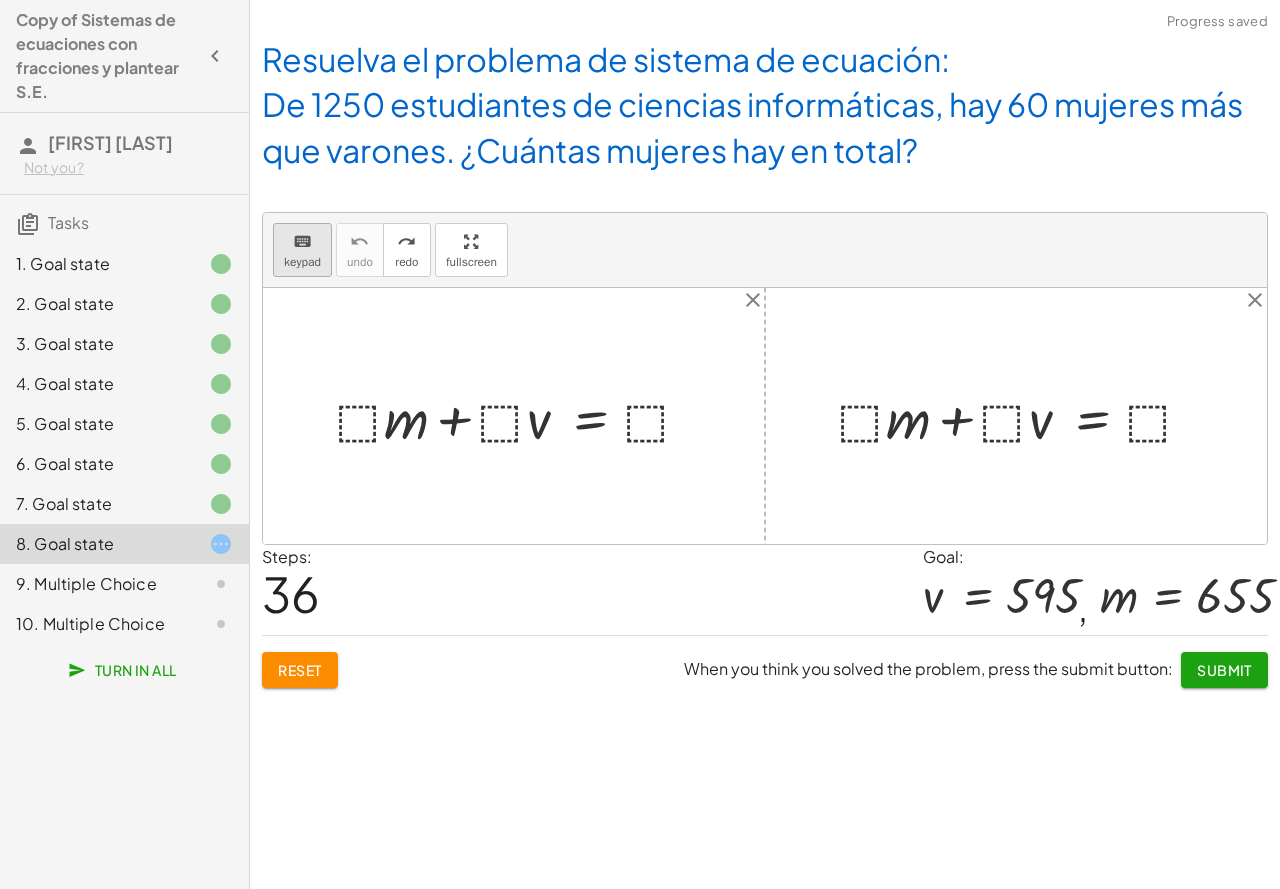 click on "keypad" at bounding box center (302, 262) 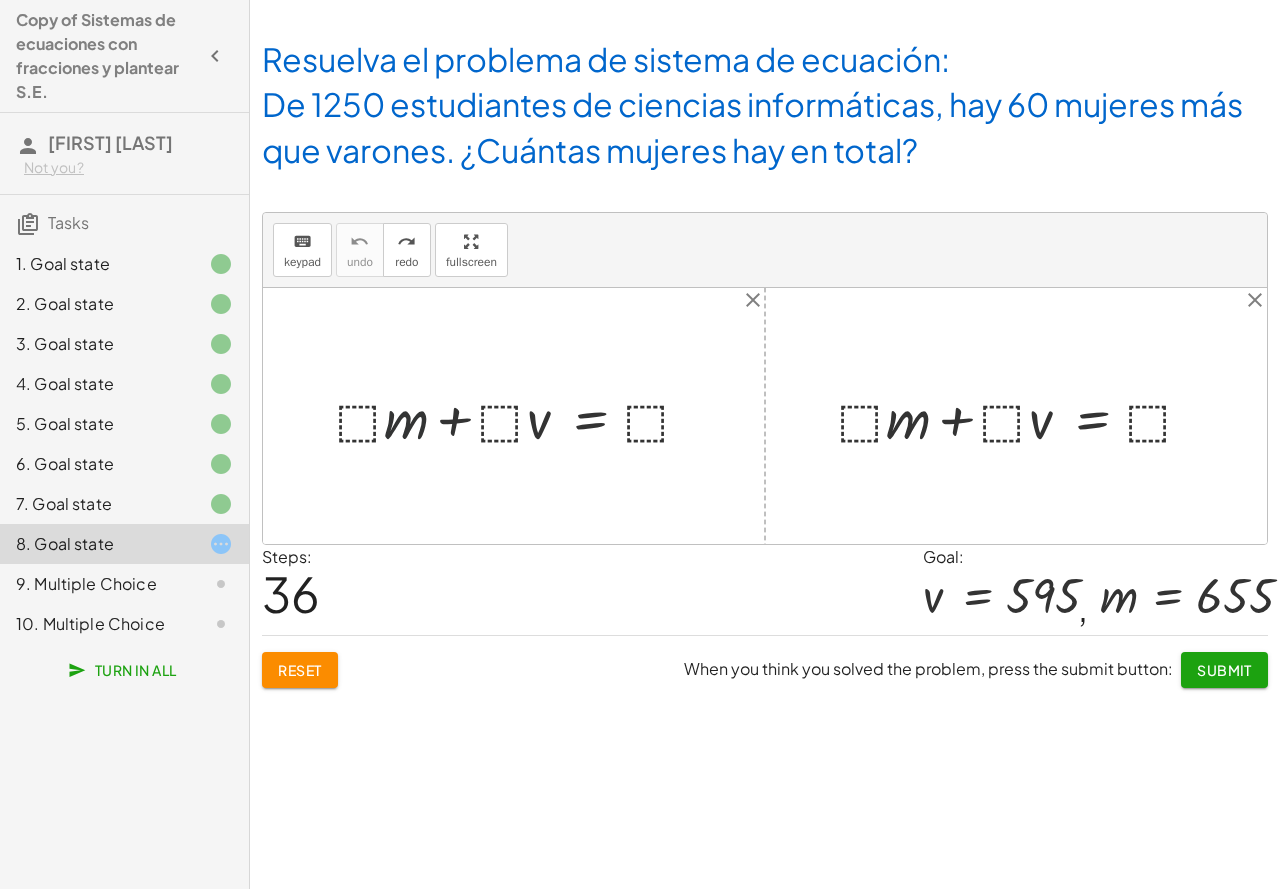 click at bounding box center (521, 415) 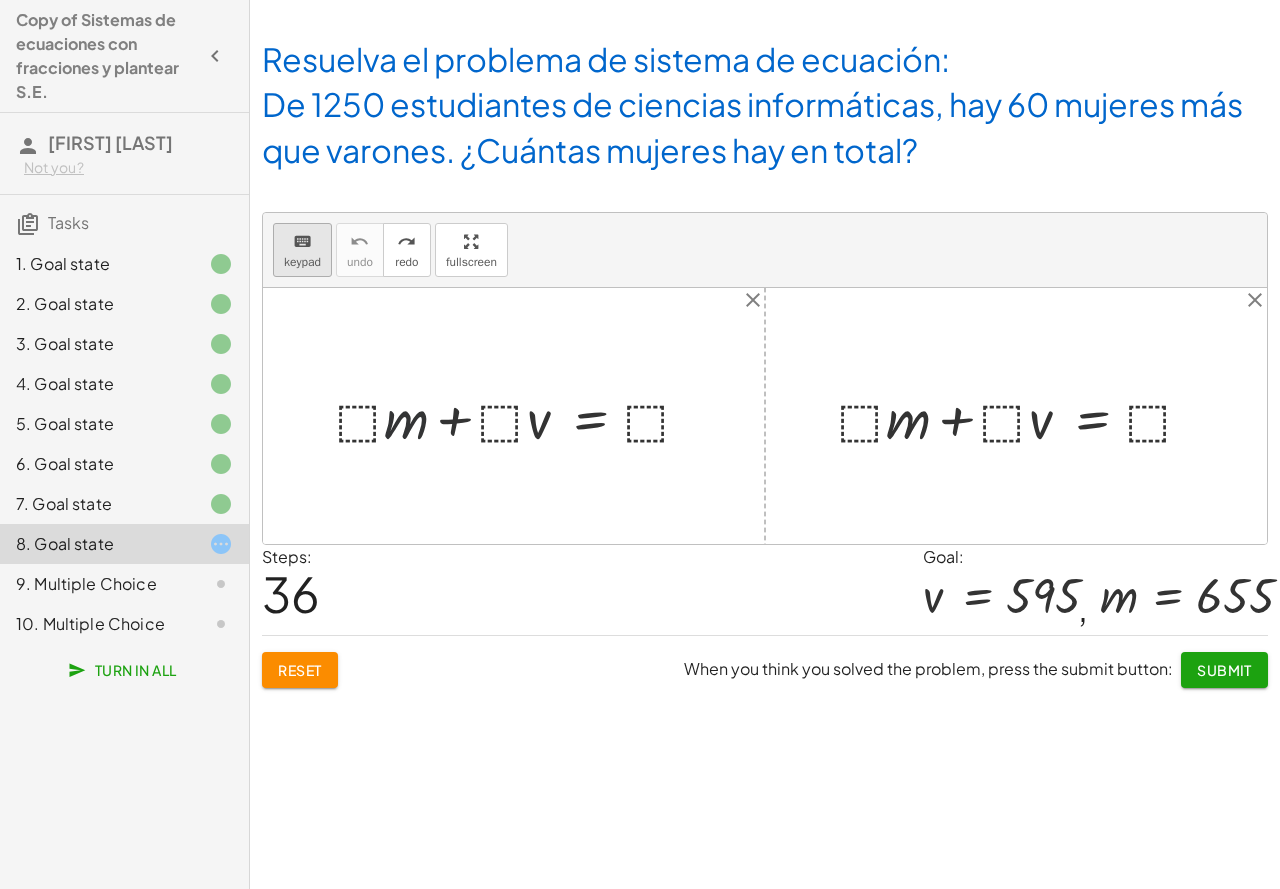 click on "keypad" at bounding box center [302, 262] 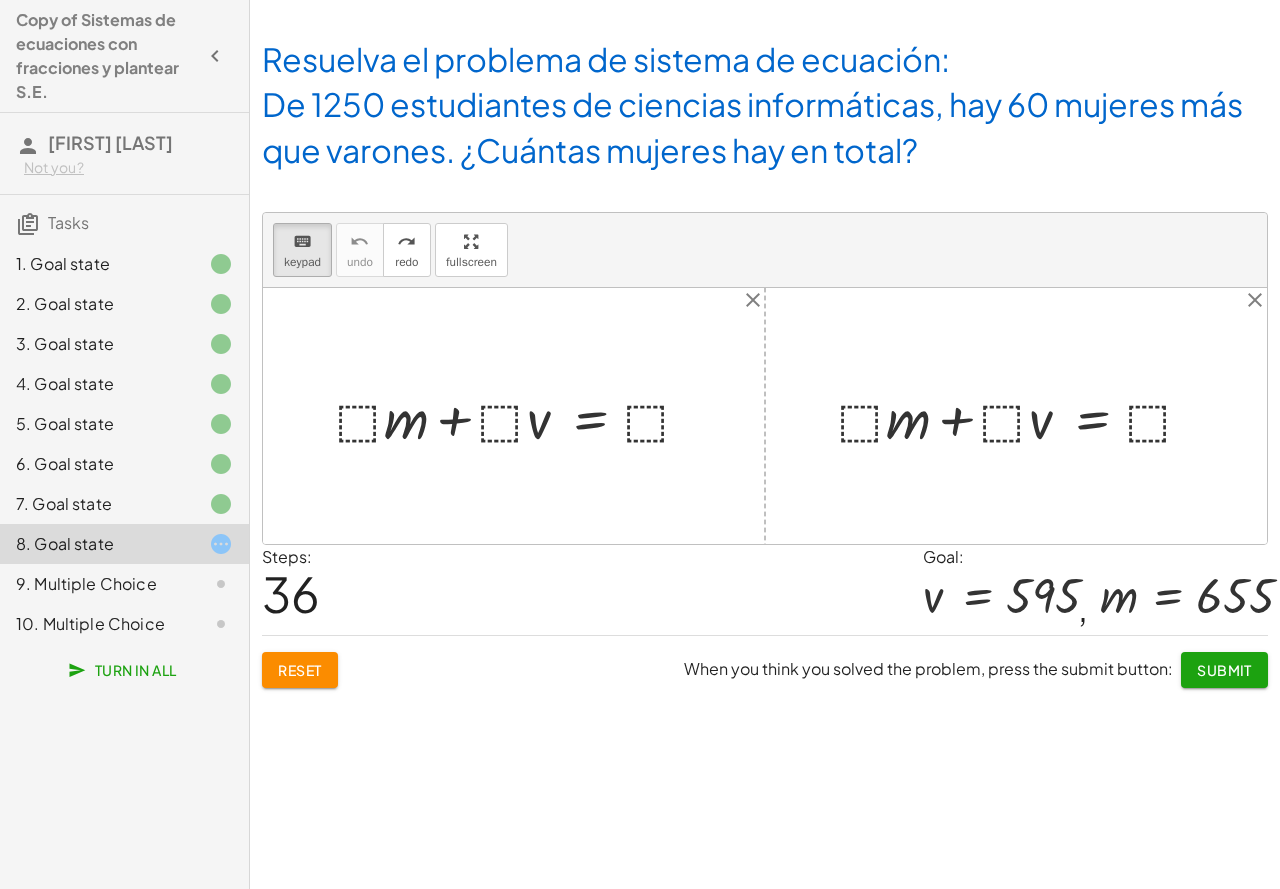 click at bounding box center [521, 415] 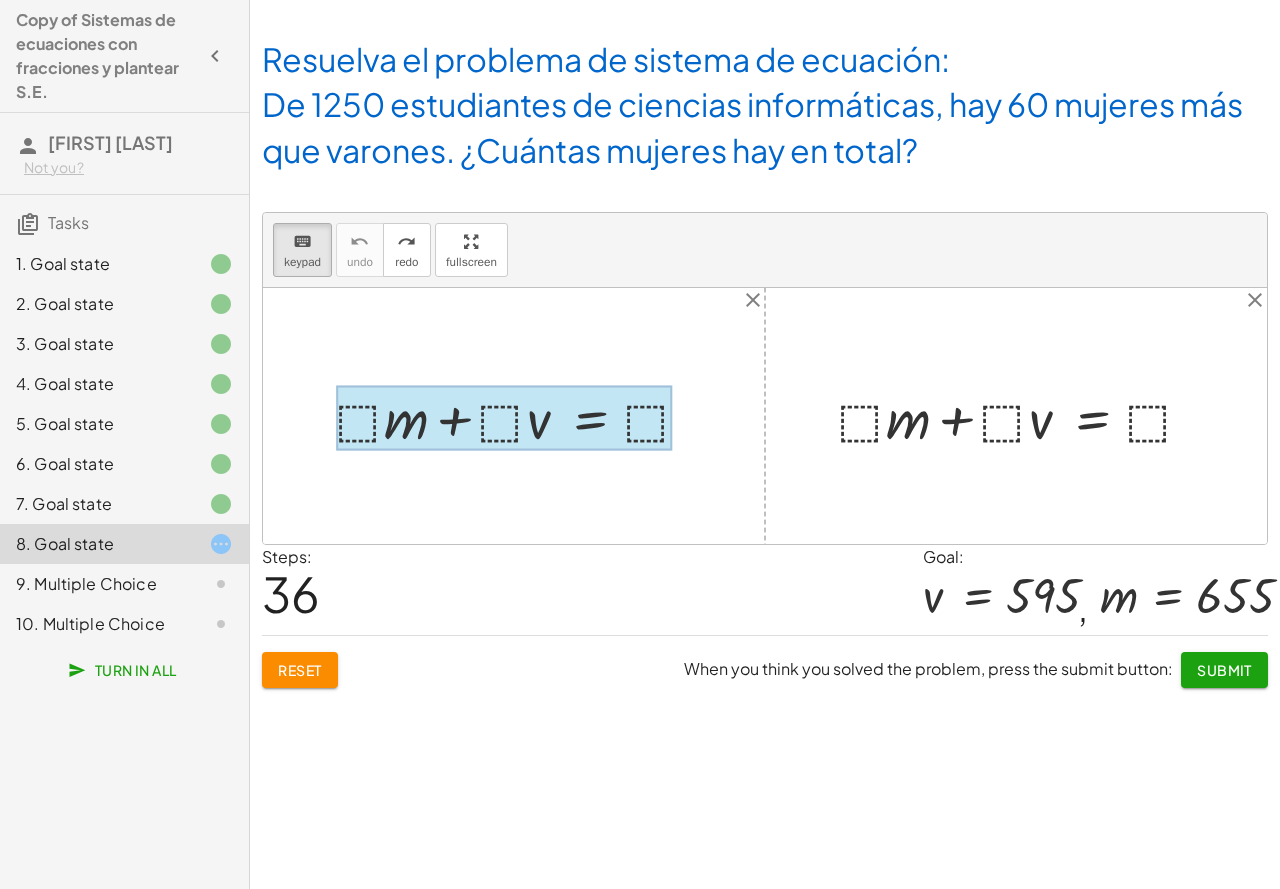 click at bounding box center (504, 417) 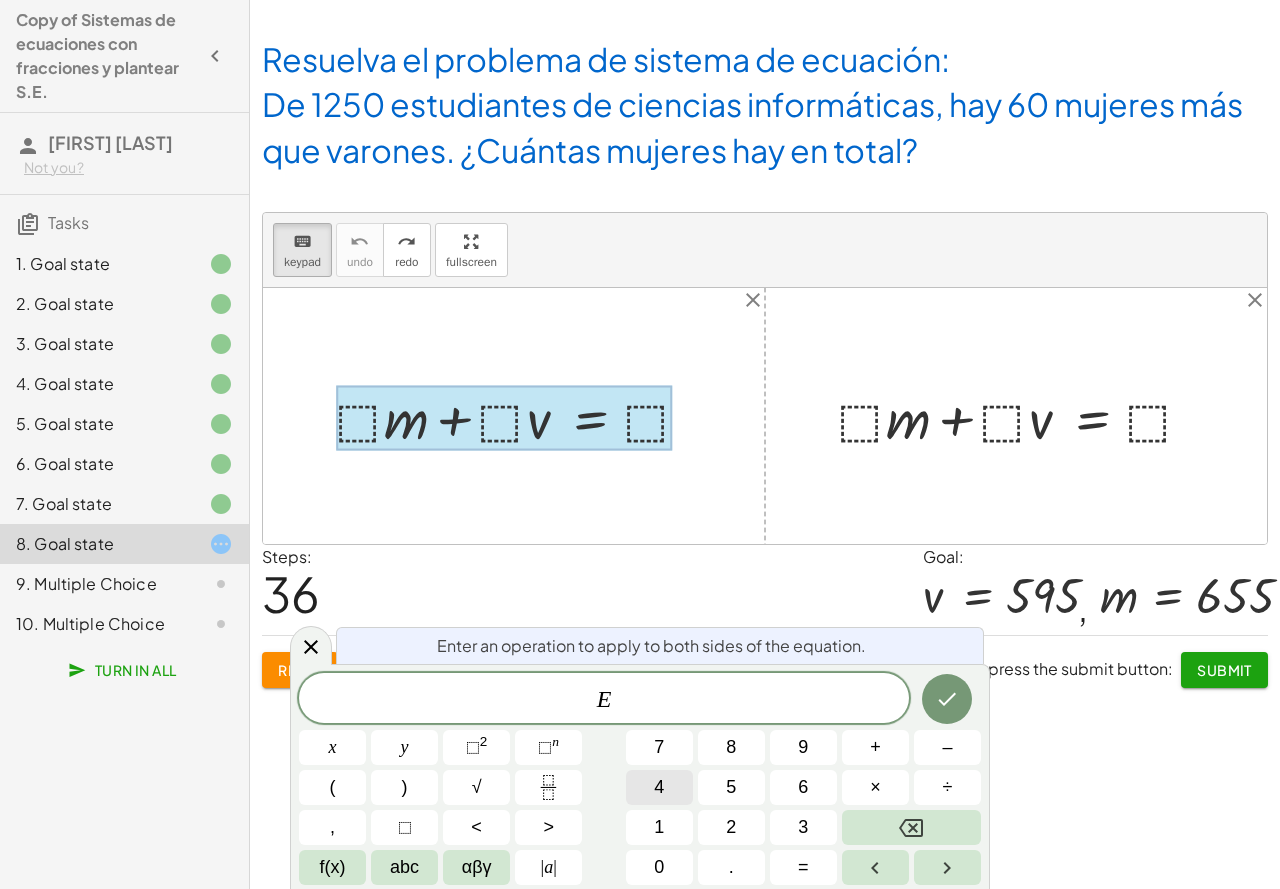 click on "4" at bounding box center [659, 787] 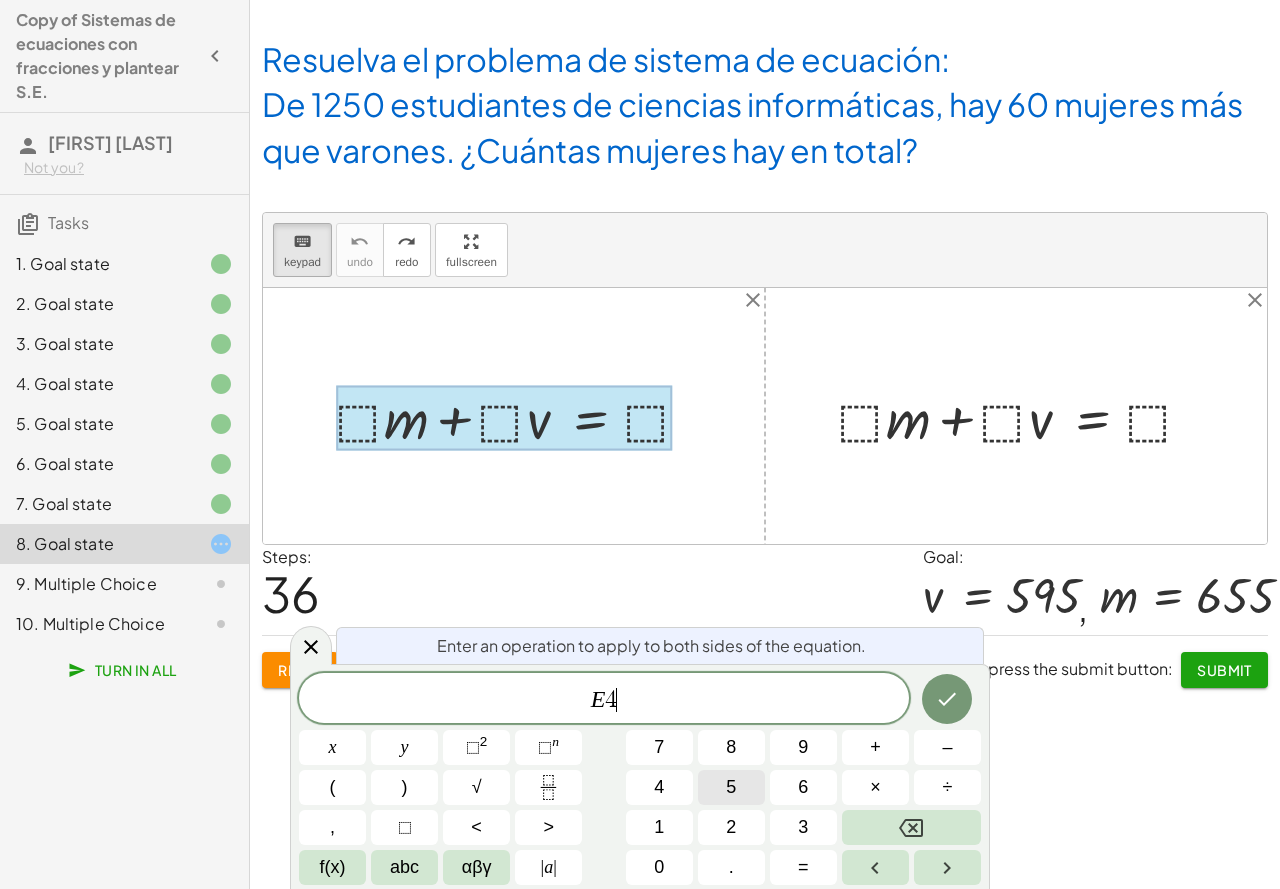 click on "5" at bounding box center [731, 787] 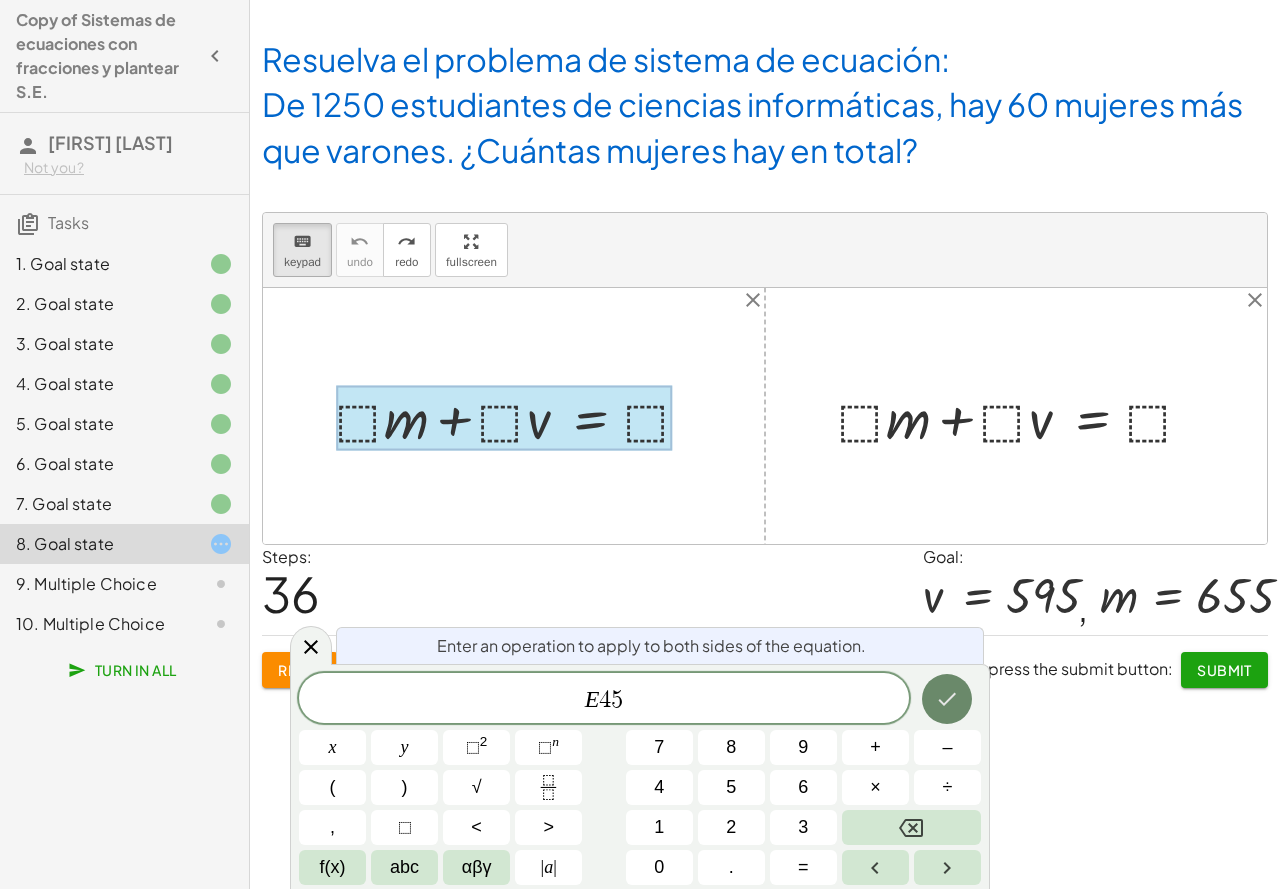 click 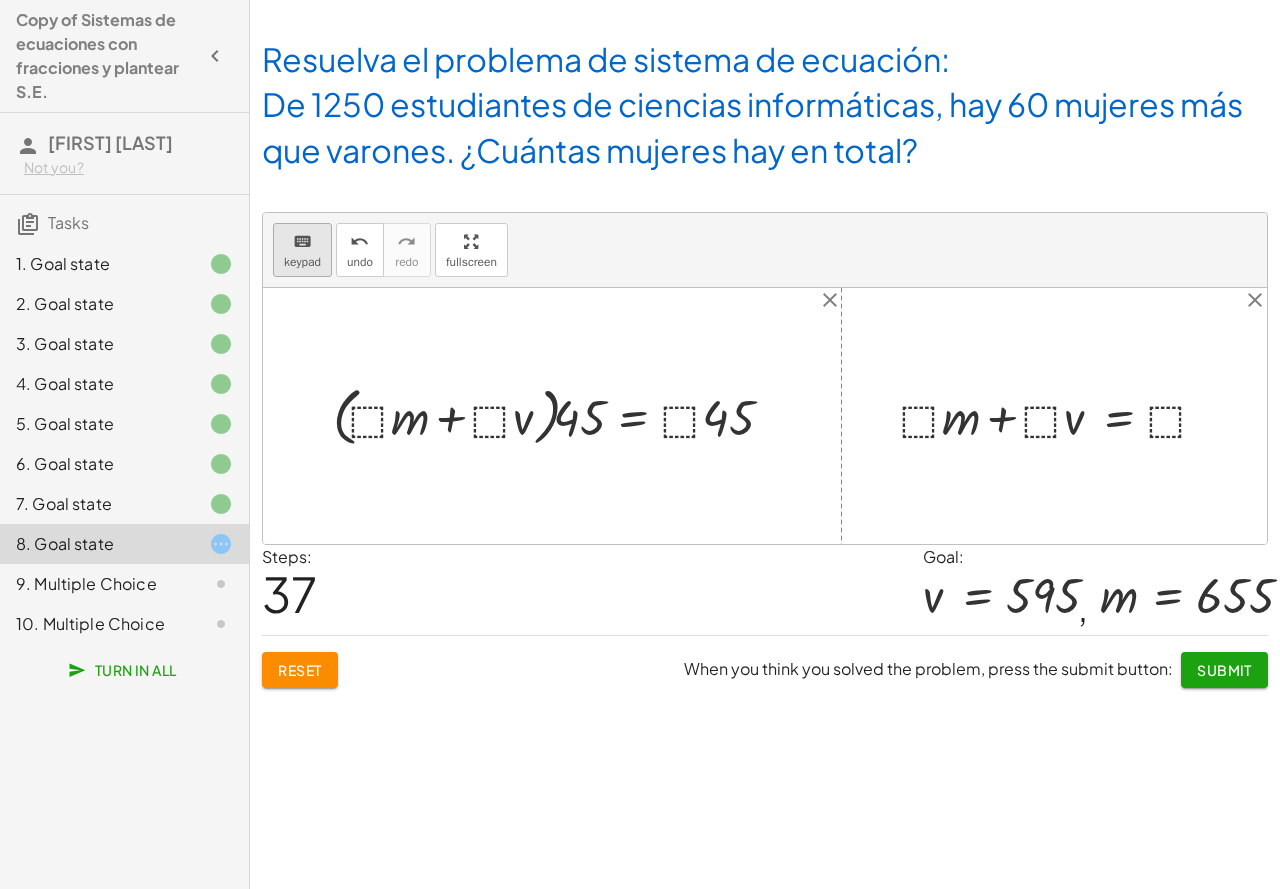 click on "keypad" at bounding box center (302, 262) 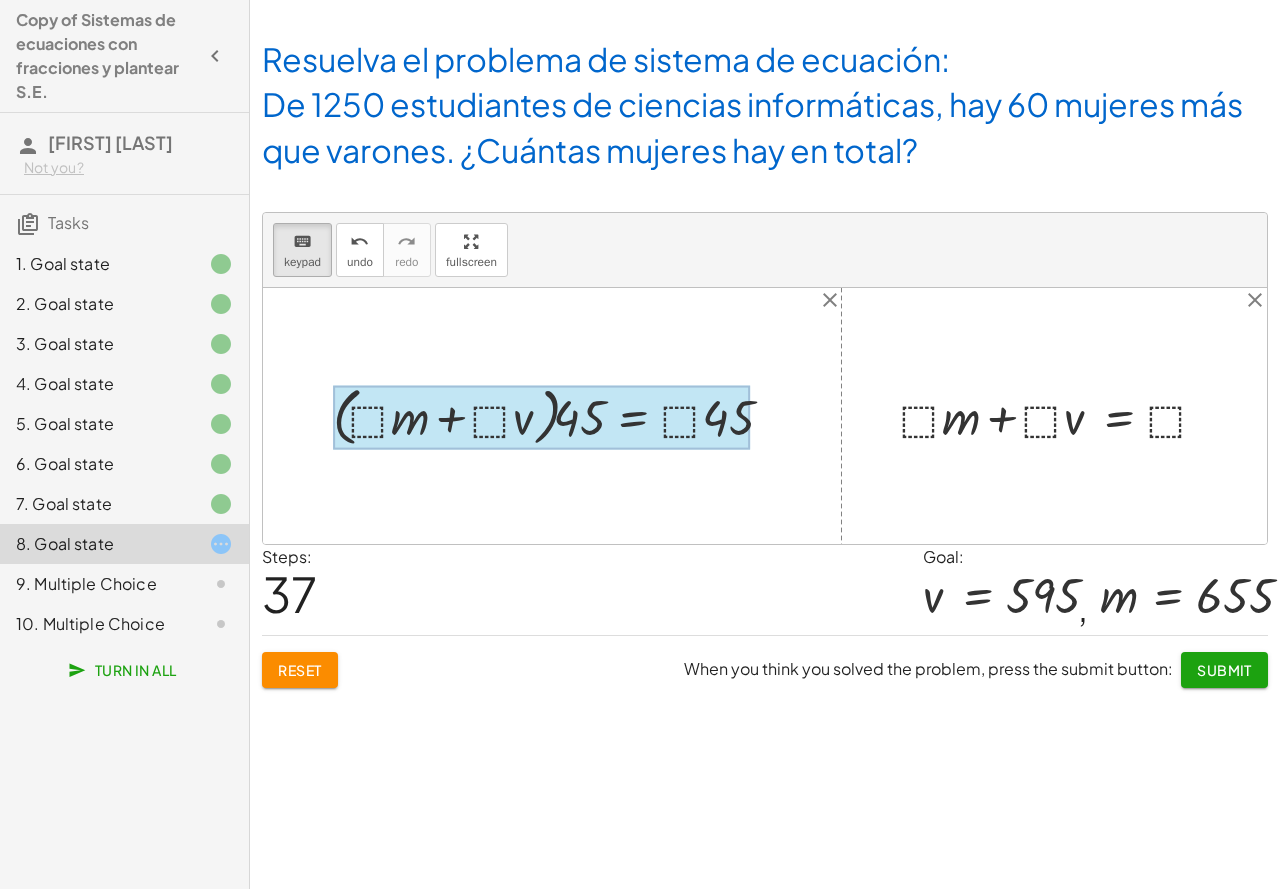 click at bounding box center (542, 417) 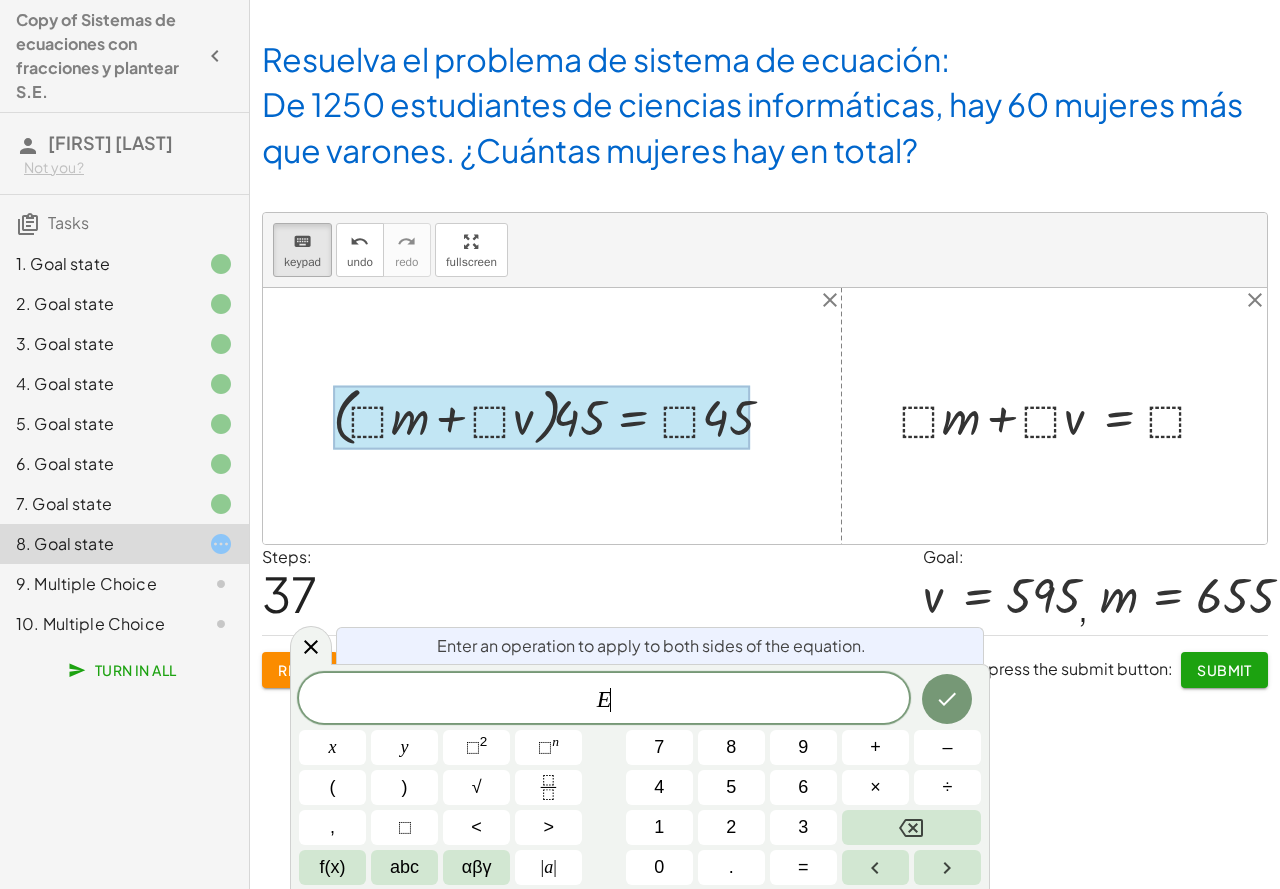 click on "E ​" at bounding box center [604, 700] 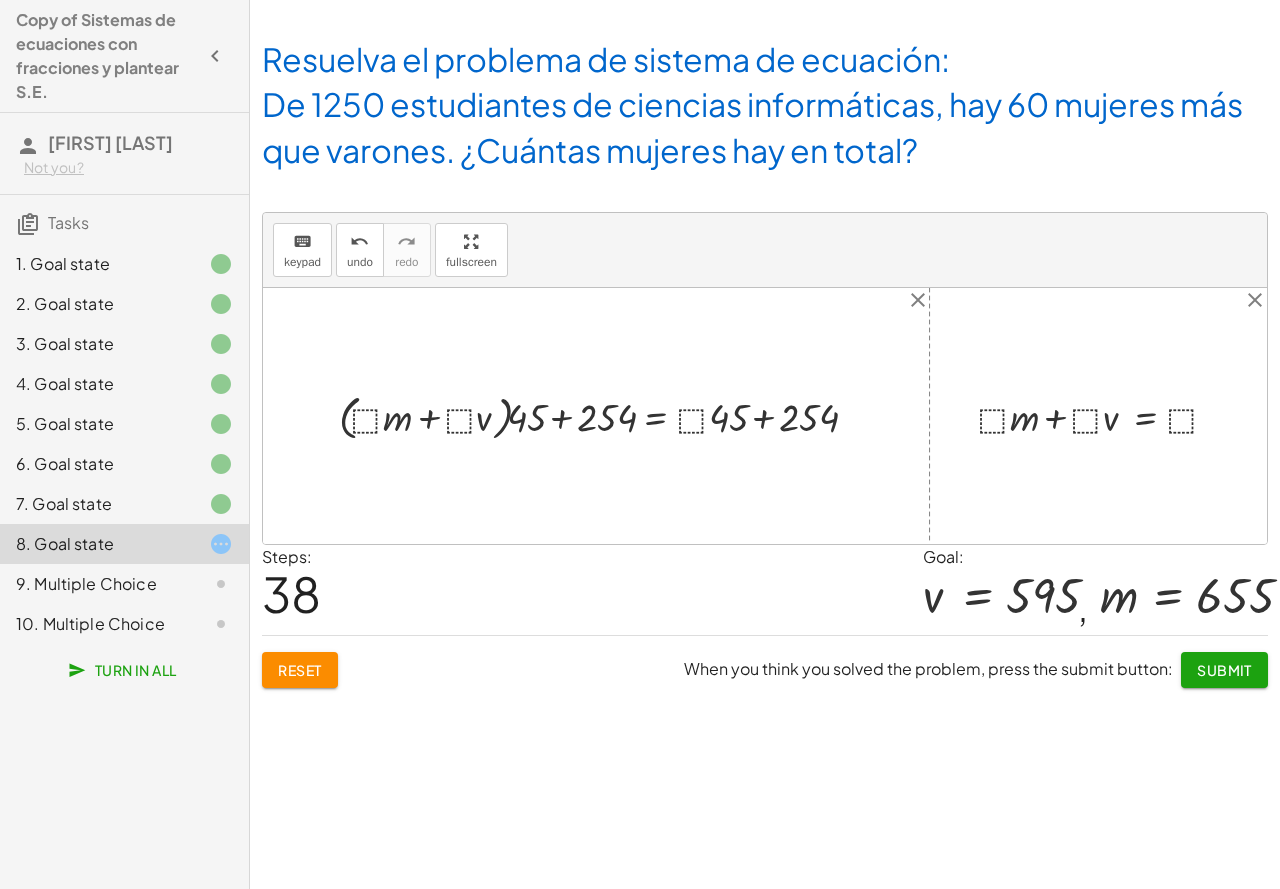 click on "Reset" 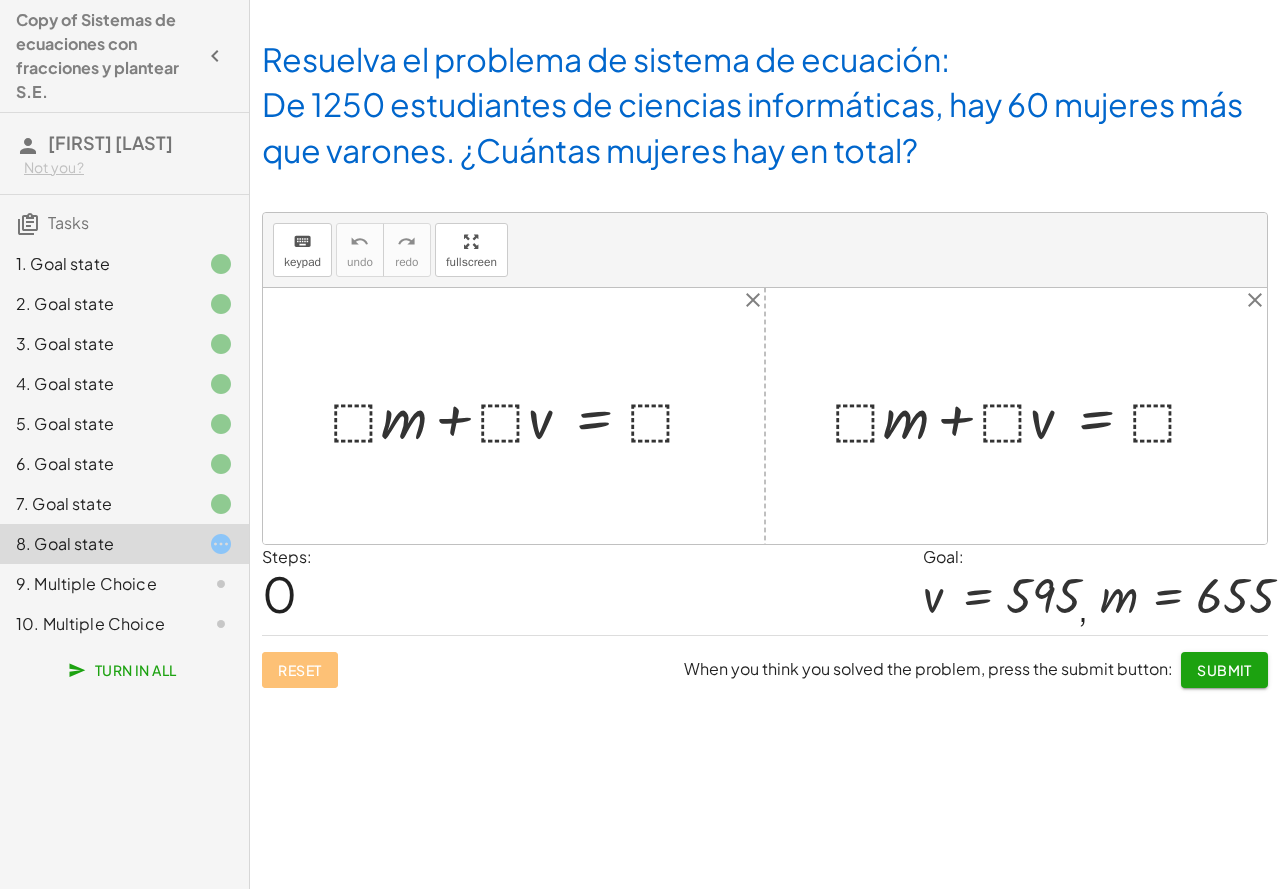 click at bounding box center [522, 415] 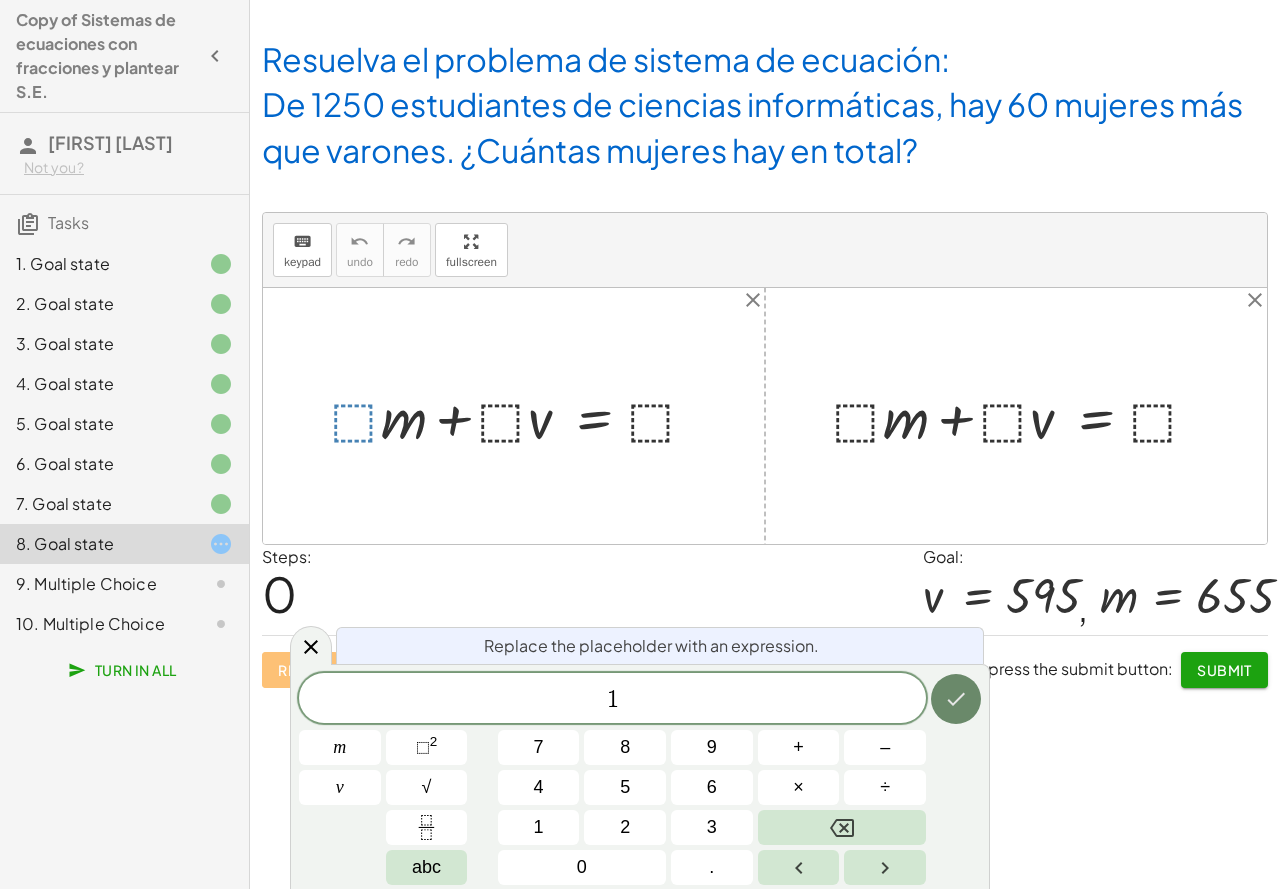 click 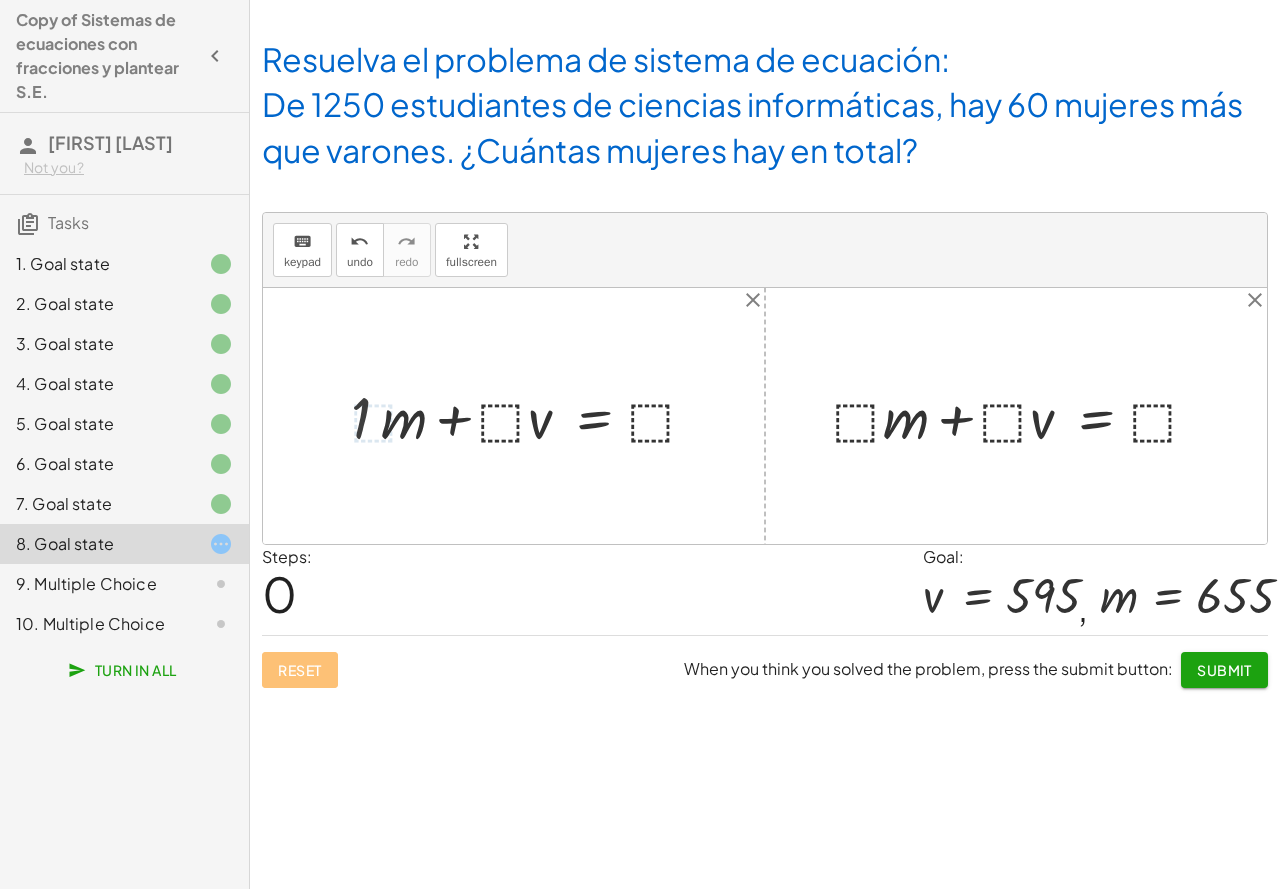 click at bounding box center [532, 415] 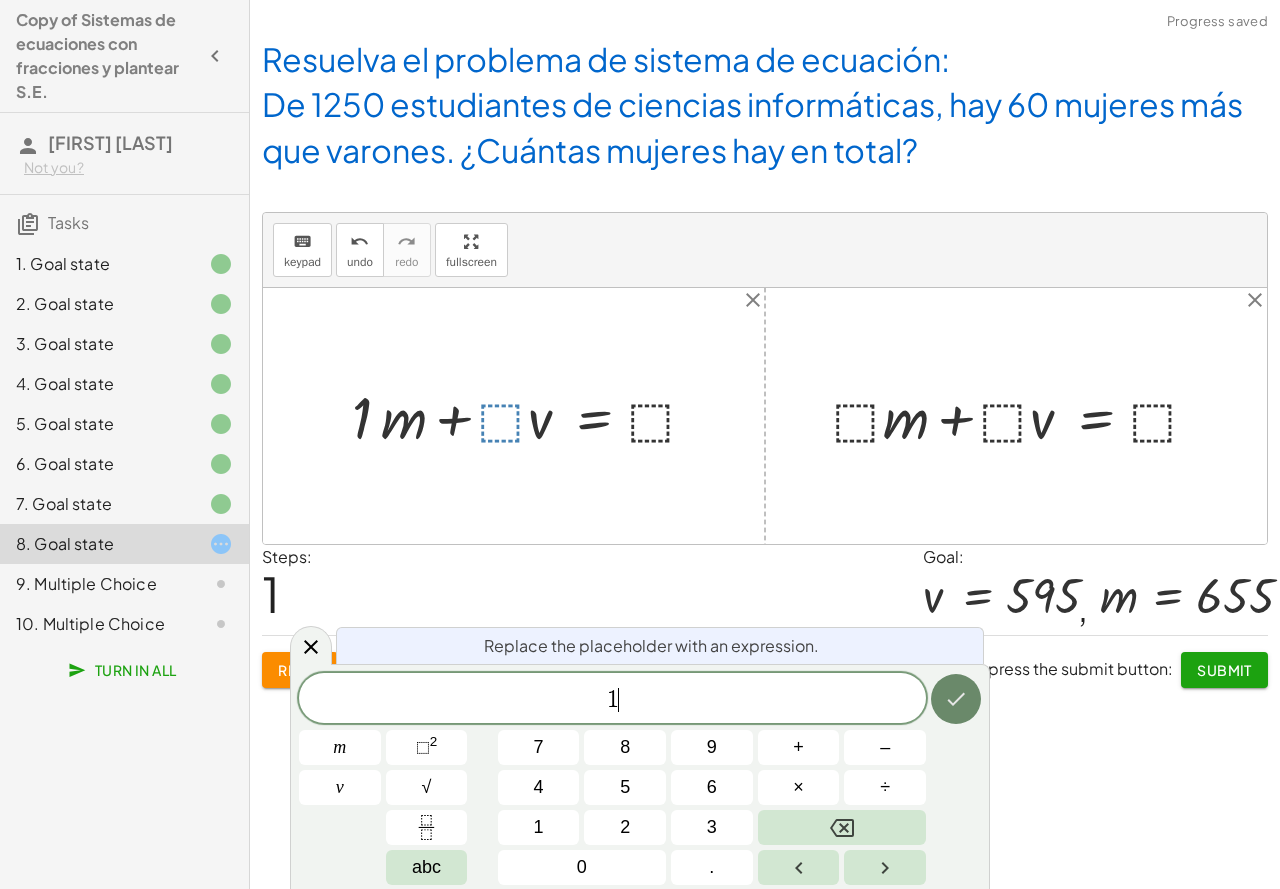 click 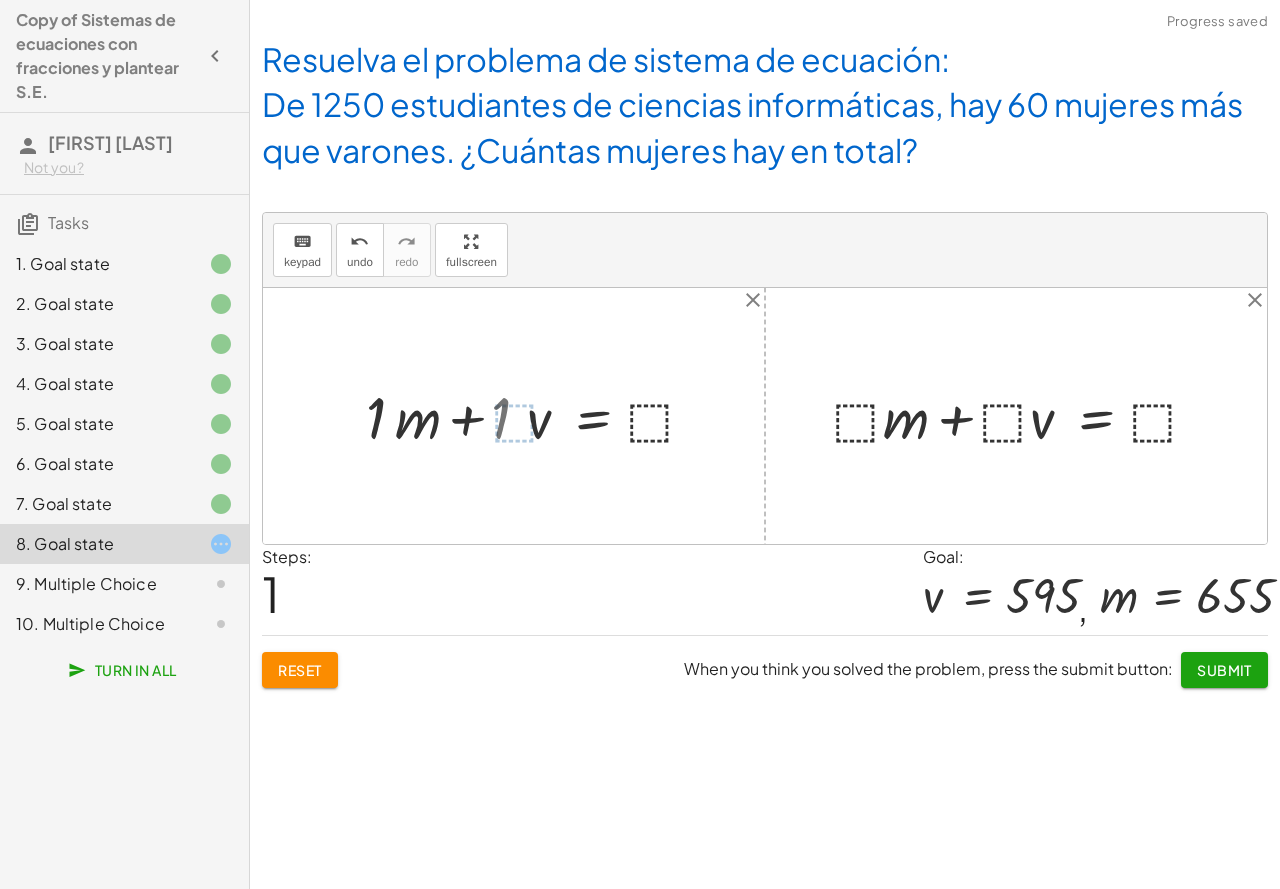 click at bounding box center (542, 415) 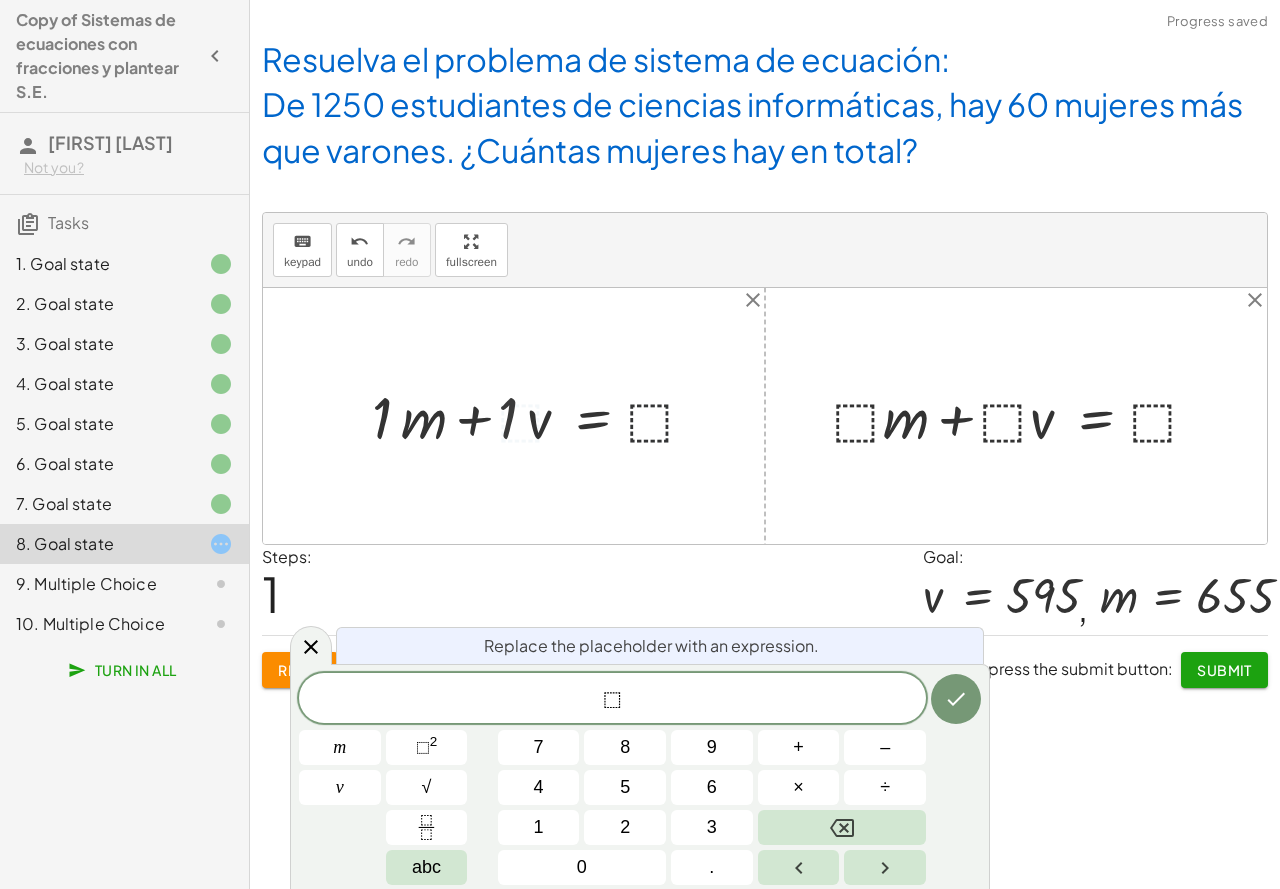 click at bounding box center [542, 415] 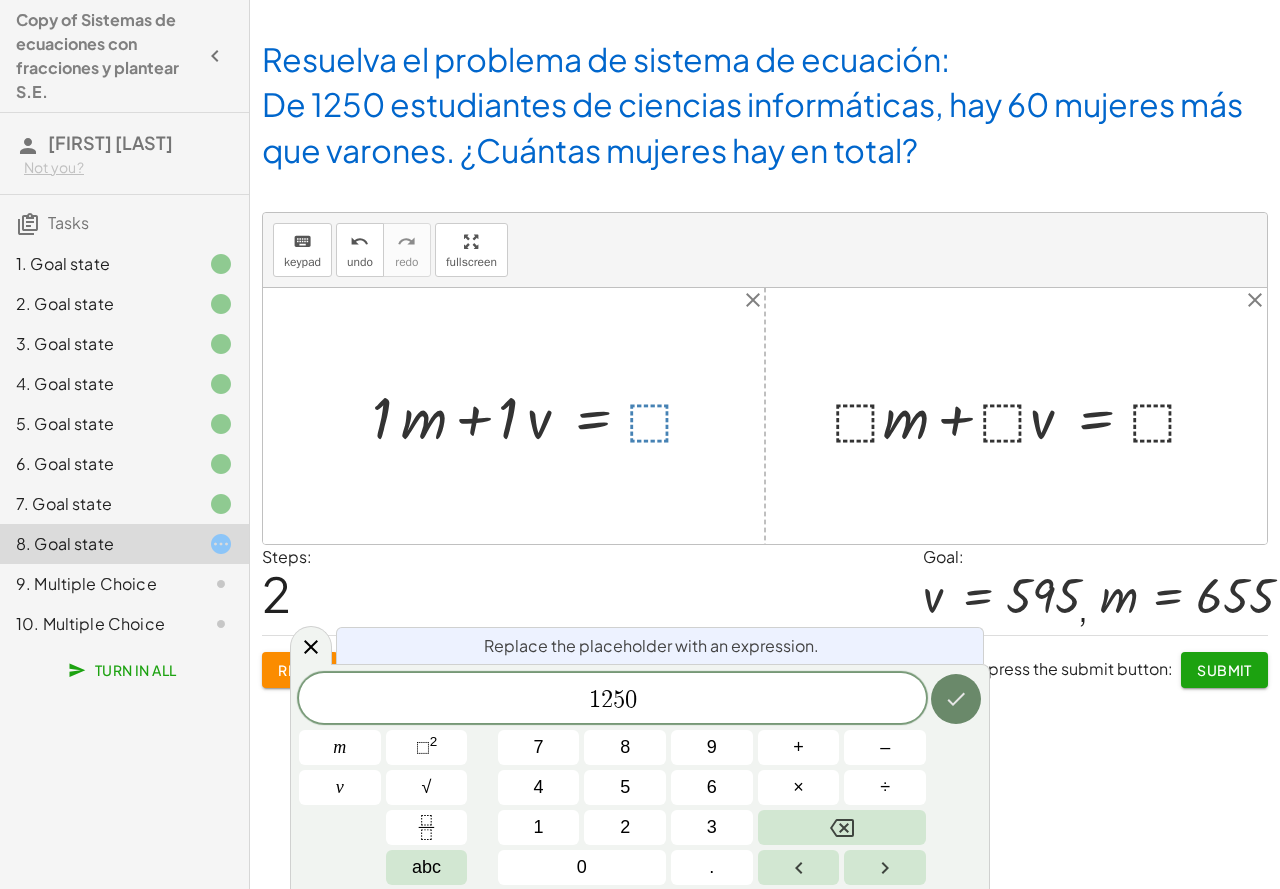 click at bounding box center (956, 699) 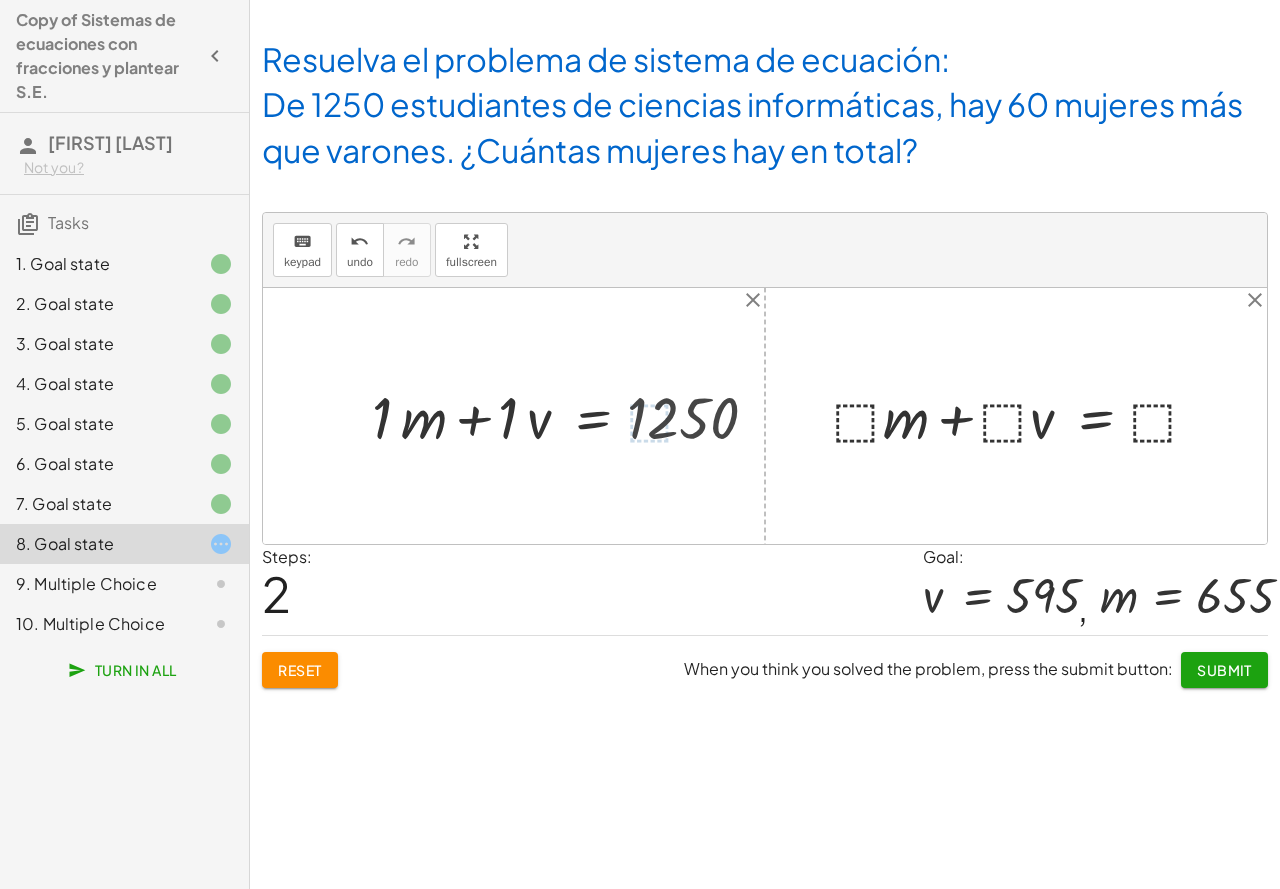 click at bounding box center [1024, 415] 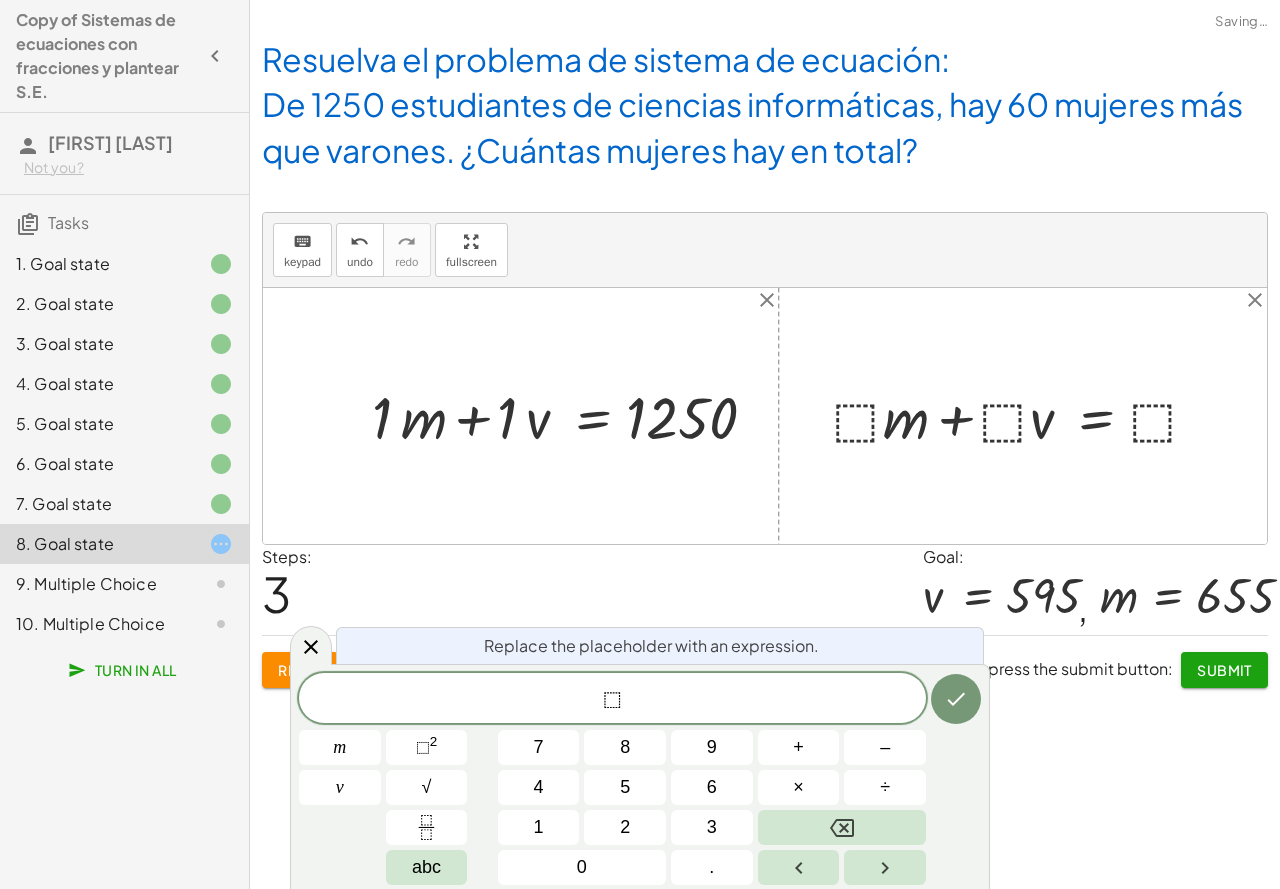click at bounding box center [1024, 415] 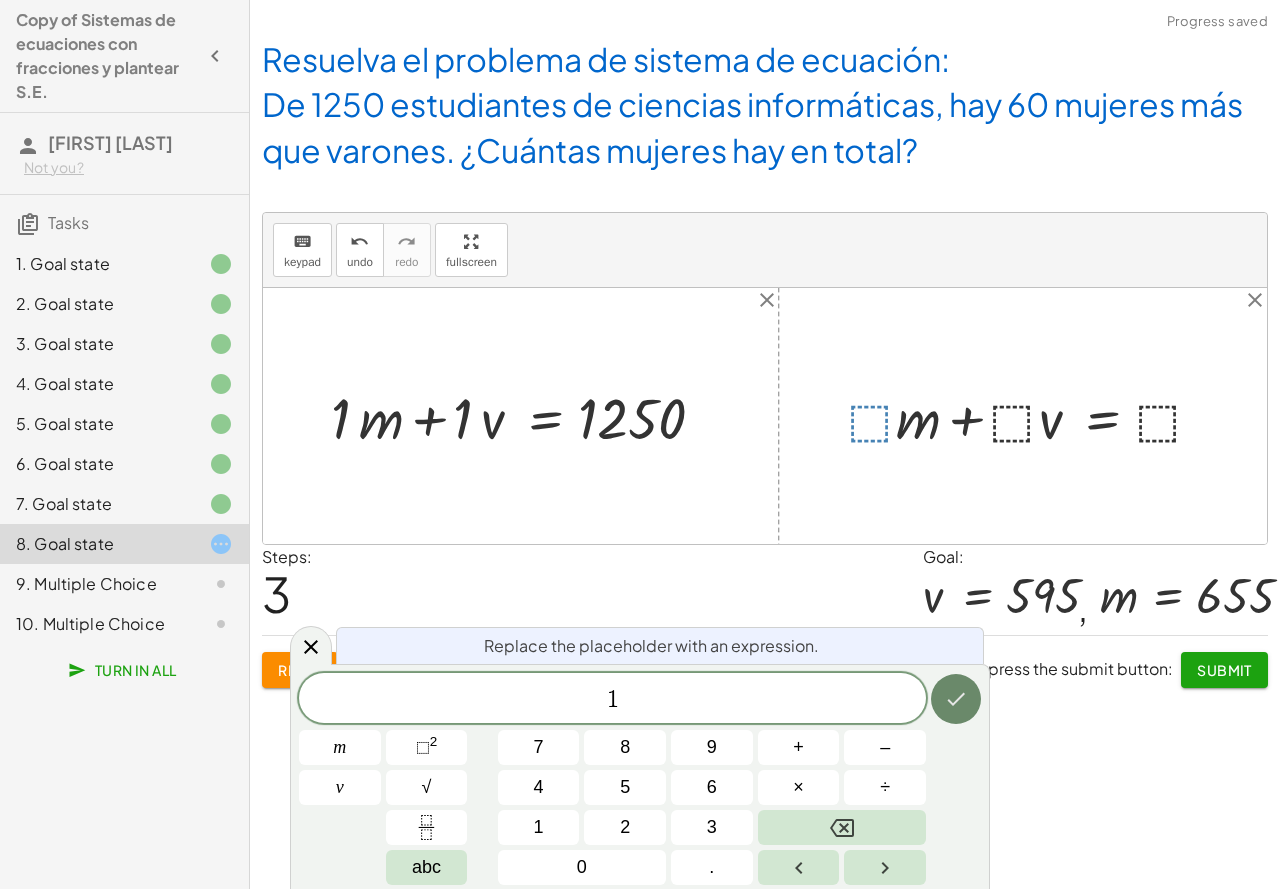 click 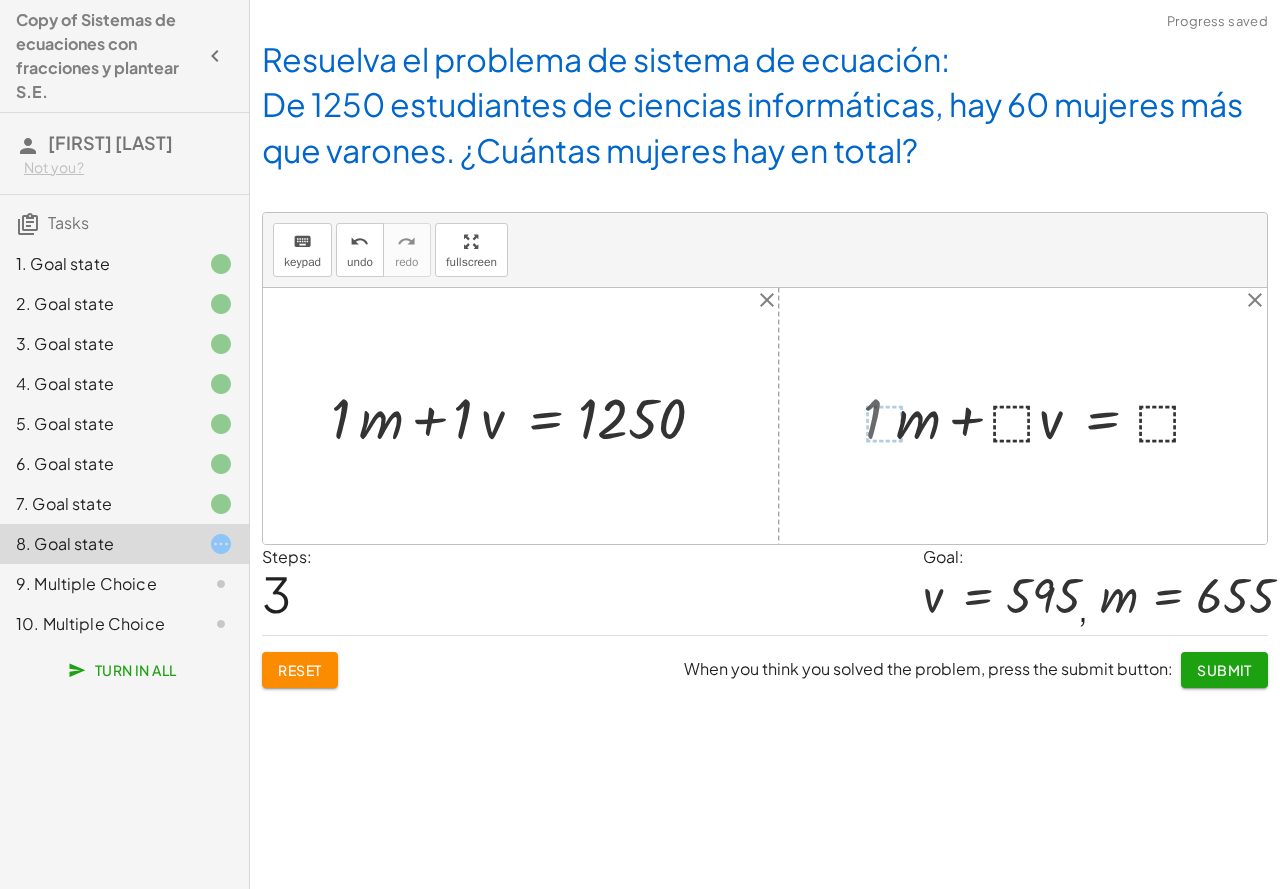 click at bounding box center [1043, 415] 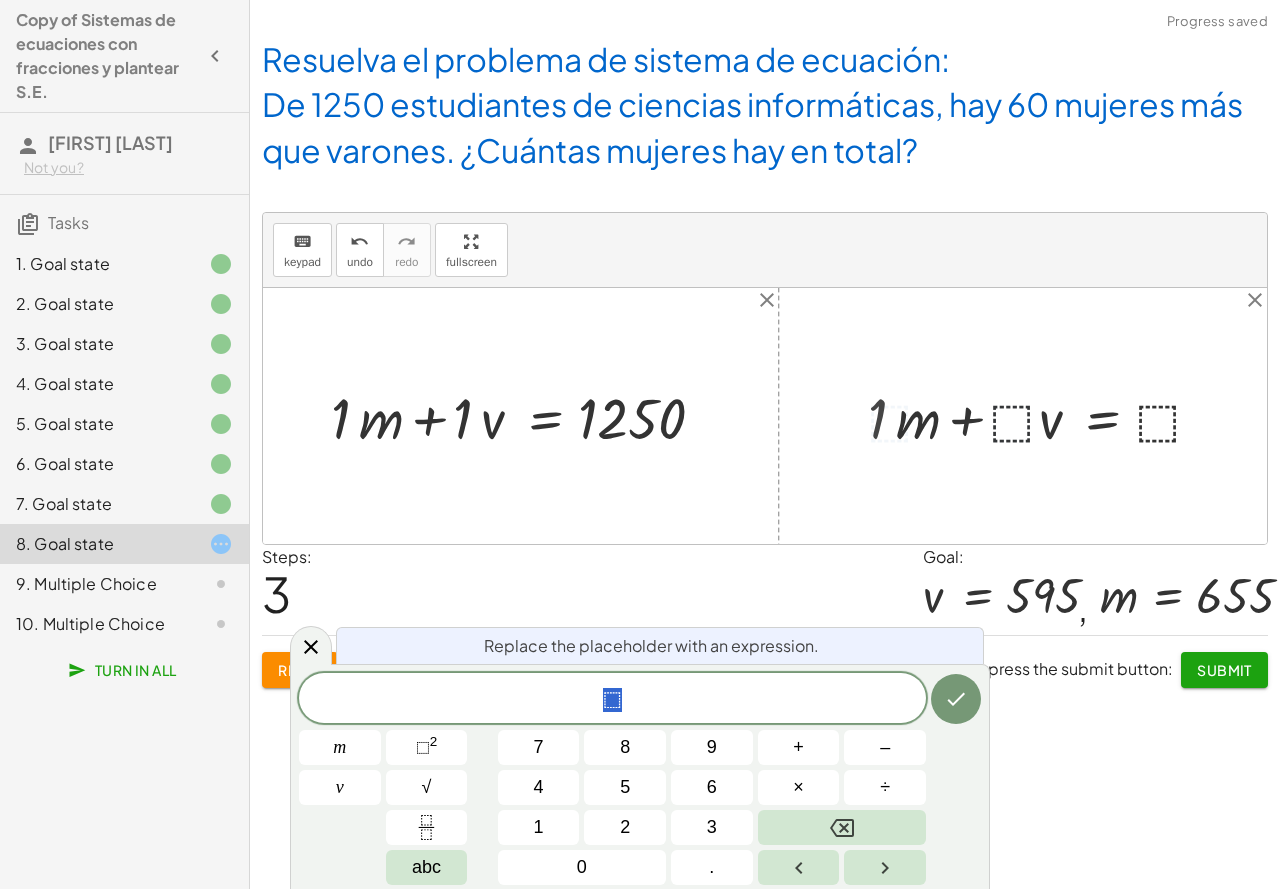 click at bounding box center (1043, 415) 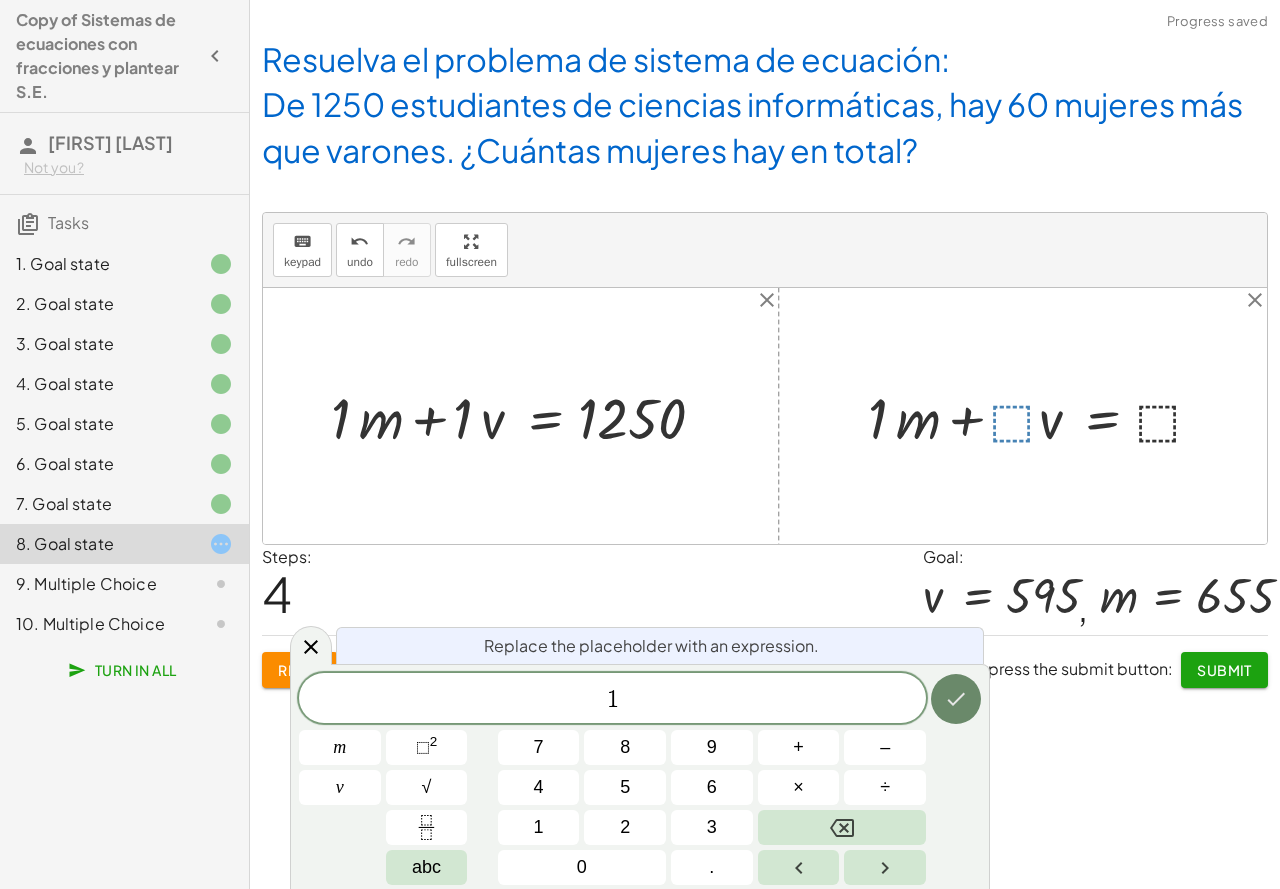 click 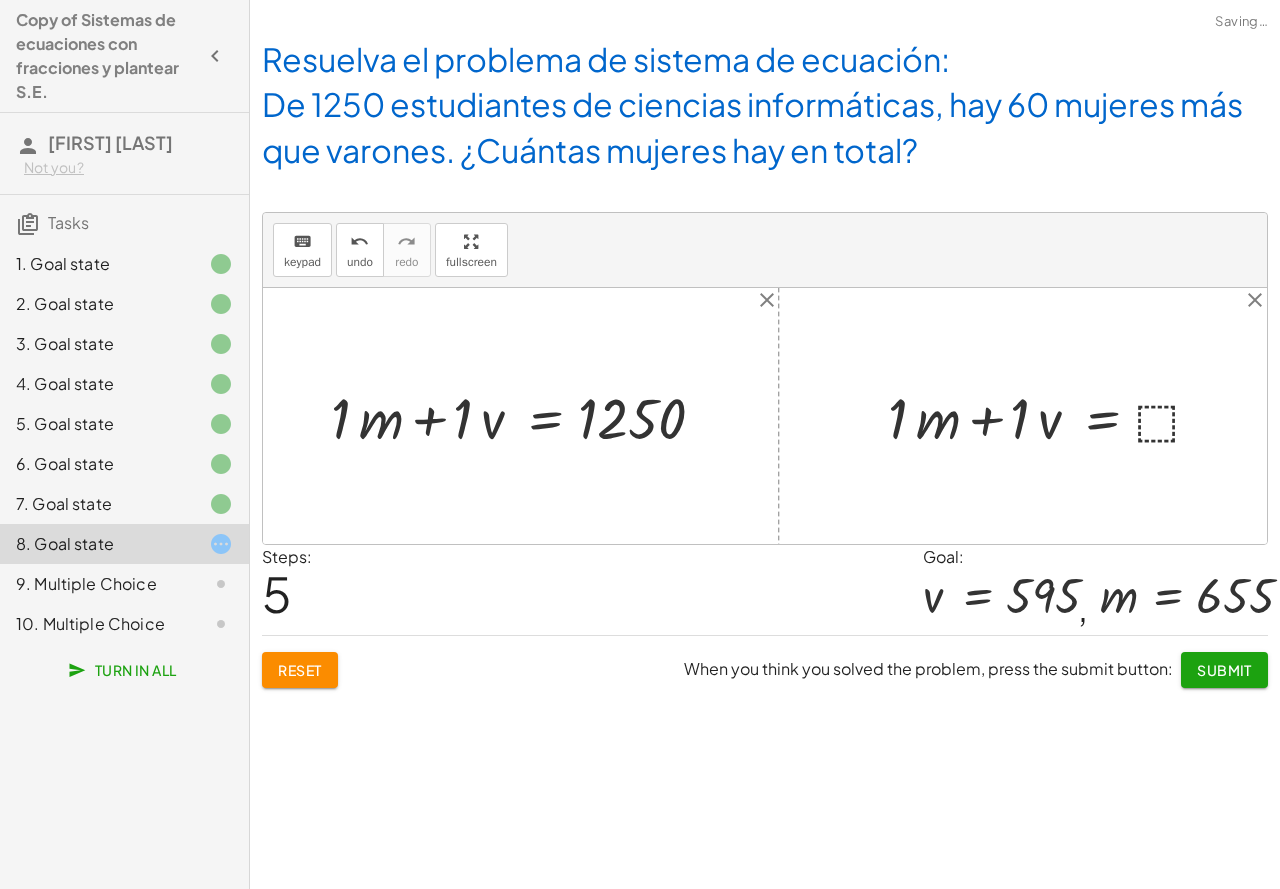 click at bounding box center [1053, 415] 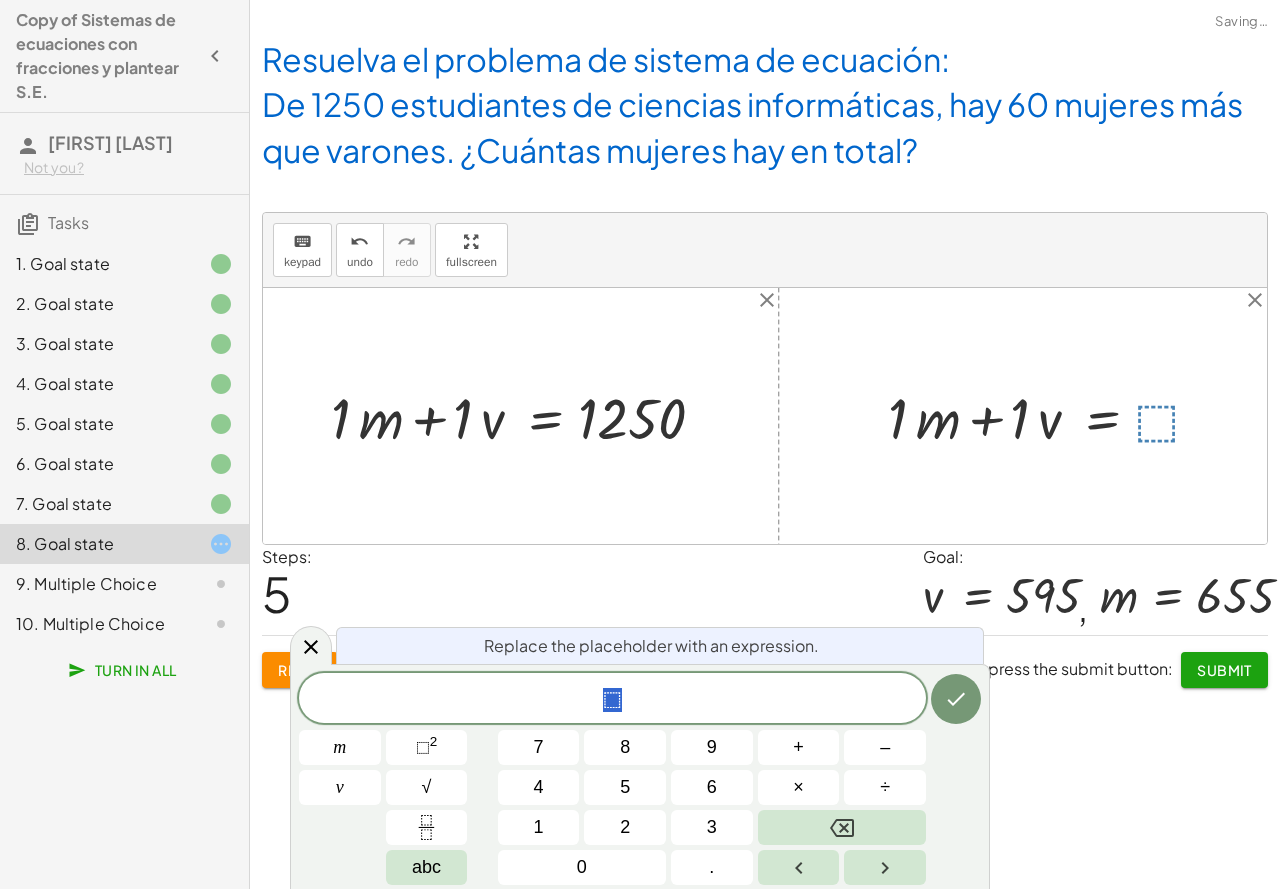 click on "Replace the placeholder with an expression. ⬚ m v 7 8 9 + – 4 5 6 × ÷ ⬚ 2 √ abc 1 2 3 0 ." at bounding box center (640, 776) 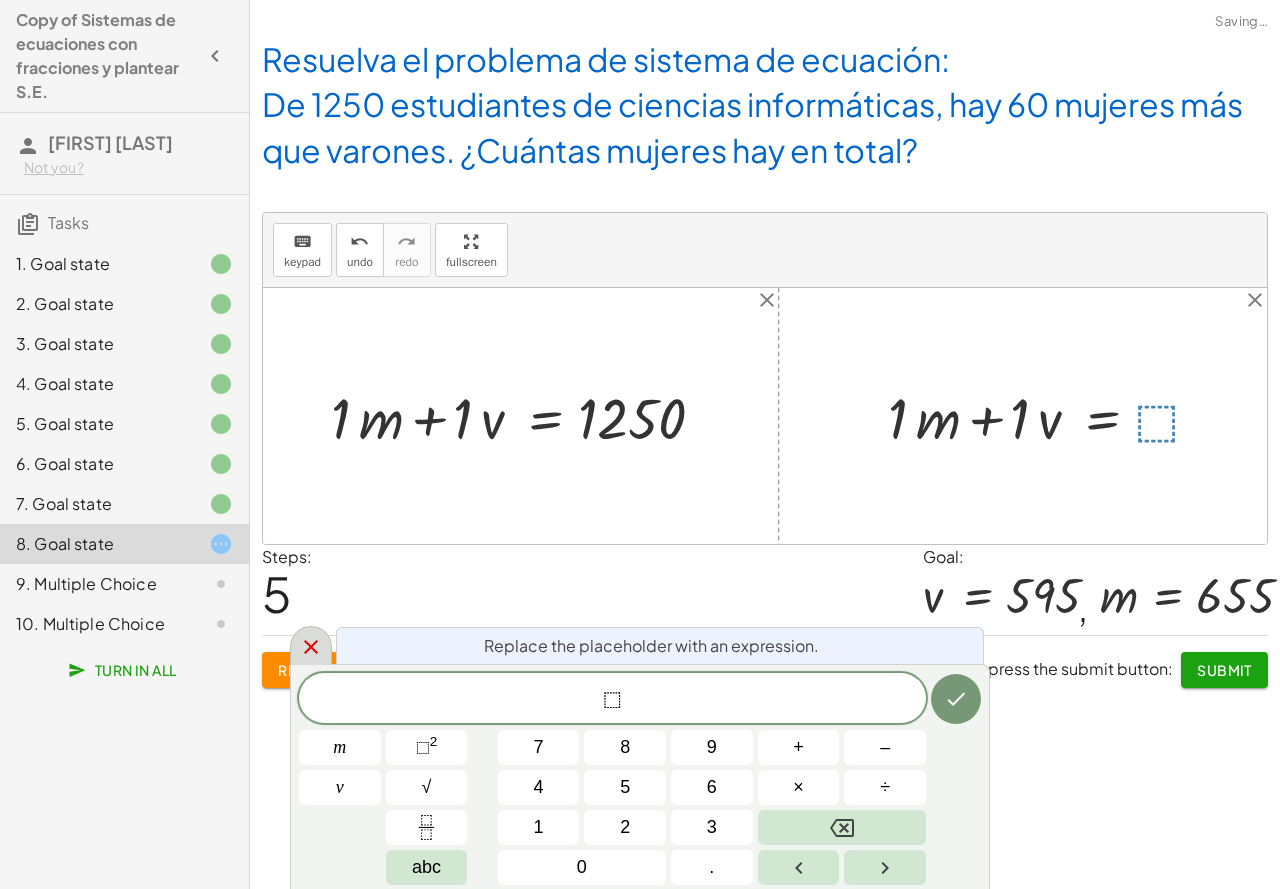 click 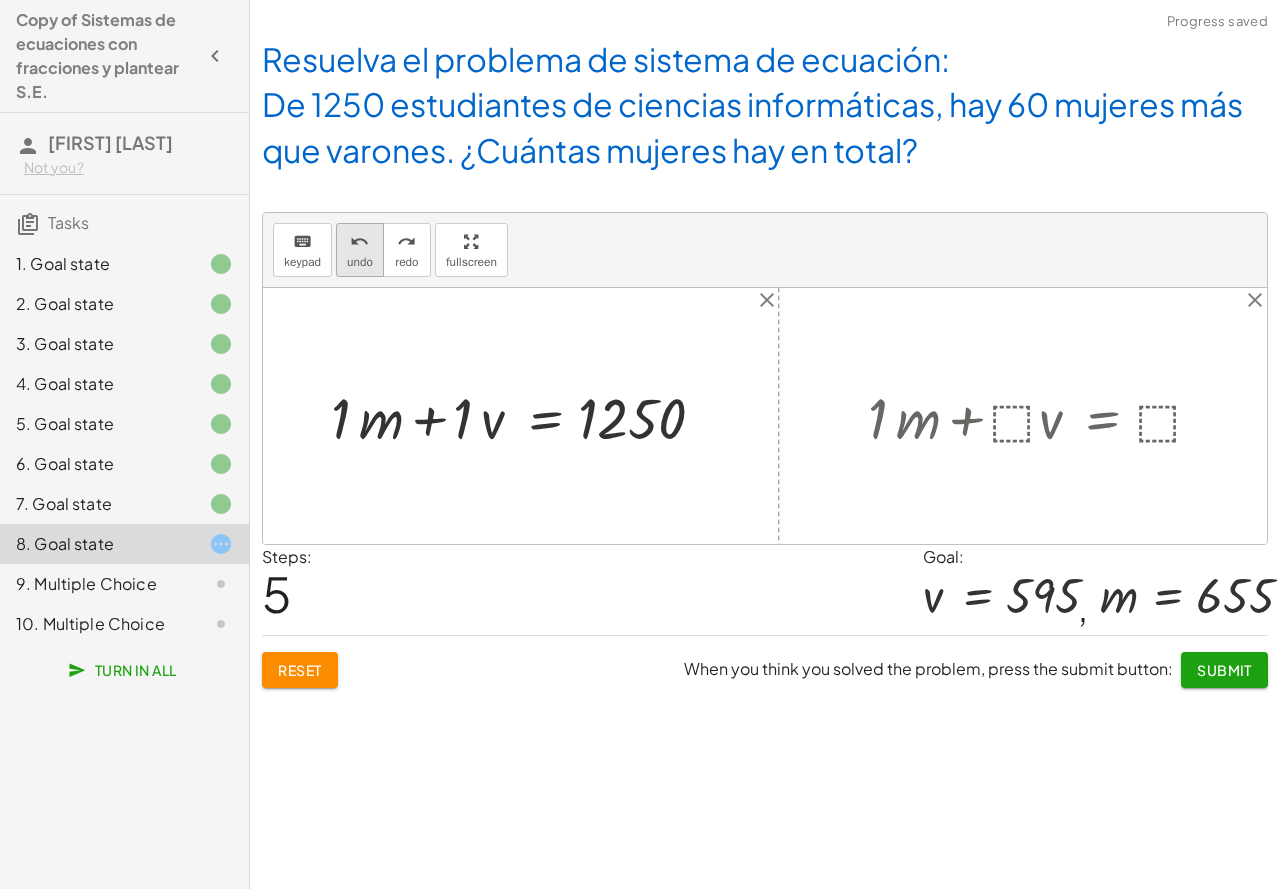 click on "undo undo" at bounding box center (360, 250) 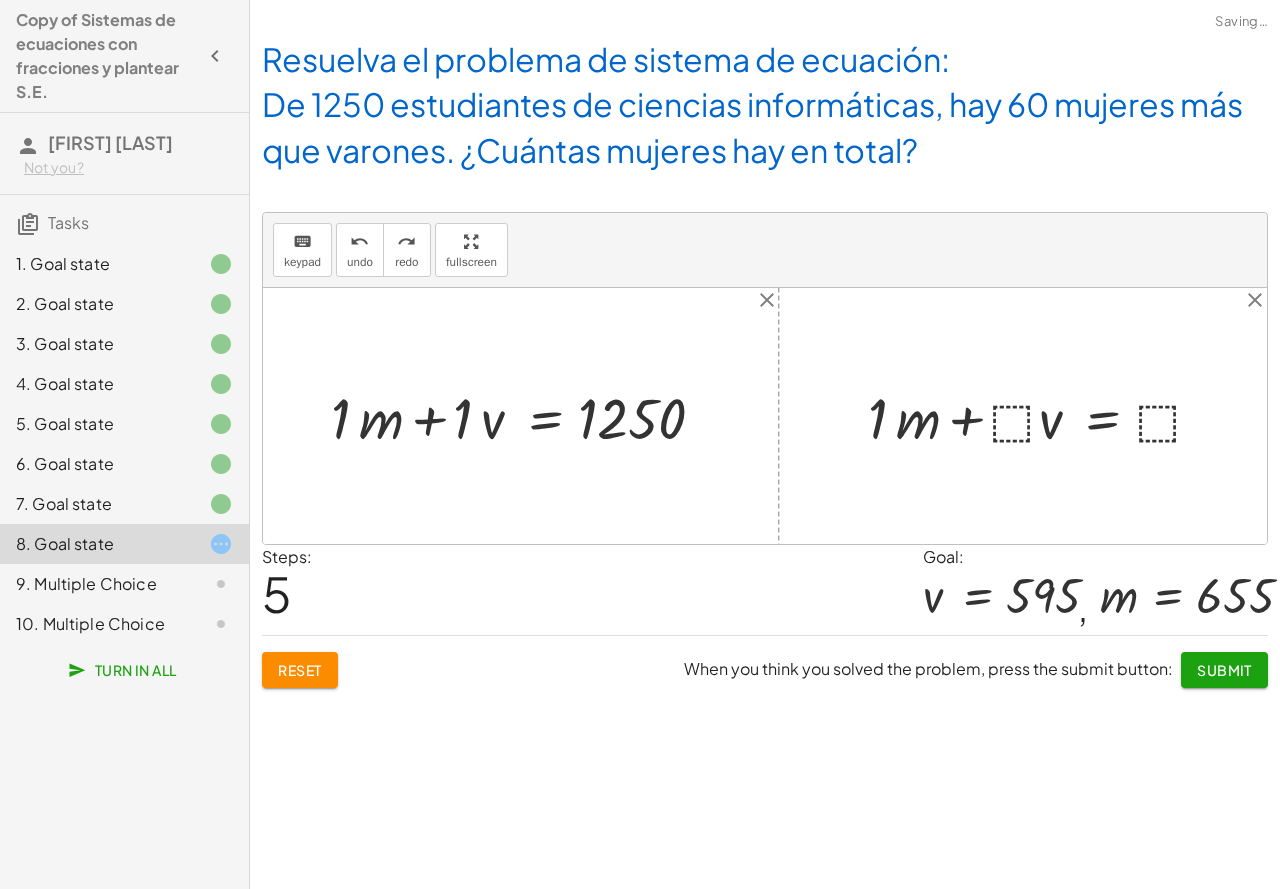 click at bounding box center (1043, 415) 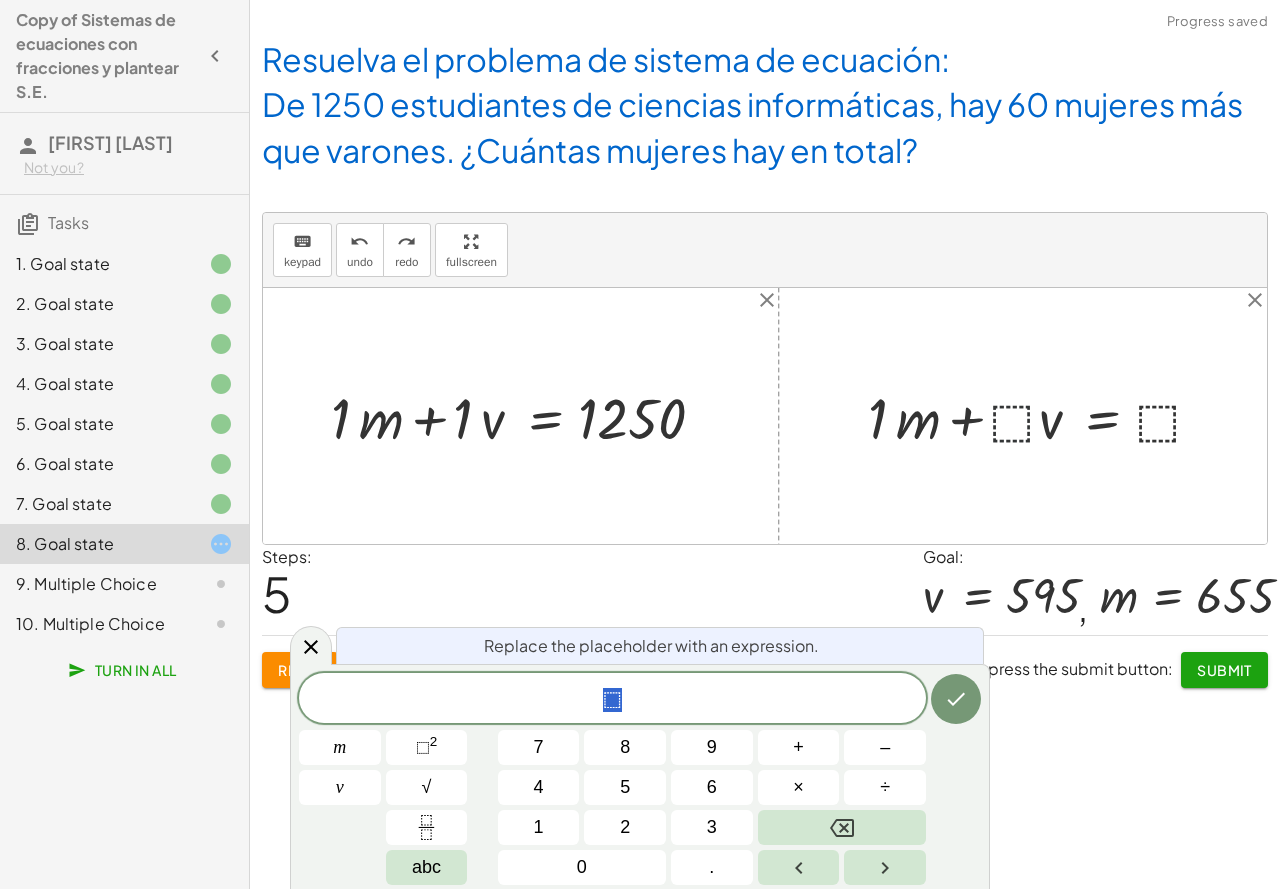 click at bounding box center (1043, 415) 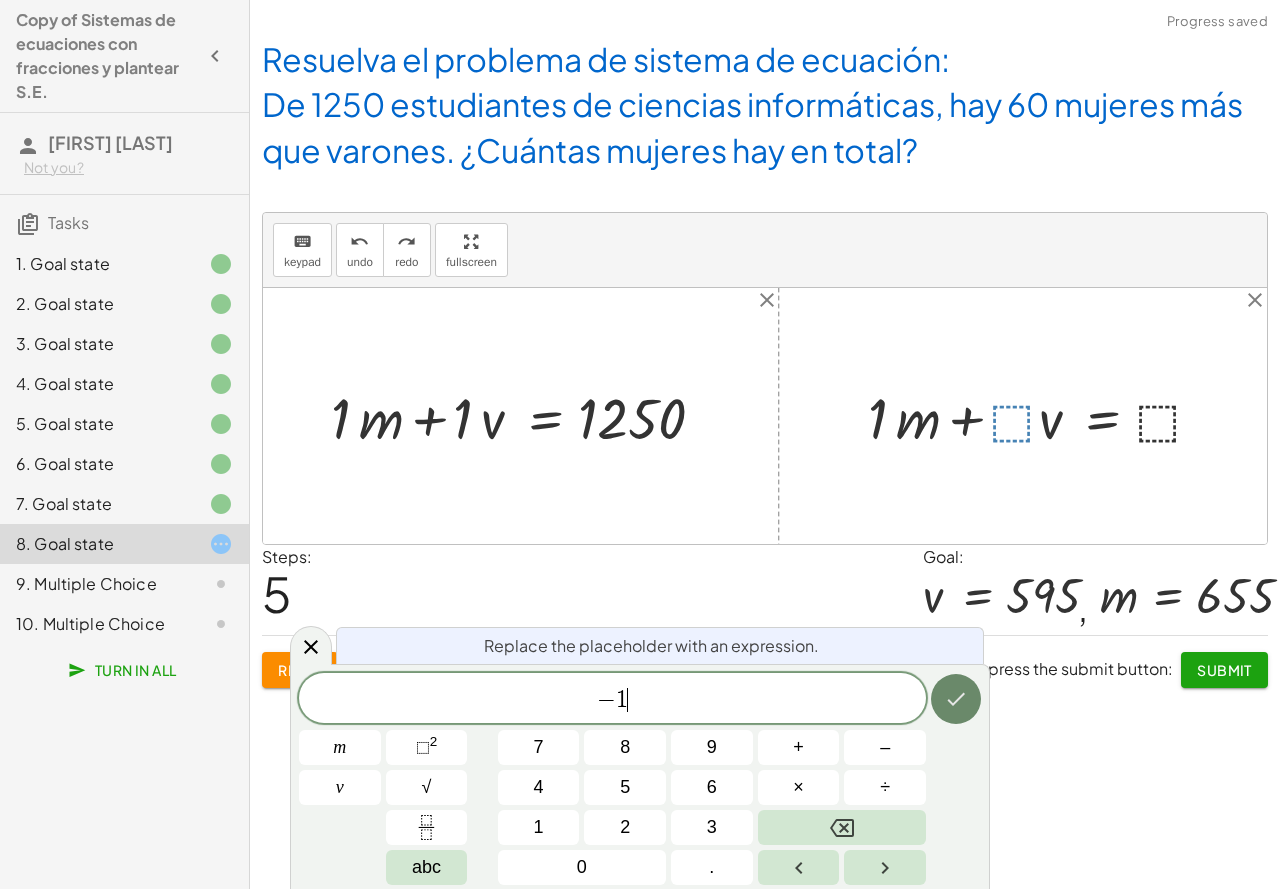click at bounding box center (956, 699) 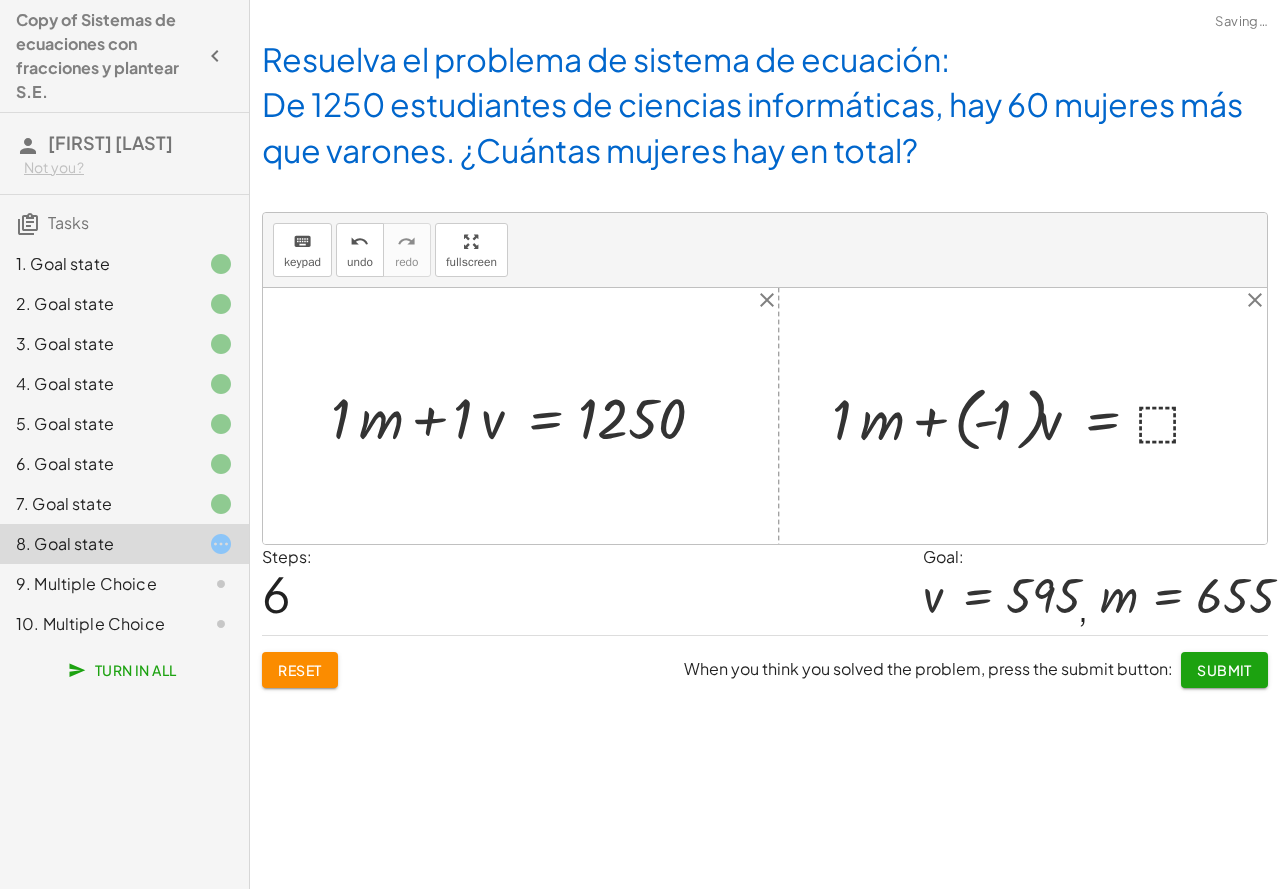 click at bounding box center [1025, 416] 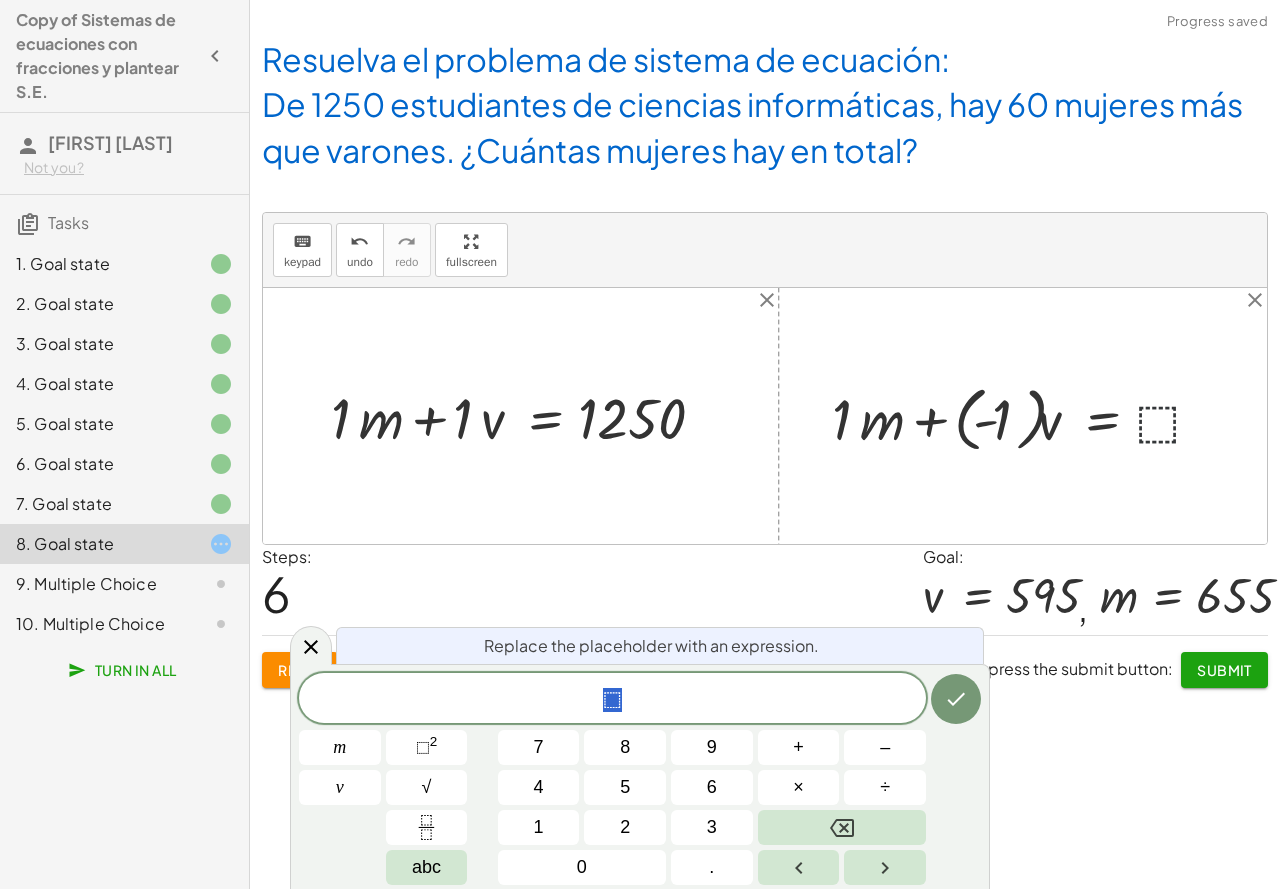 click at bounding box center (1025, 416) 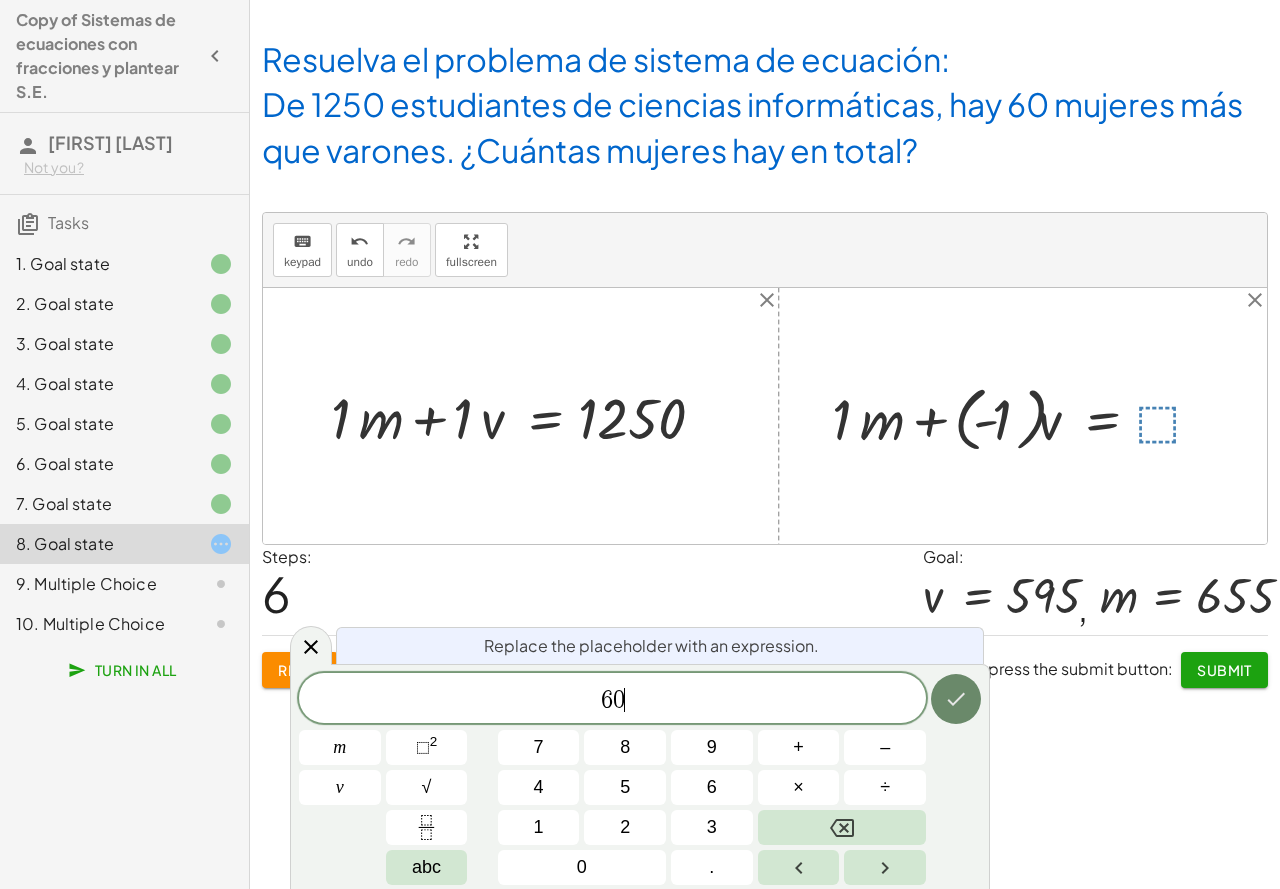 click 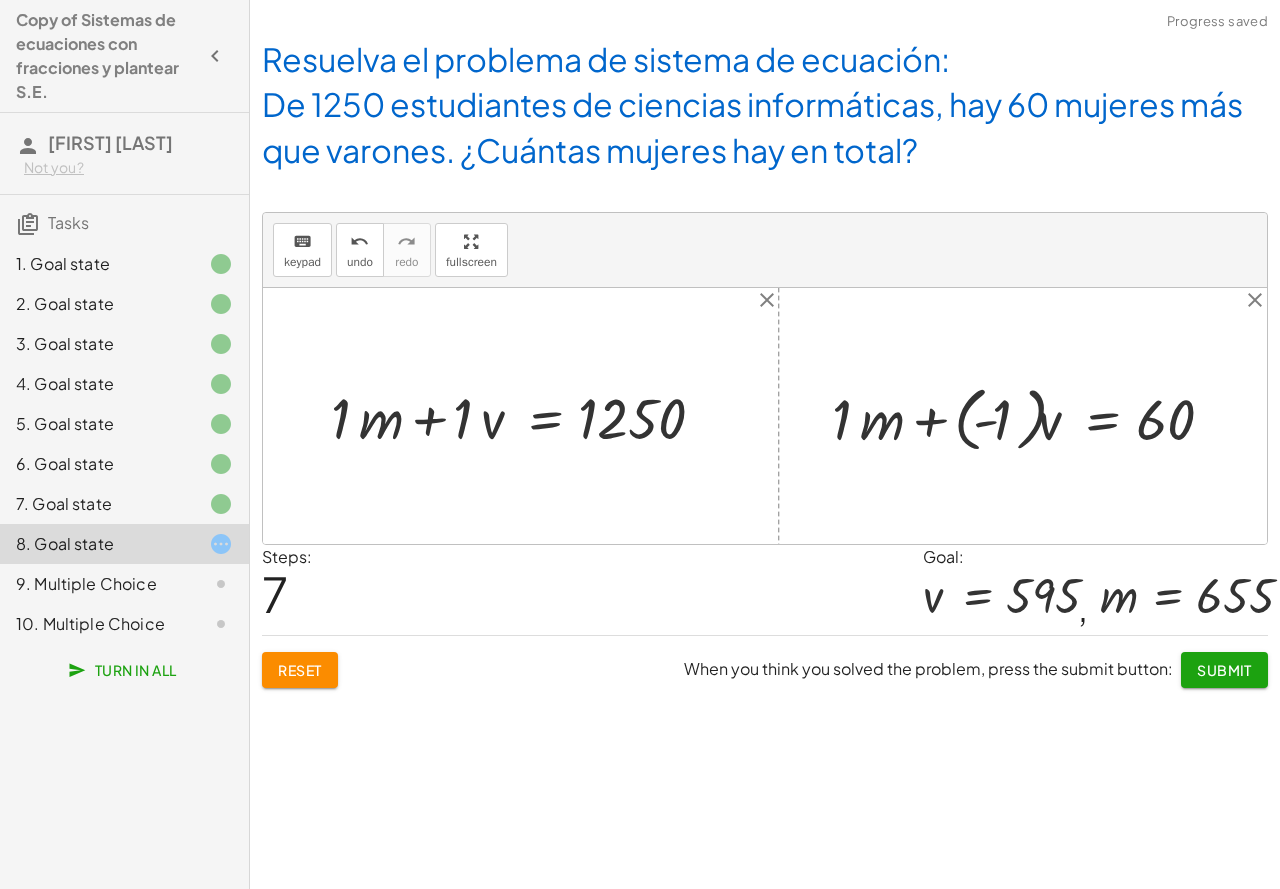 click at bounding box center (528, 415) 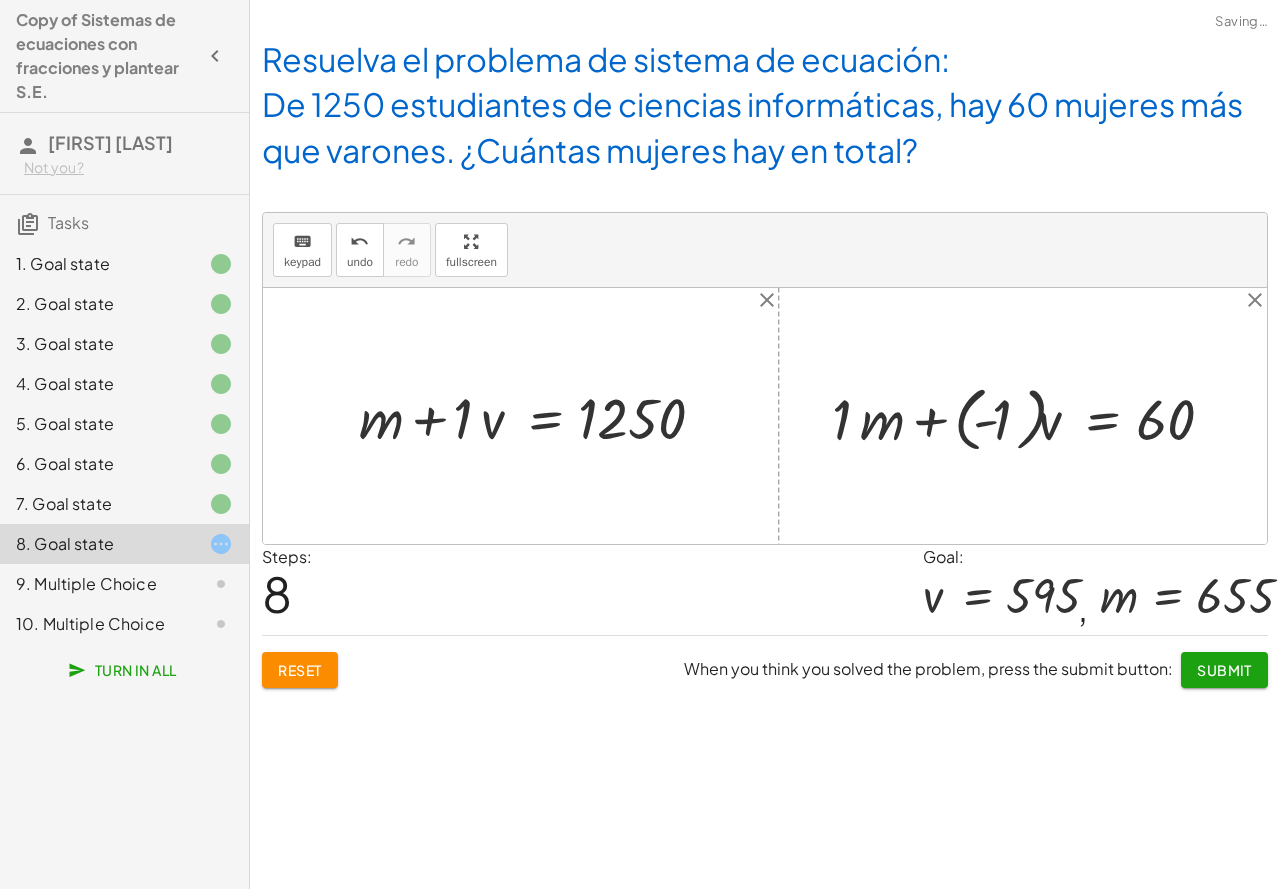 click at bounding box center [542, 415] 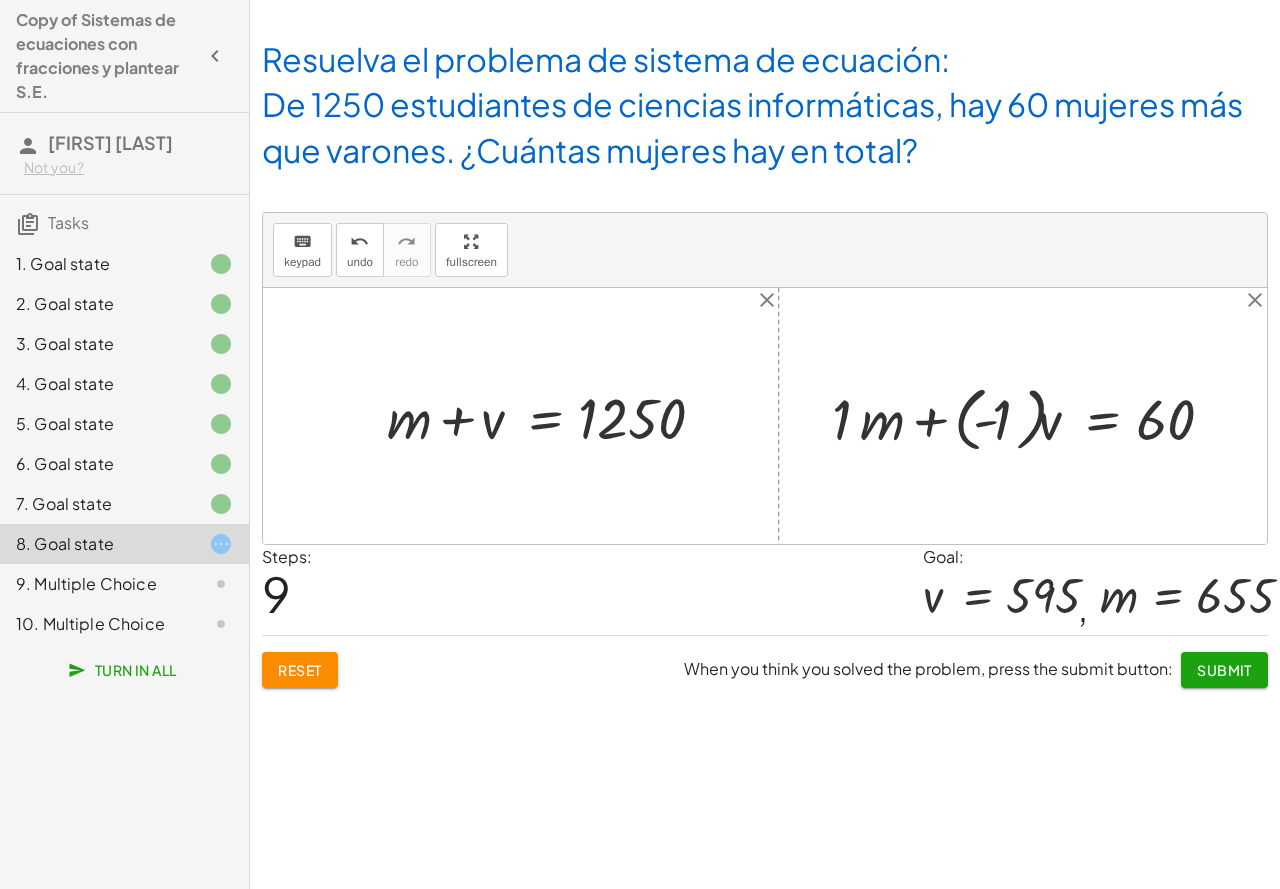 click at bounding box center (1029, 416) 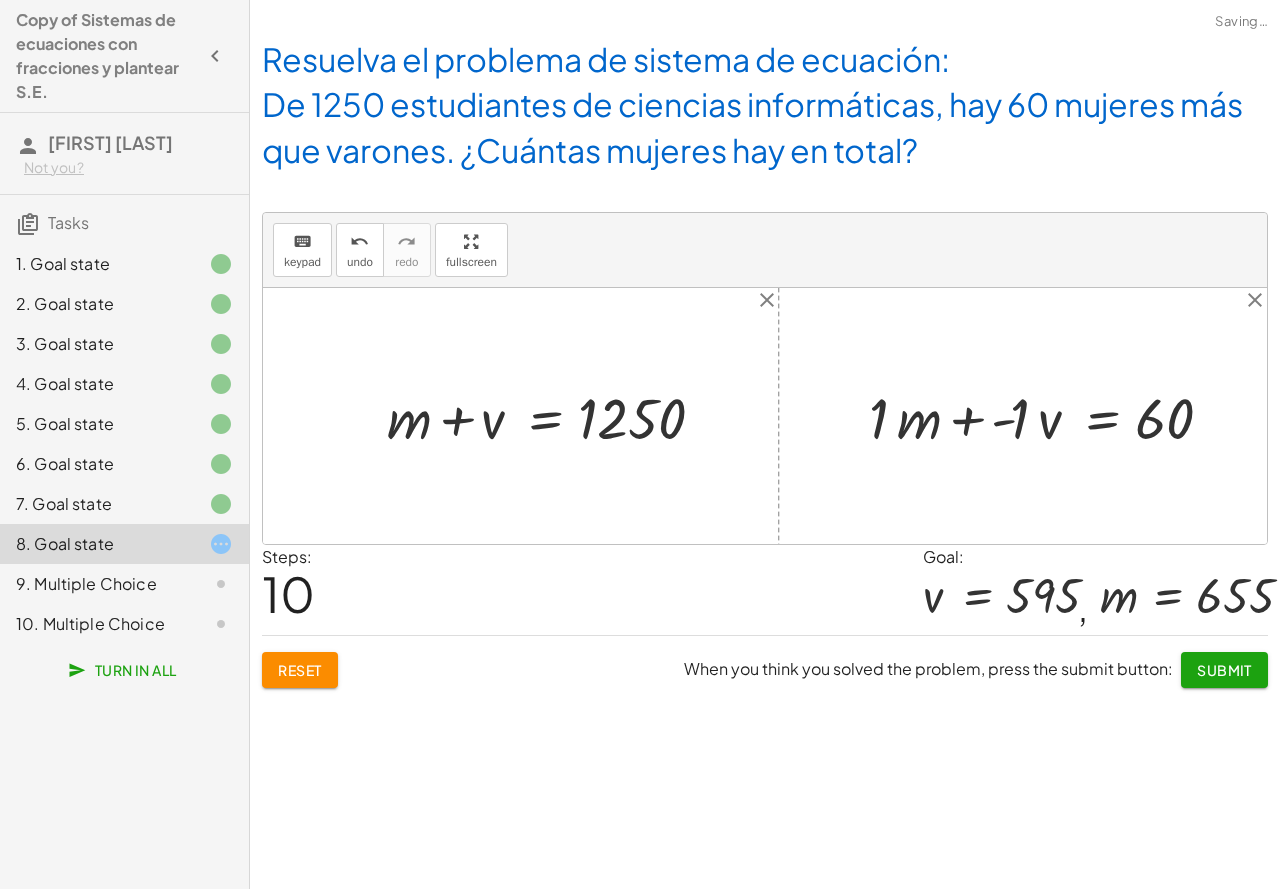 click at bounding box center [1047, 415] 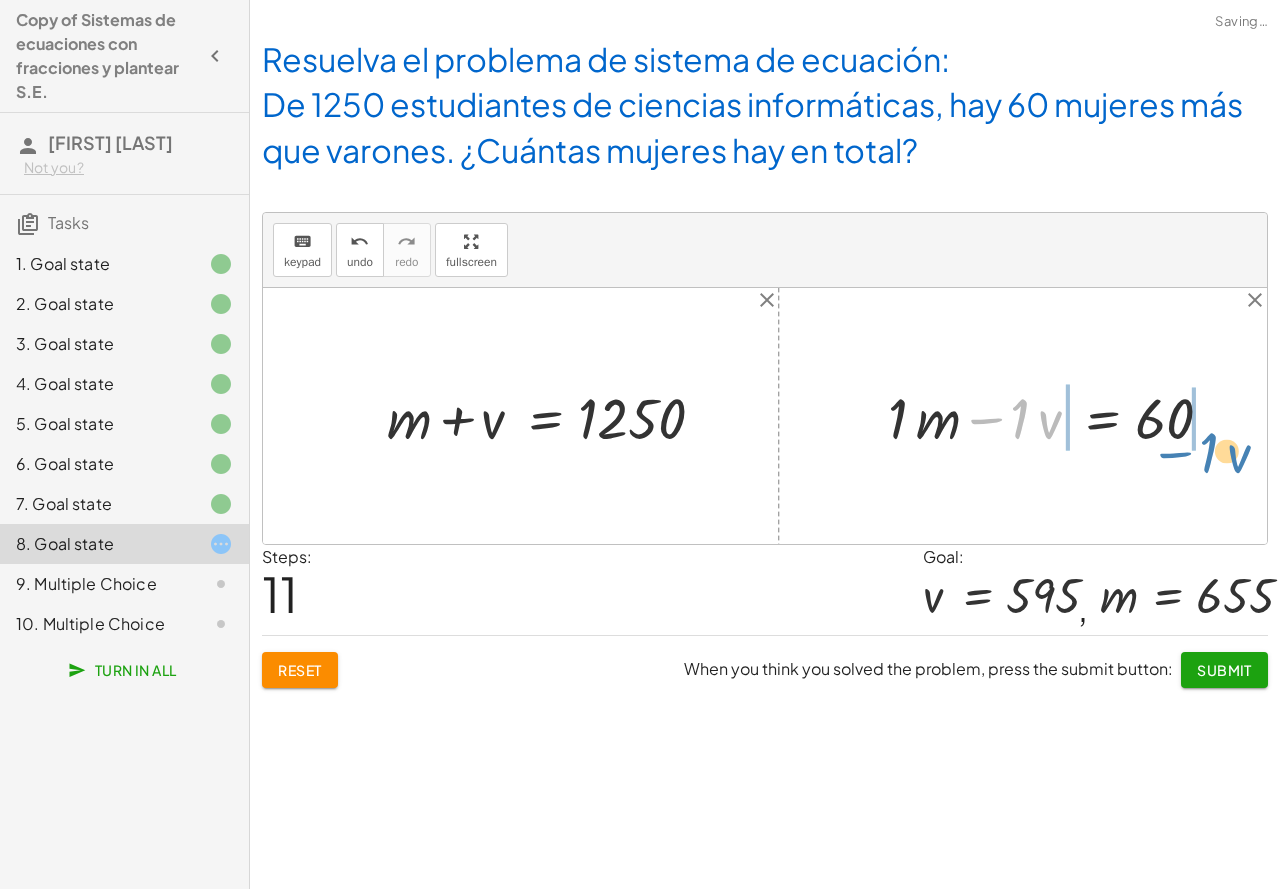 drag, startPoint x: 1003, startPoint y: 418, endPoint x: 1192, endPoint y: 452, distance: 192.03384 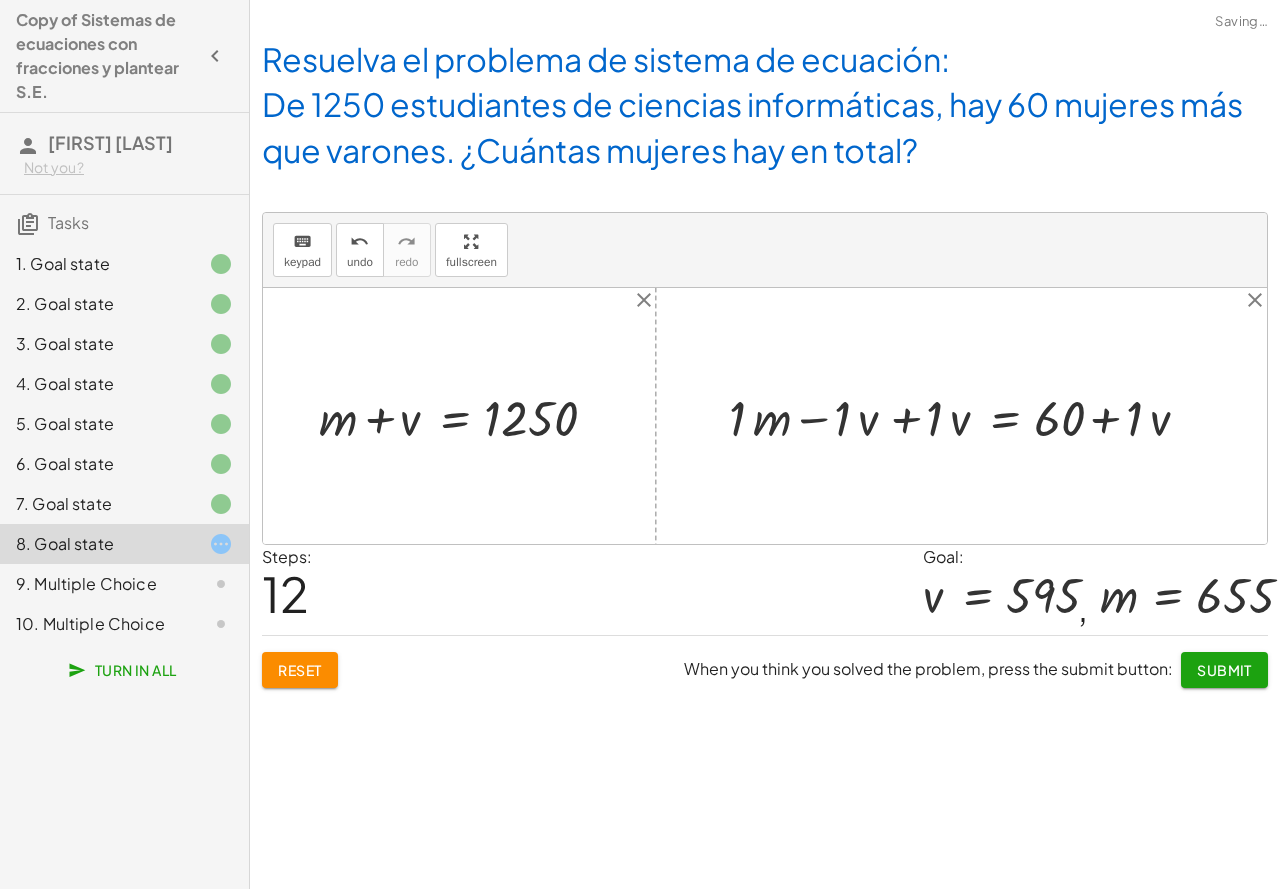 click at bounding box center [969, 416] 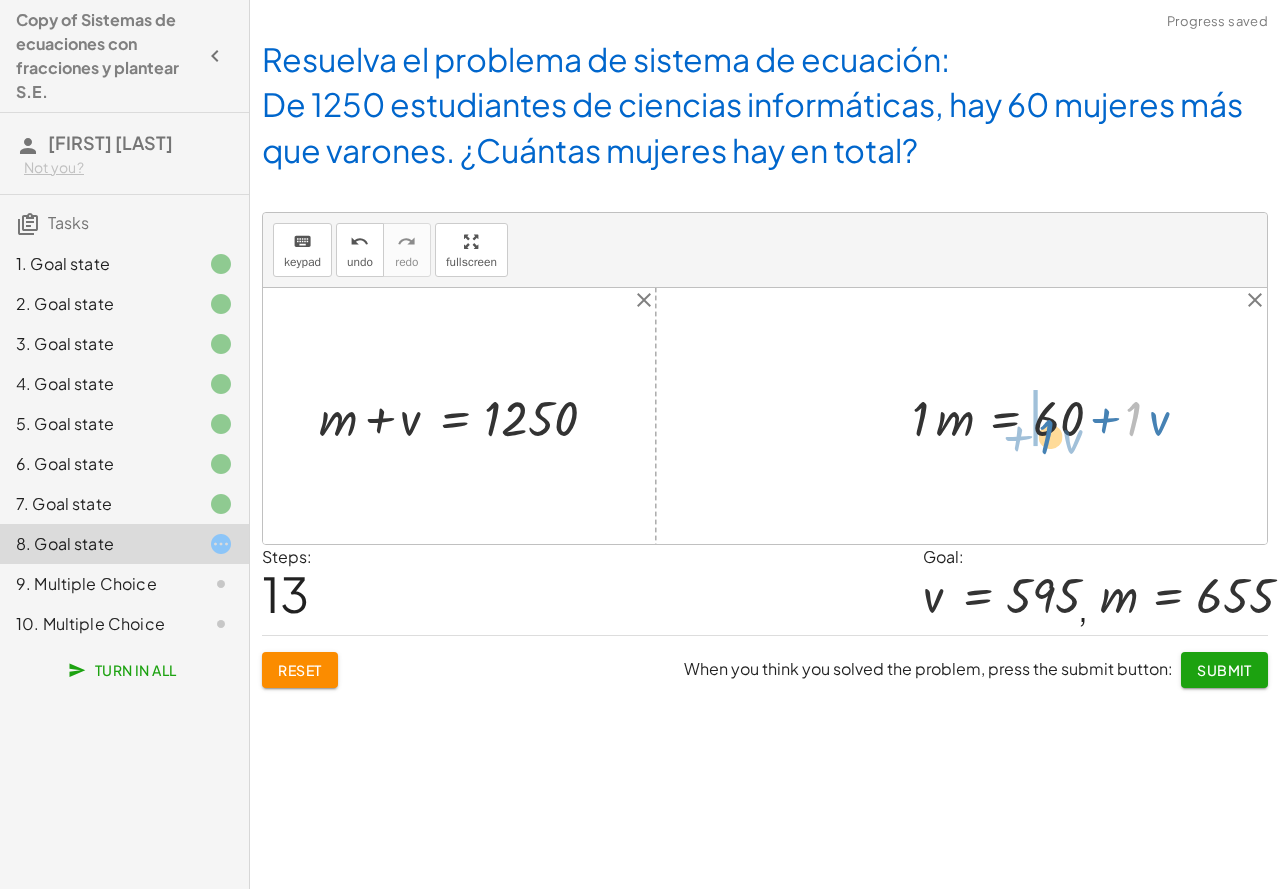 drag, startPoint x: 1132, startPoint y: 422, endPoint x: 1043, endPoint y: 440, distance: 90.80198 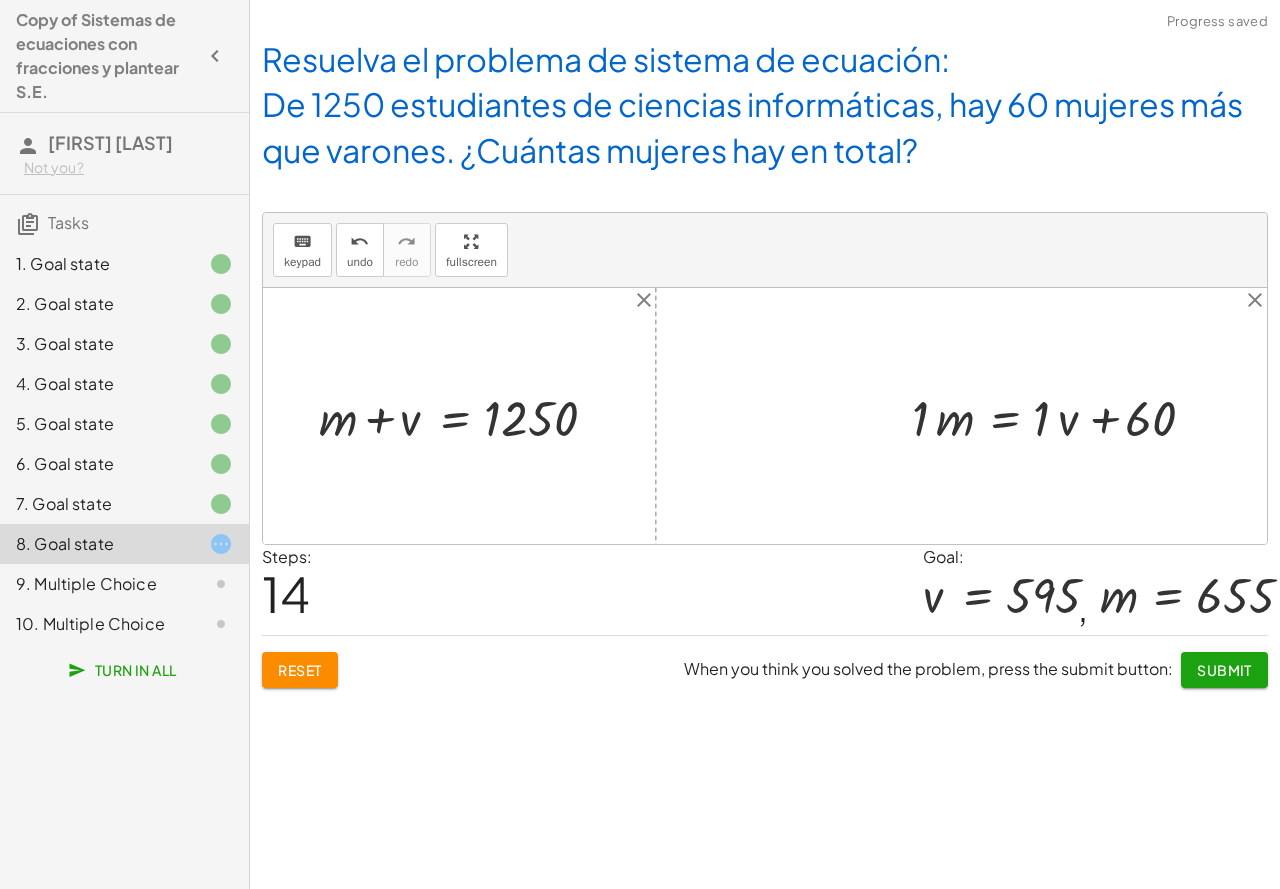 click at bounding box center [1060, 416] 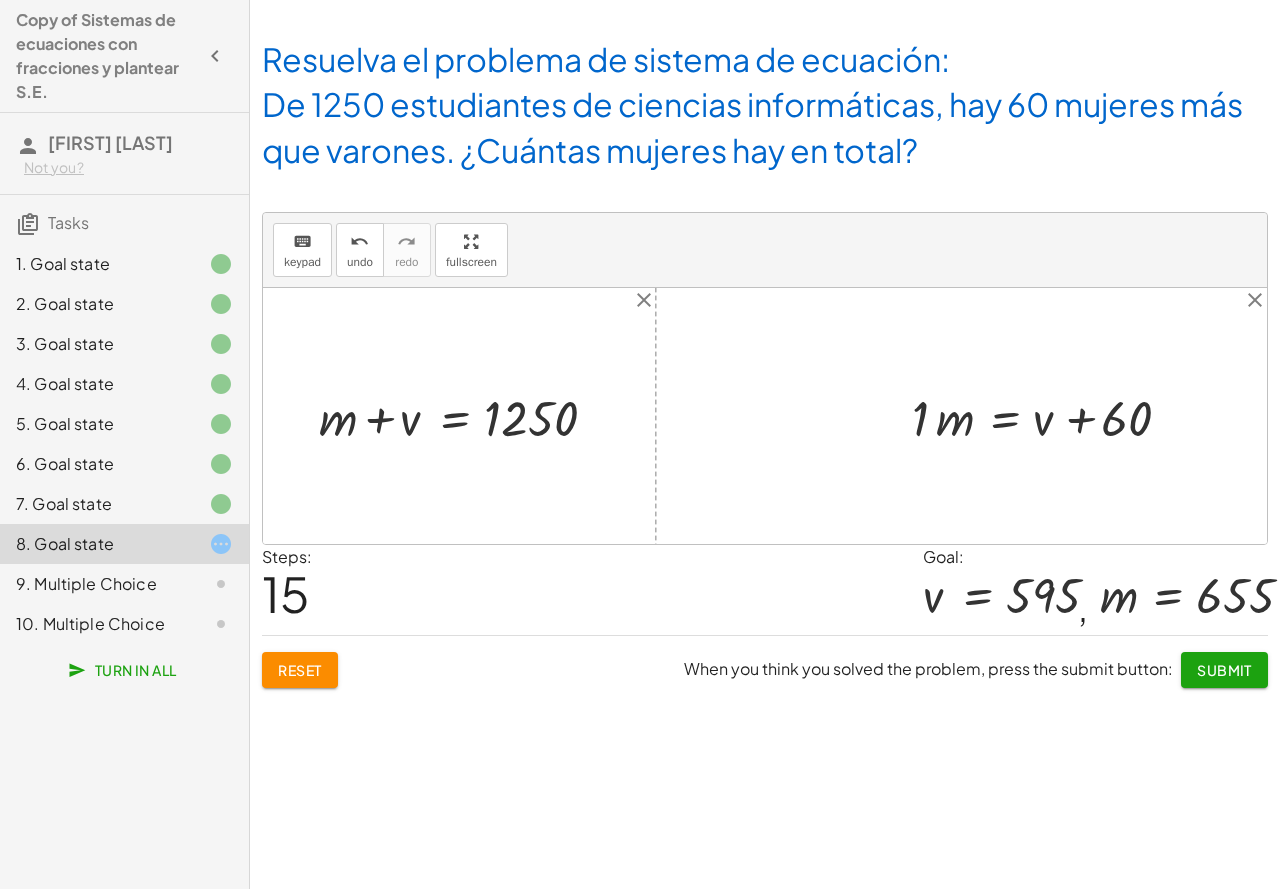 click at bounding box center (1048, 416) 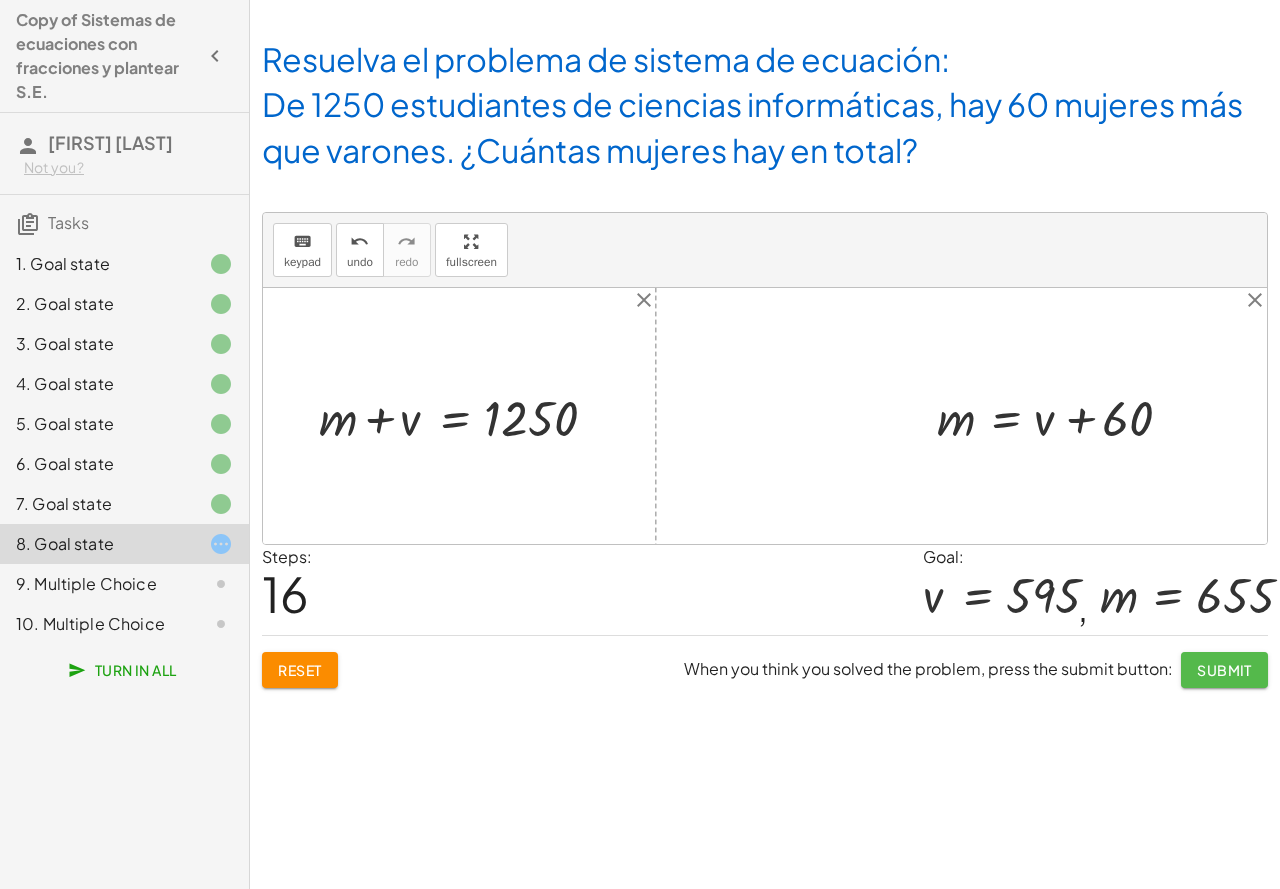 click on "Submit" at bounding box center [1224, 670] 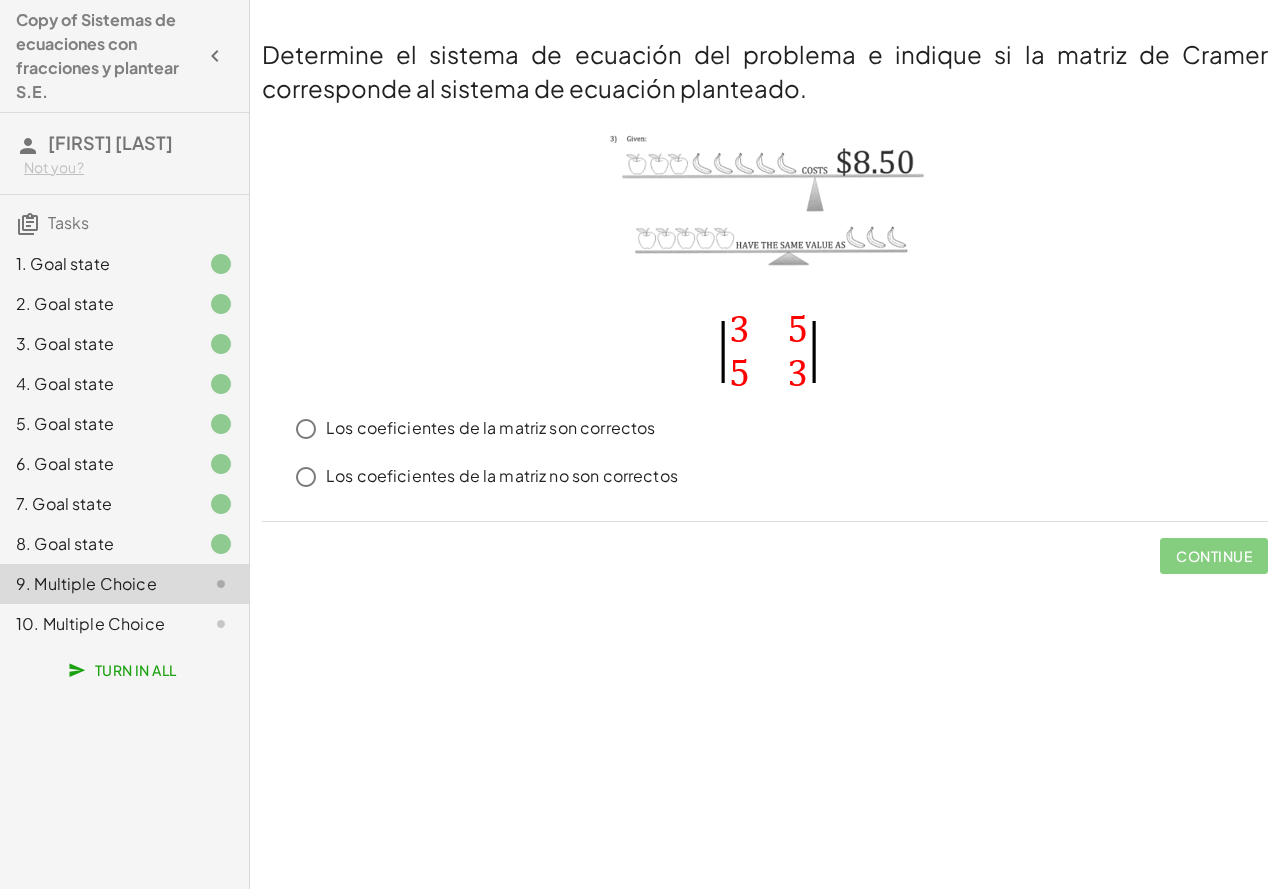 click on "Los coeficientes de la matriz son correctos" at bounding box center (490, 428) 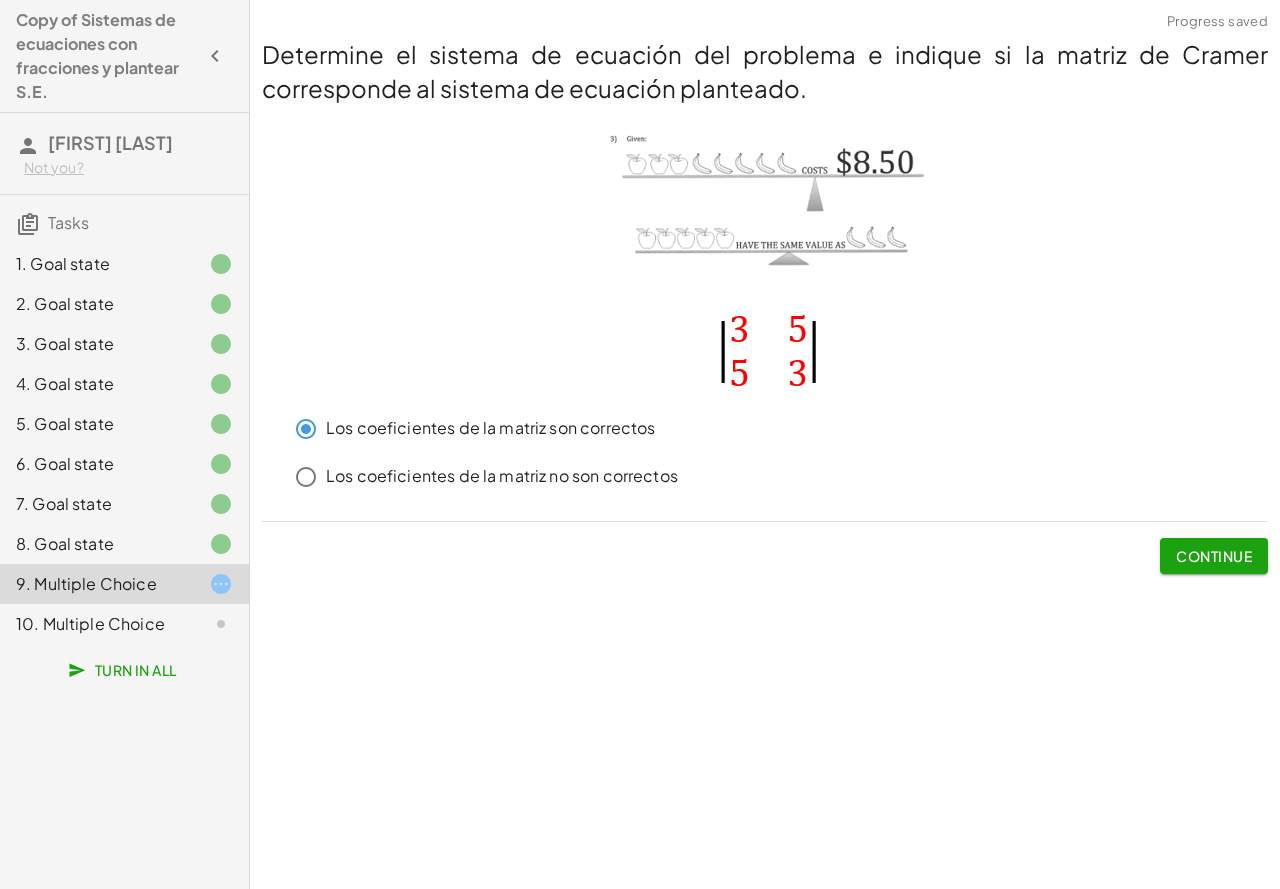 click on "Continue" at bounding box center [1214, 556] 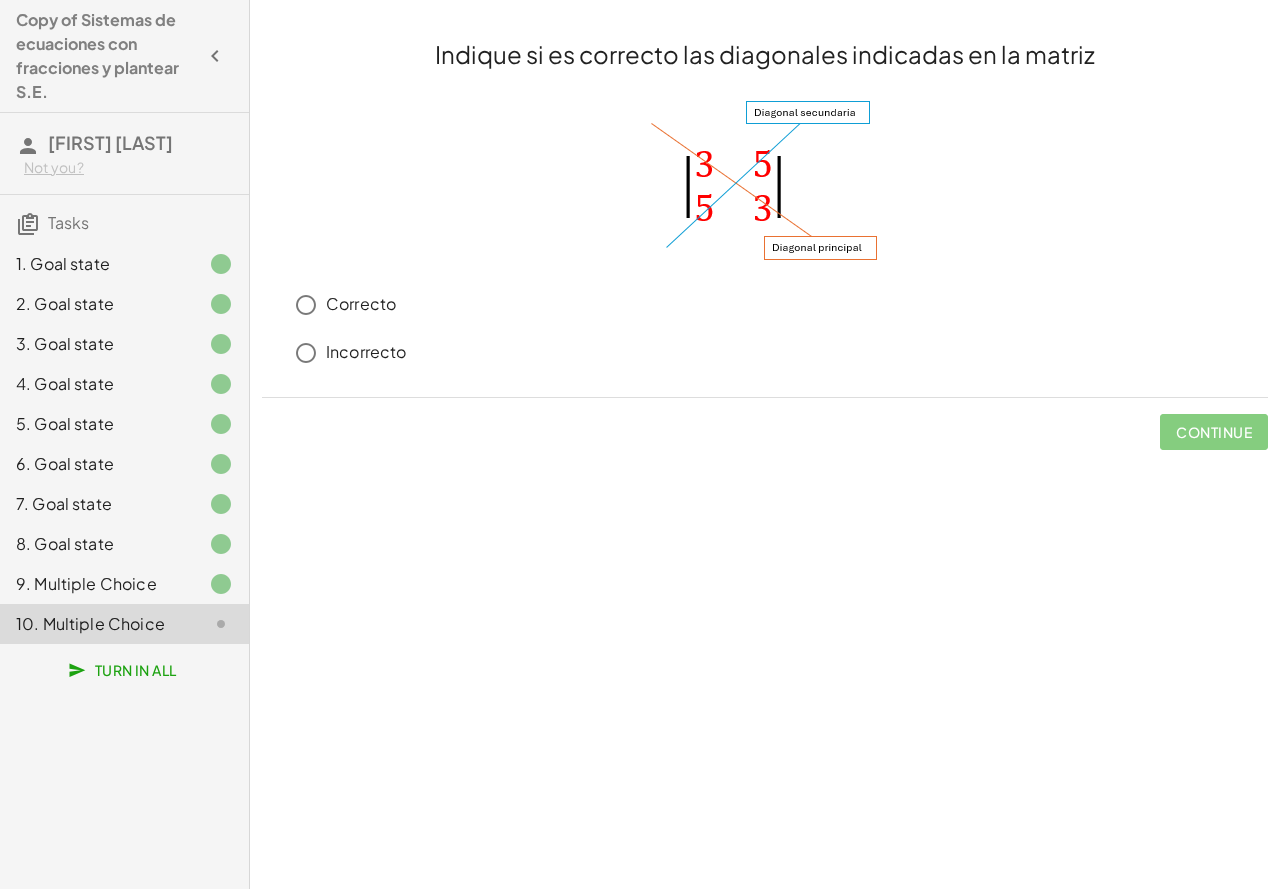 click on "Correcto" at bounding box center (361, 304) 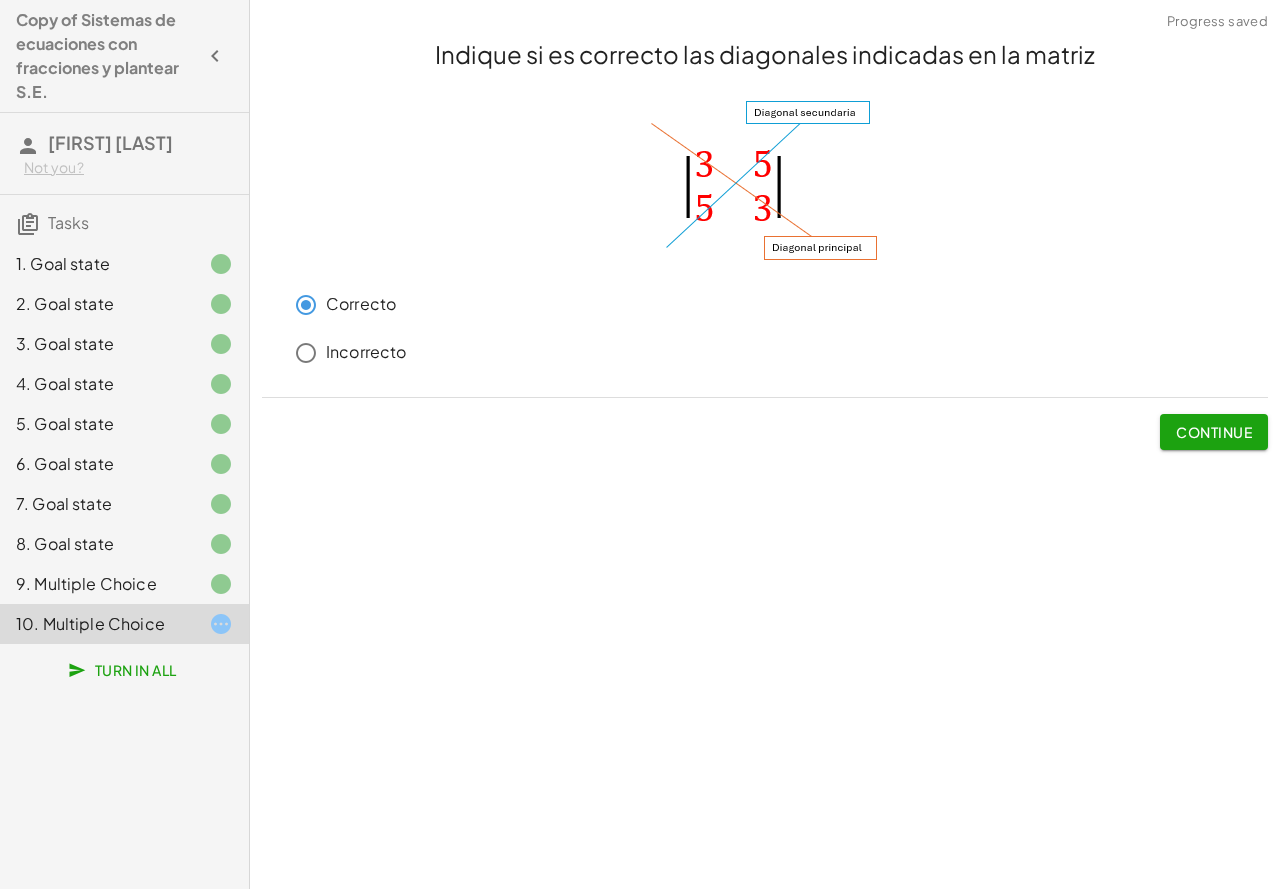 click on "Continue" 